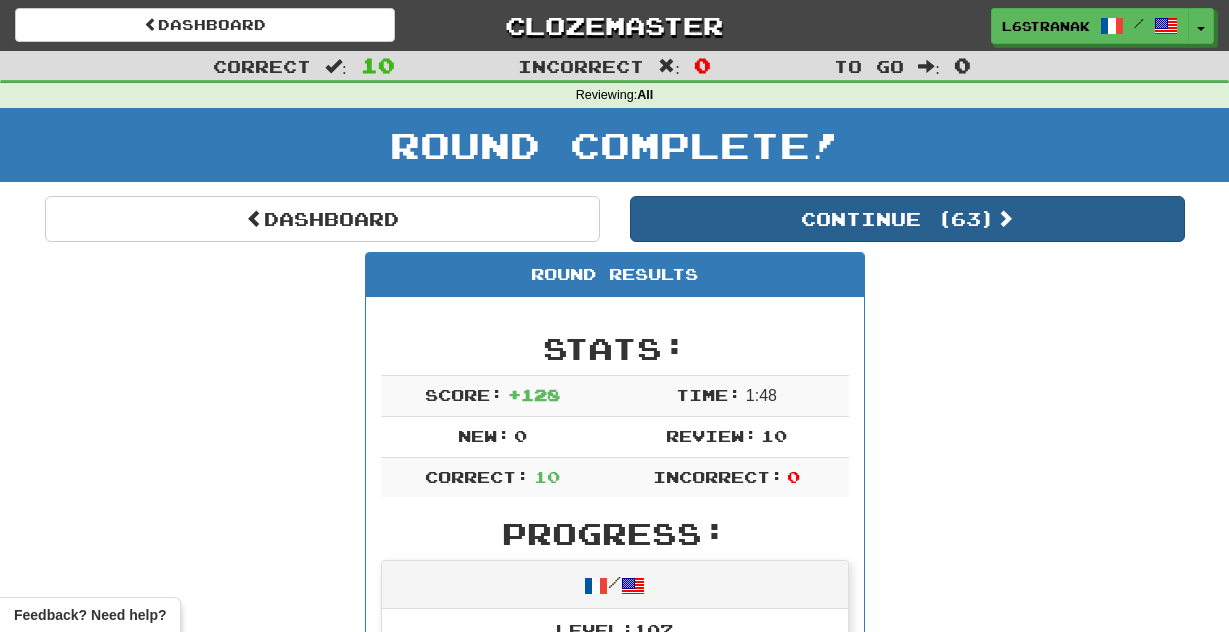 scroll, scrollTop: 0, scrollLeft: 0, axis: both 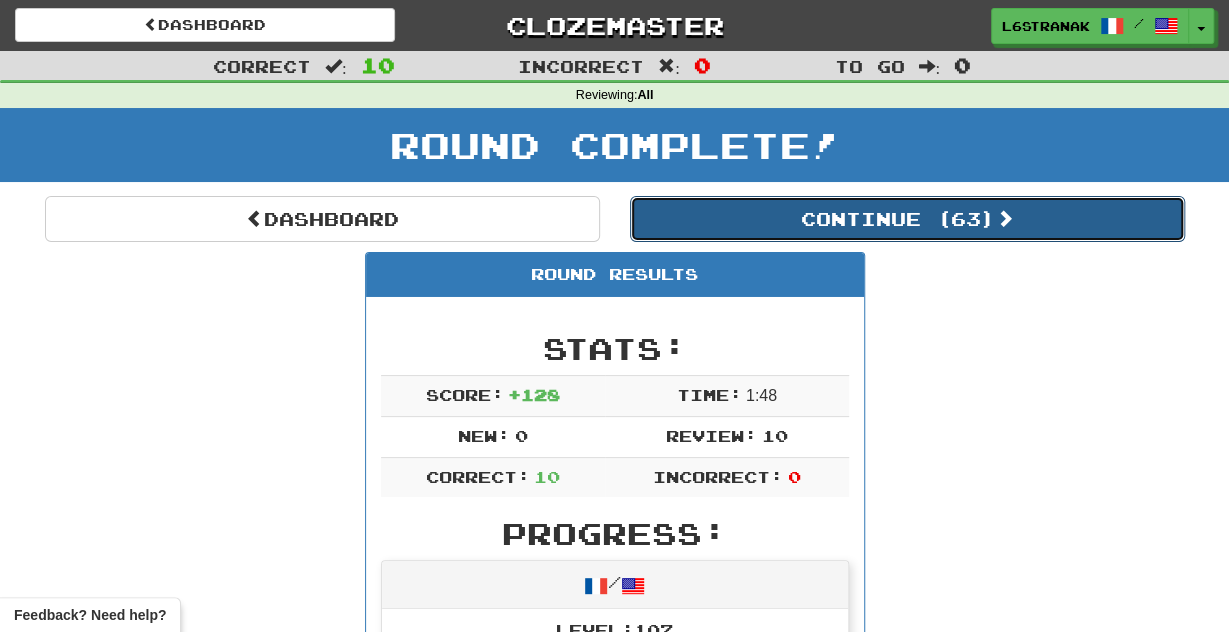 click on "Continue ( 63 )" at bounding box center (907, 219) 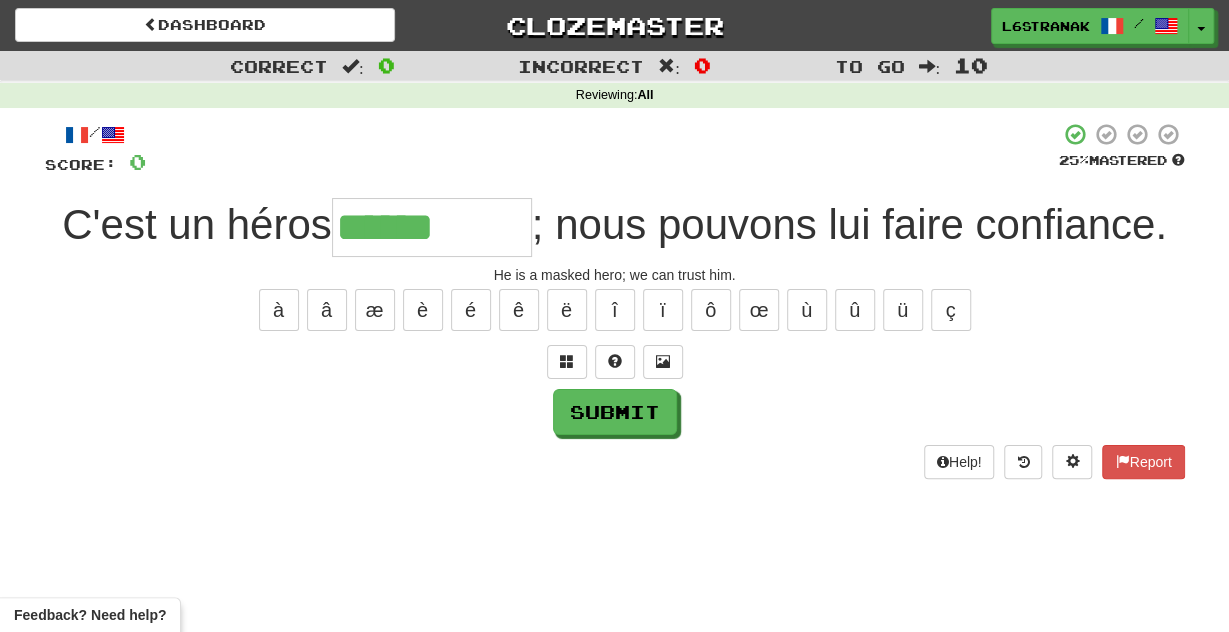 type on "******" 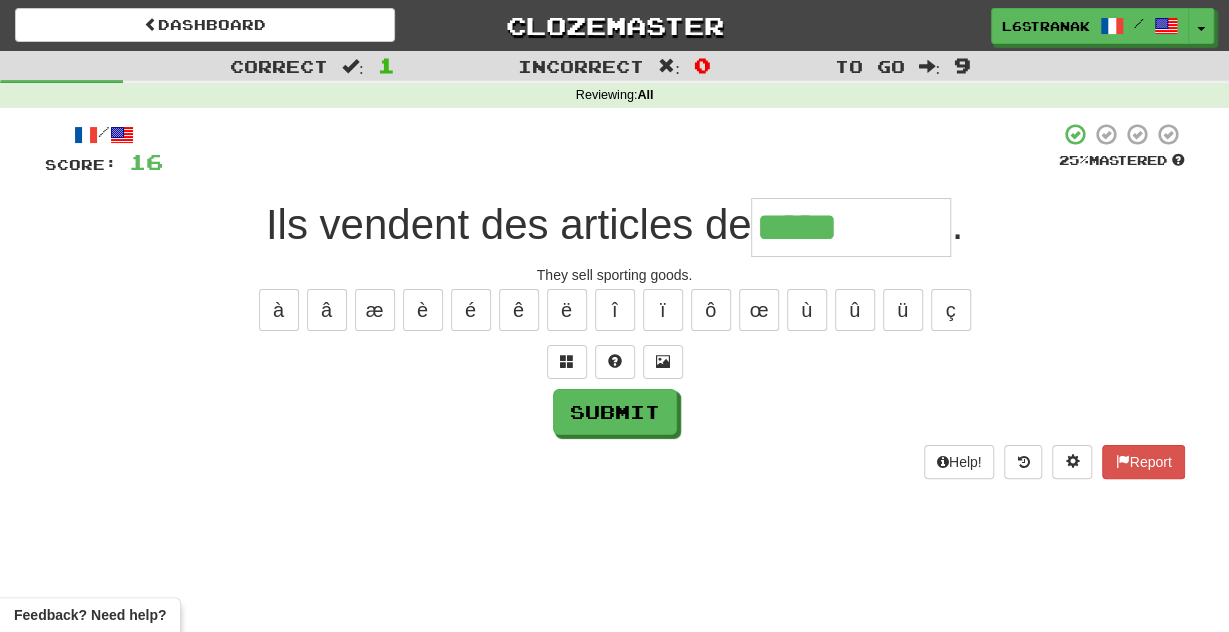 type on "*****" 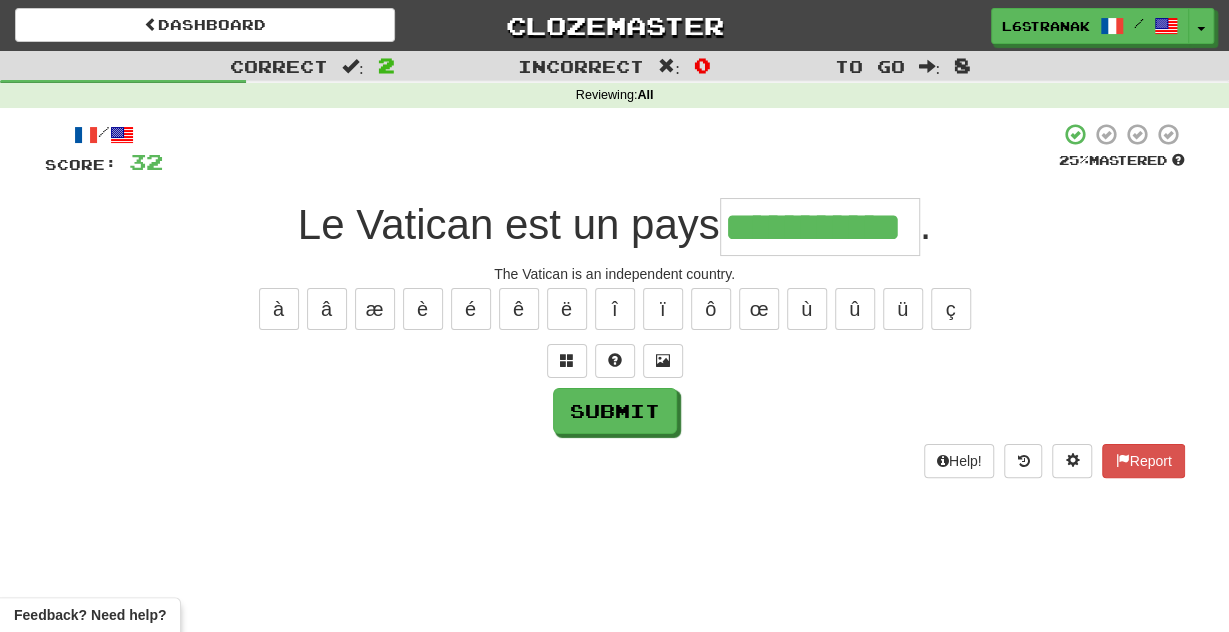 scroll, scrollTop: 0, scrollLeft: 39, axis: horizontal 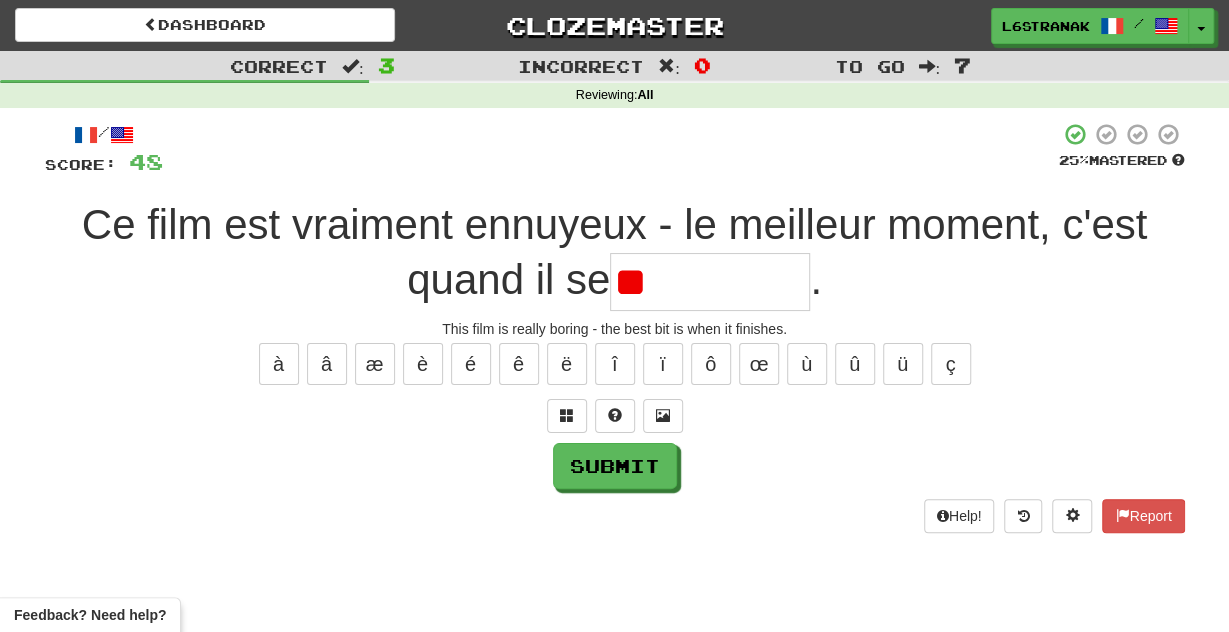 type on "*" 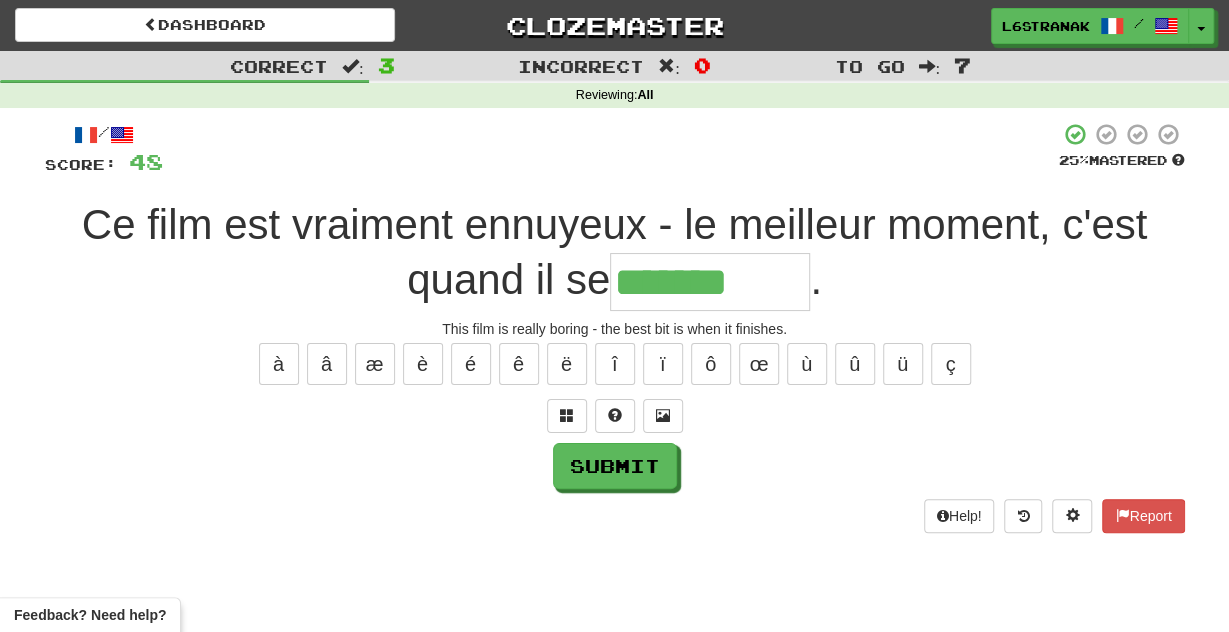 type on "*******" 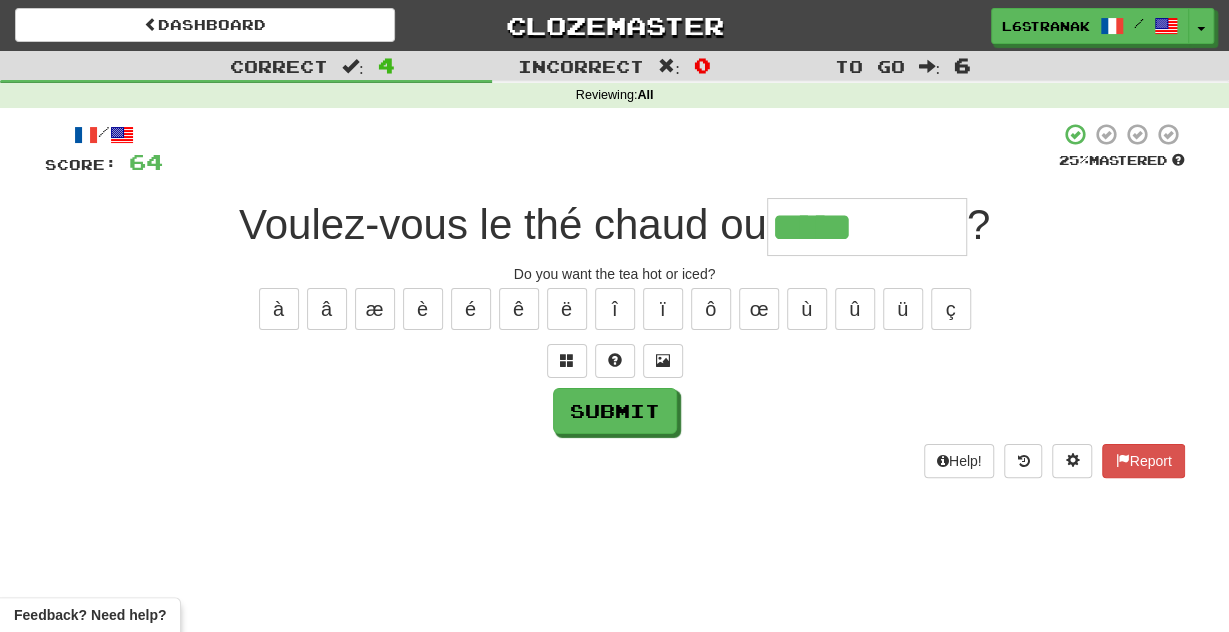 type on "*****" 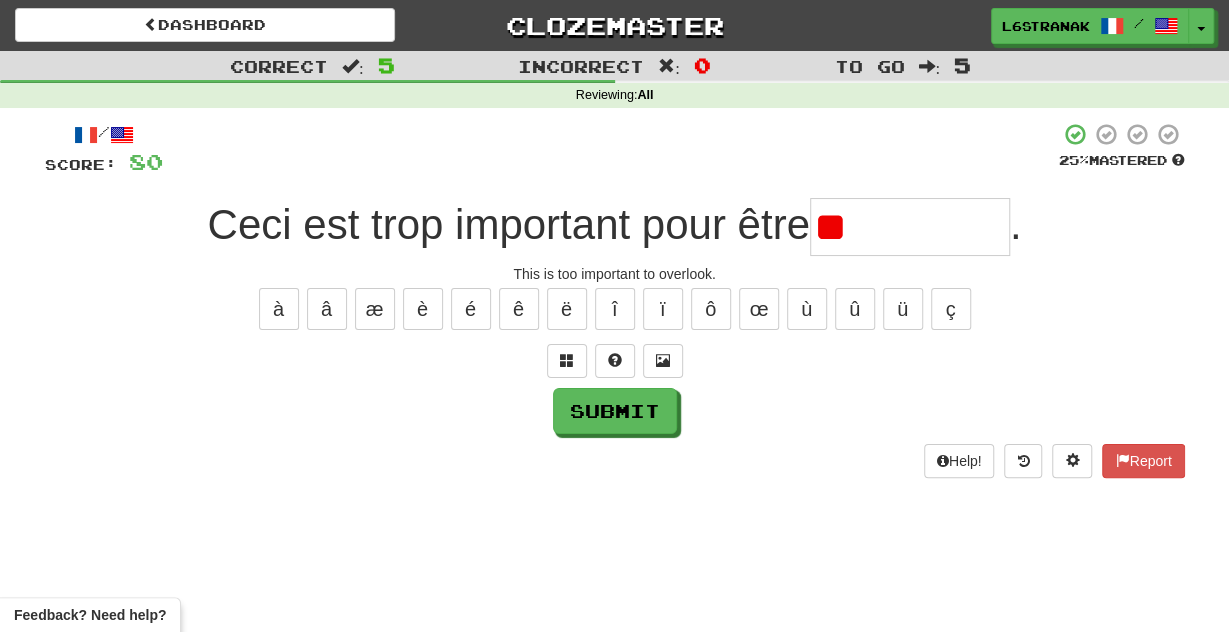 type on "*" 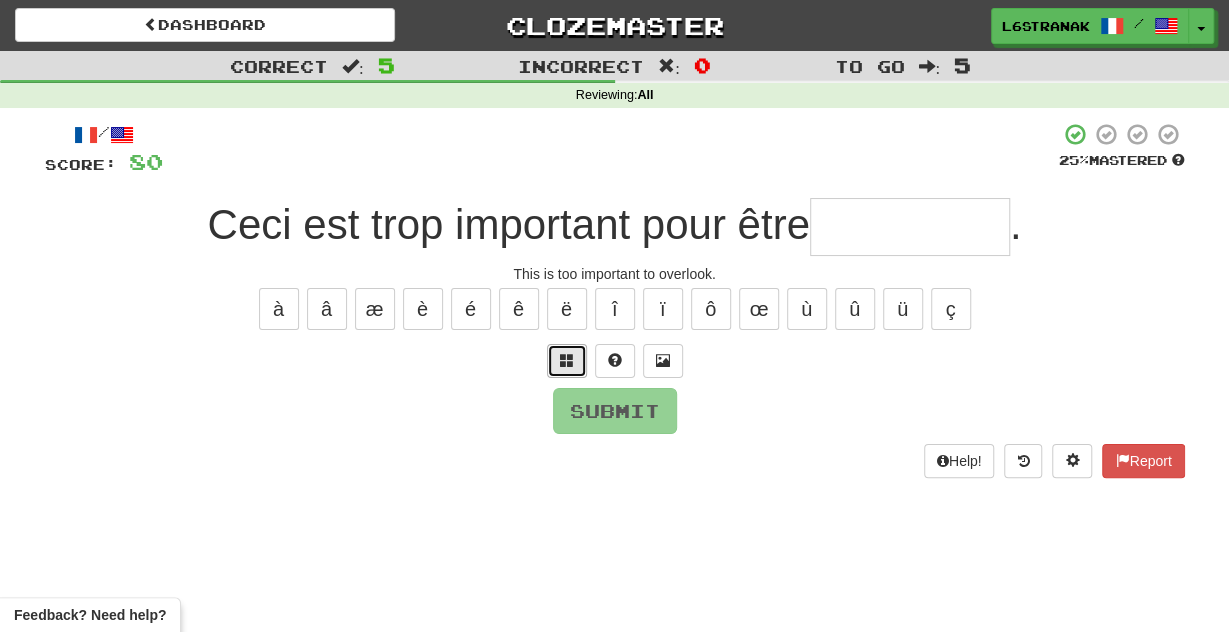 click at bounding box center [567, 360] 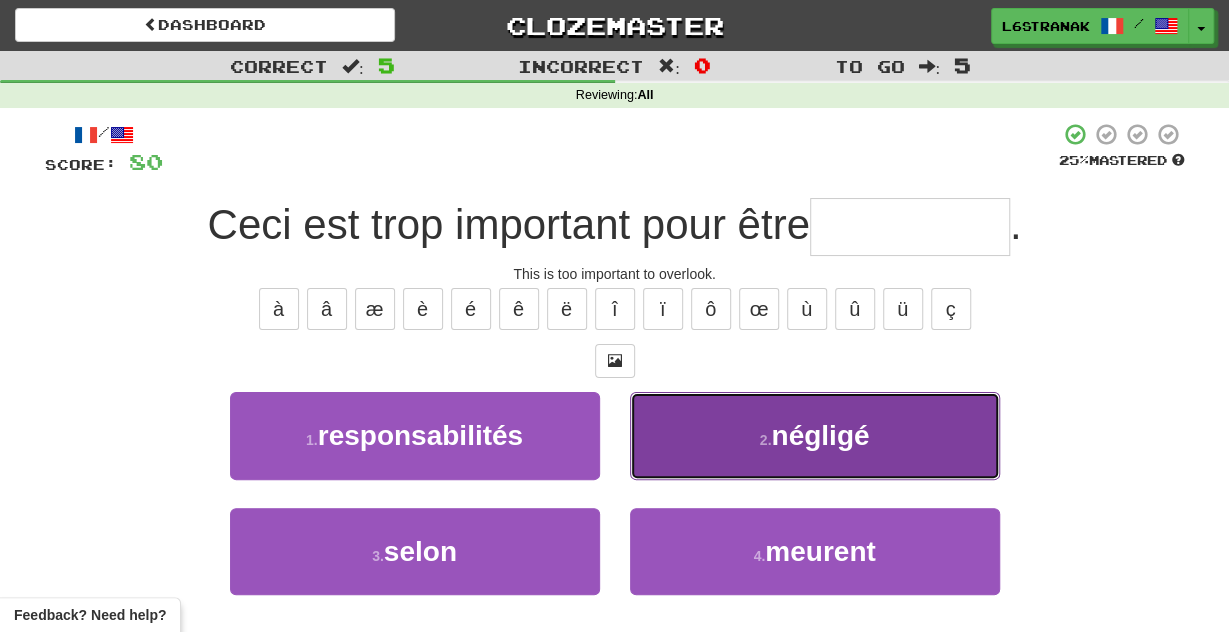 click on "2 .  négligé" at bounding box center [815, 435] 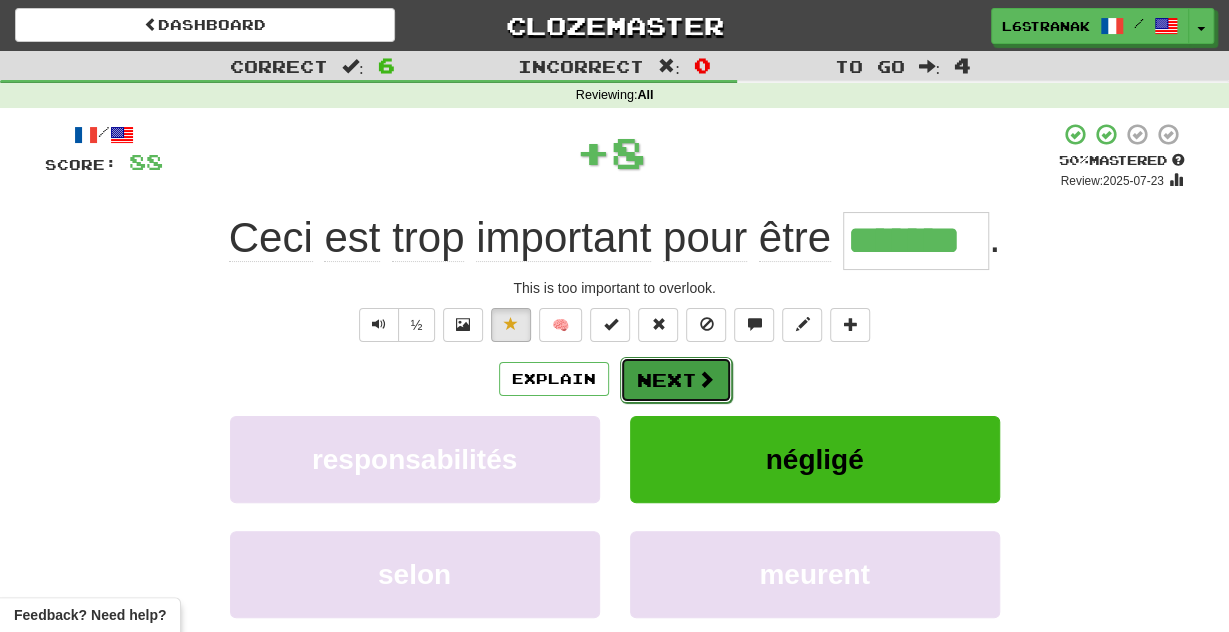 click on "Next" at bounding box center (676, 380) 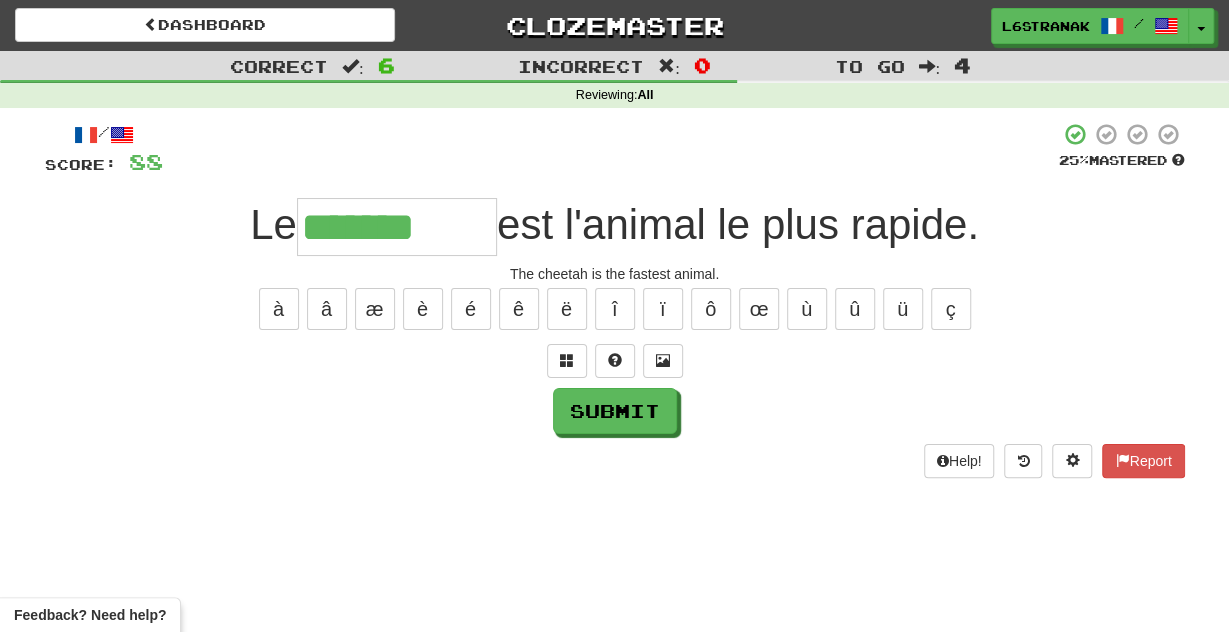 type on "*******" 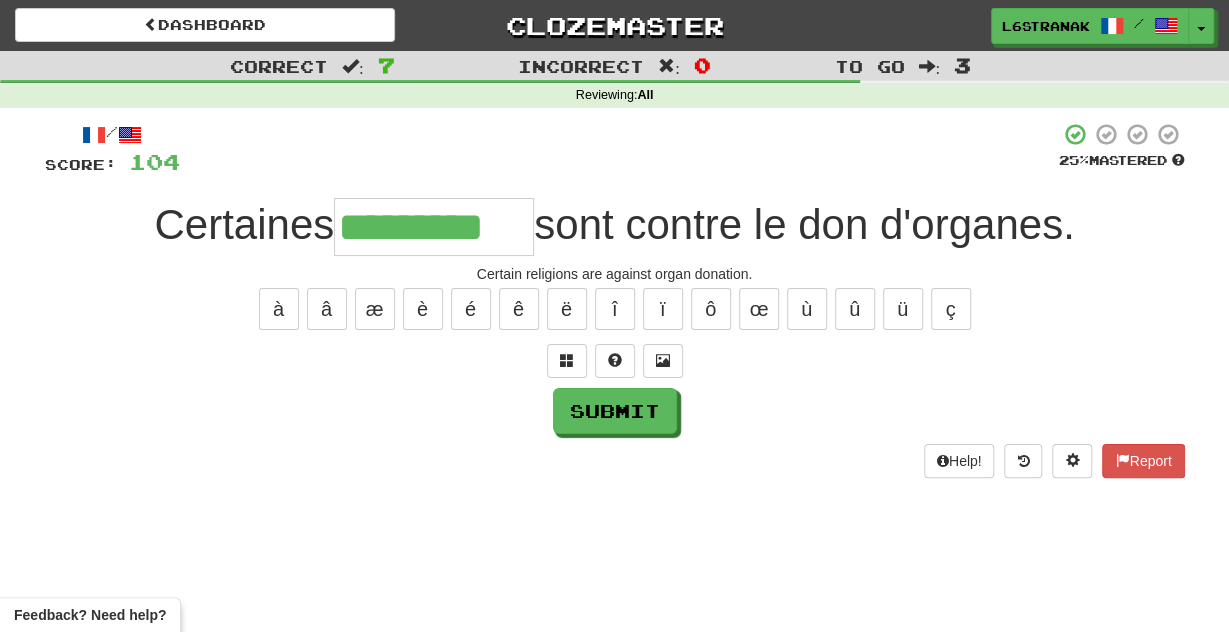 type on "*********" 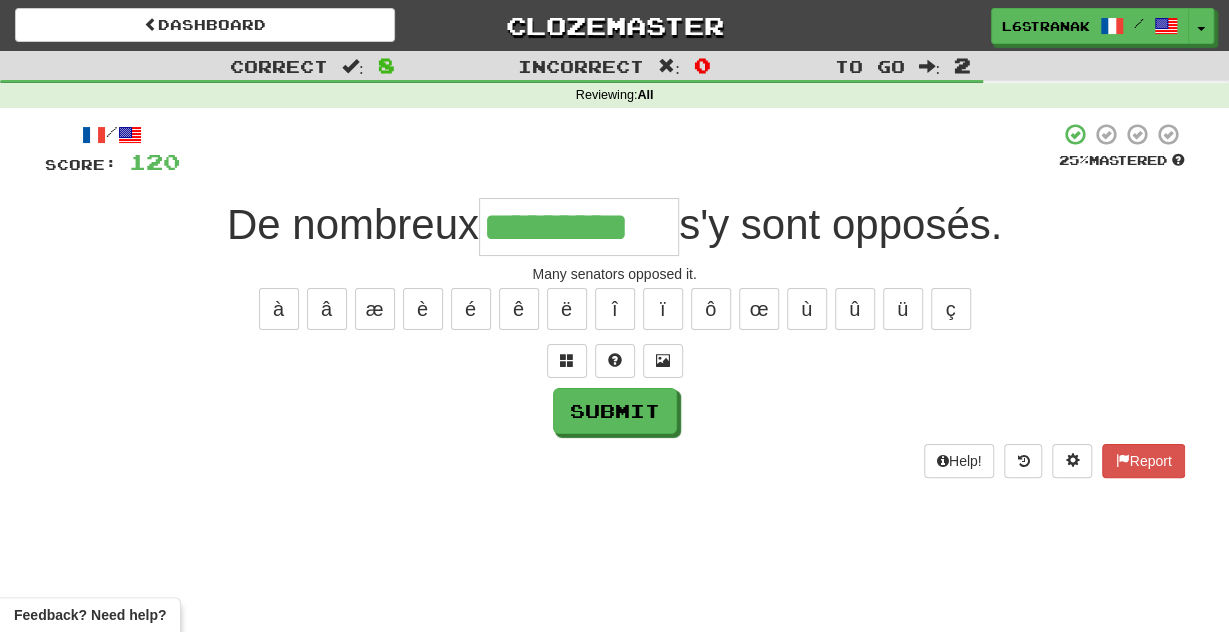 type on "*********" 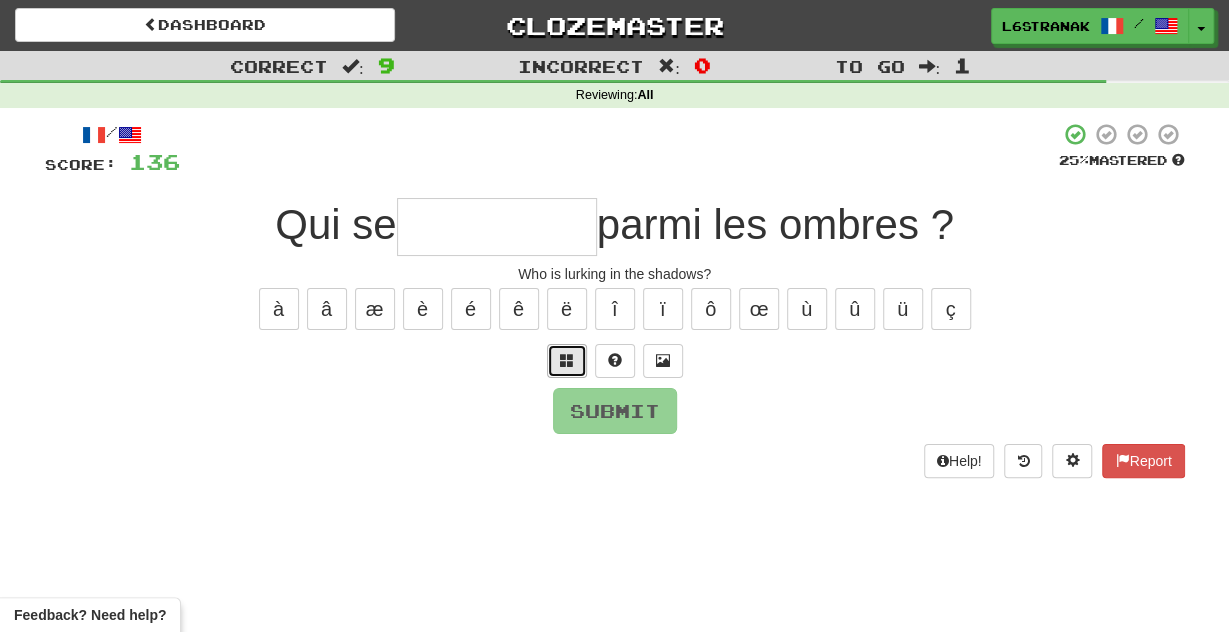 click at bounding box center [567, 361] 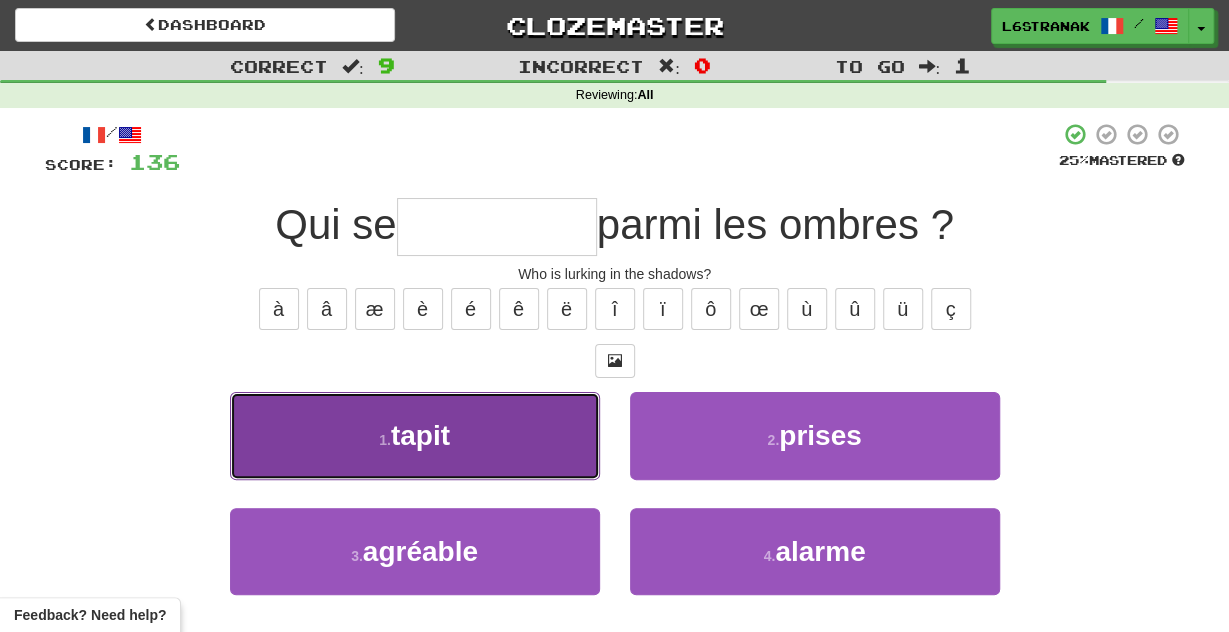 drag, startPoint x: 562, startPoint y: 431, endPoint x: 575, endPoint y: 428, distance: 13.341664 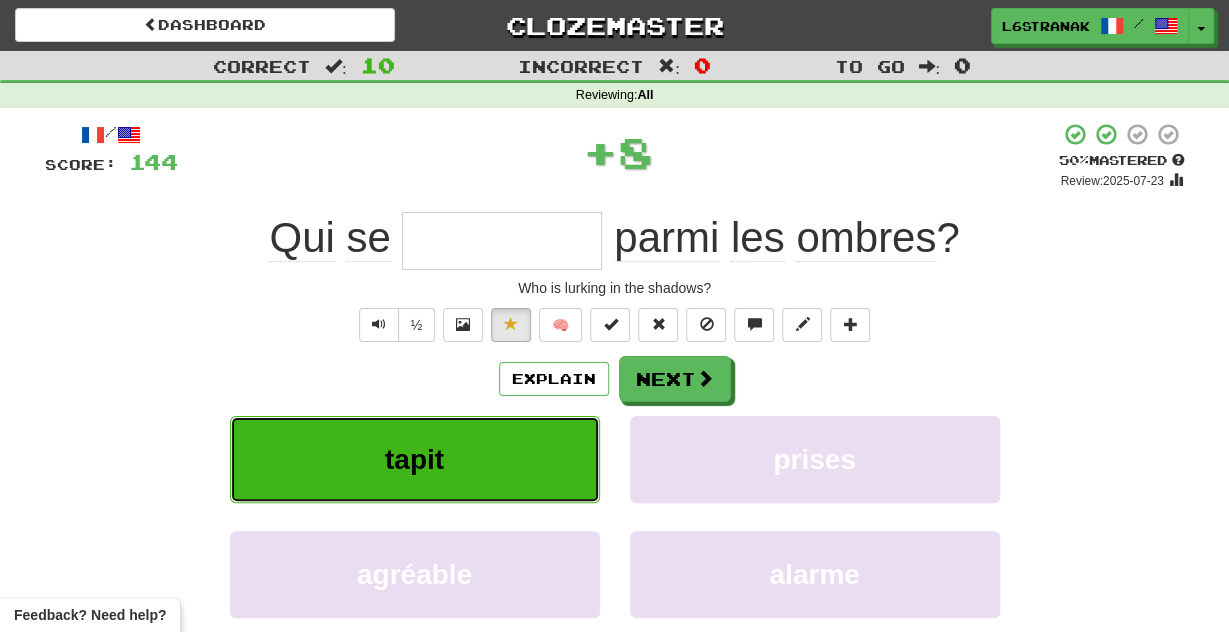 type on "*****" 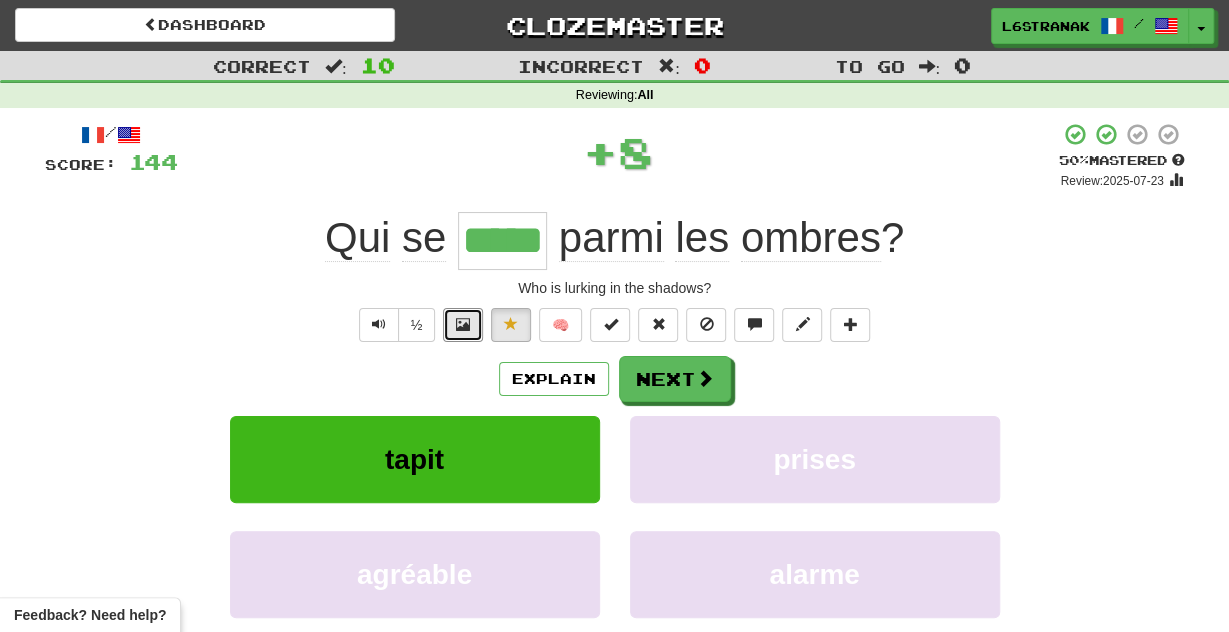 drag, startPoint x: 472, startPoint y: 329, endPoint x: 457, endPoint y: 345, distance: 21.931713 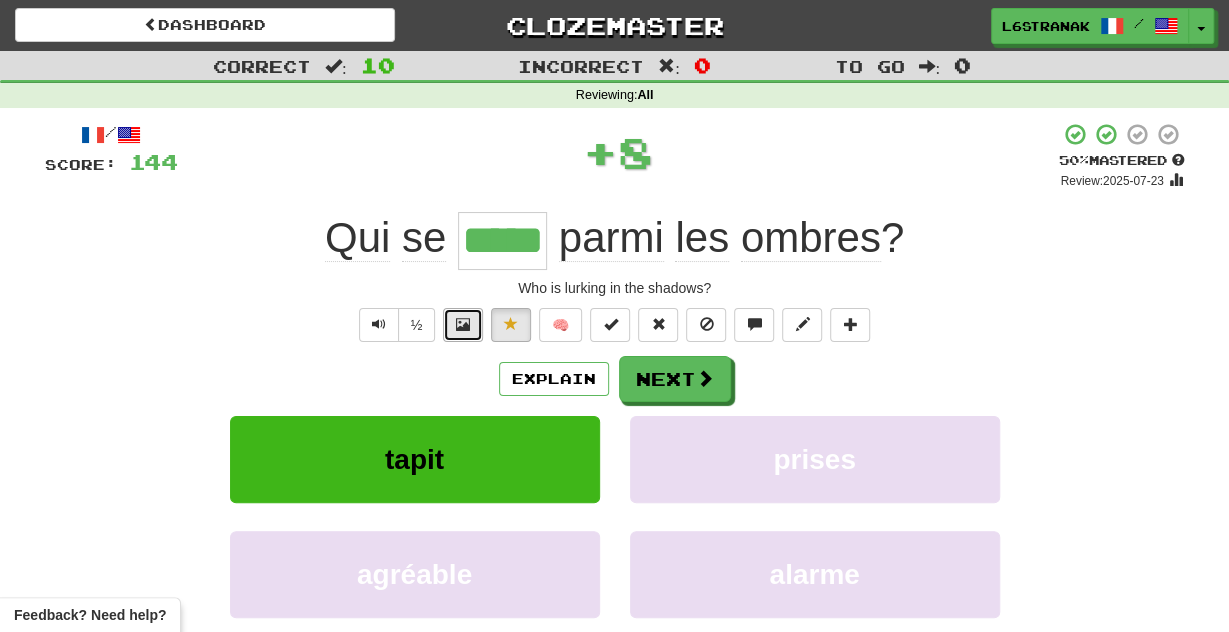 click at bounding box center [463, 325] 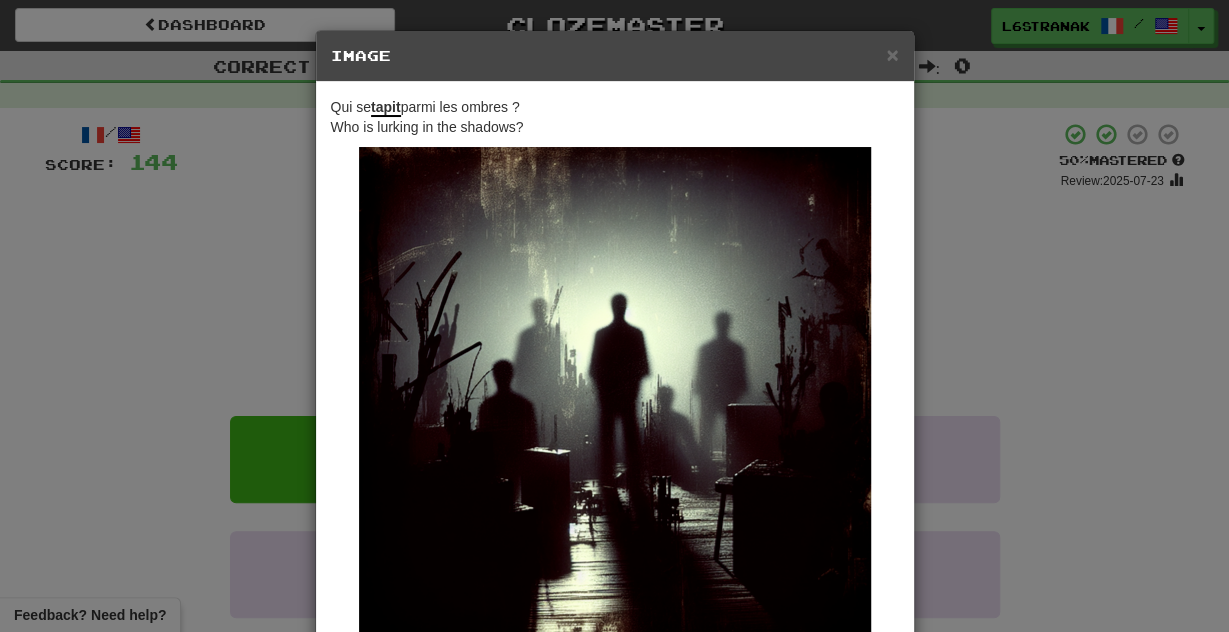 click on "× Image Qui se  tapit  parmi les ombres ? Who is lurking in the shadows? Change when and how images are shown in the game settings.  Images are in beta. Like them? Hate them?  Let us know ! Close" at bounding box center (614, 316) 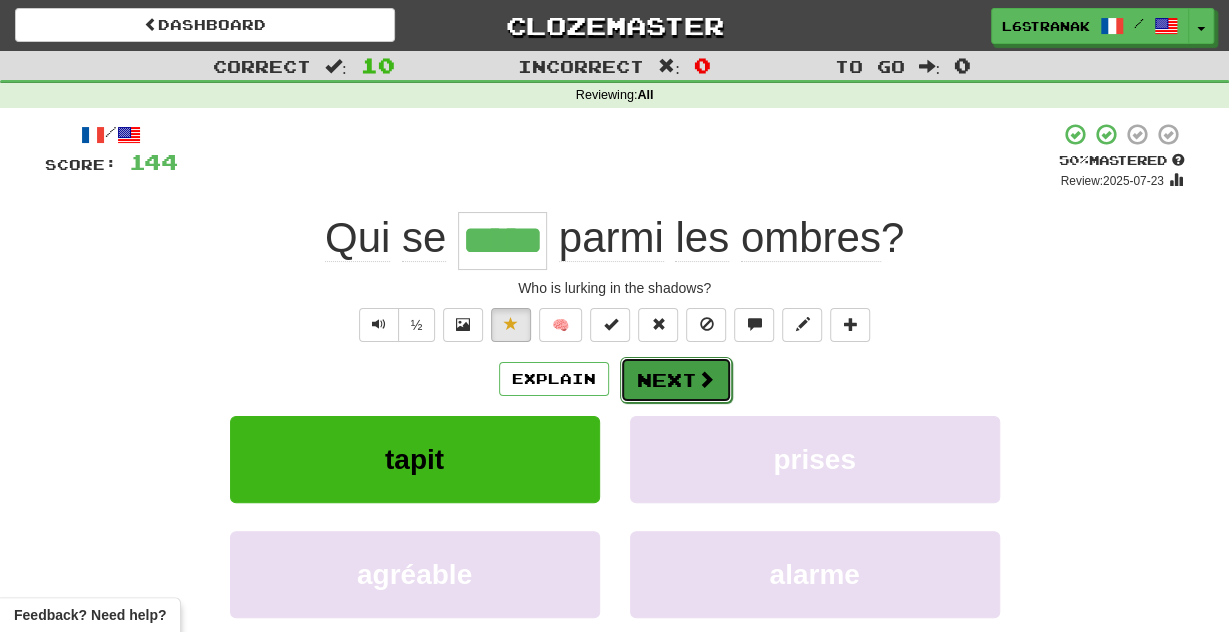 click on "Next" at bounding box center [676, 380] 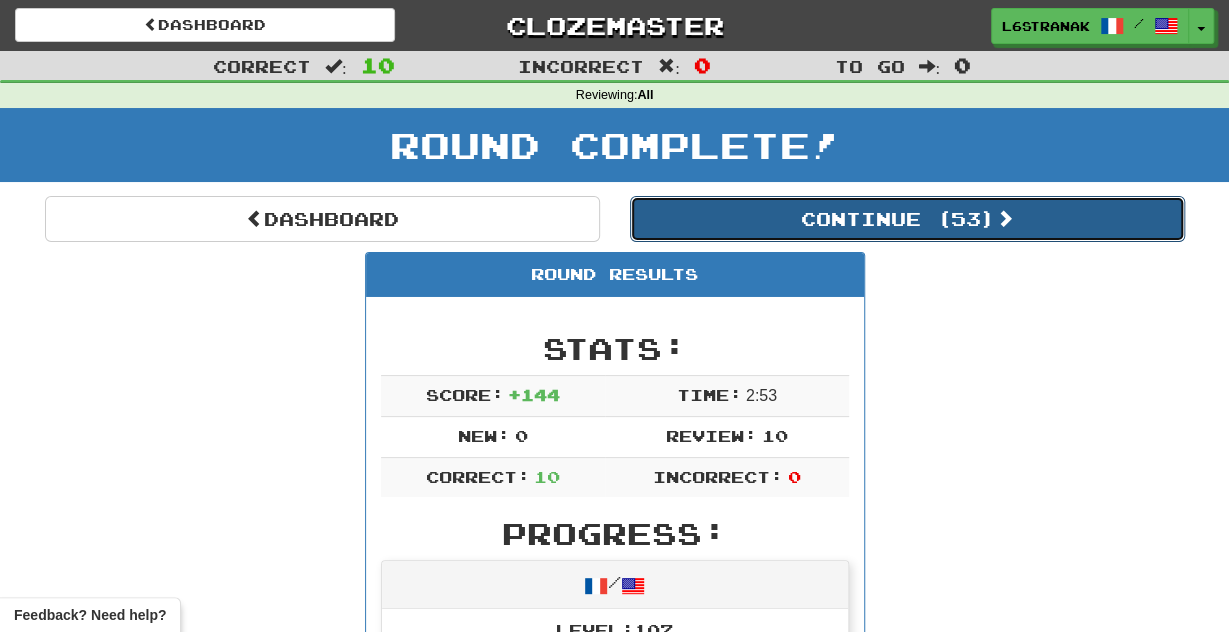 click on "Continue ( 53 )" at bounding box center [907, 219] 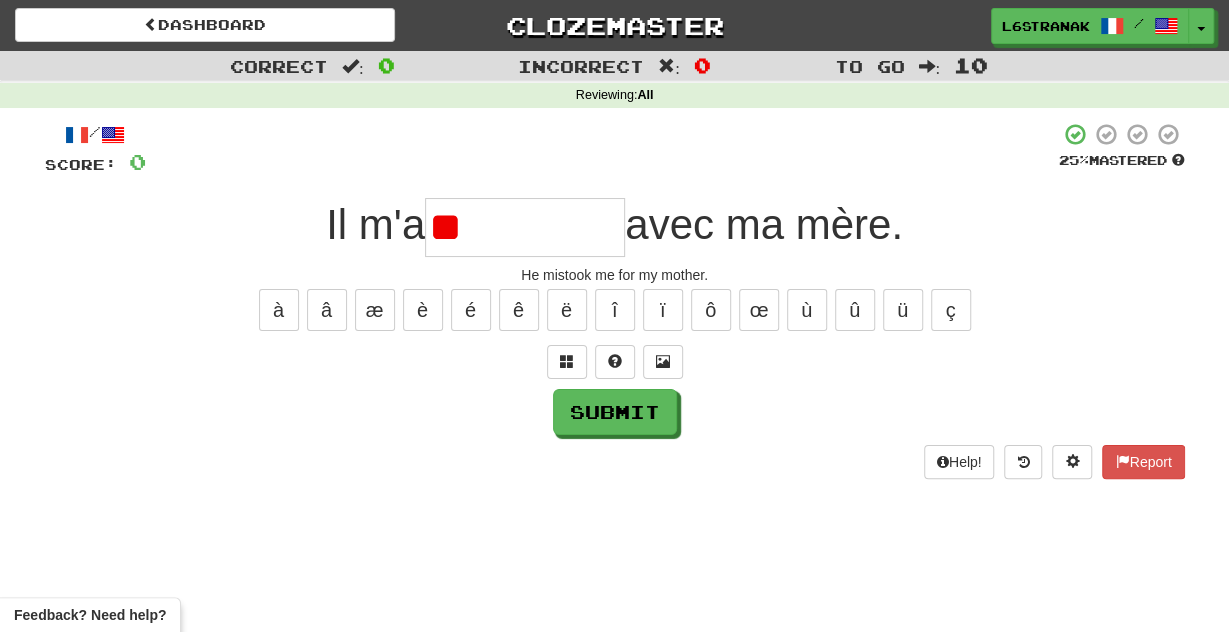 type on "*" 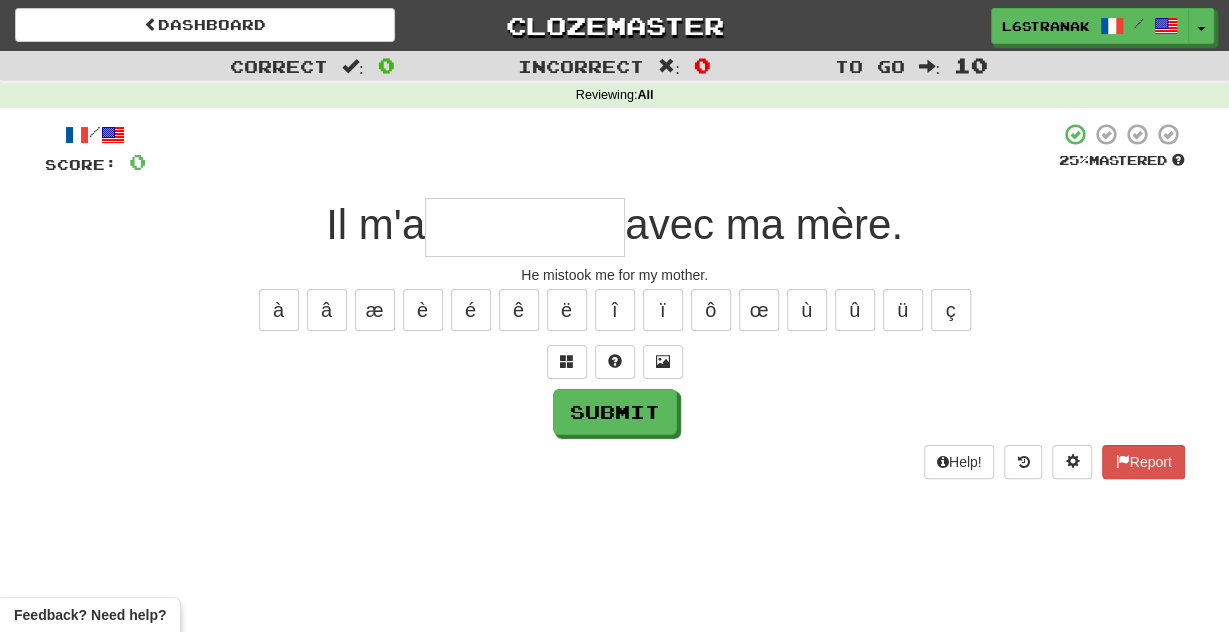 type on "*" 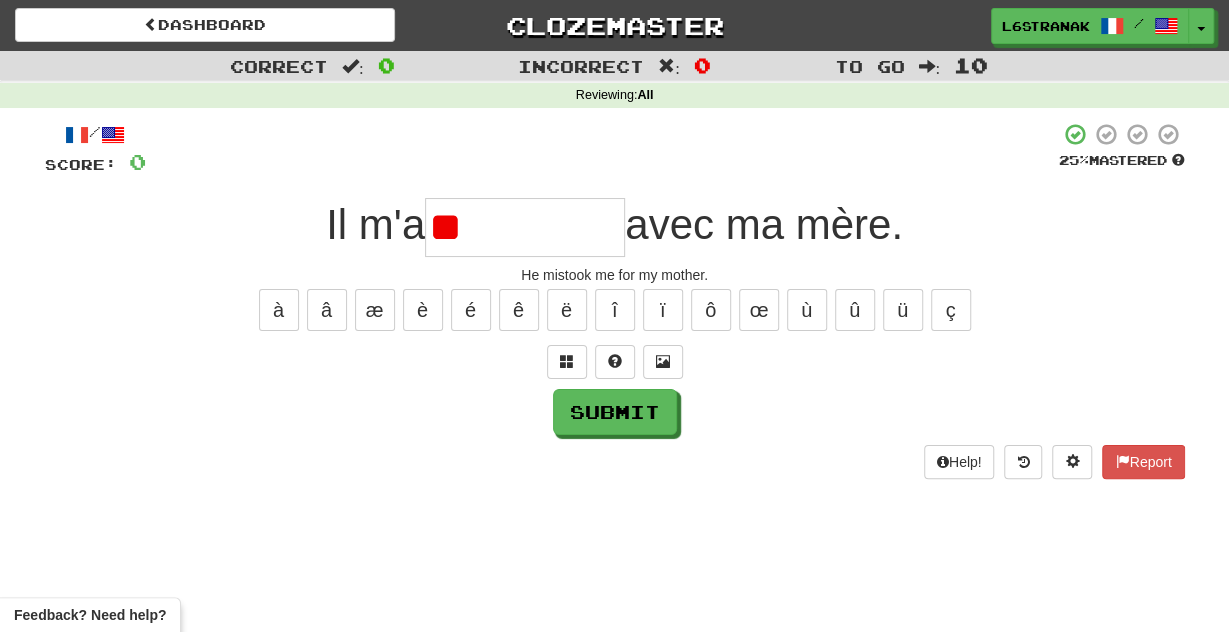 type on "*" 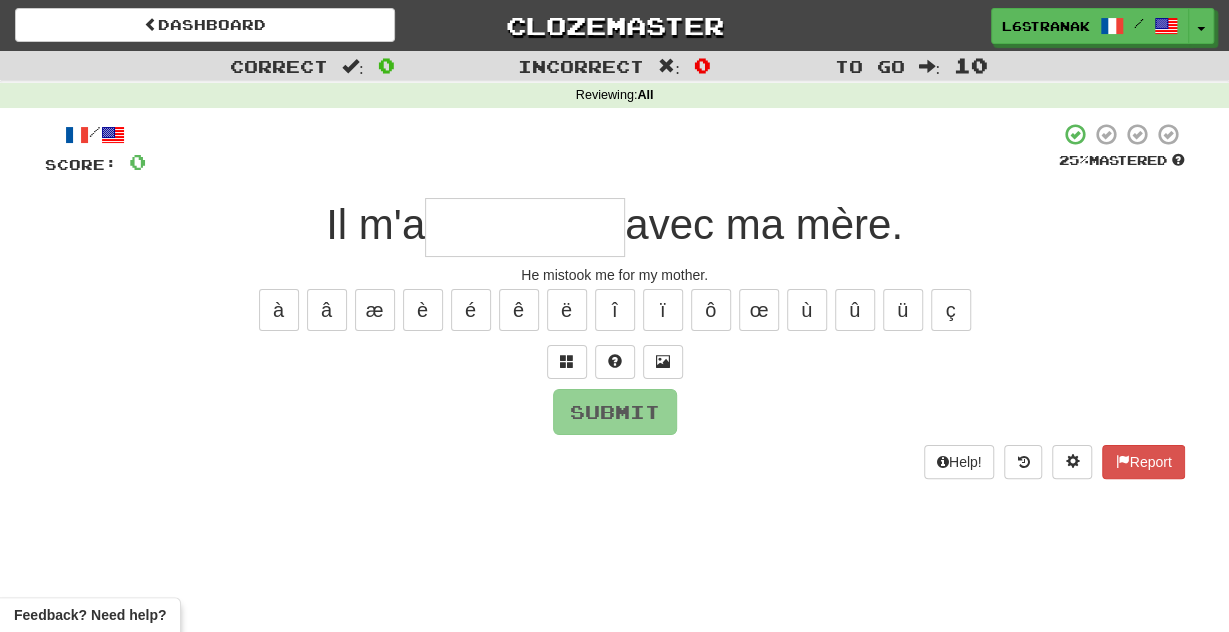 type on "*" 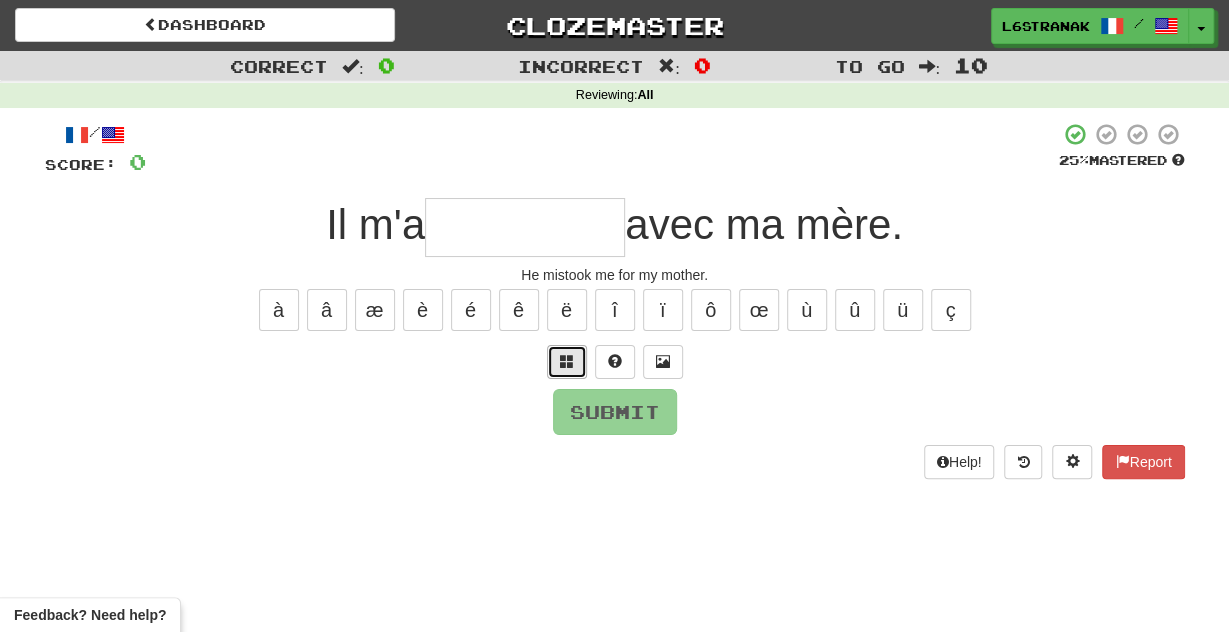click at bounding box center (567, 361) 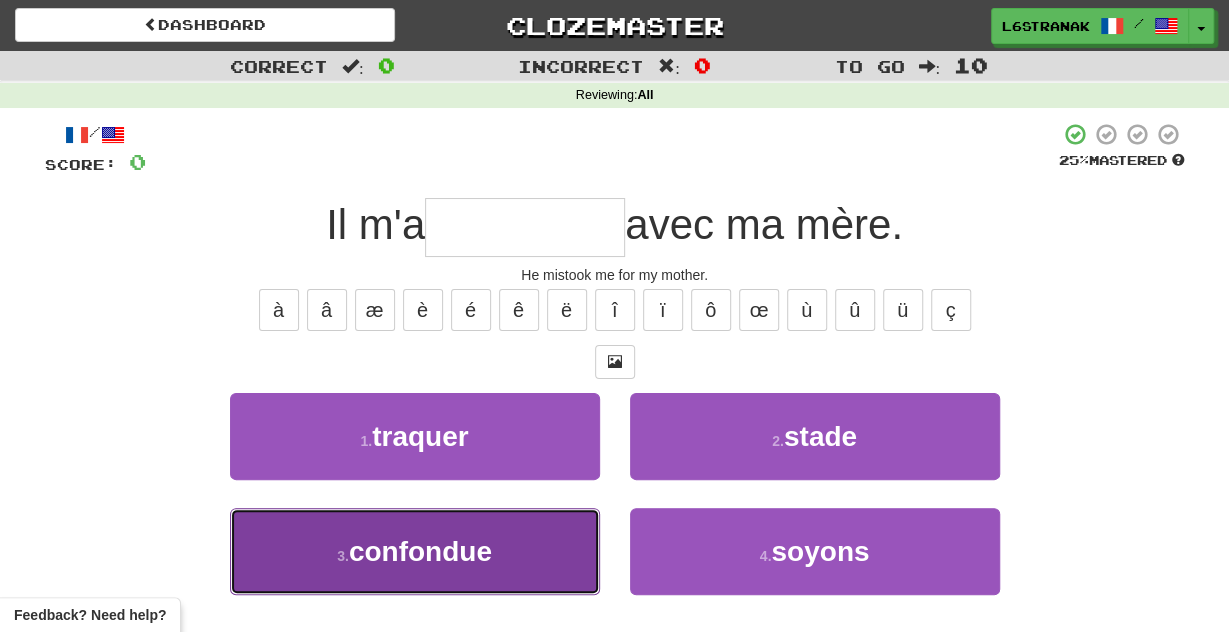 click on "3 .  confondue" at bounding box center [415, 551] 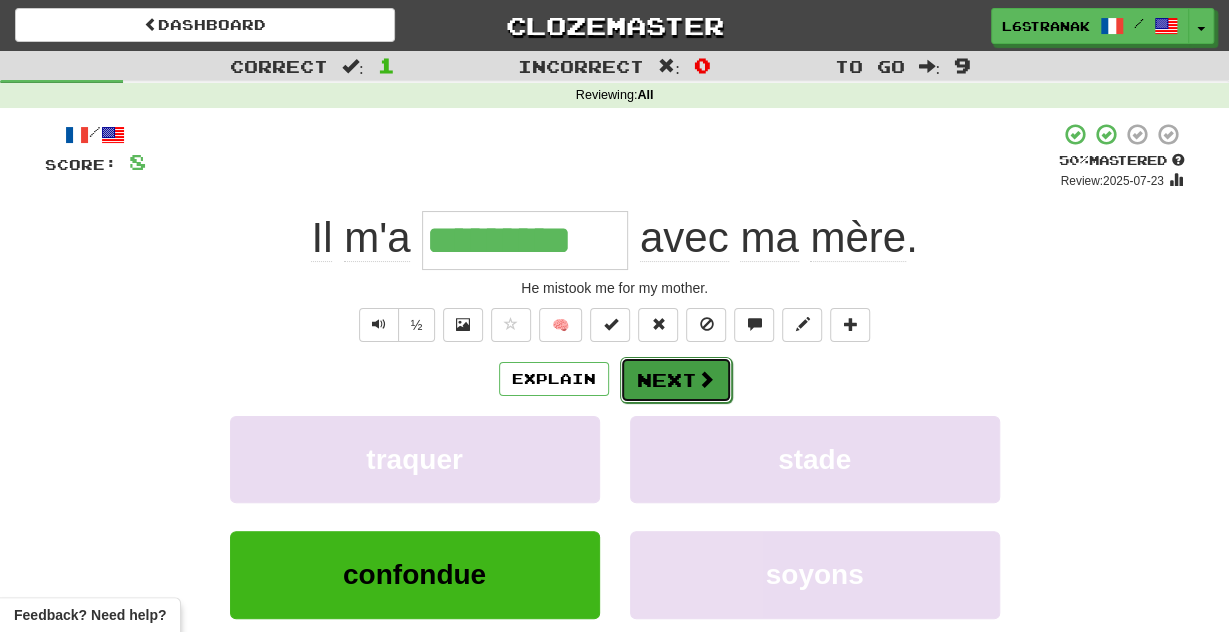 click on "Next" at bounding box center [676, 380] 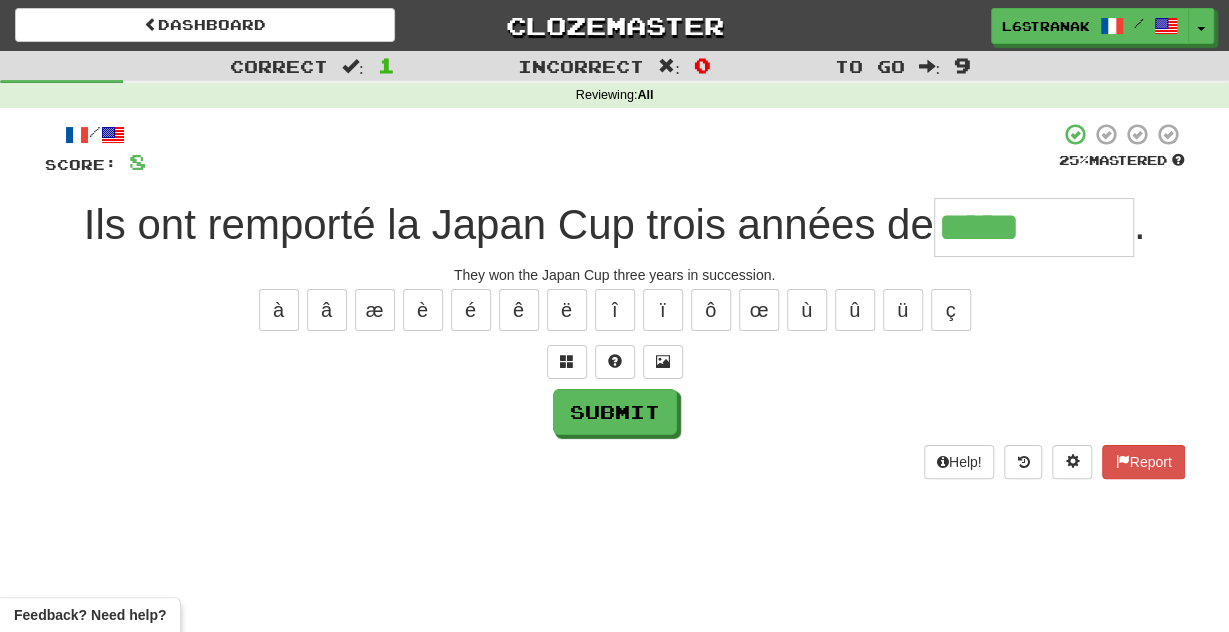type on "*****" 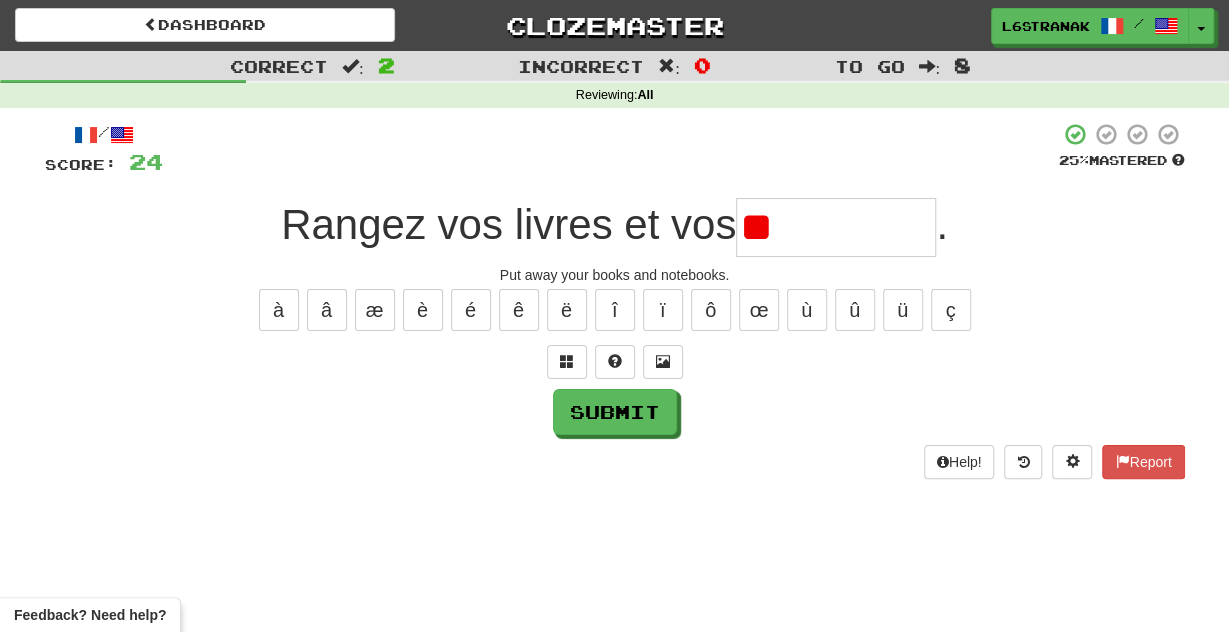 type on "*" 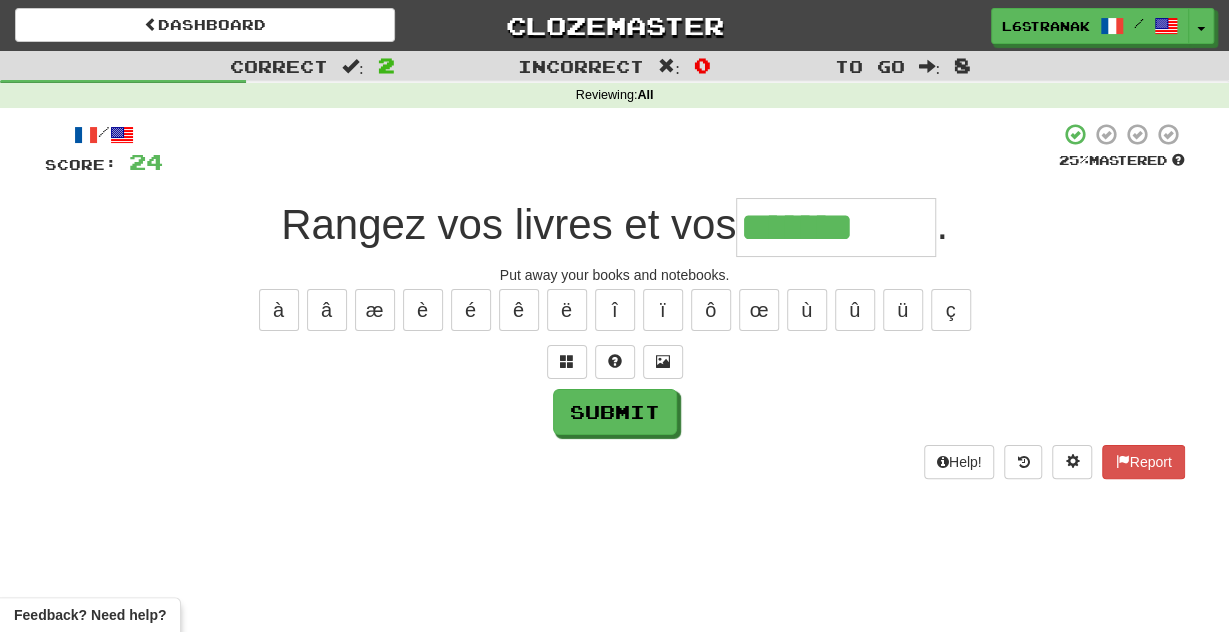 type on "*******" 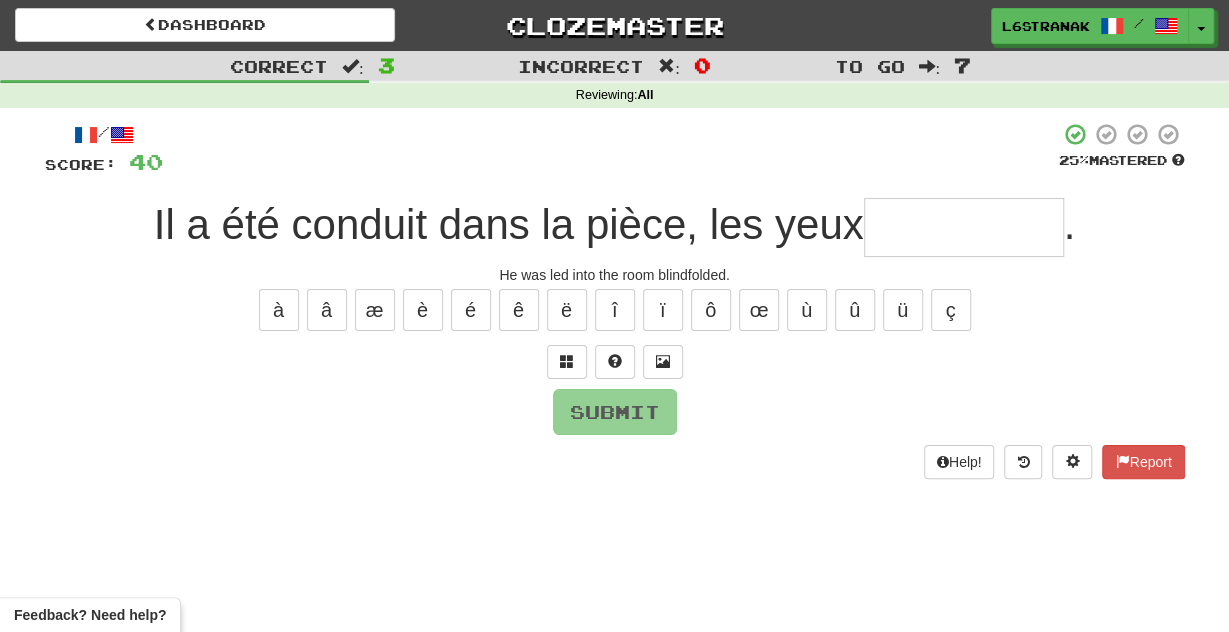 type on "*" 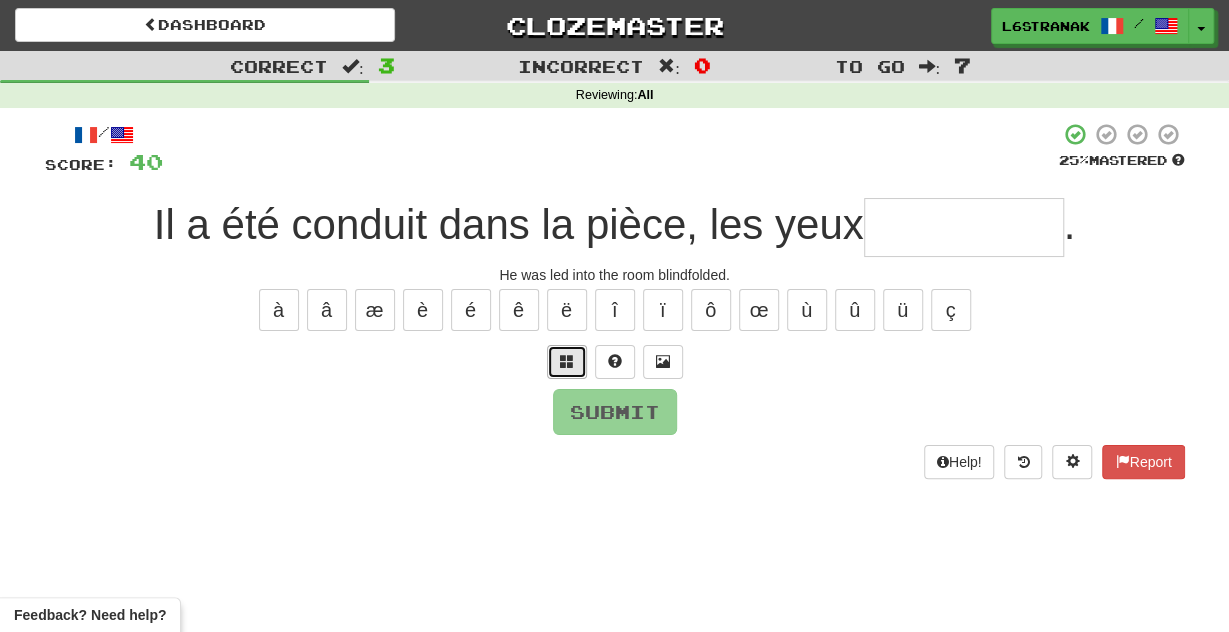 click at bounding box center (567, 361) 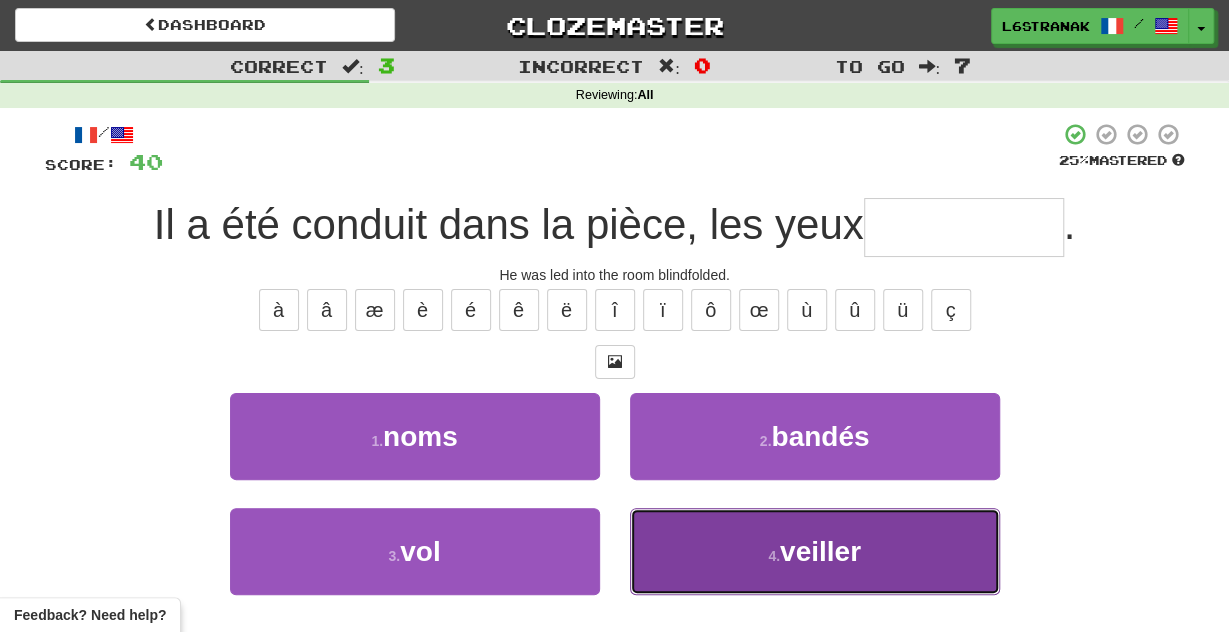 click on "4 .  veiller" at bounding box center [815, 551] 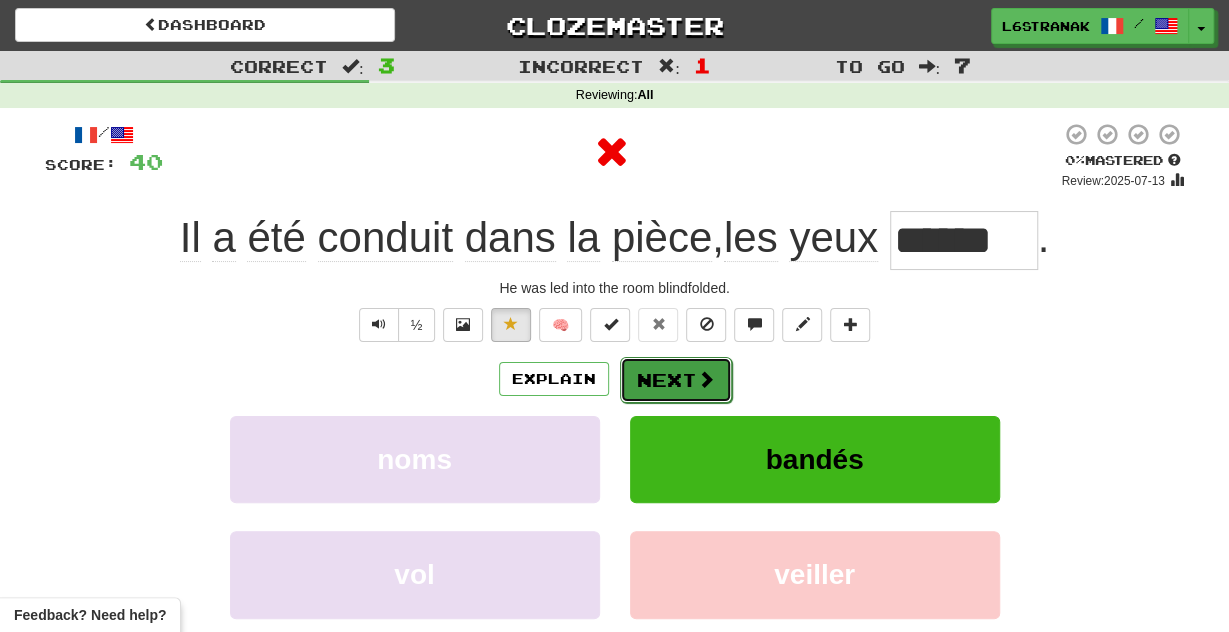 click on "Next" at bounding box center (676, 380) 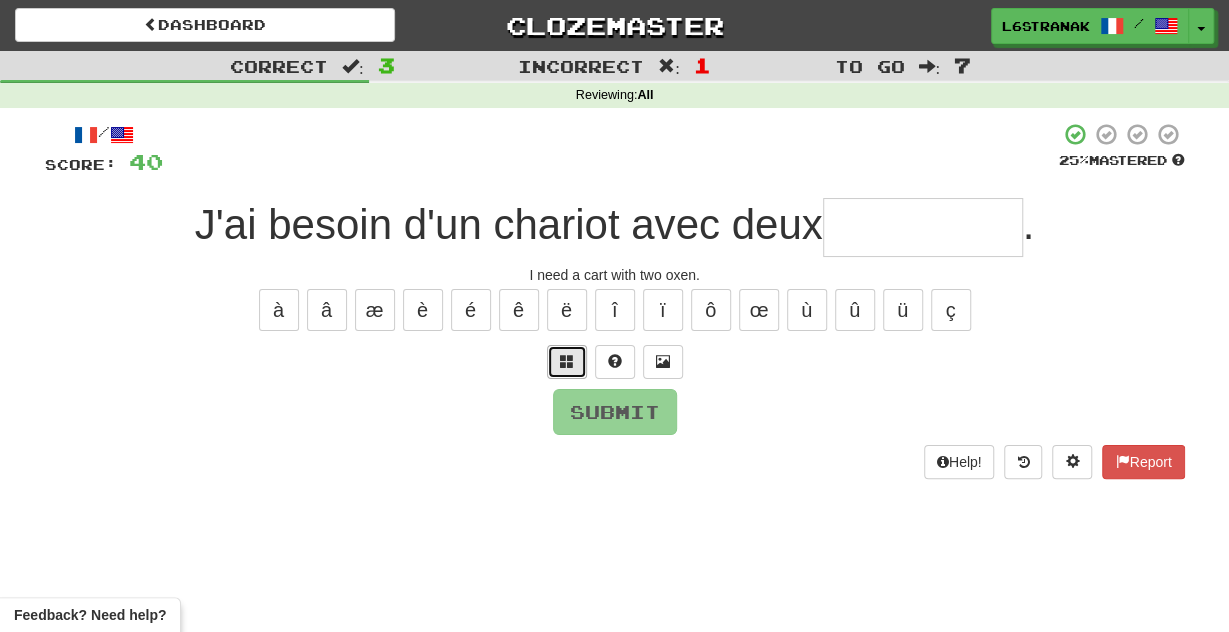 click at bounding box center [567, 361] 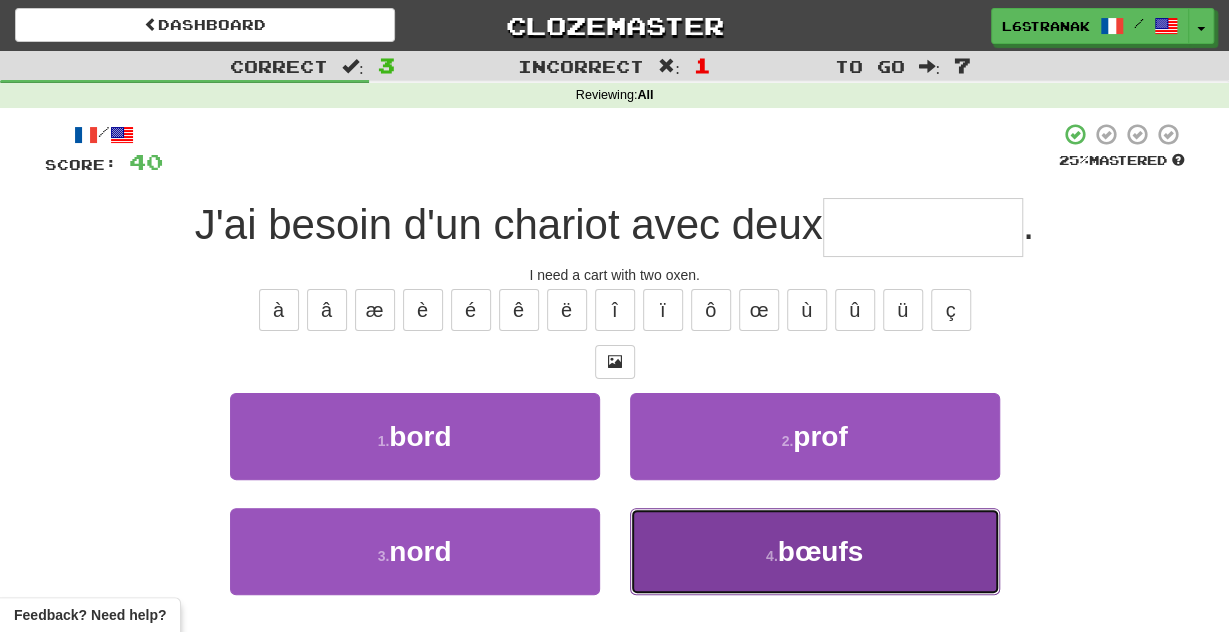 click on "4 .  bœufs" at bounding box center [815, 551] 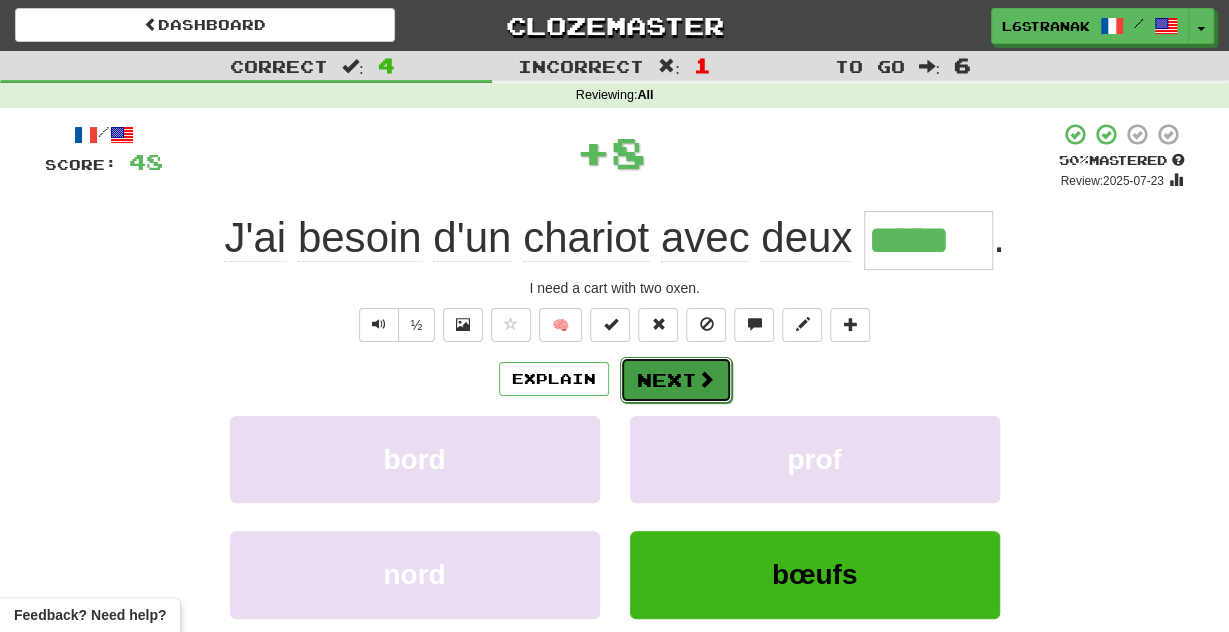 click on "Next" at bounding box center [676, 380] 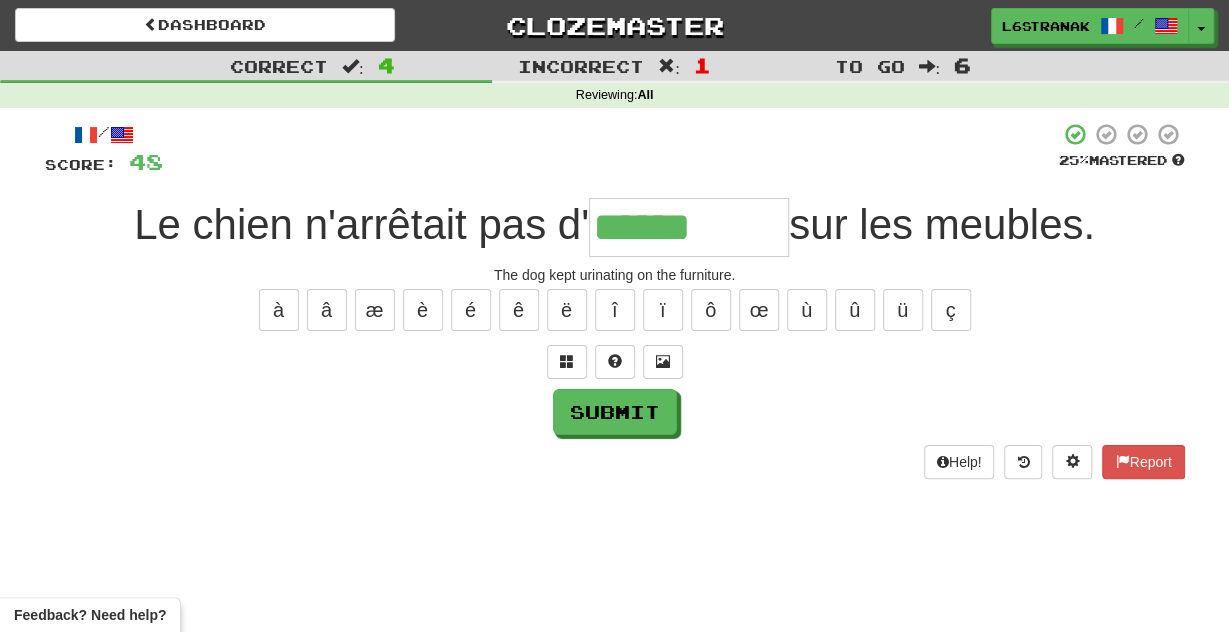 type on "******" 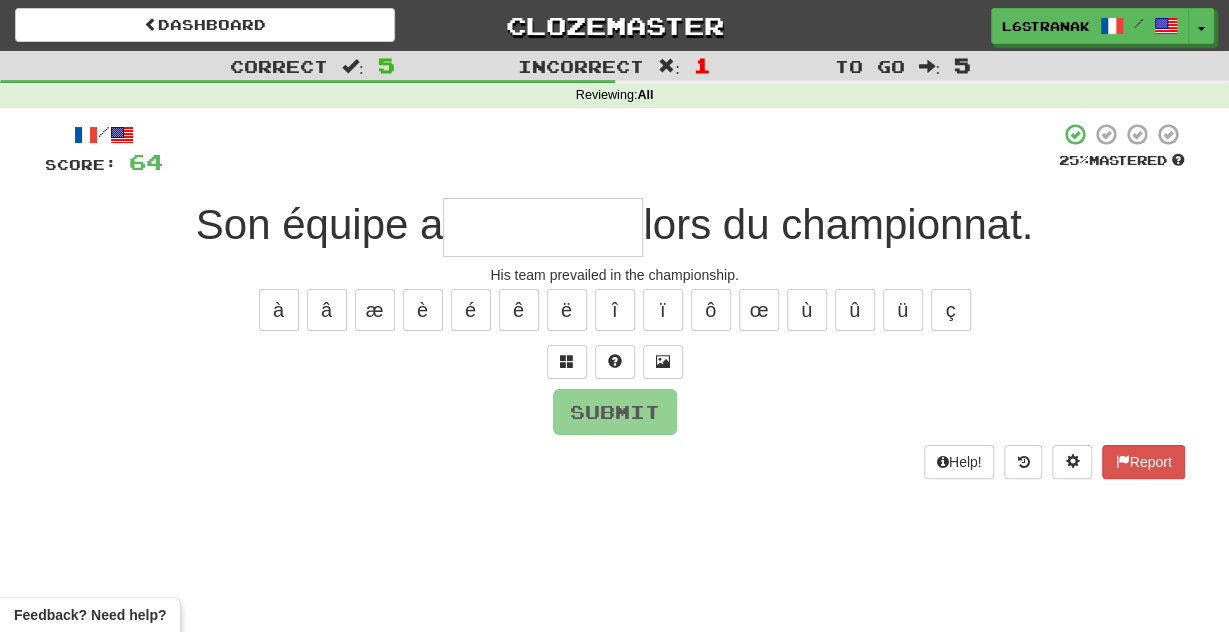 type on "*" 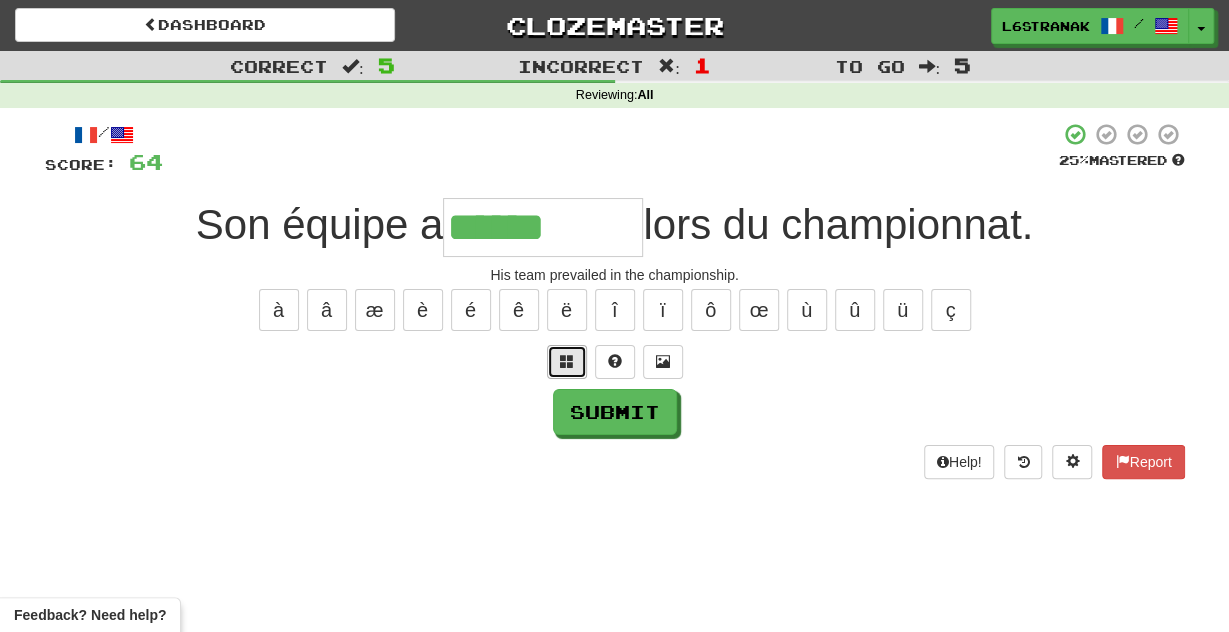 click at bounding box center [567, 362] 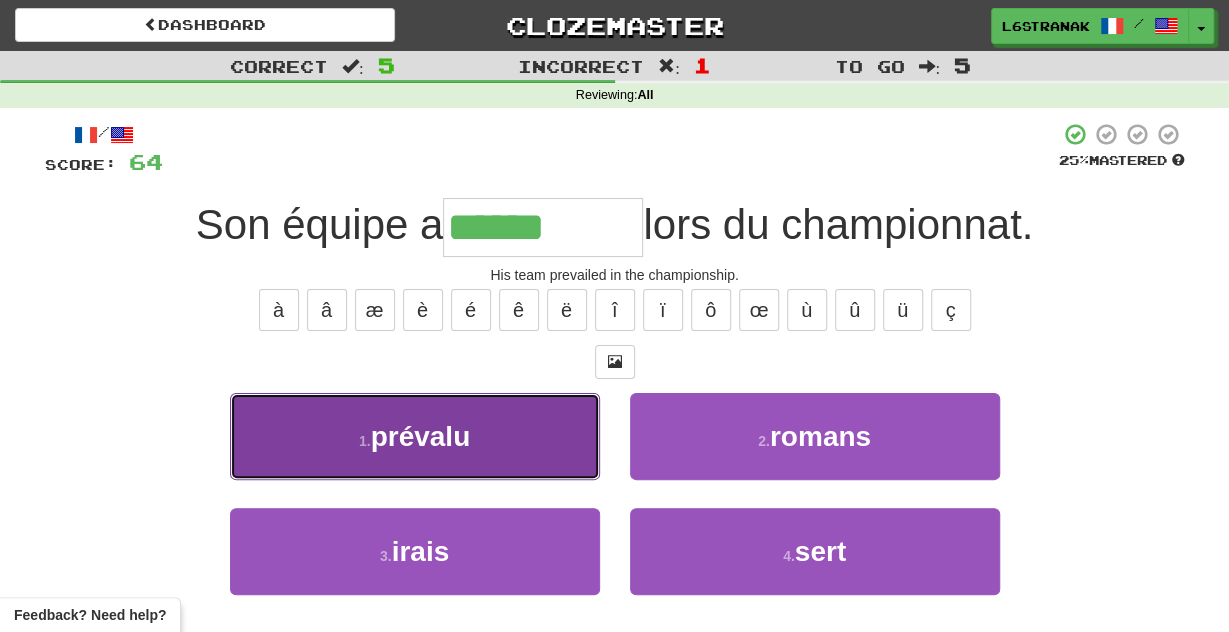 click on "1 .  prévalu" at bounding box center (415, 436) 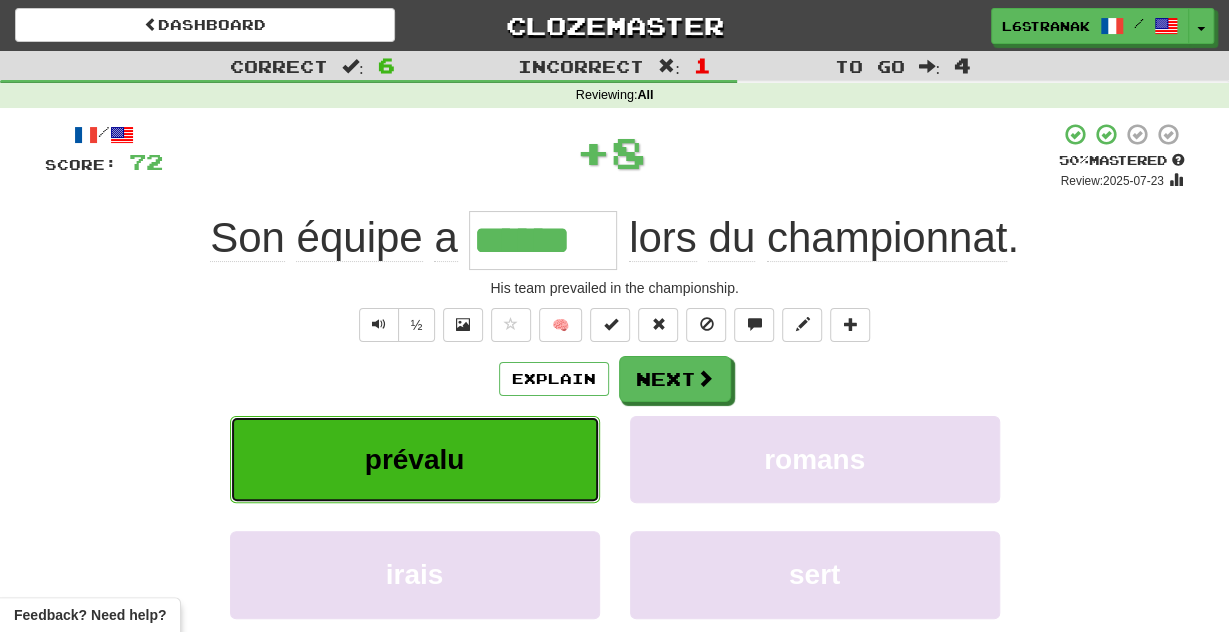 type on "*******" 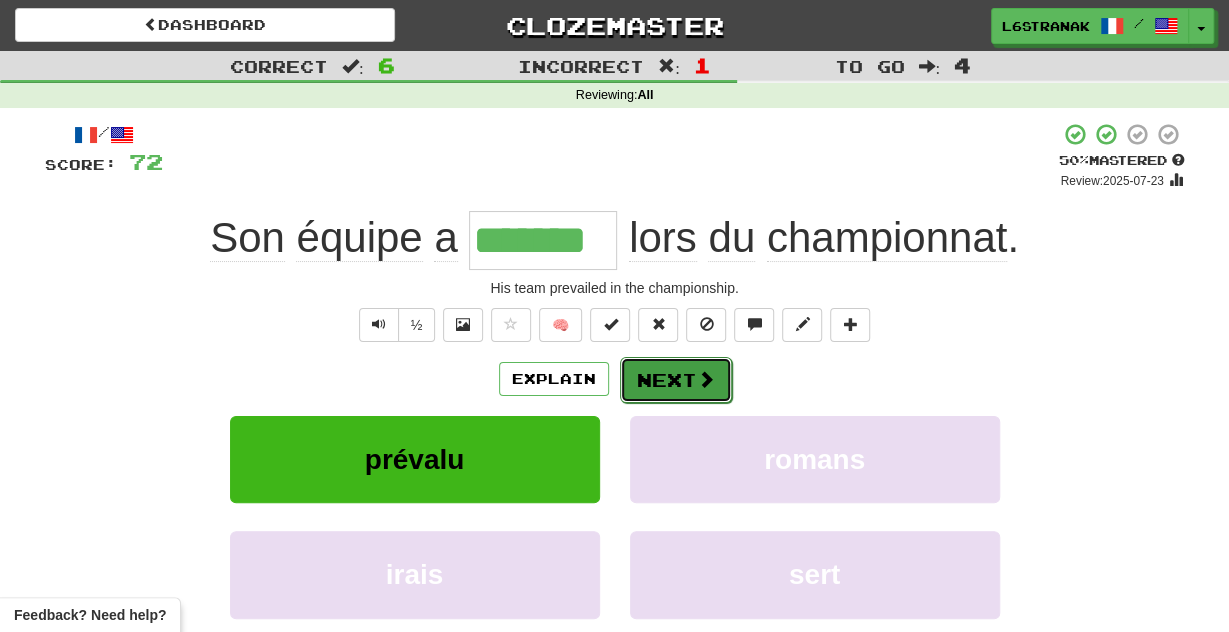 click on "Next" at bounding box center [676, 380] 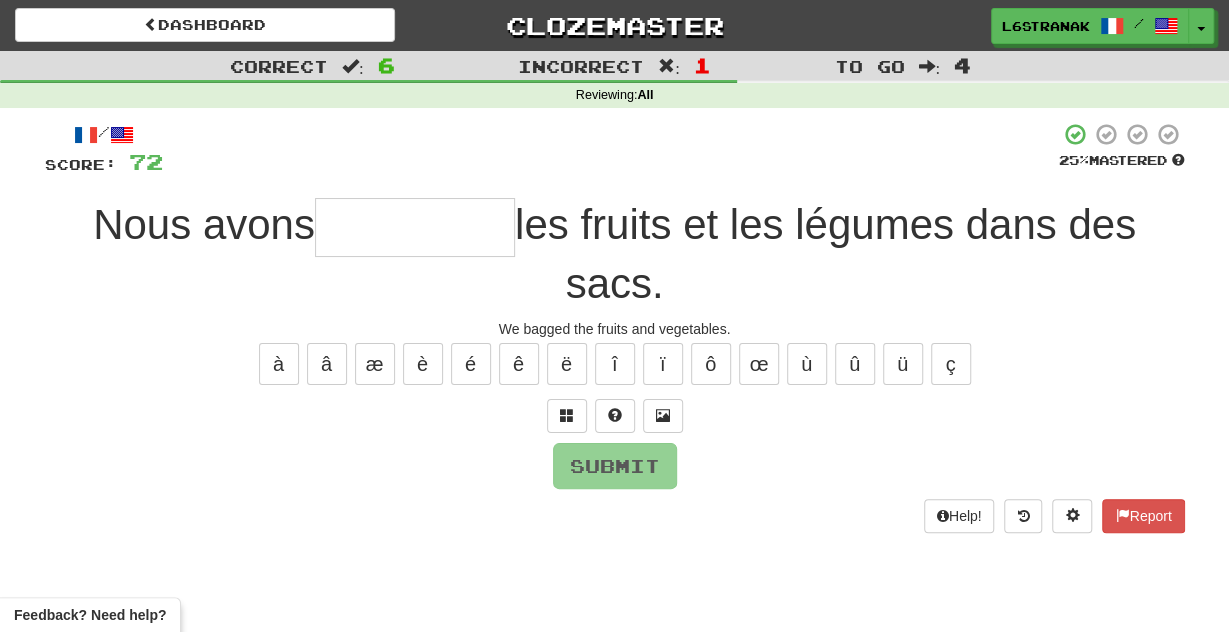type on "*" 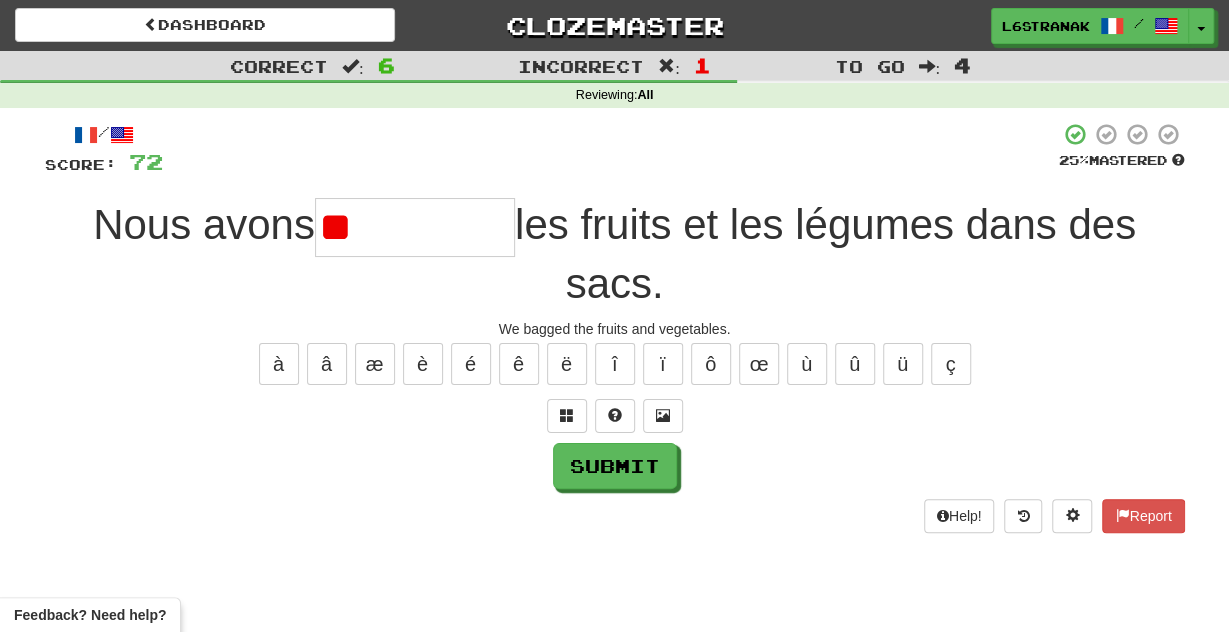 type on "*" 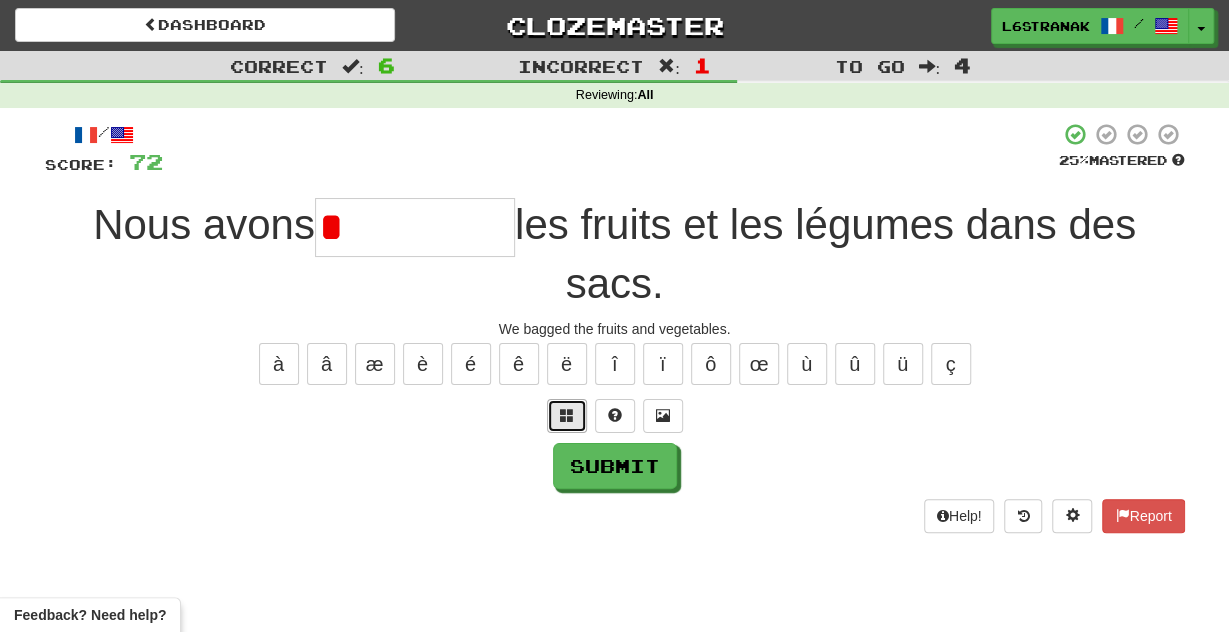 click at bounding box center (567, 416) 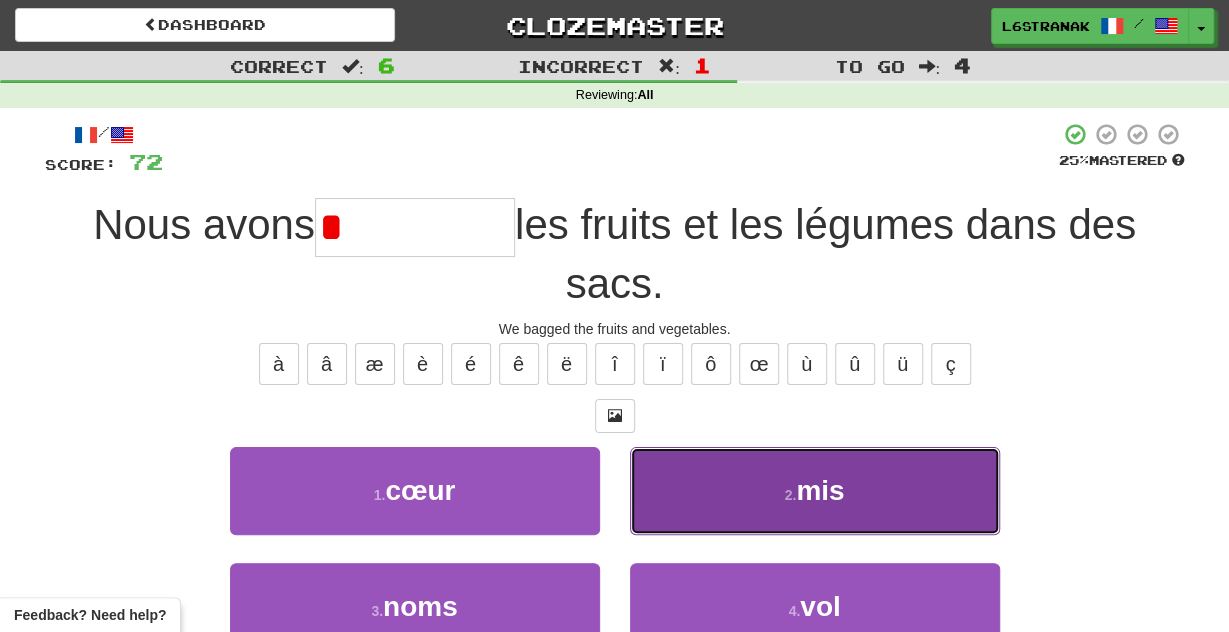click on "2 .  mis" at bounding box center (815, 490) 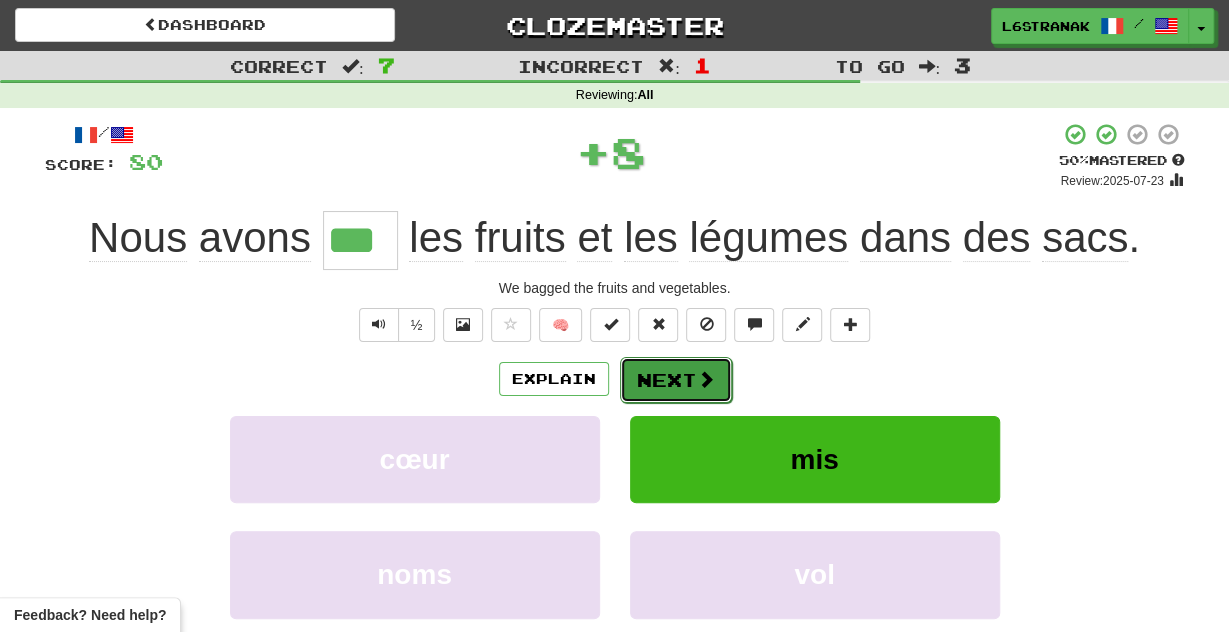 click on "Next" at bounding box center (676, 380) 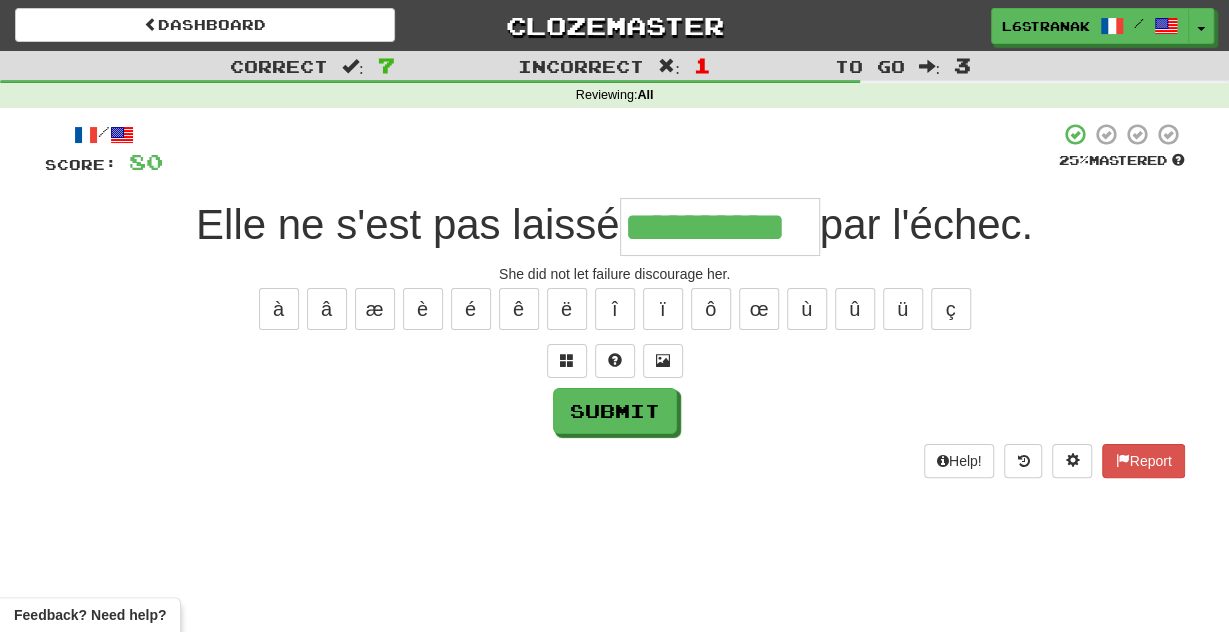 scroll, scrollTop: 0, scrollLeft: 20, axis: horizontal 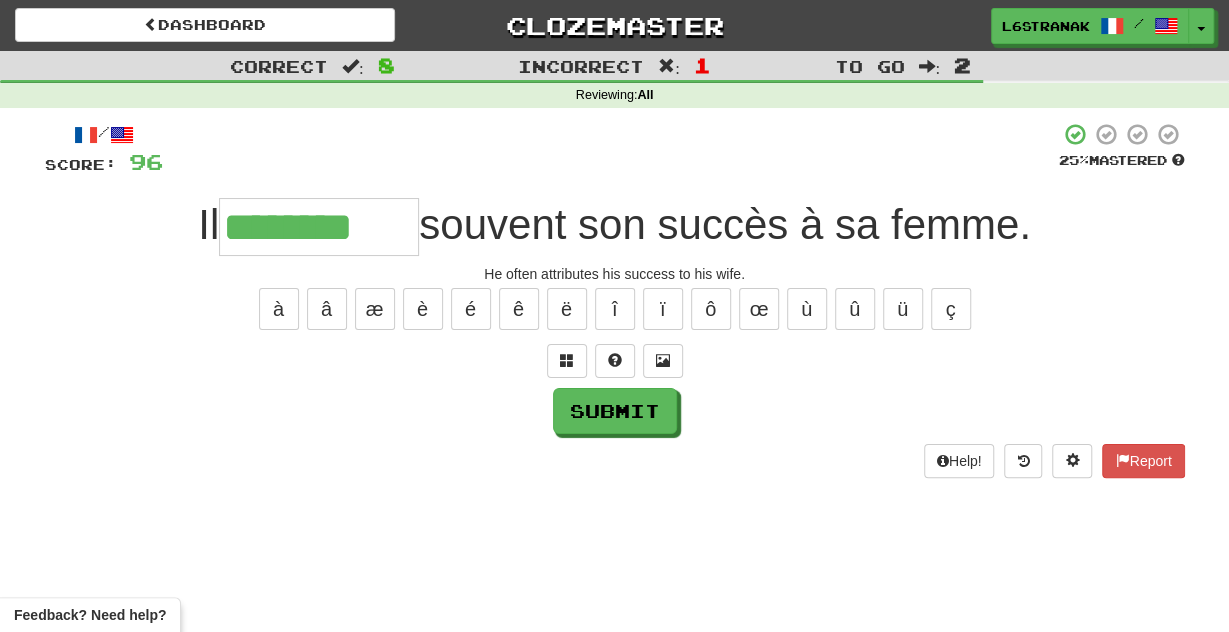 type on "********" 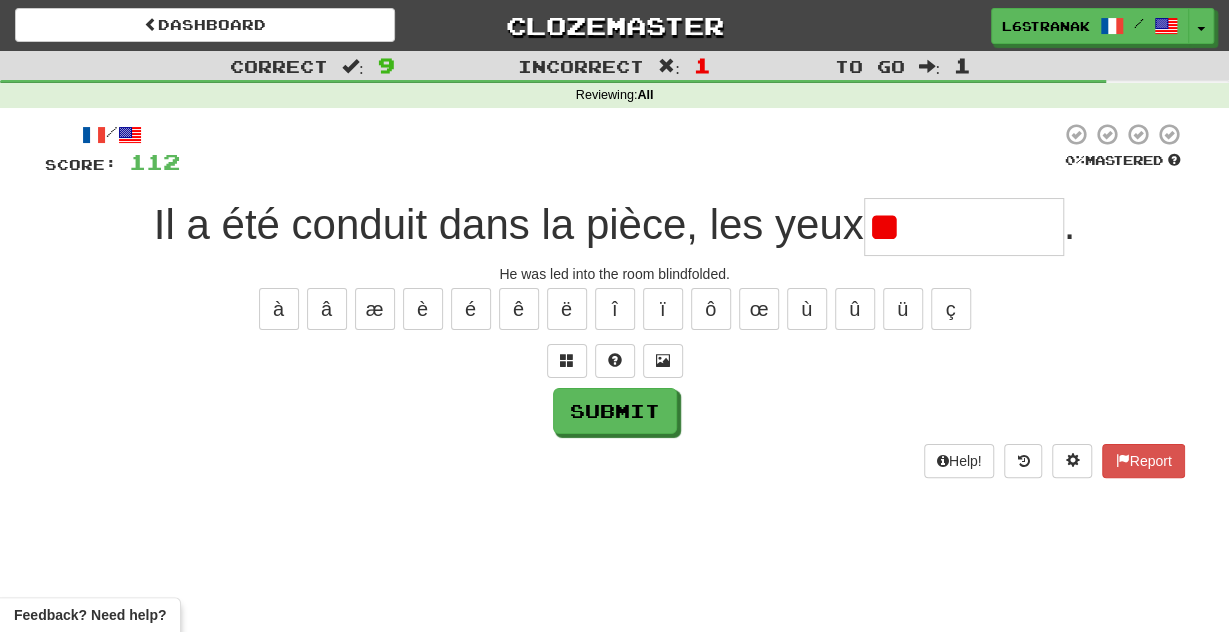 type on "*" 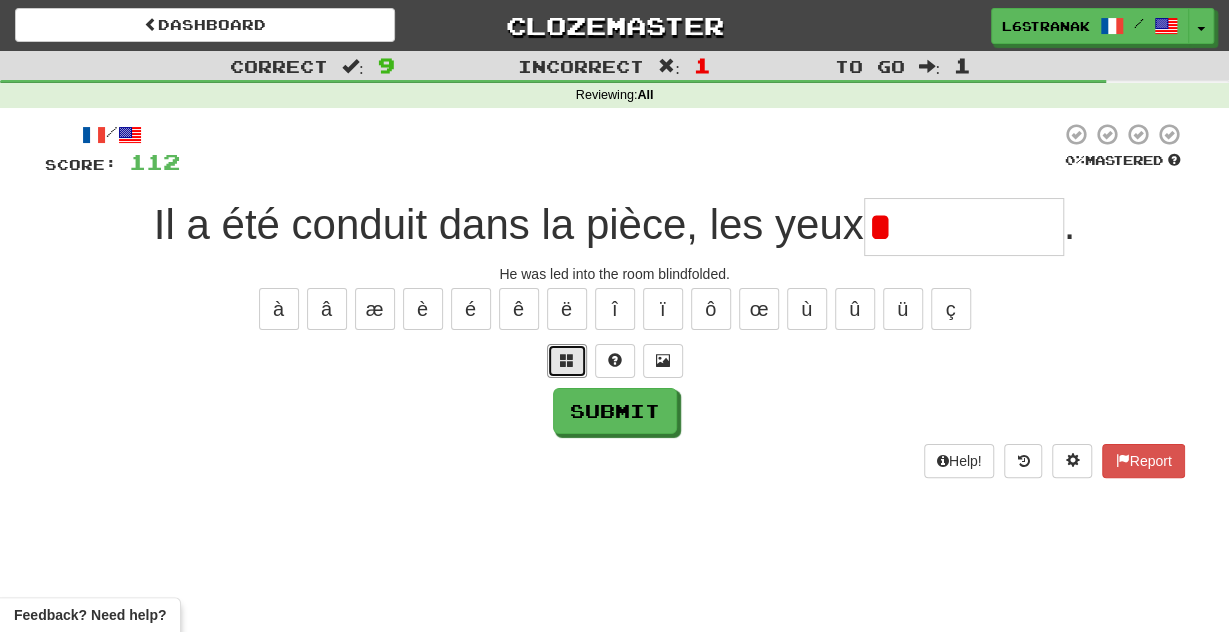 click at bounding box center (567, 361) 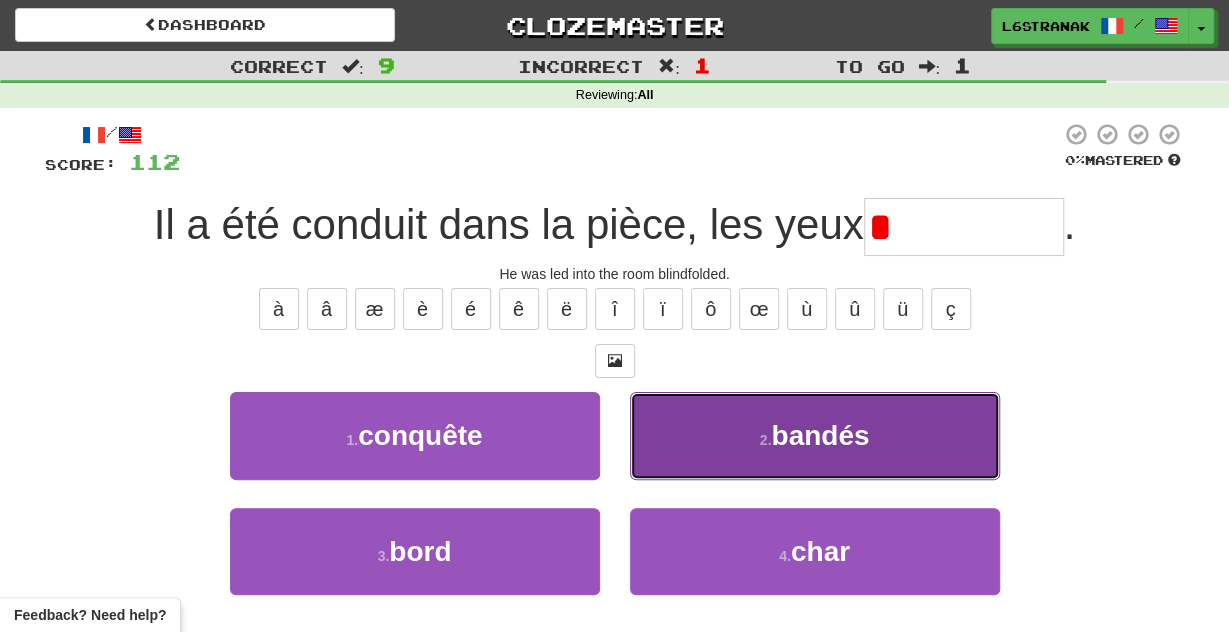 click on "2 .  bandés" at bounding box center [815, 435] 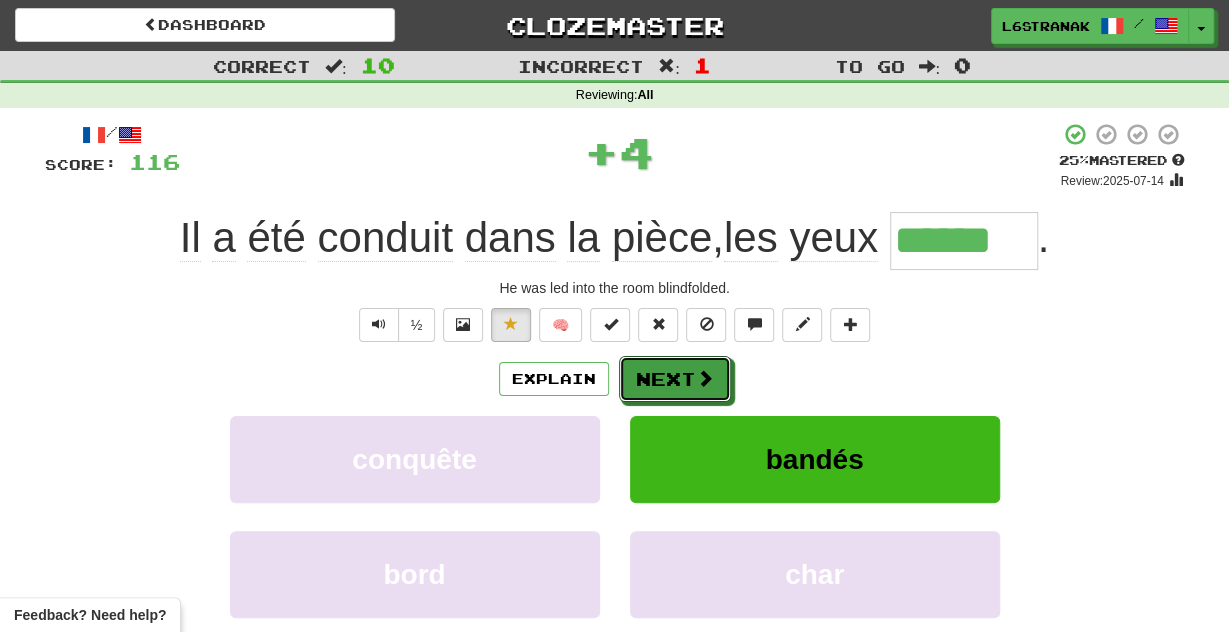 click on "Next" at bounding box center [675, 379] 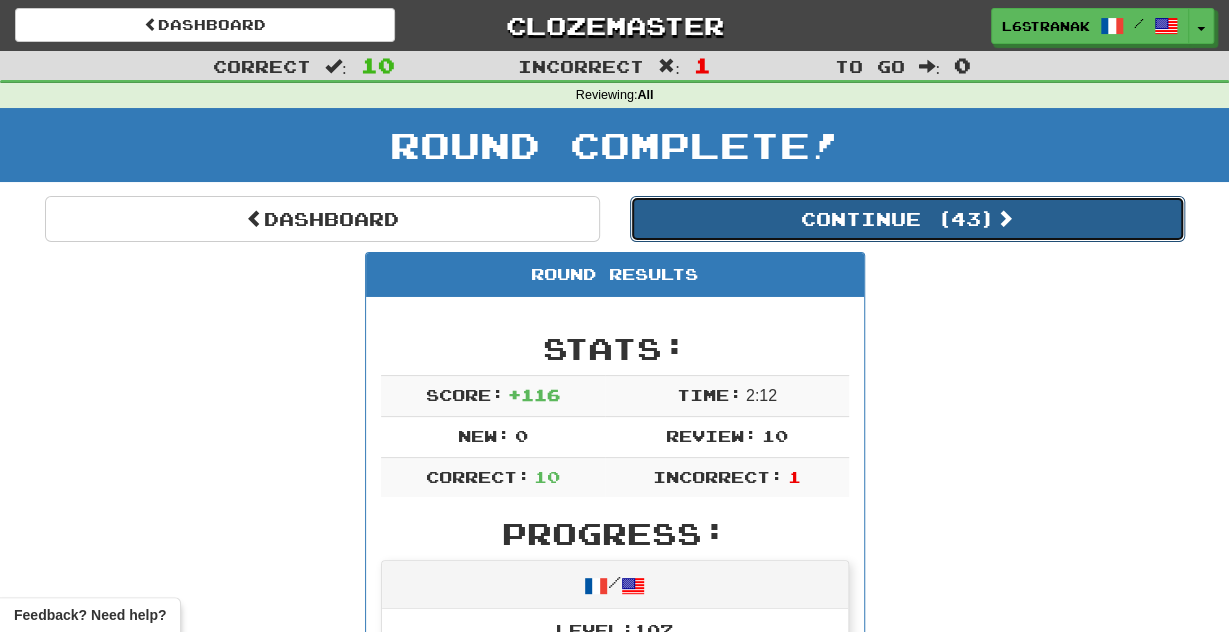 click on "Continue ( 43 )" at bounding box center (907, 219) 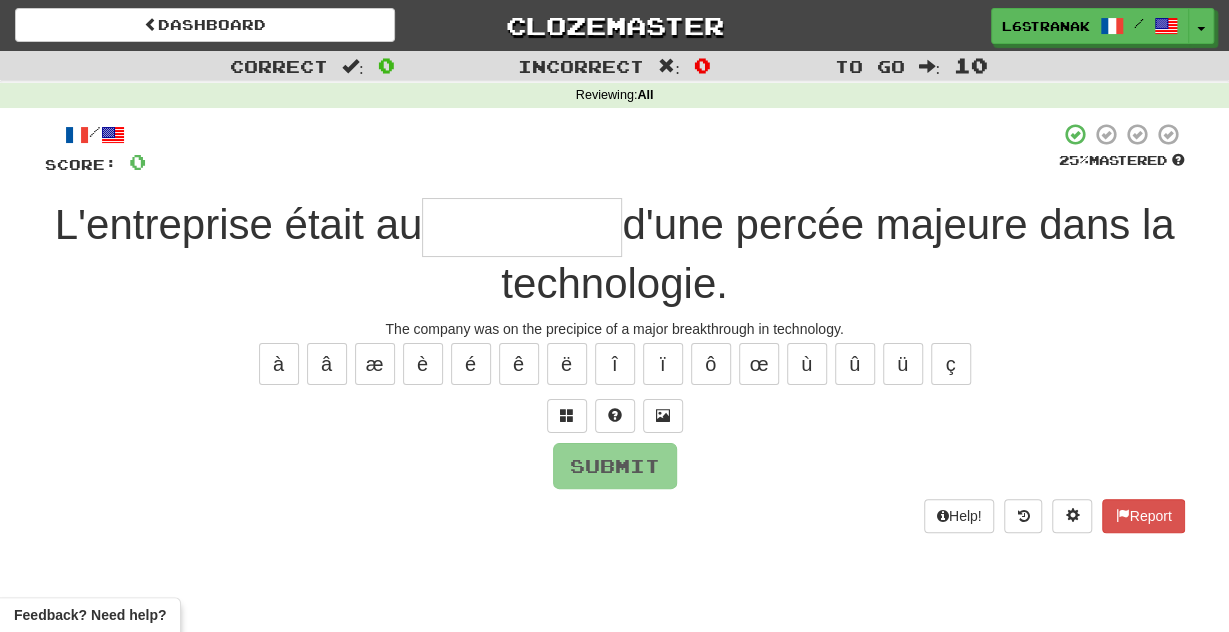 type on "*" 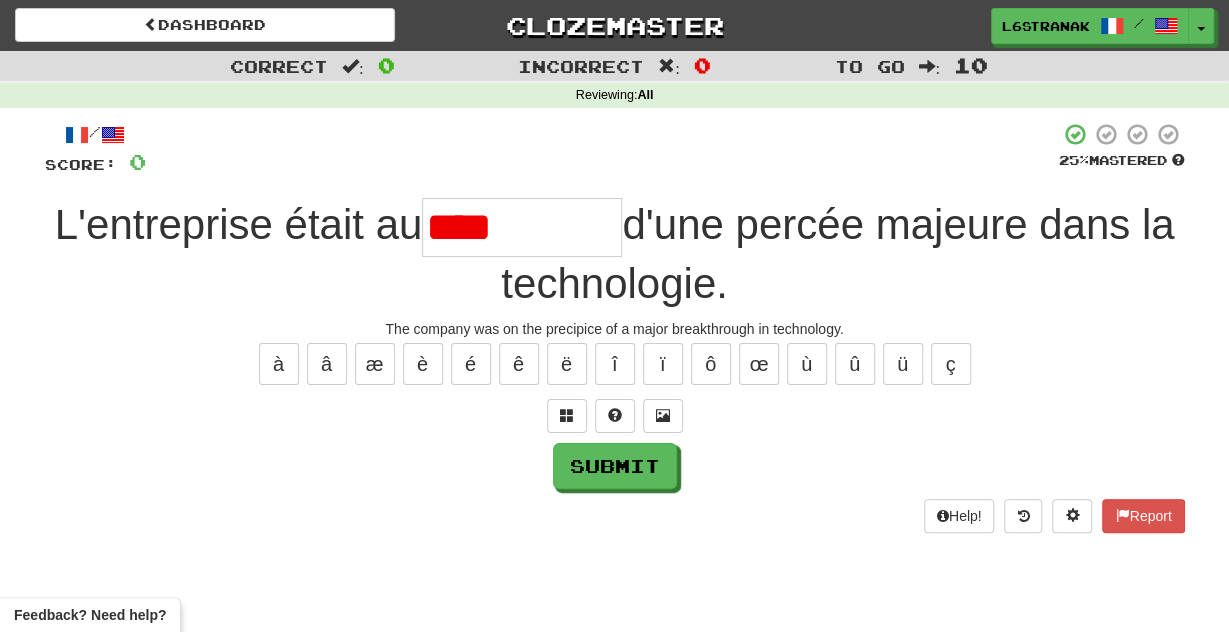 type on "****" 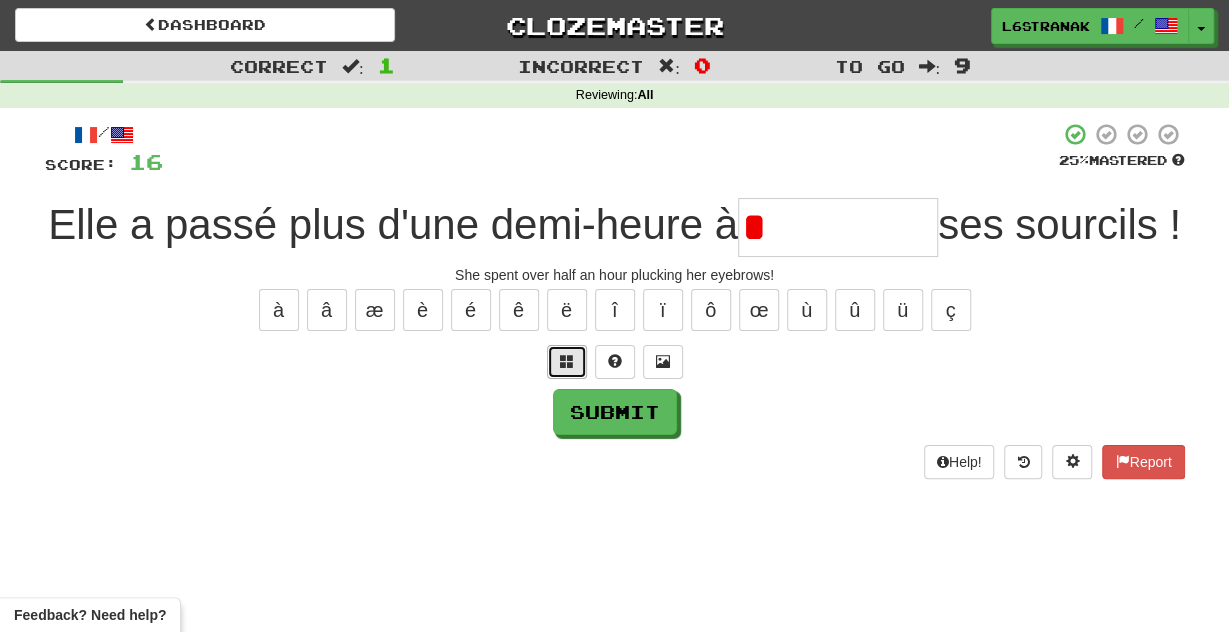 click at bounding box center [567, 361] 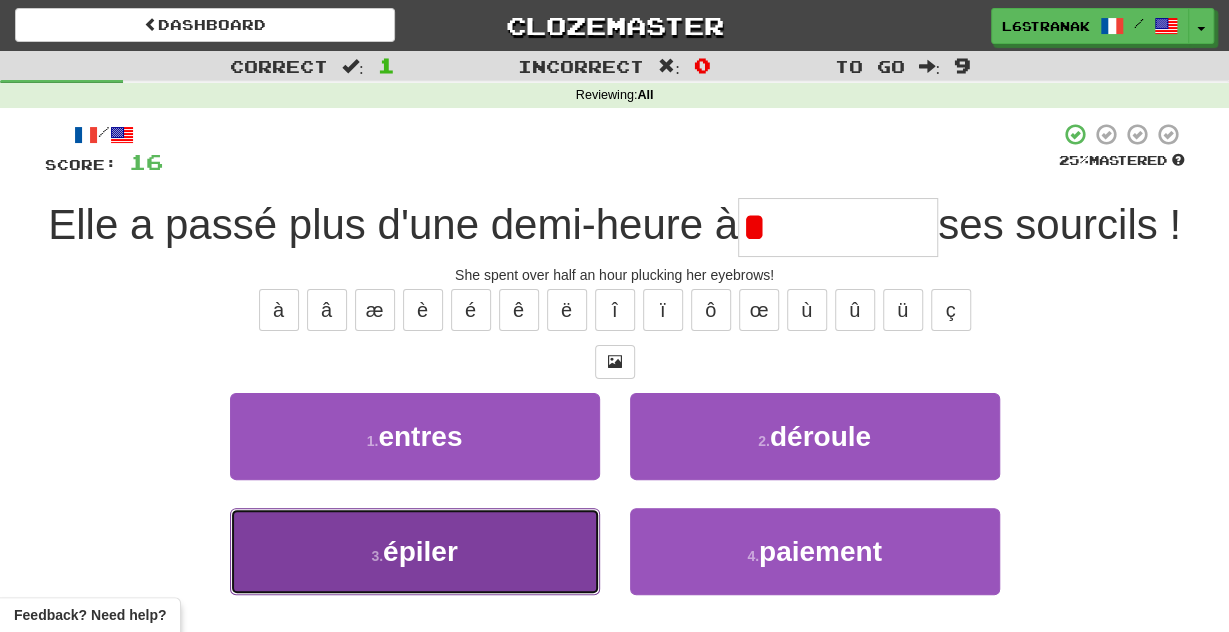 click on "3 .  épiler" at bounding box center [415, 551] 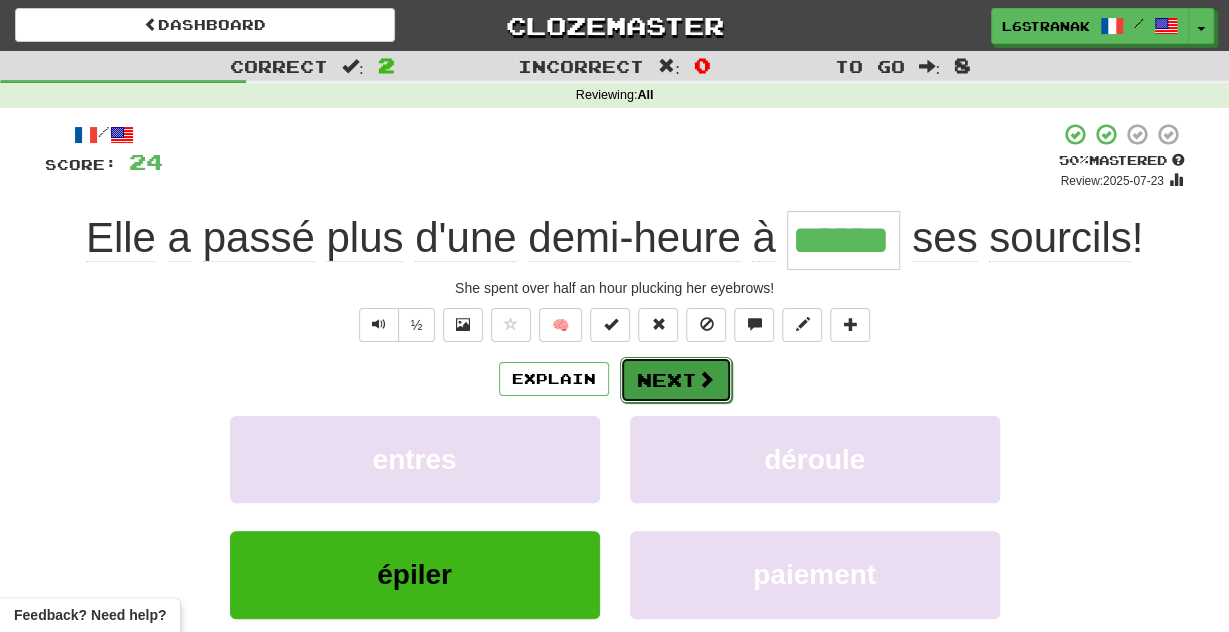 click on "Next" at bounding box center (676, 380) 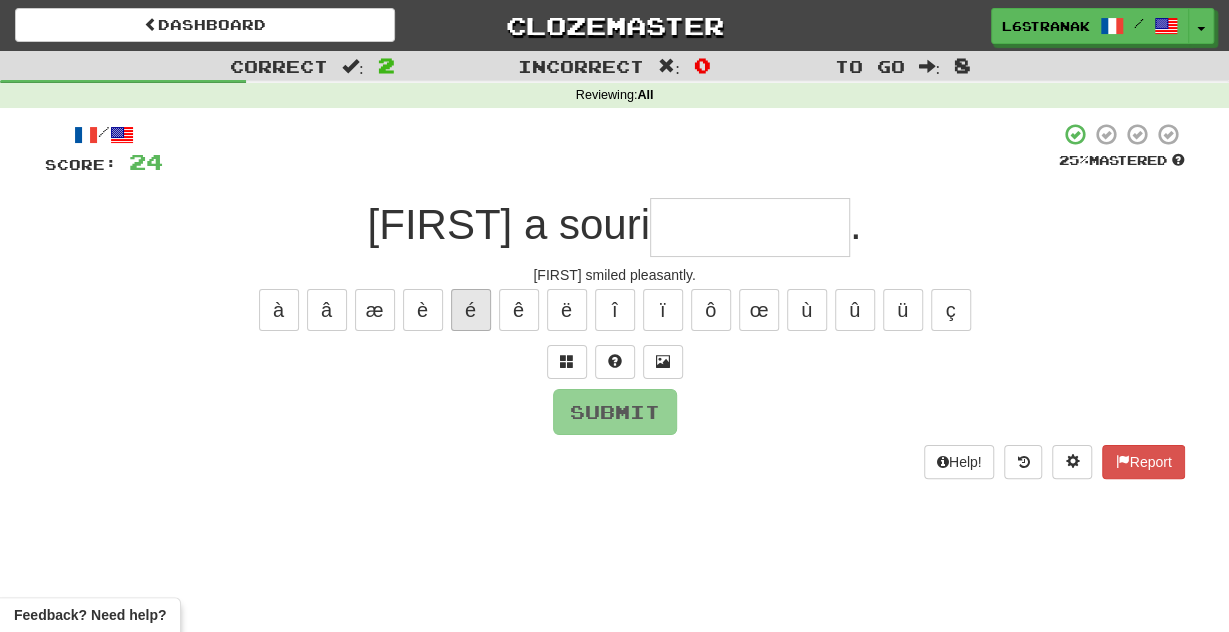type on "*" 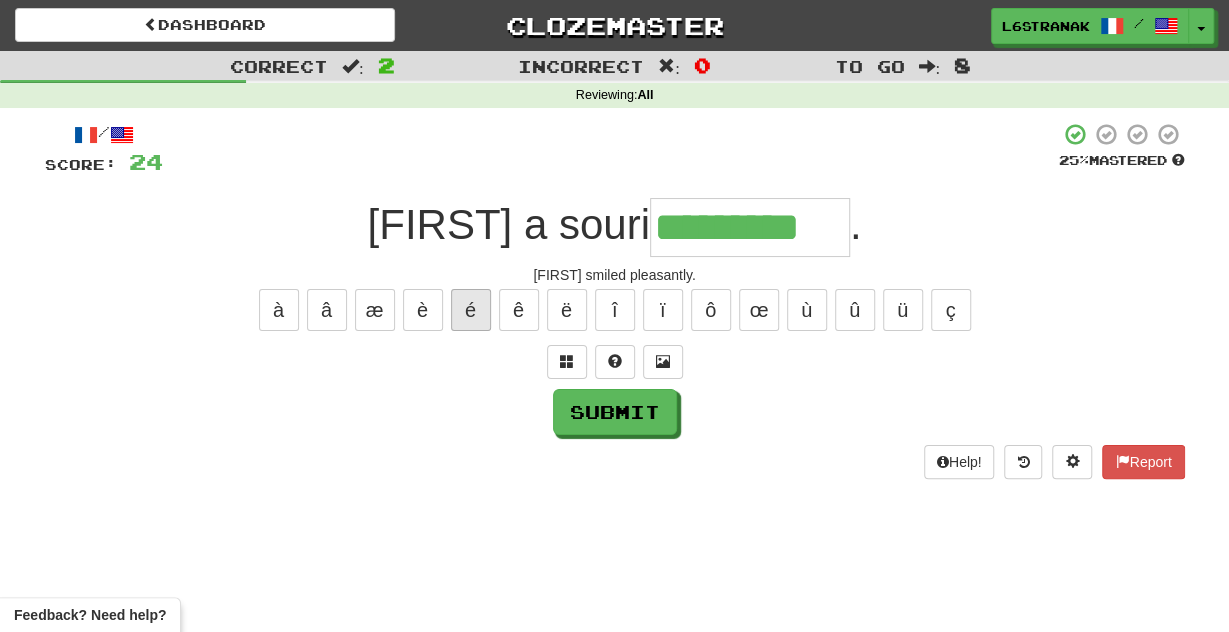 type on "*********" 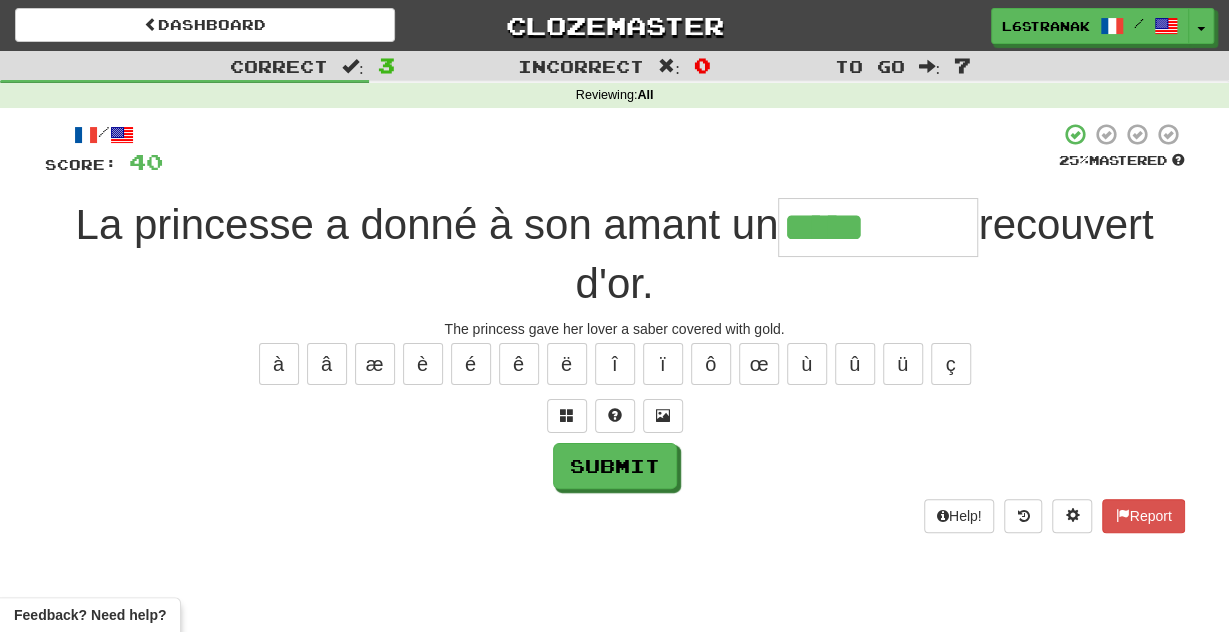 type on "*****" 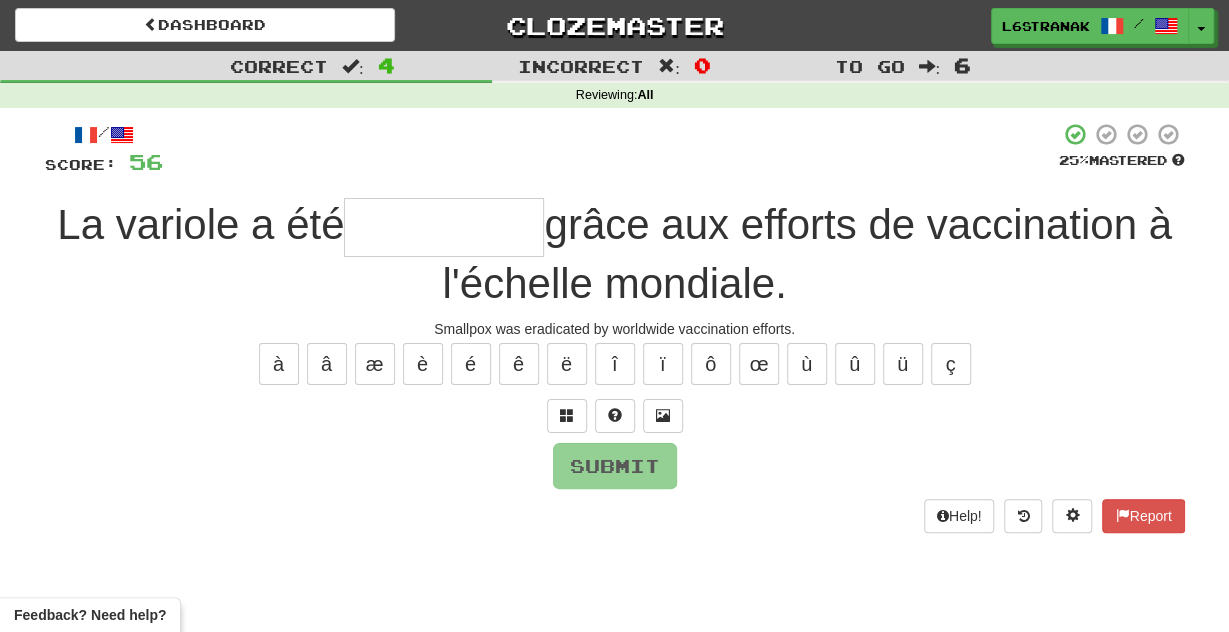 type on "*" 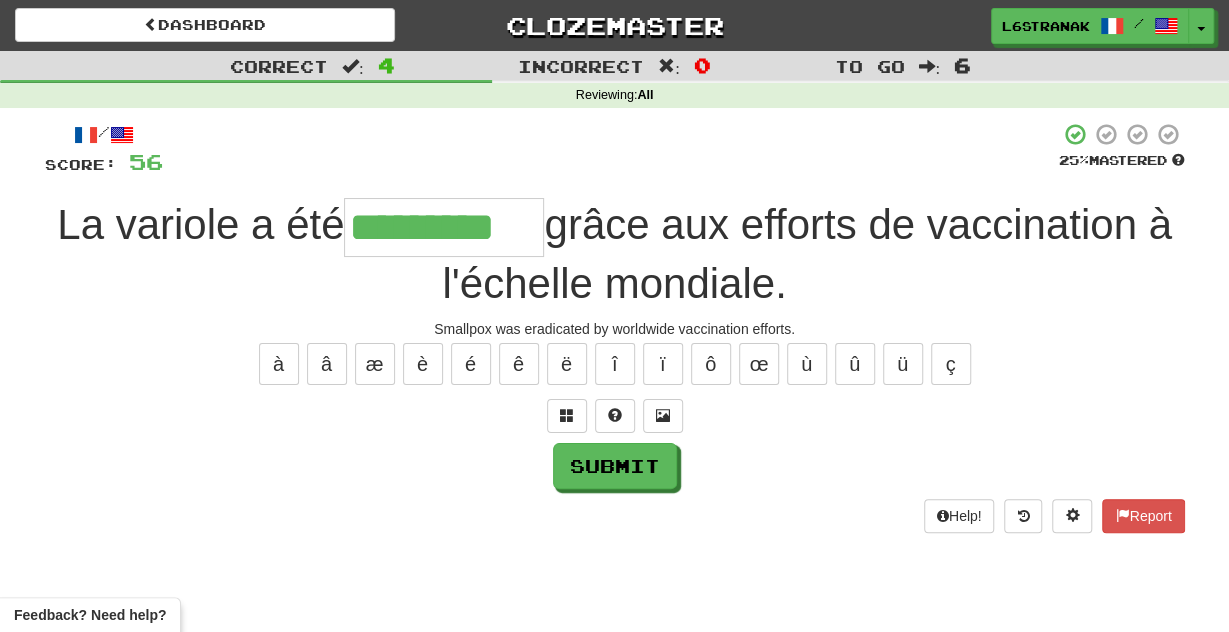 type on "*********" 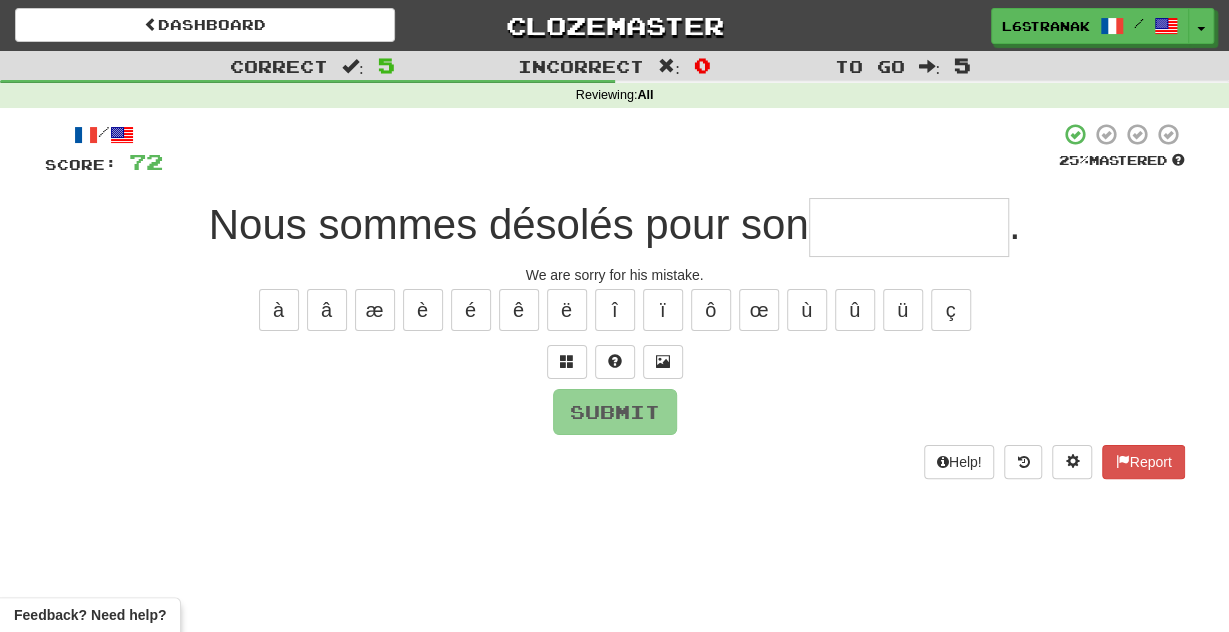 type on "*" 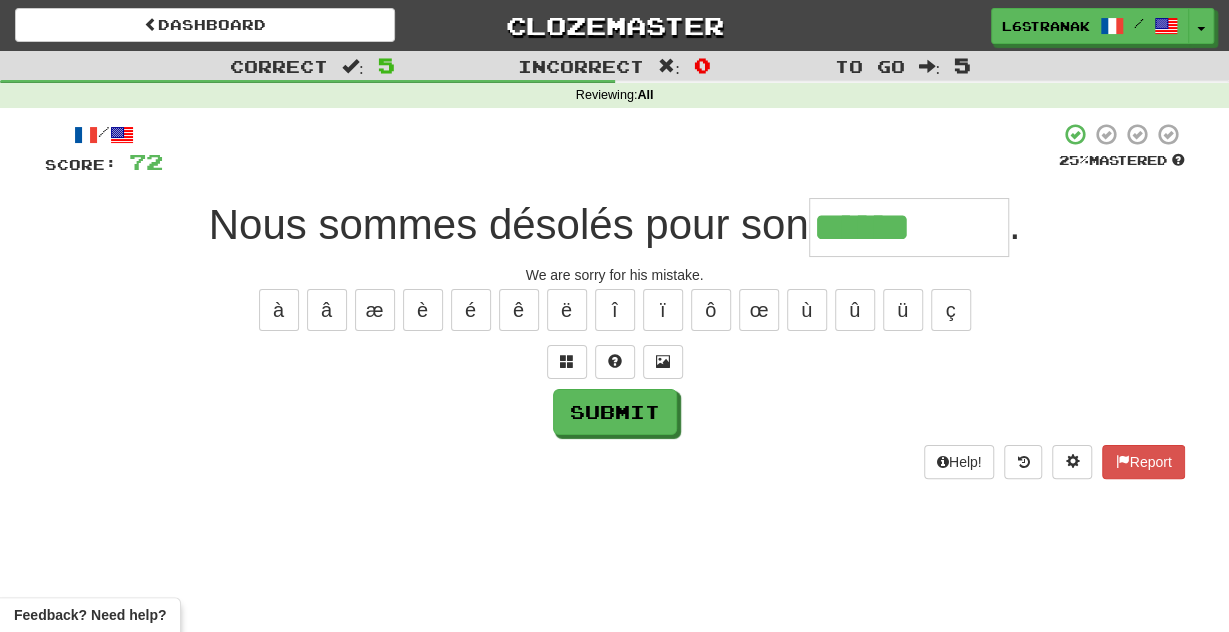 type on "******" 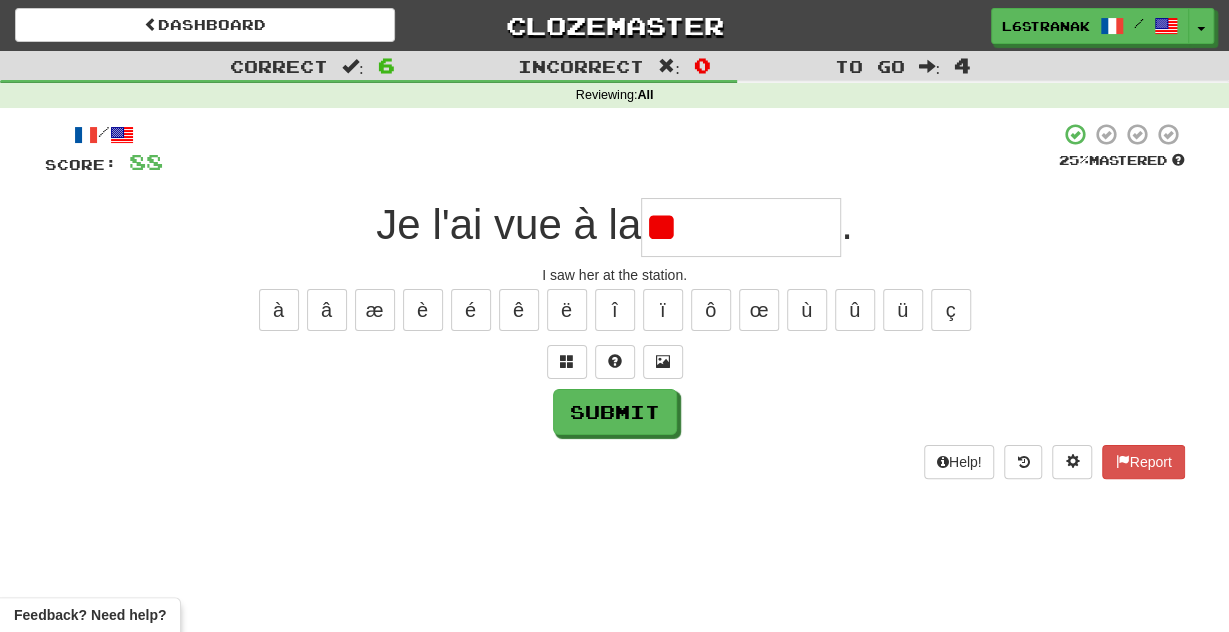 type on "*" 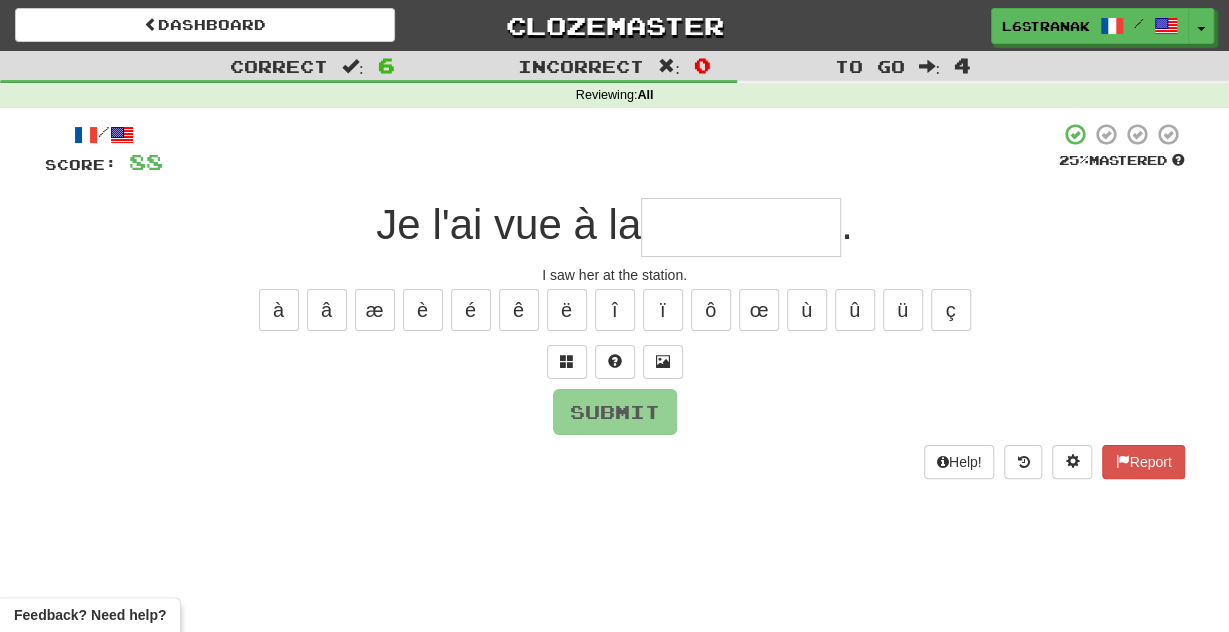 type on "*" 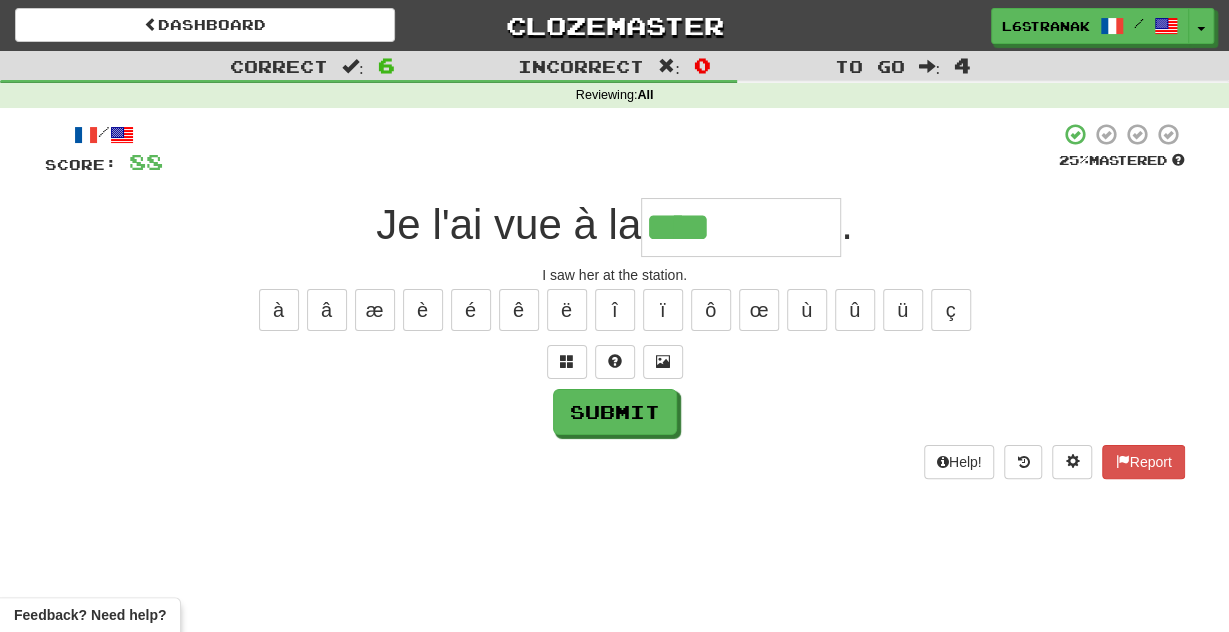 type on "****" 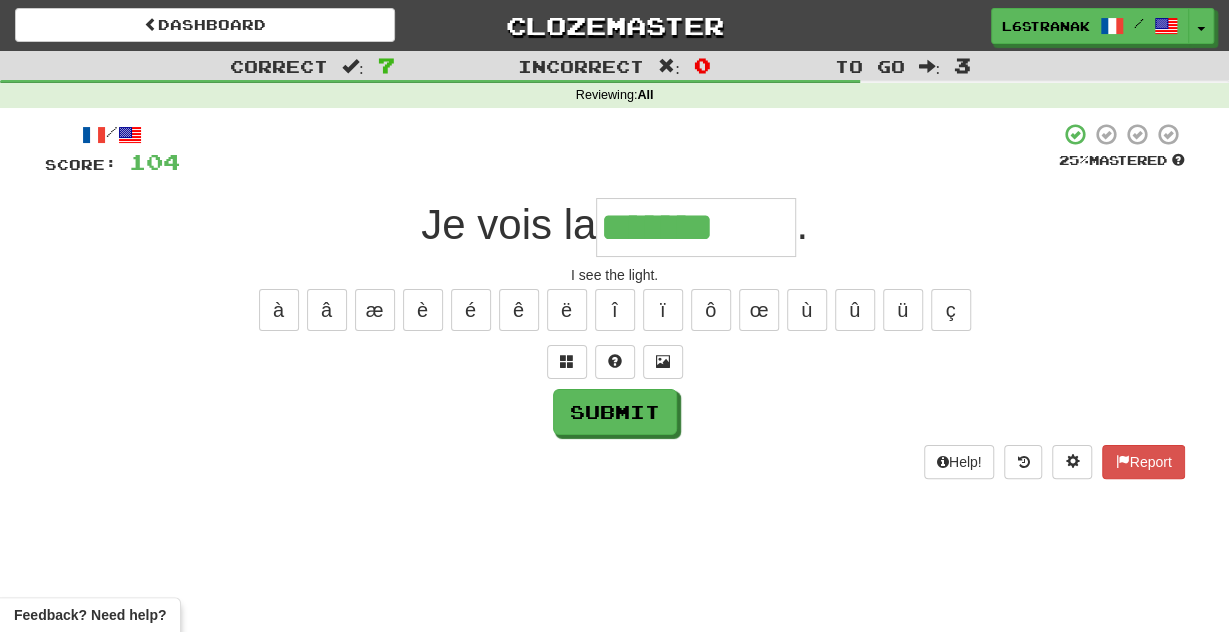 type on "*******" 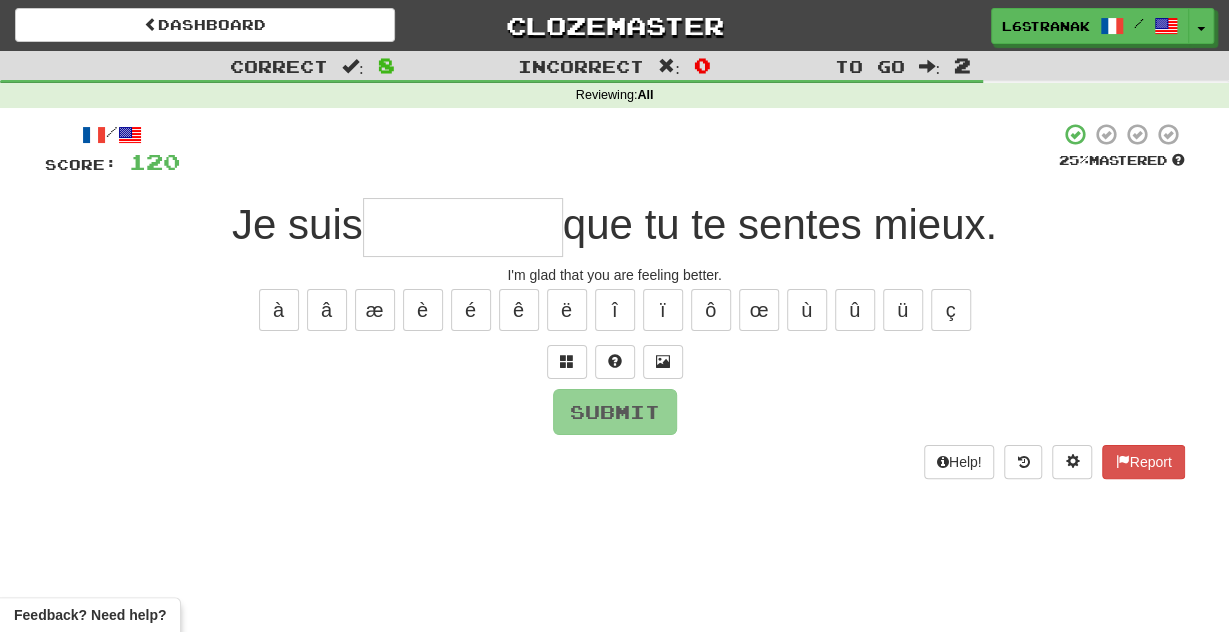 type on "*" 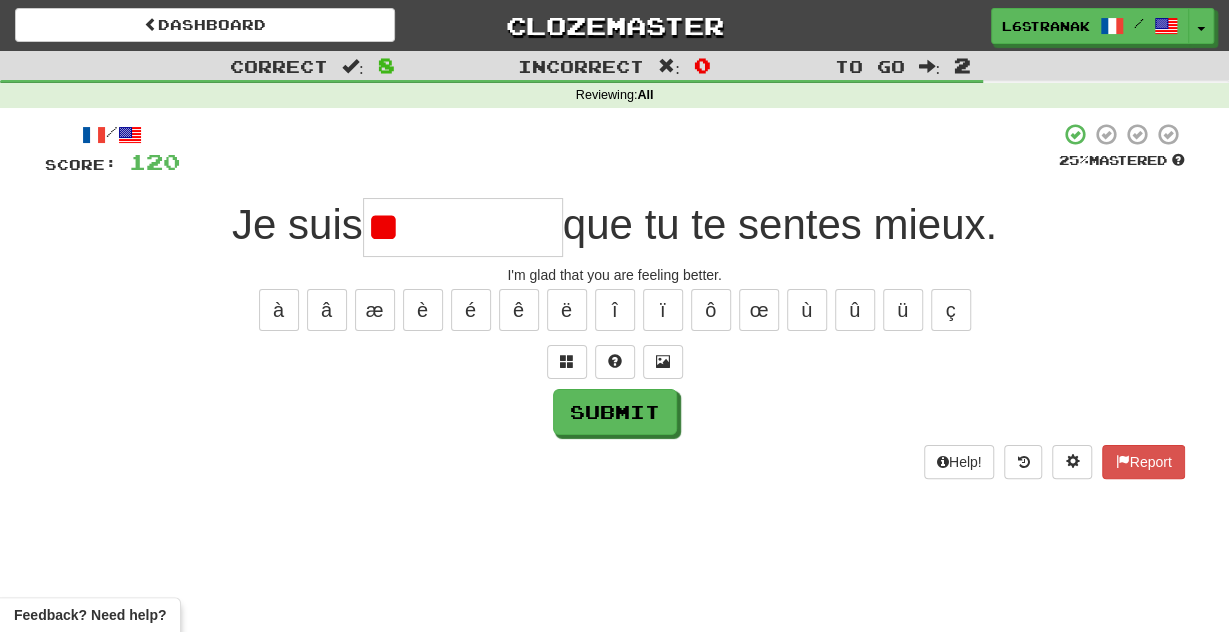 type on "*" 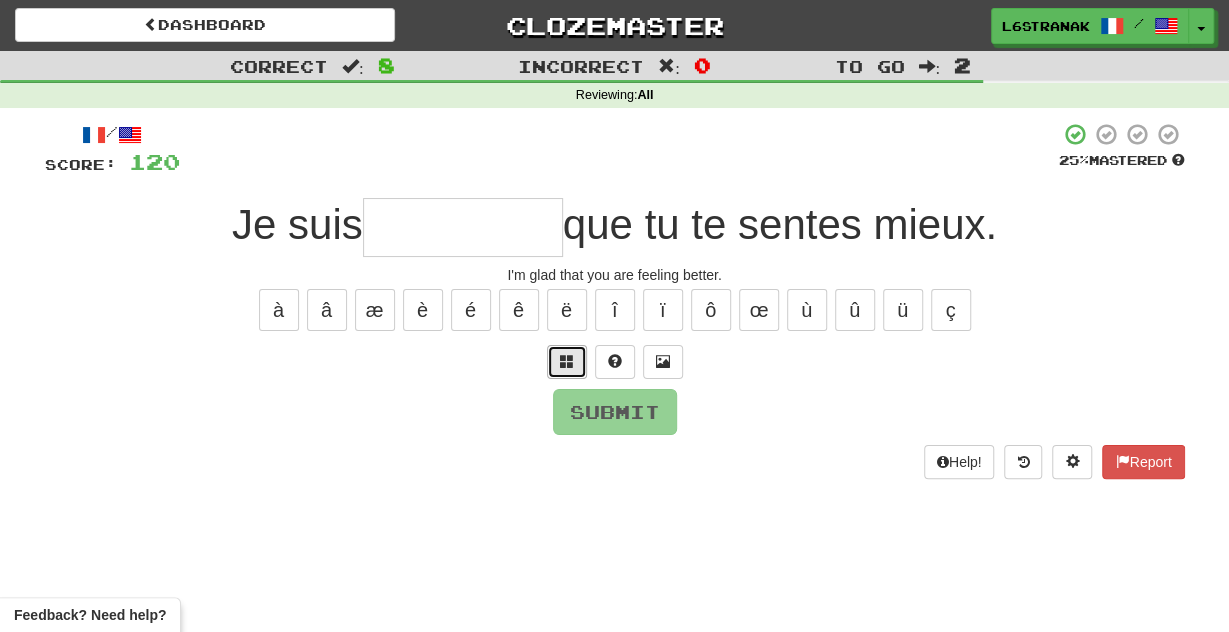 click at bounding box center (567, 362) 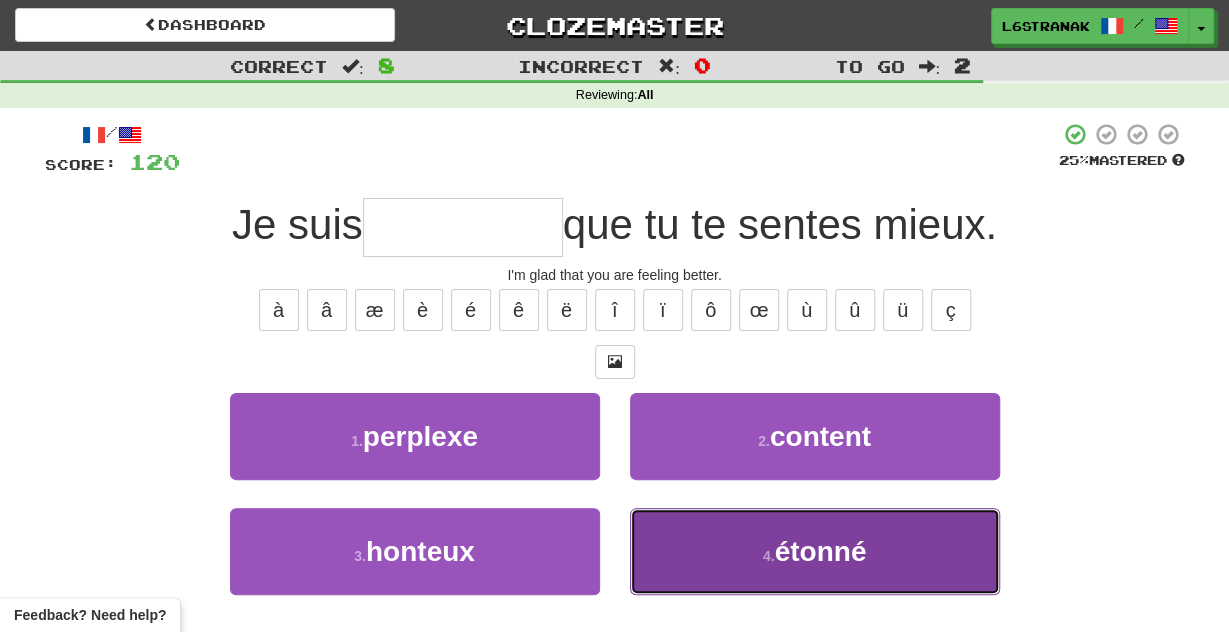 click on "4 .  étonné" at bounding box center [815, 551] 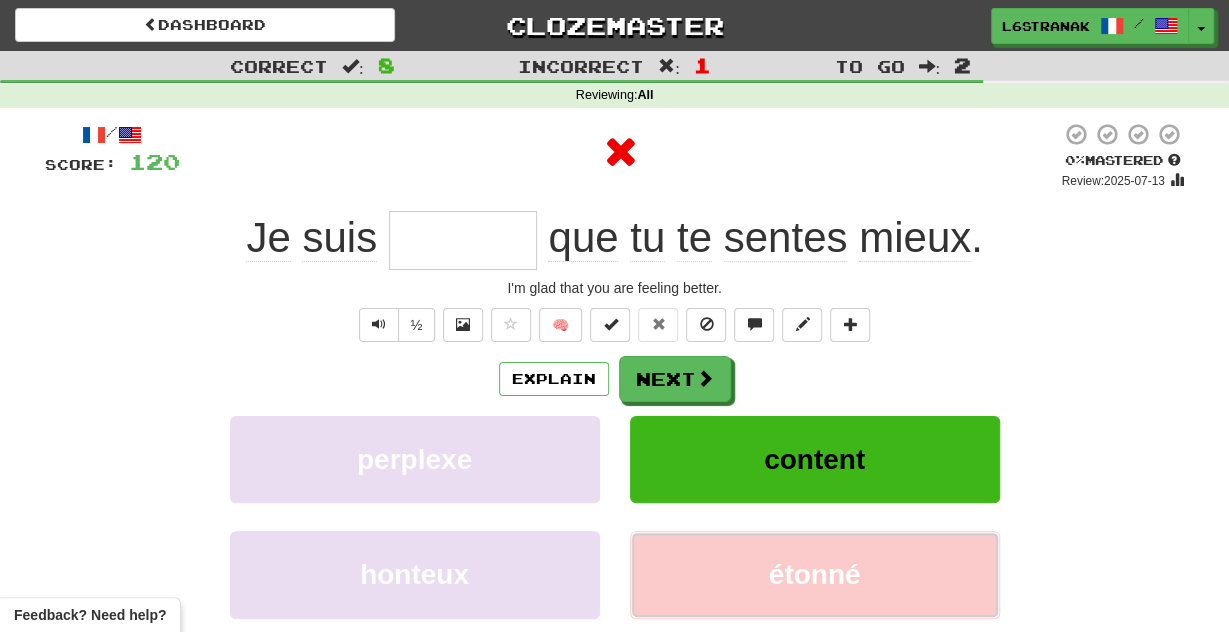 type on "*******" 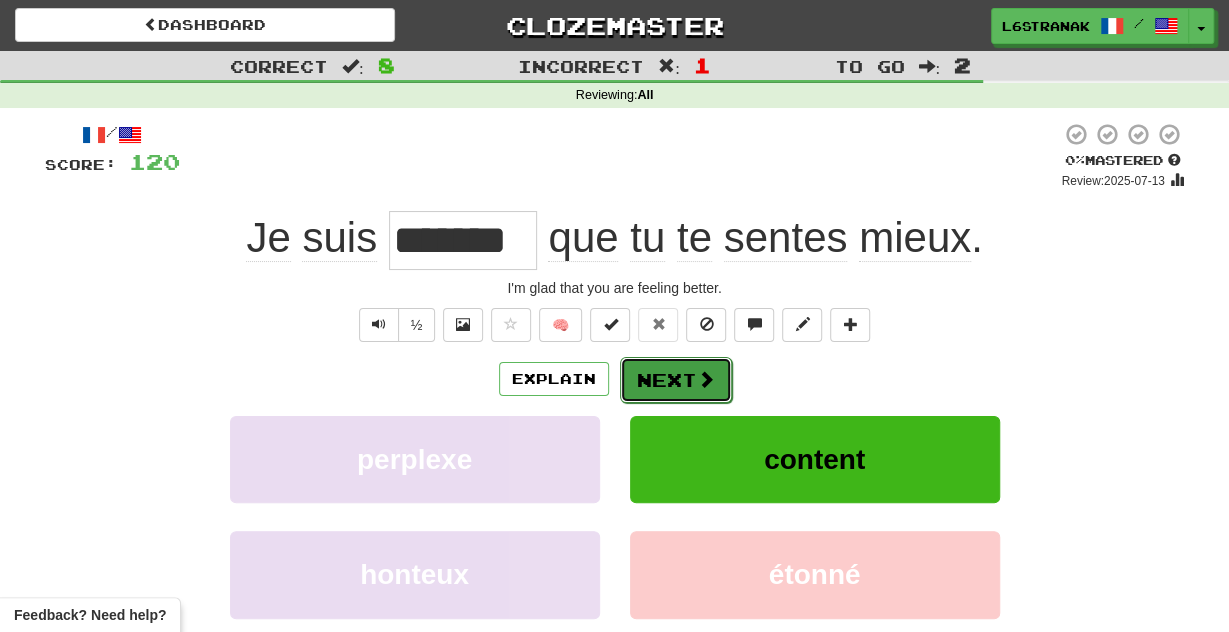 click on "Next" at bounding box center [676, 380] 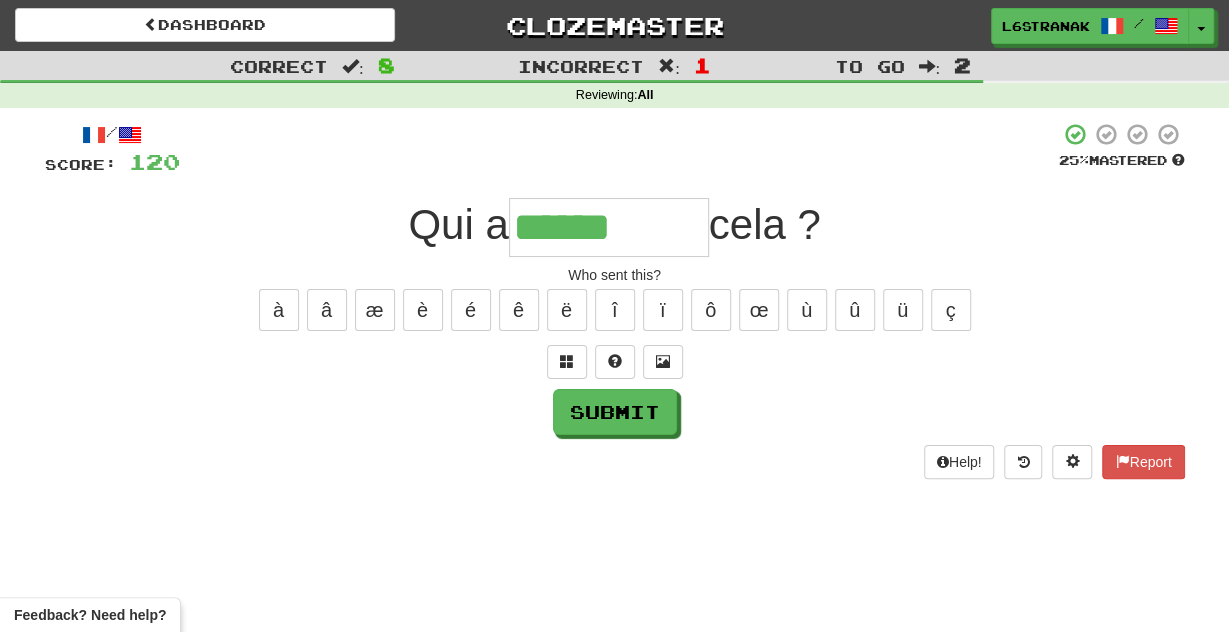 type on "******" 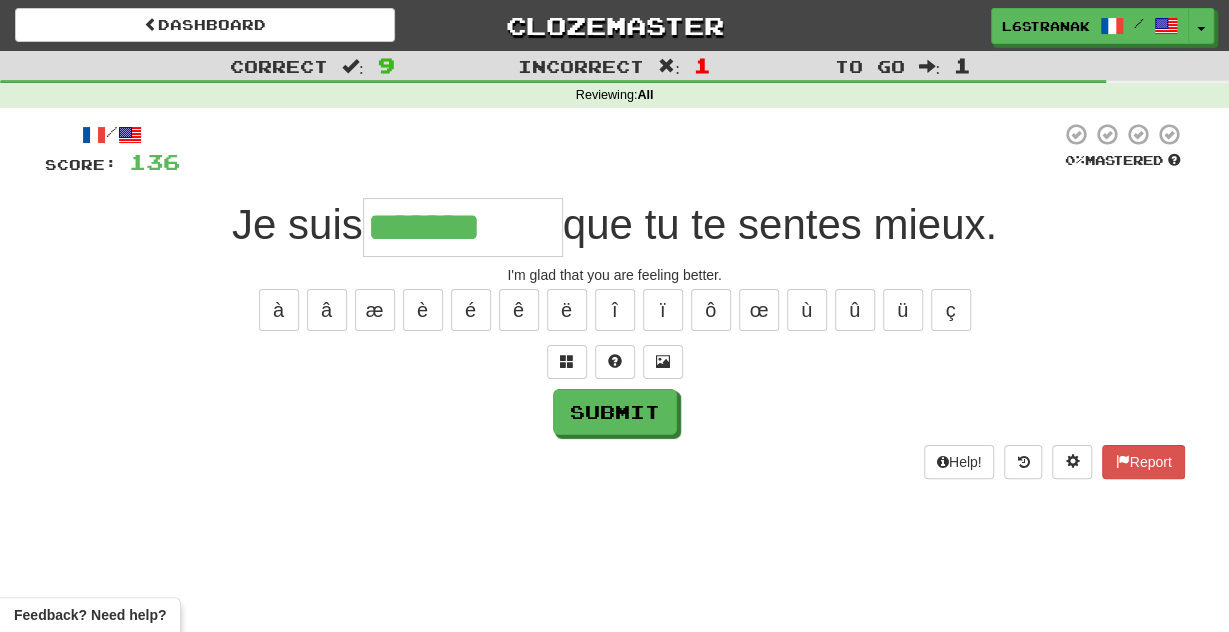type on "*******" 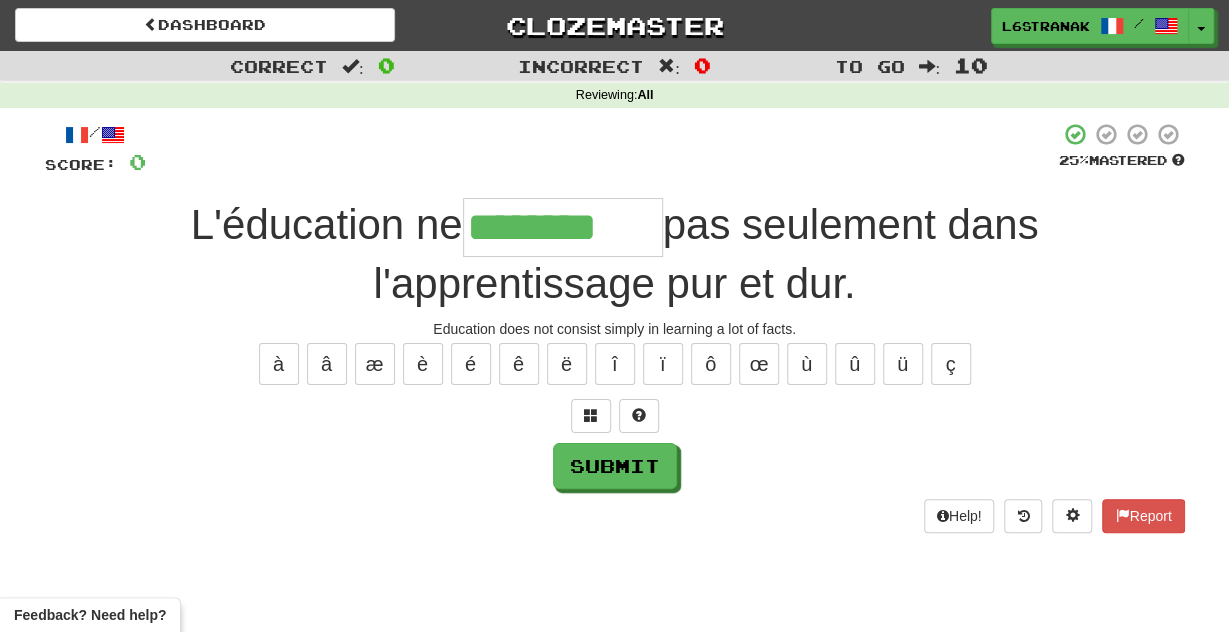 type on "********" 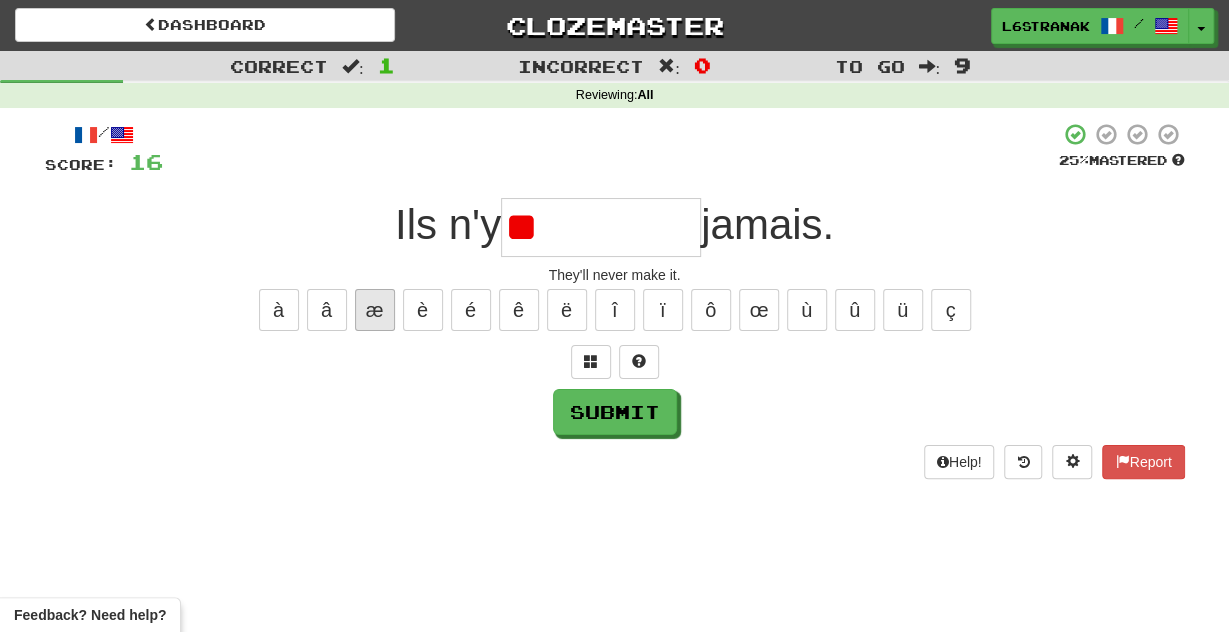 type on "*" 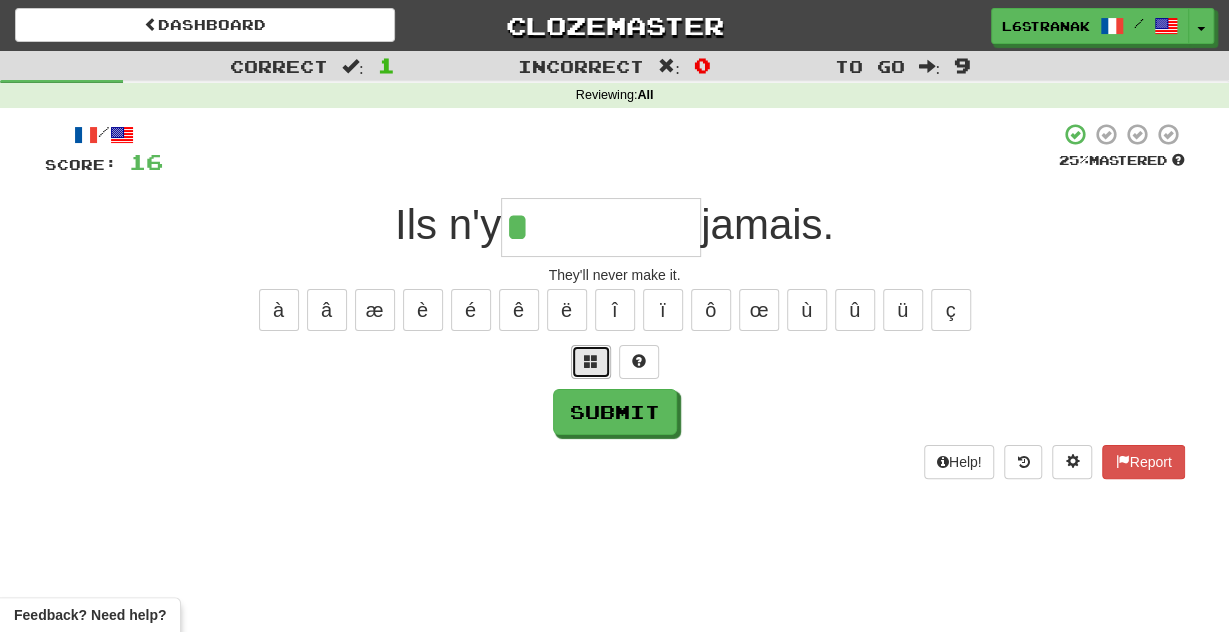 click at bounding box center [591, 362] 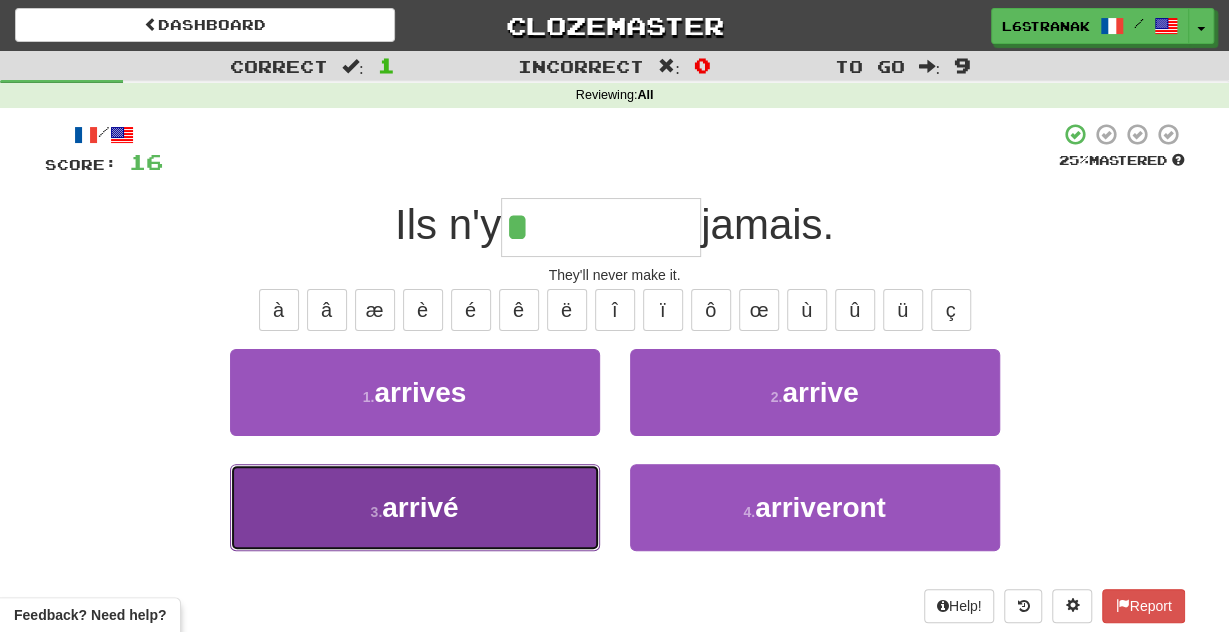 click on "3 .  arrivé" at bounding box center [415, 507] 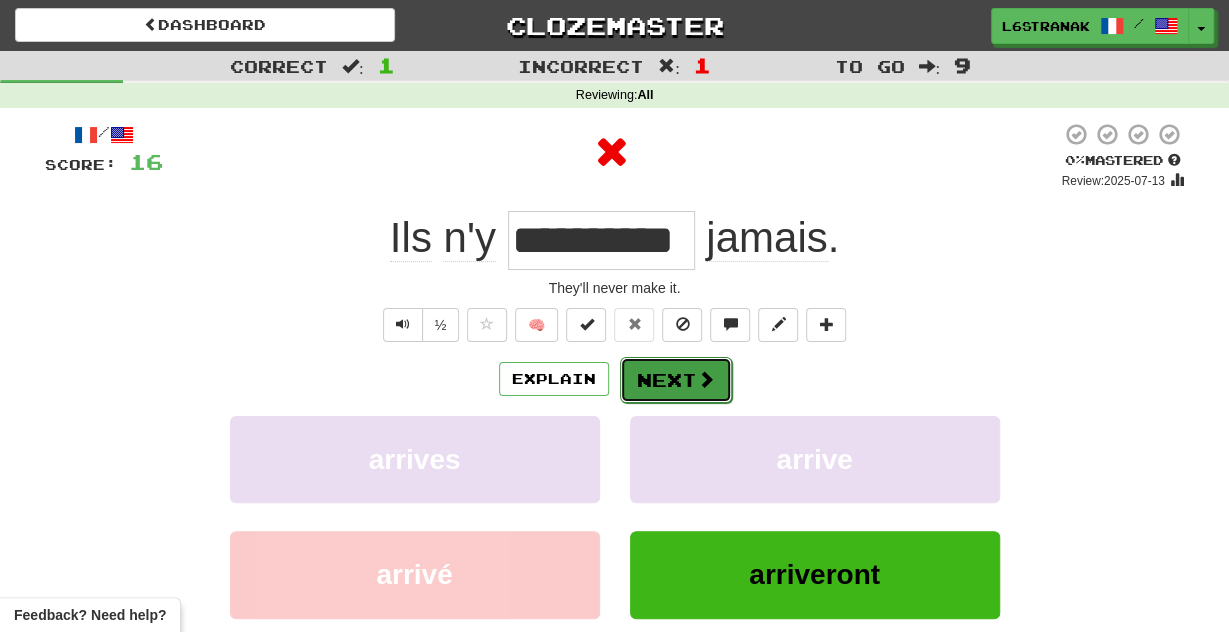 click on "Next" at bounding box center [676, 380] 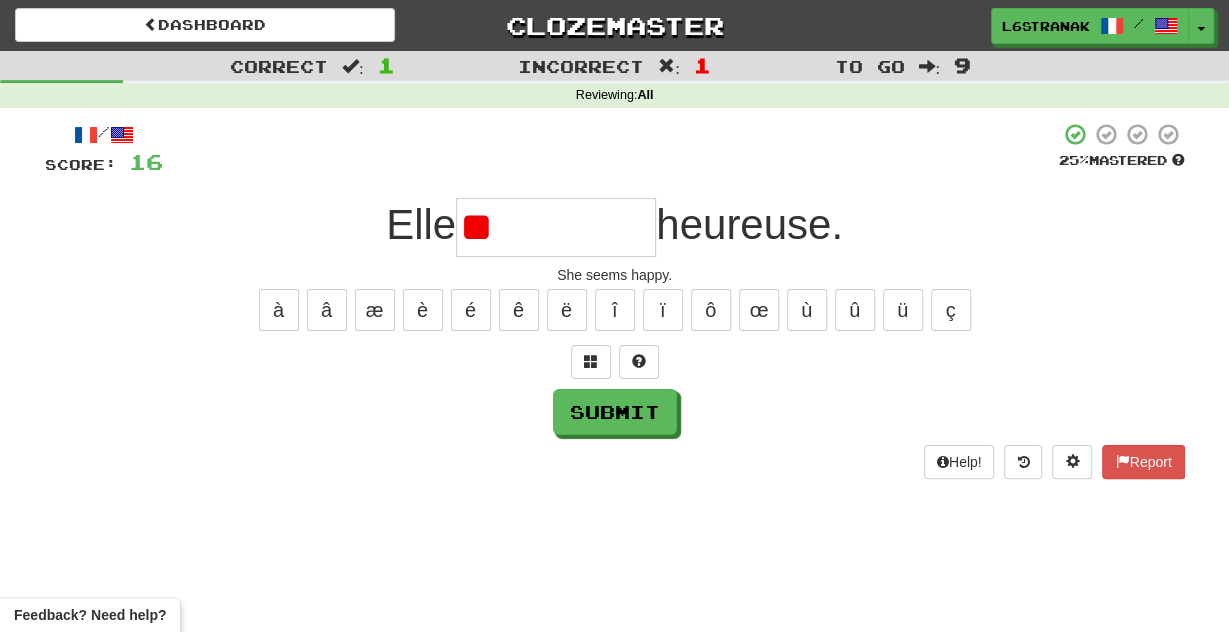 type on "*" 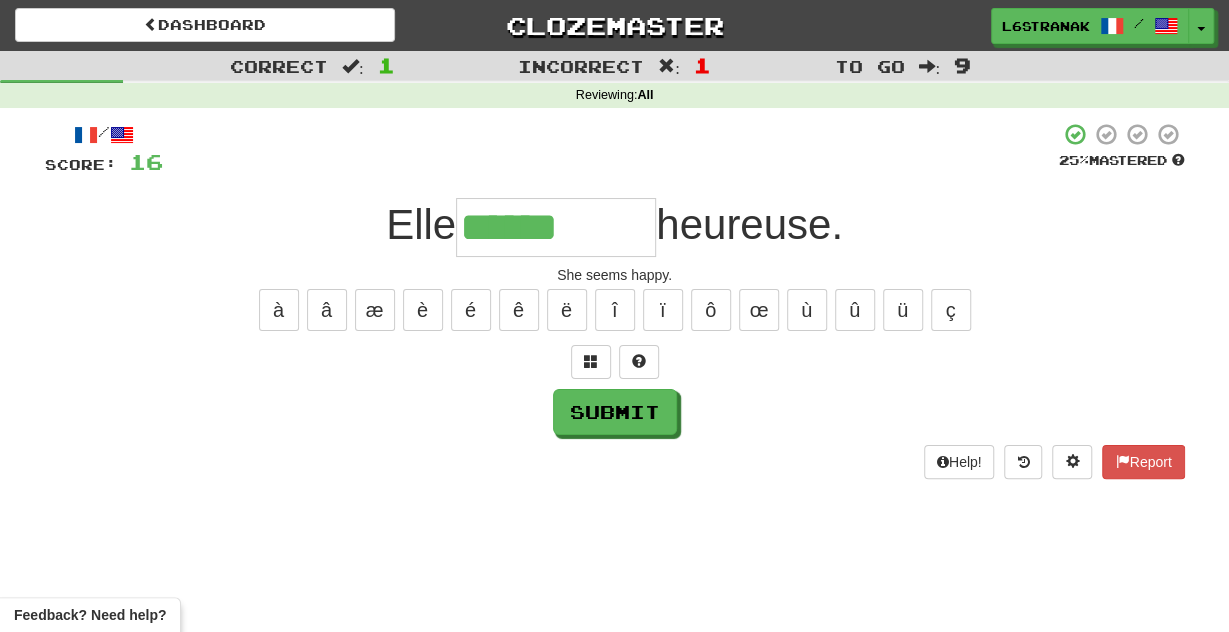 type on "******" 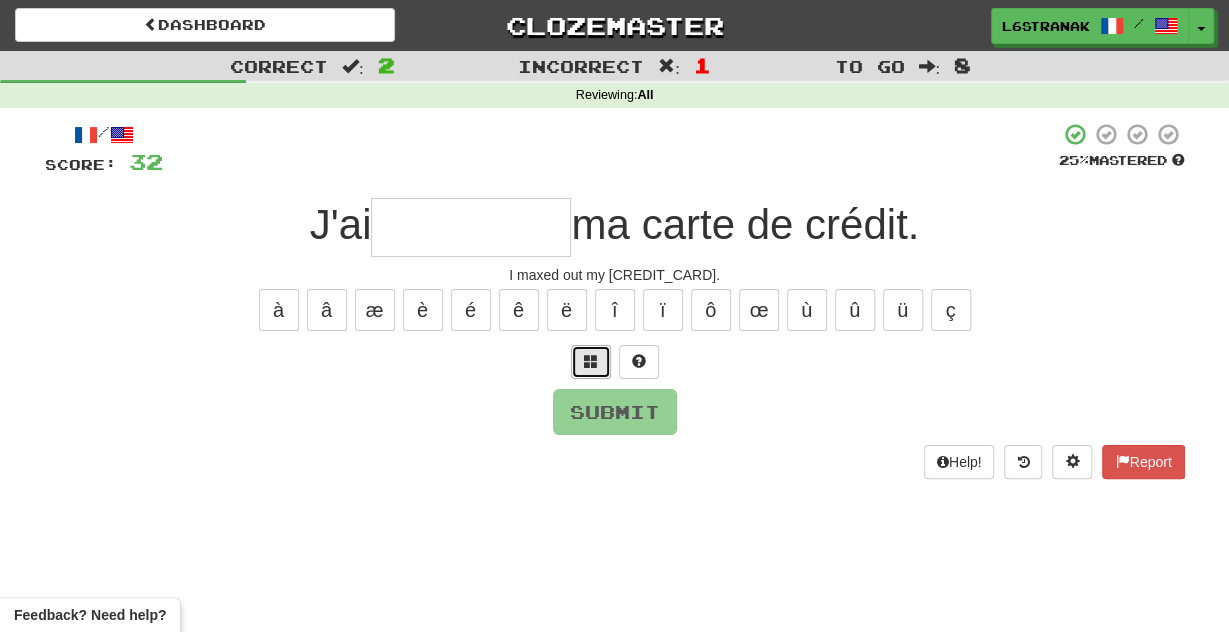 click at bounding box center (591, 362) 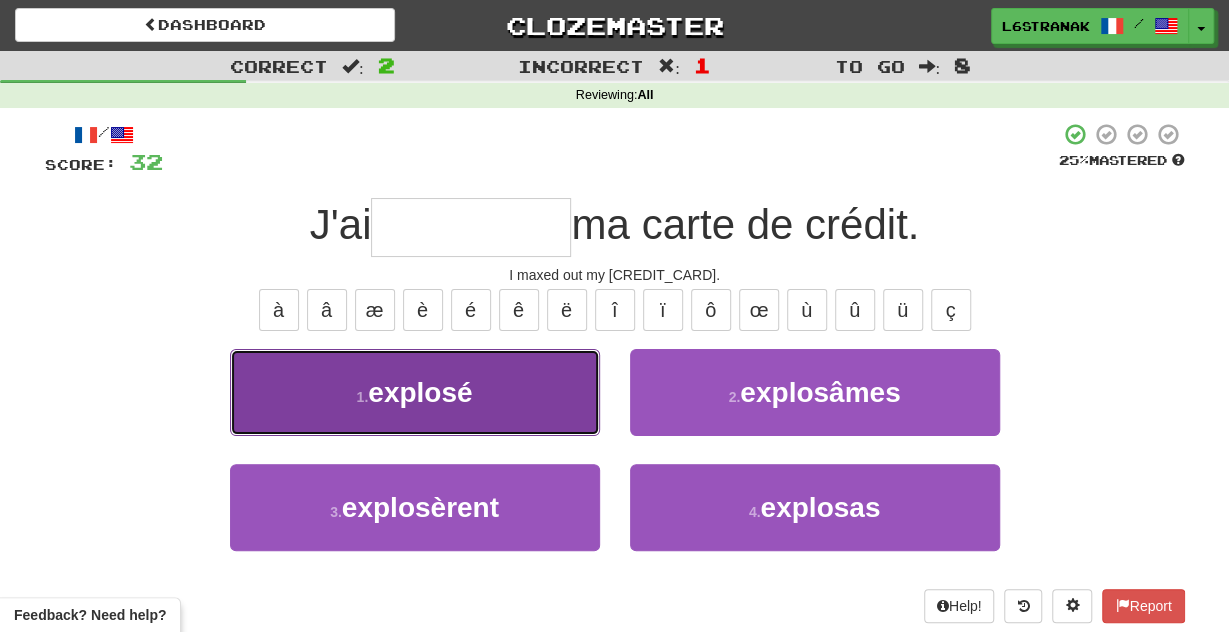 click on "1 .  explosé" at bounding box center (415, 392) 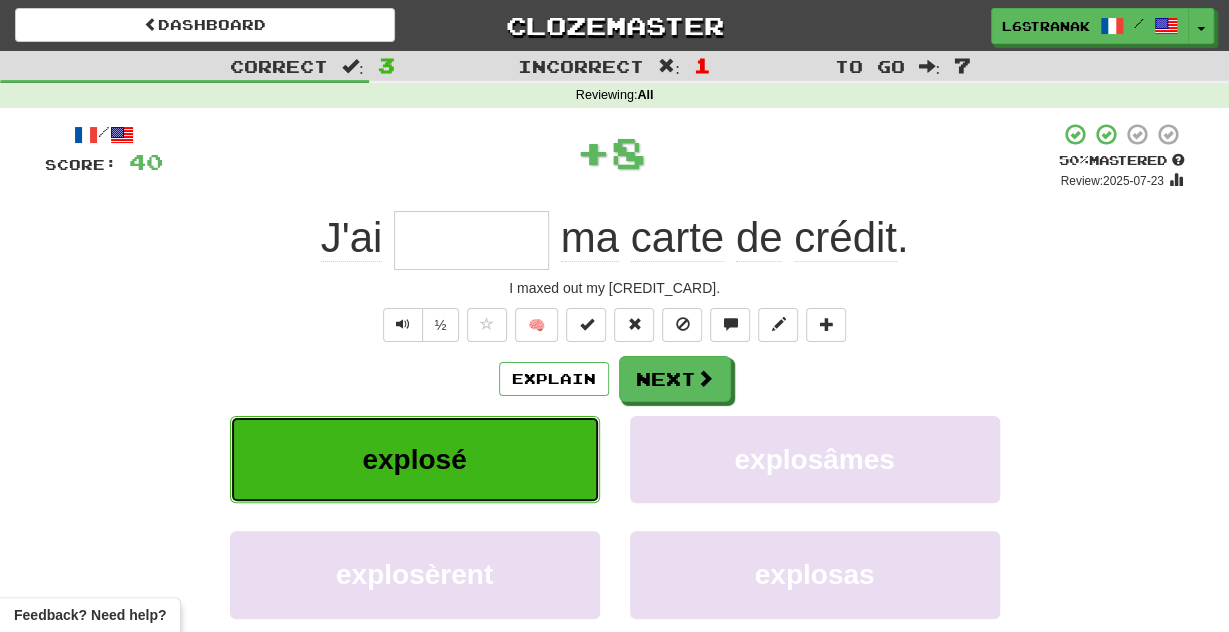 type on "*******" 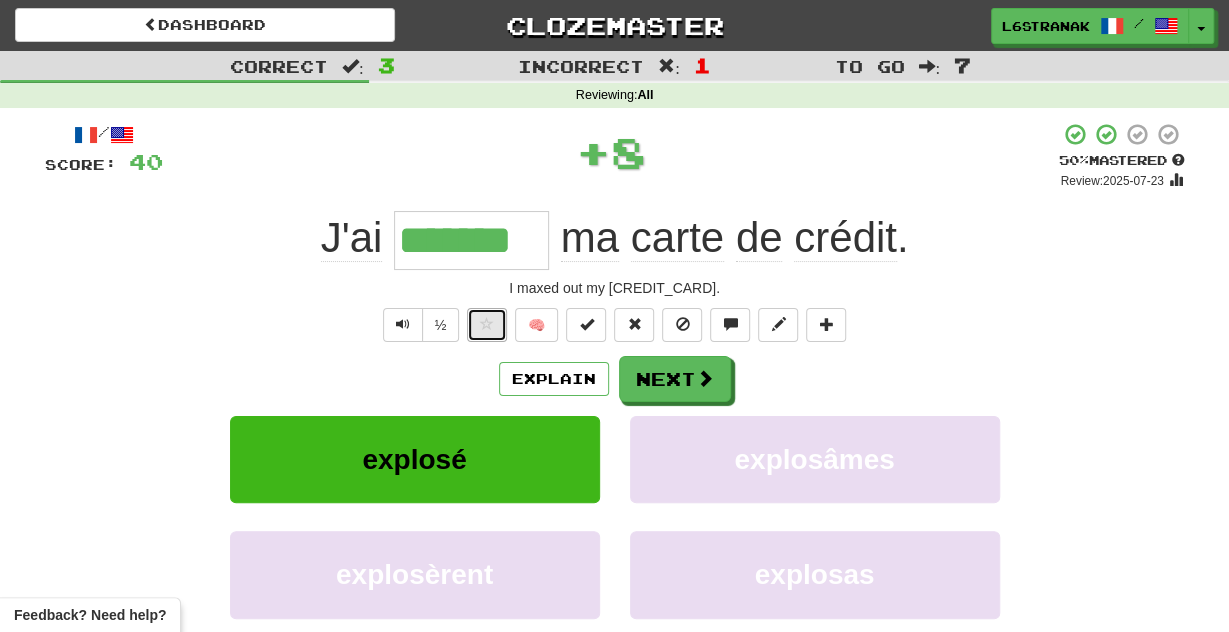 click at bounding box center (487, 325) 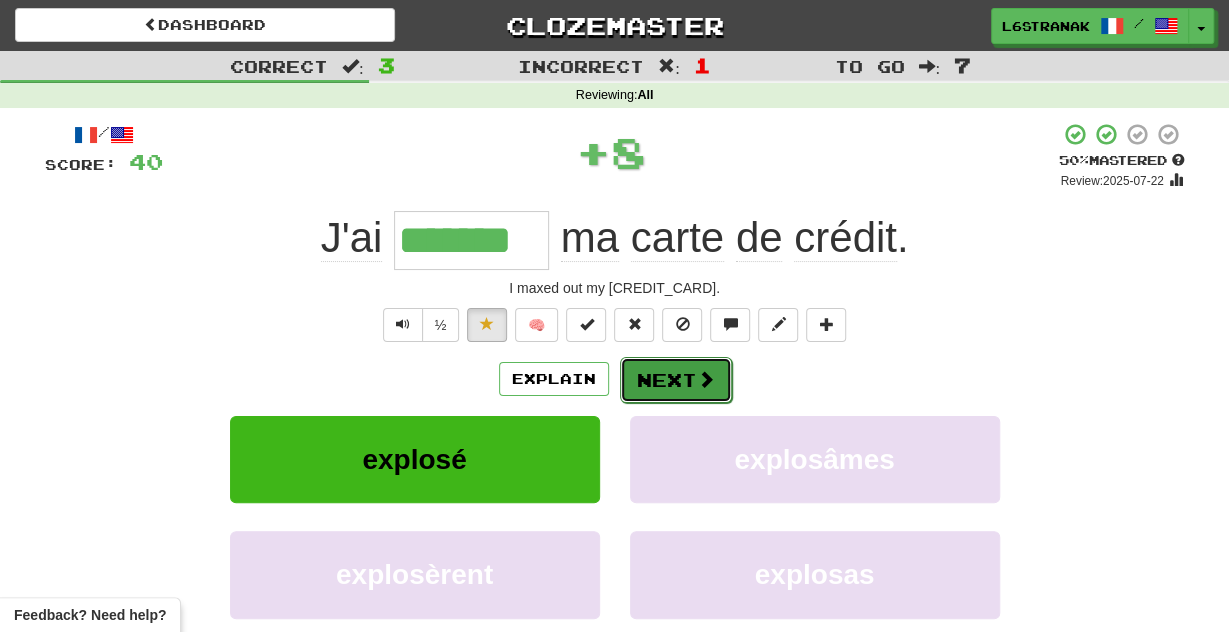 click on "Next" at bounding box center [676, 380] 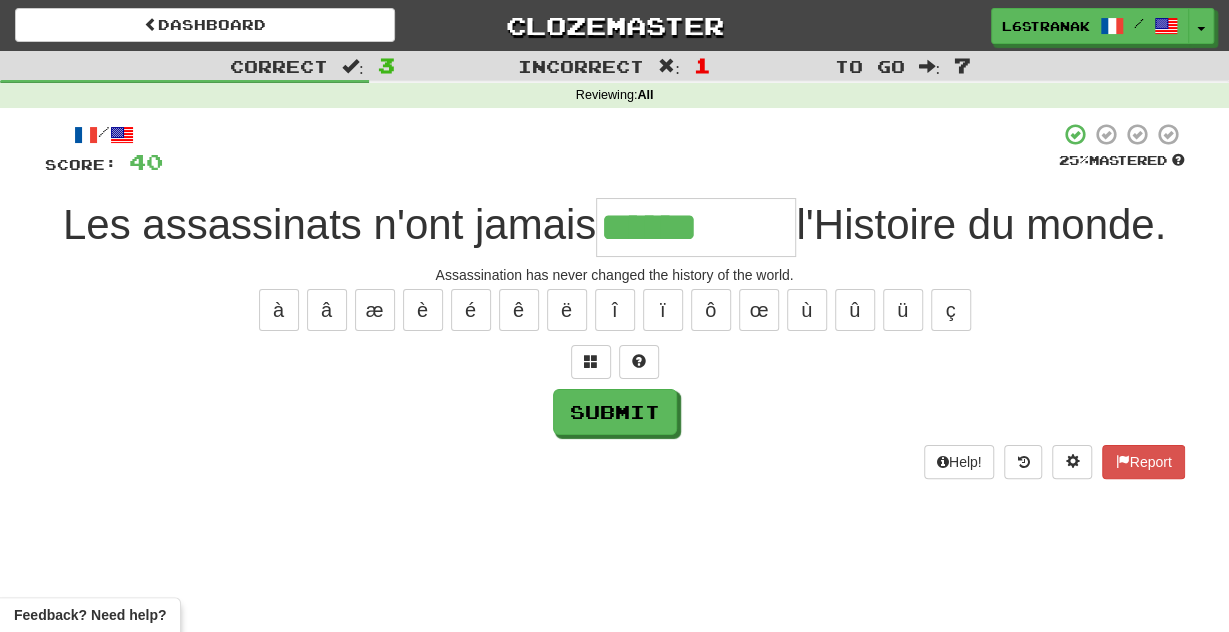 type on "******" 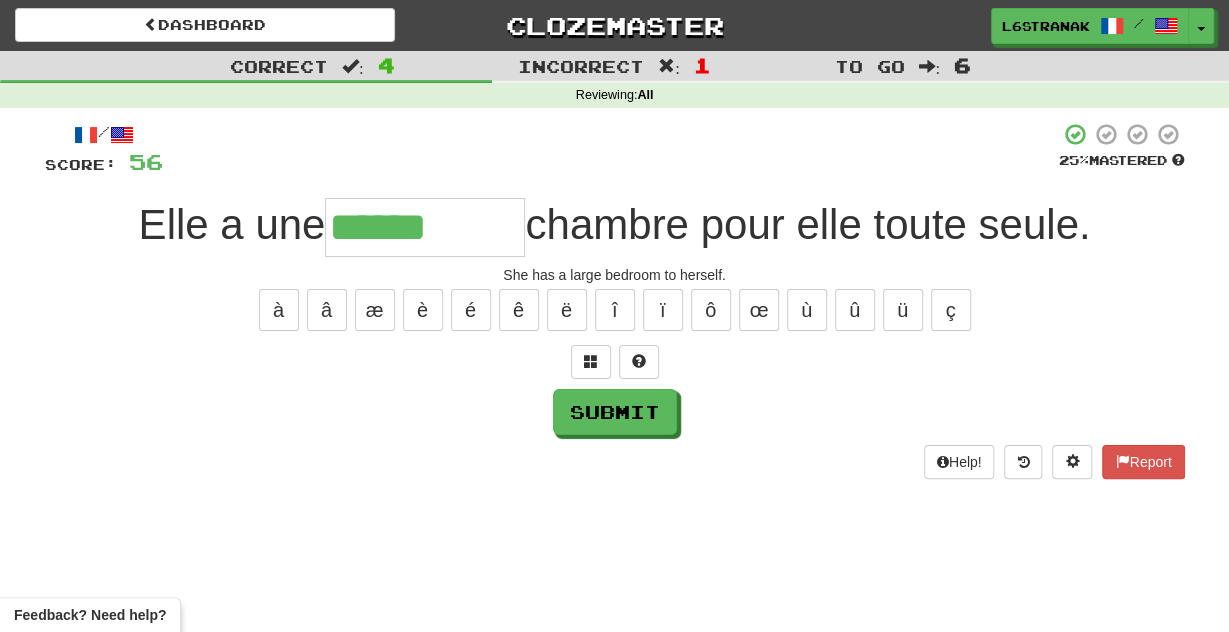 type on "******" 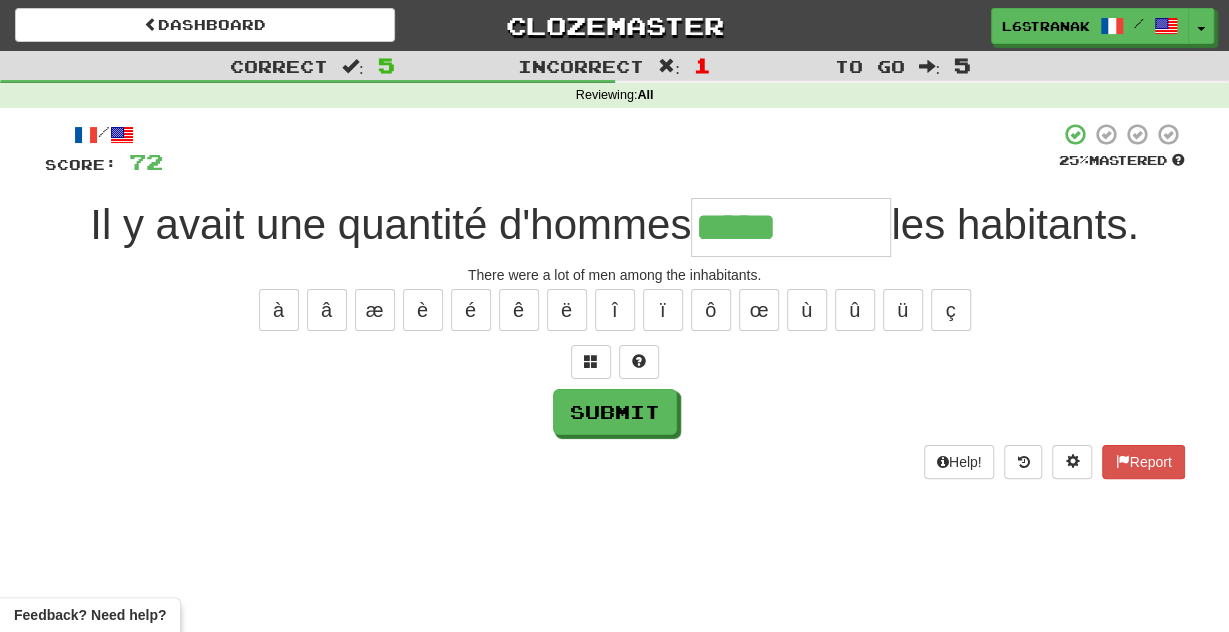 type on "*****" 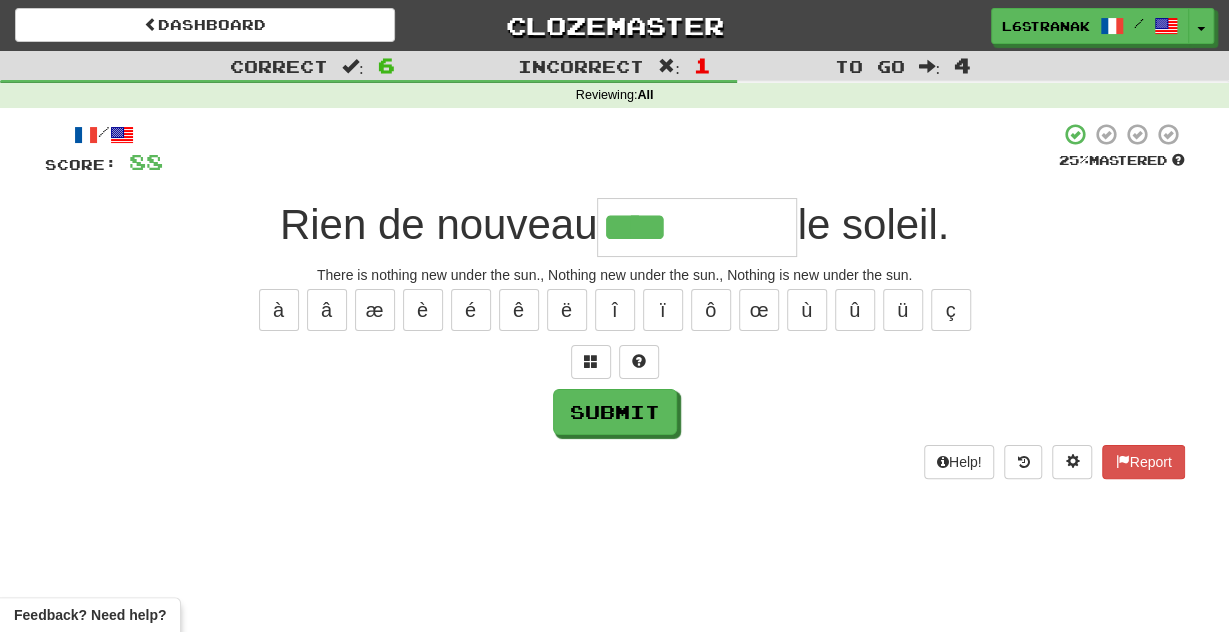 type on "****" 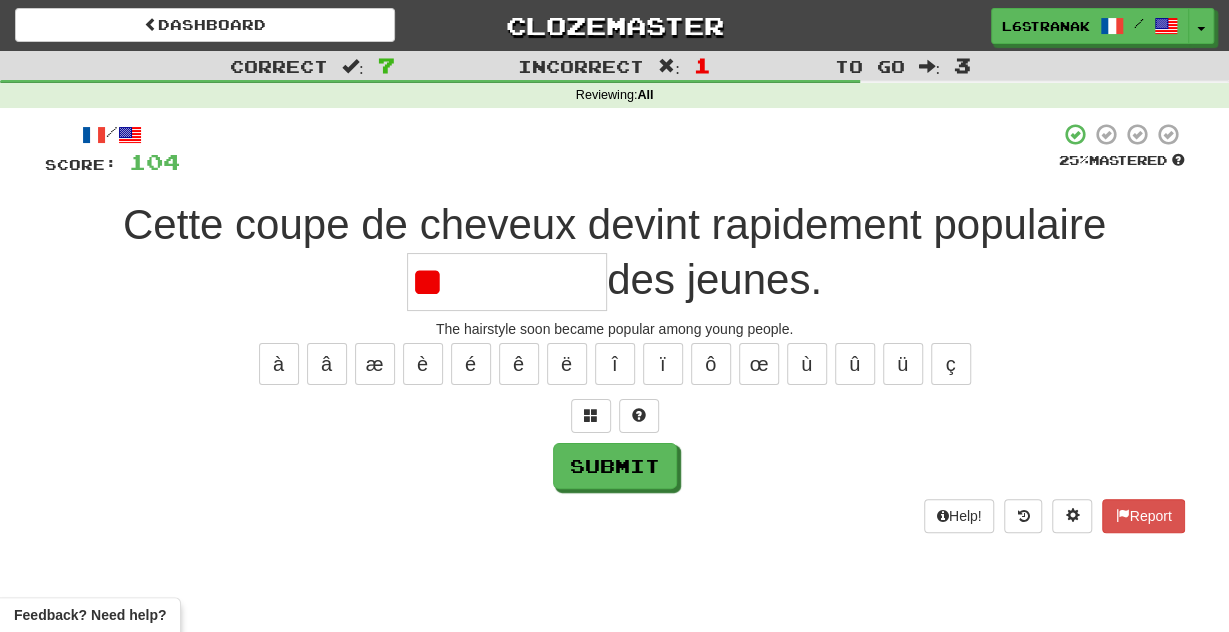 type on "*" 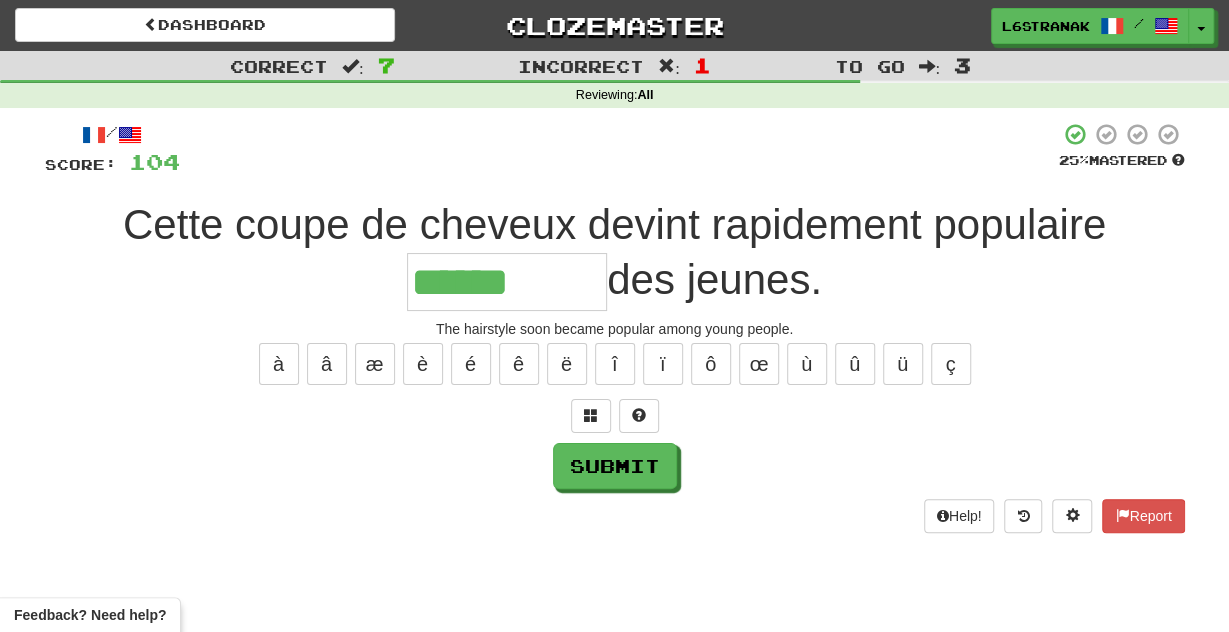 type on "******" 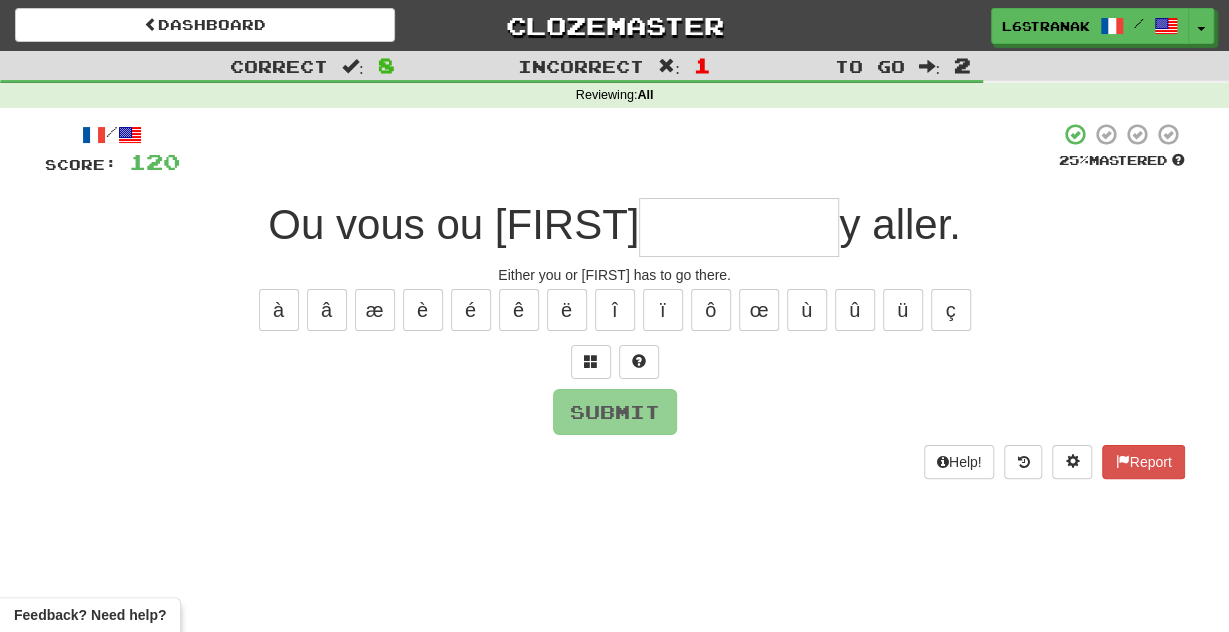 type on "*" 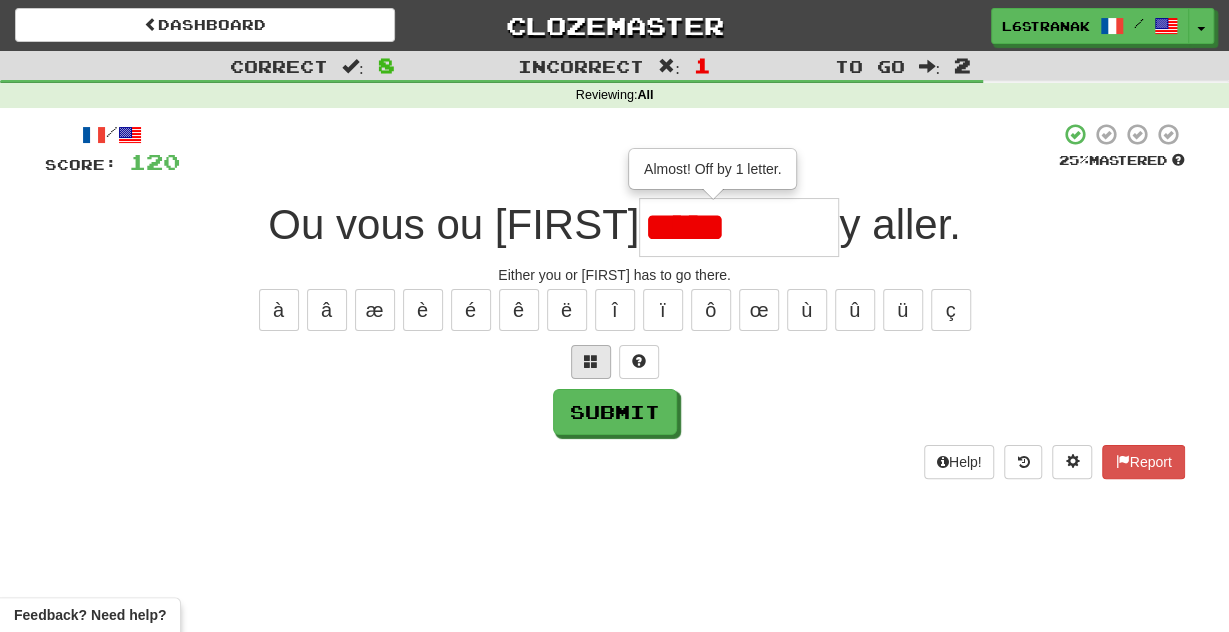 click on "/  Score:   120 25 %  Mastered Ou vous ou Jane  ***** Almost! Off by 1 letter.  y aller. Either you or Jane has to go there. à â æ è é ê ë î ï ô œ ù û ü ç Submit  Help!  Report" at bounding box center (615, 300) 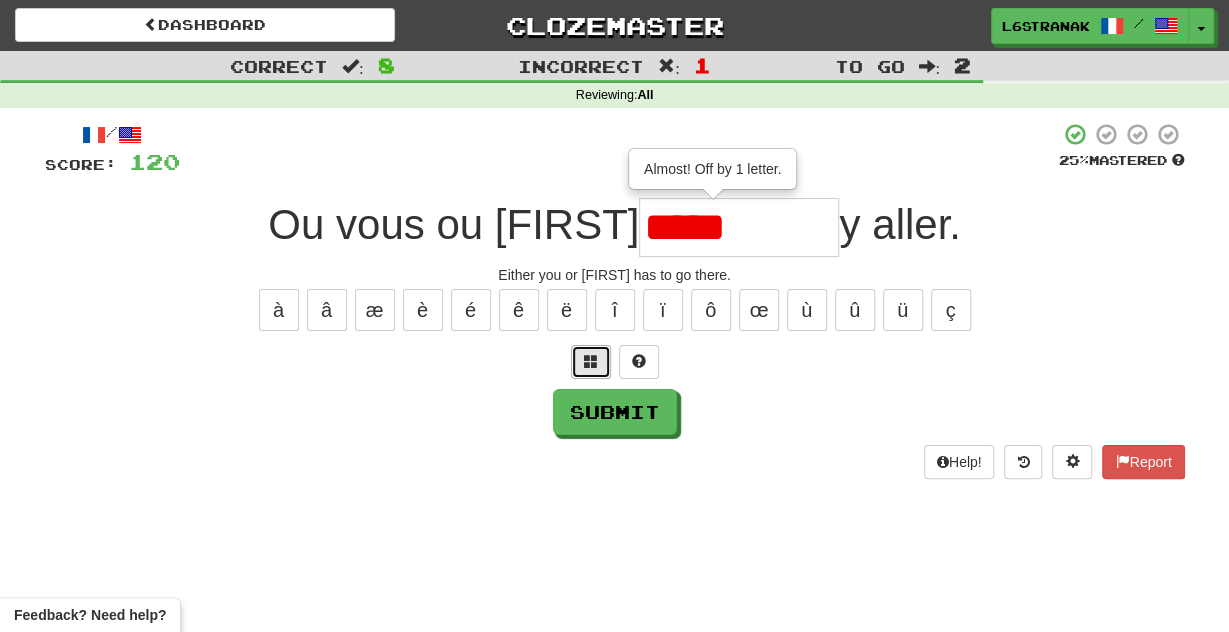 click at bounding box center (591, 361) 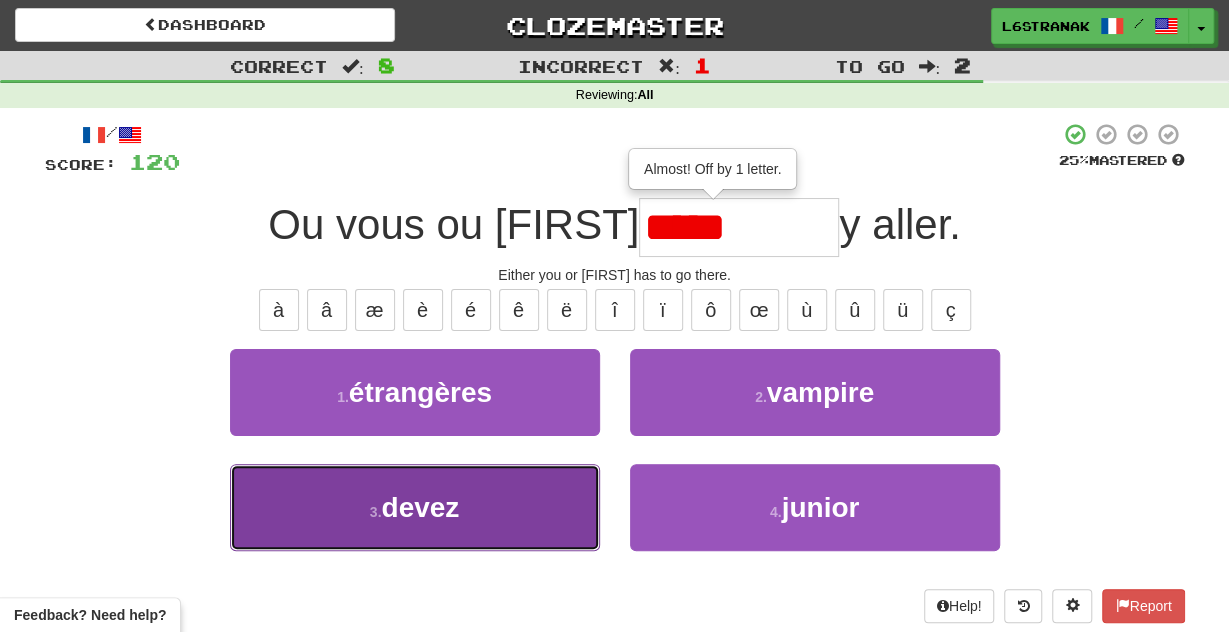 click on "3 .  devez" at bounding box center [415, 507] 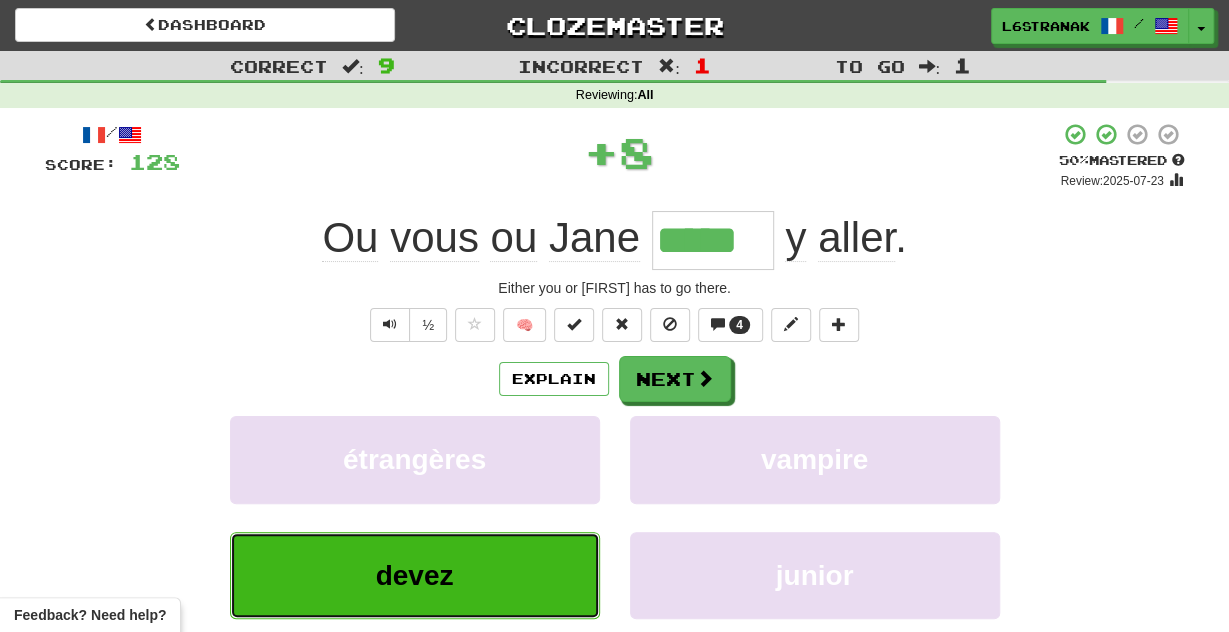 type on "*****" 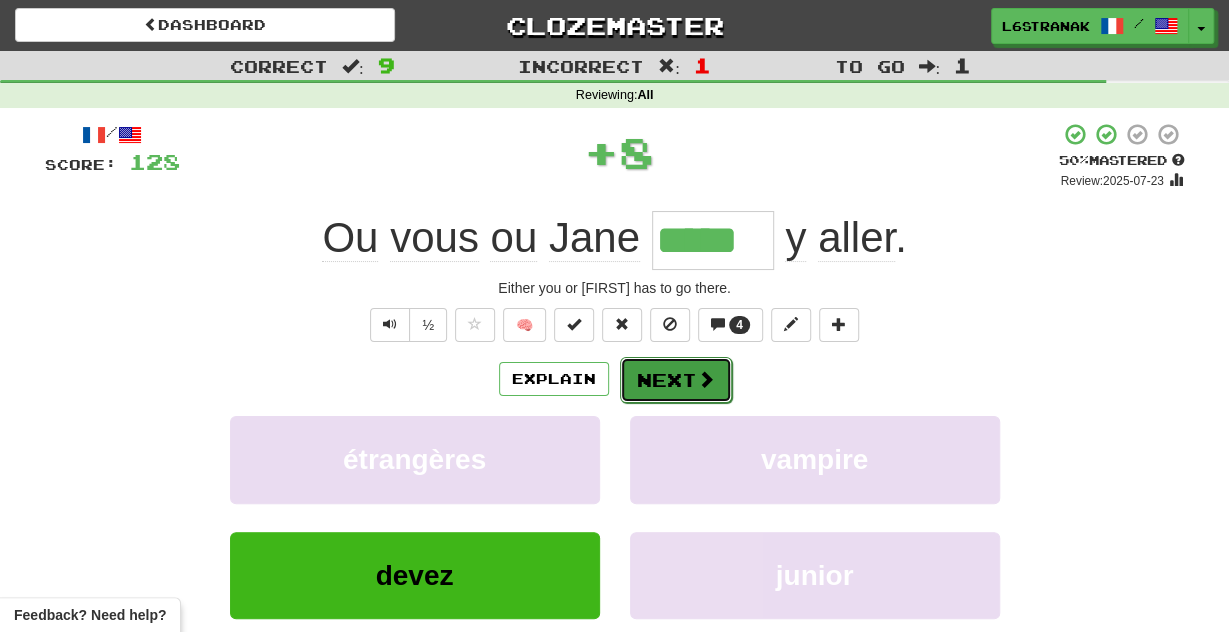 click on "Next" at bounding box center [676, 380] 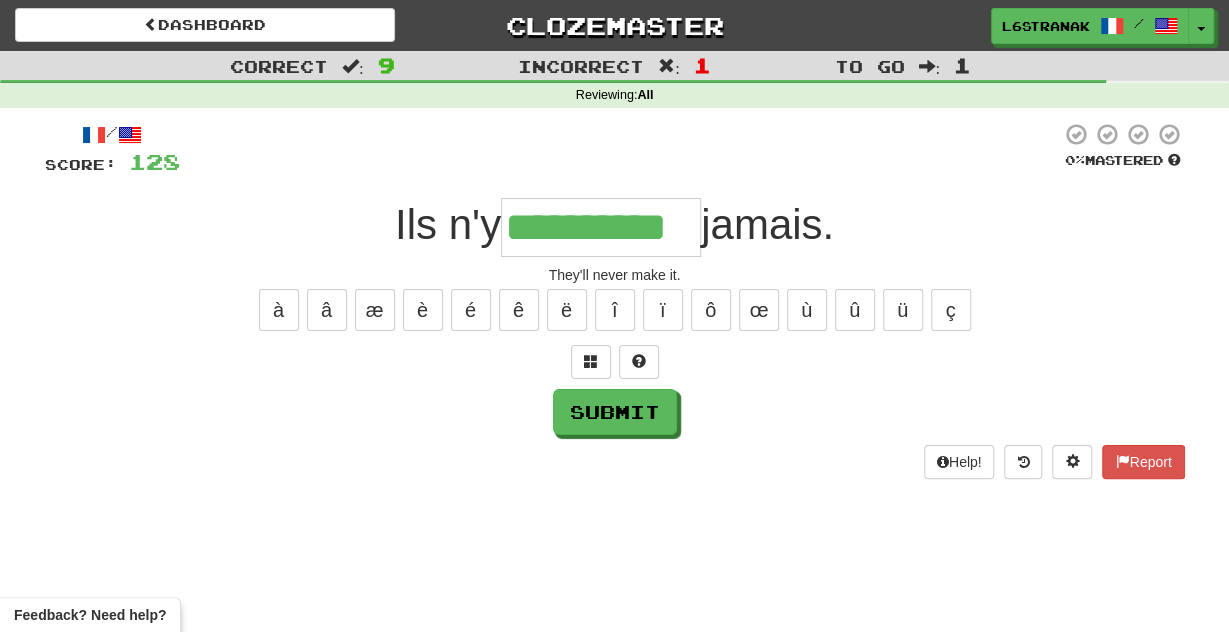 type on "**********" 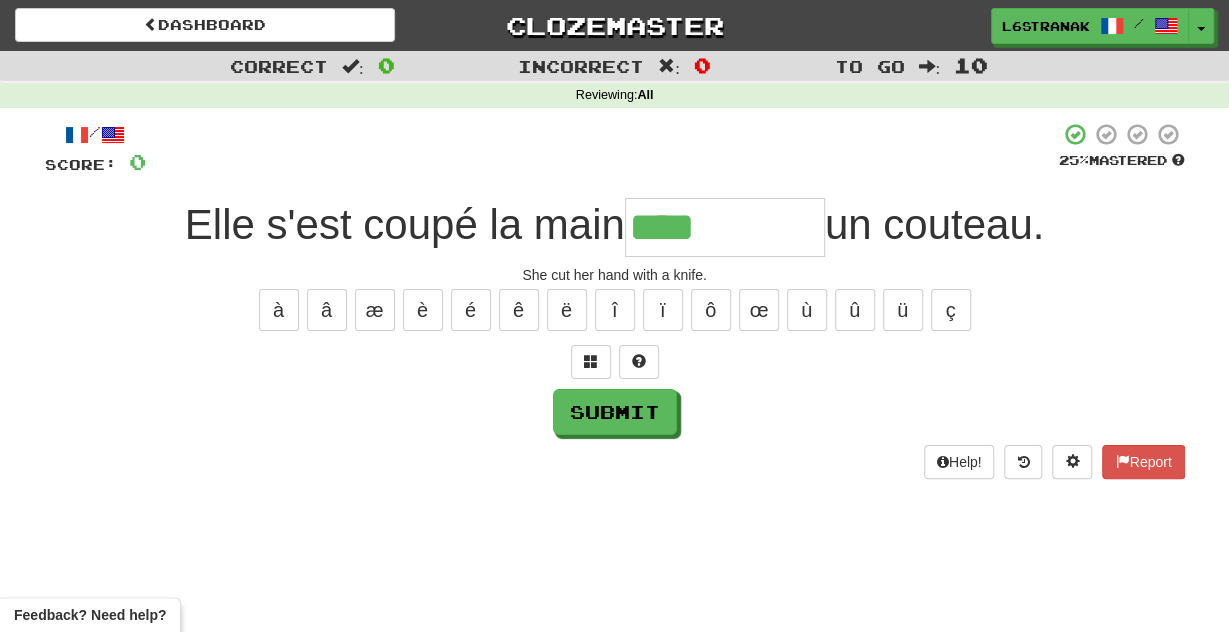 type on "****" 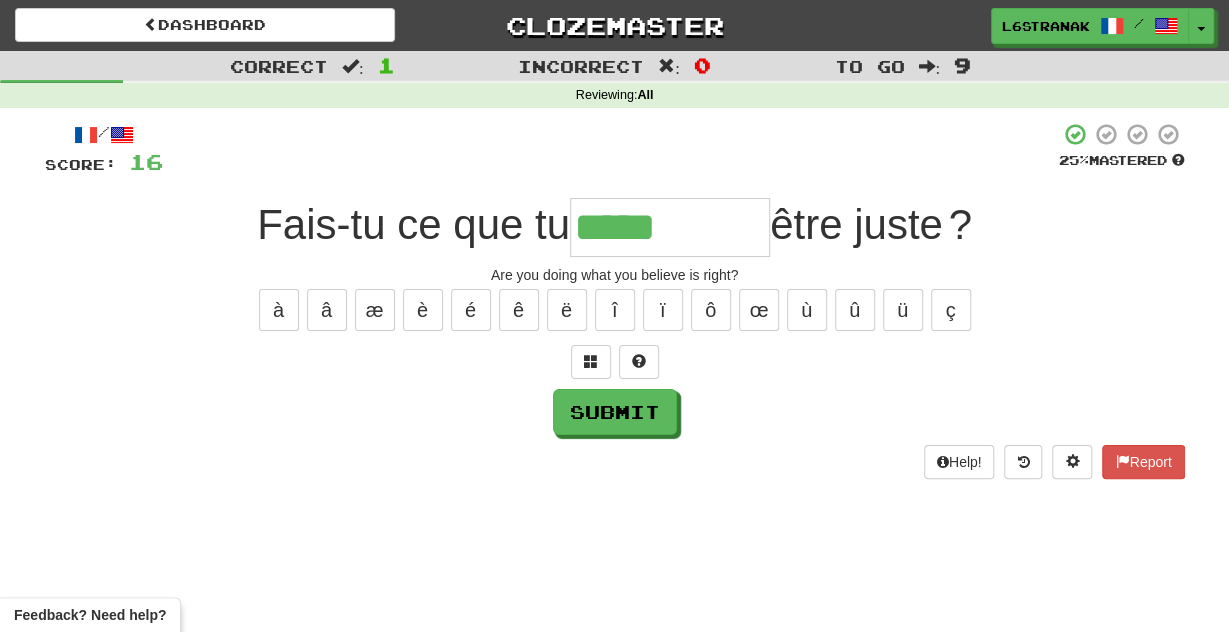type on "*****" 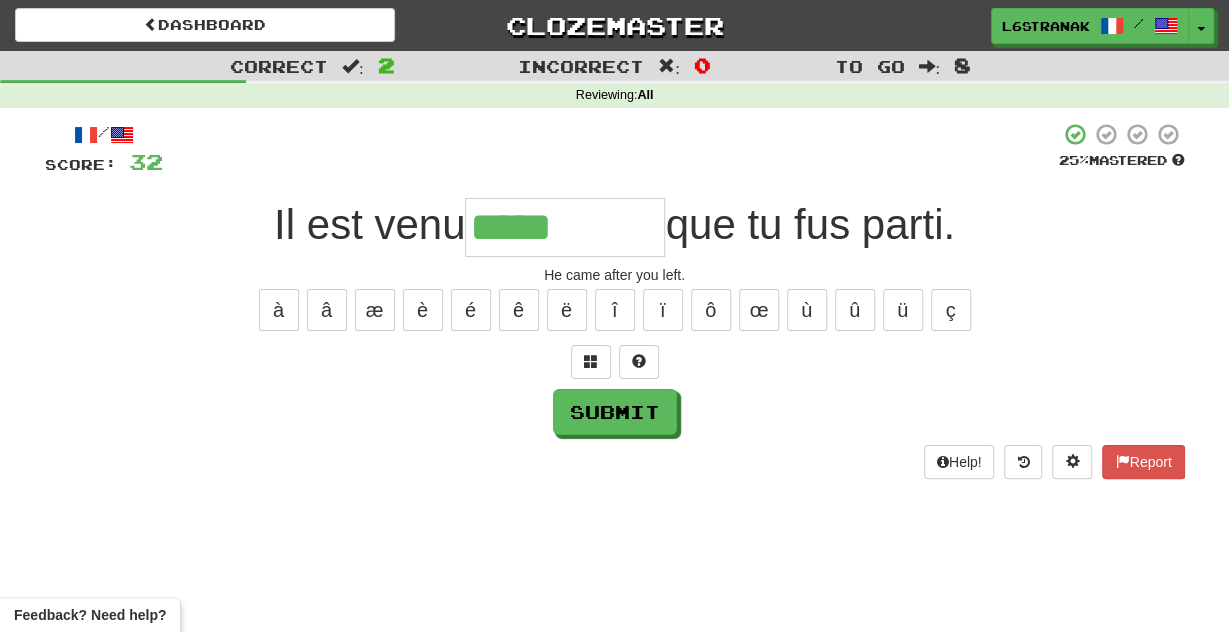 type on "*****" 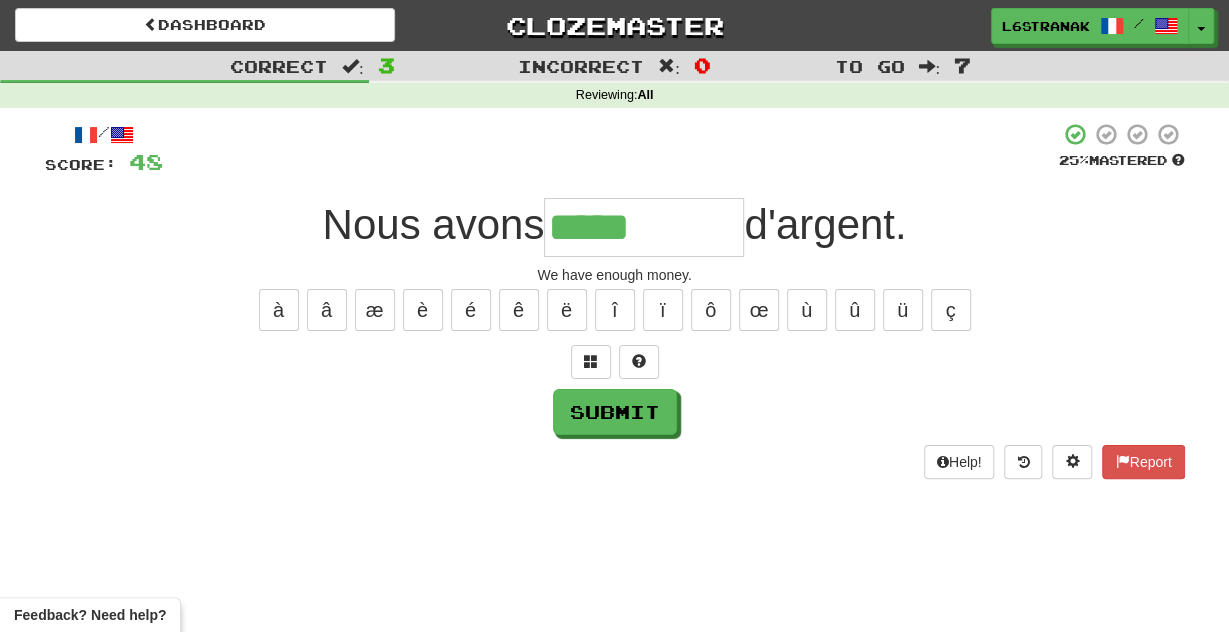 type on "*****" 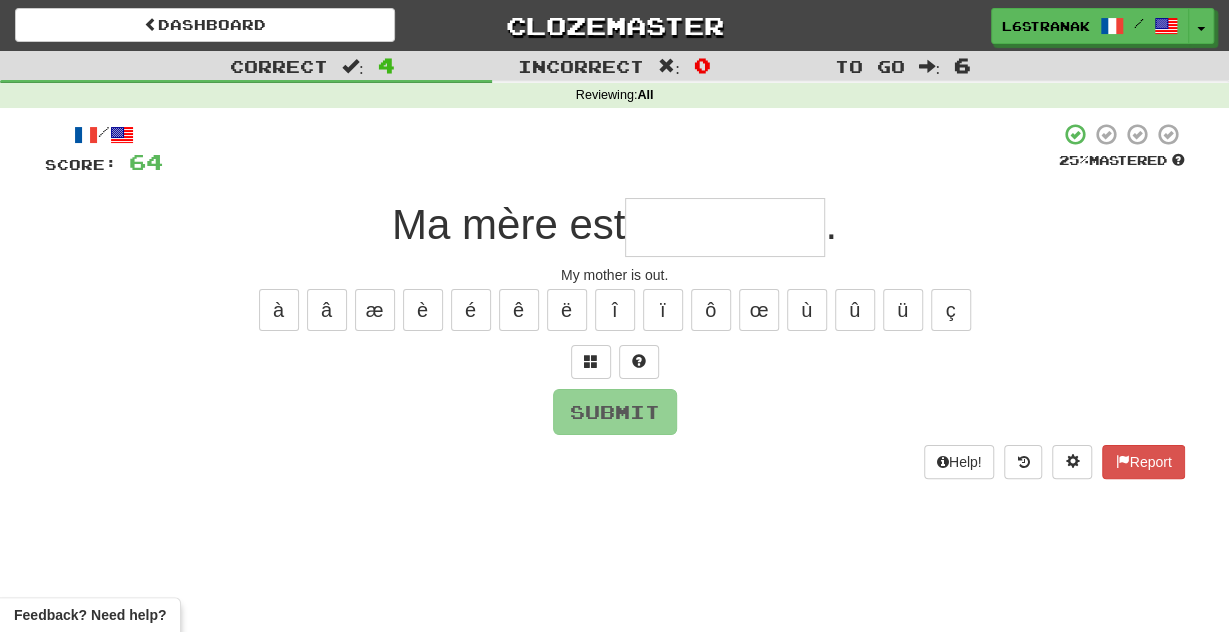 type on "*" 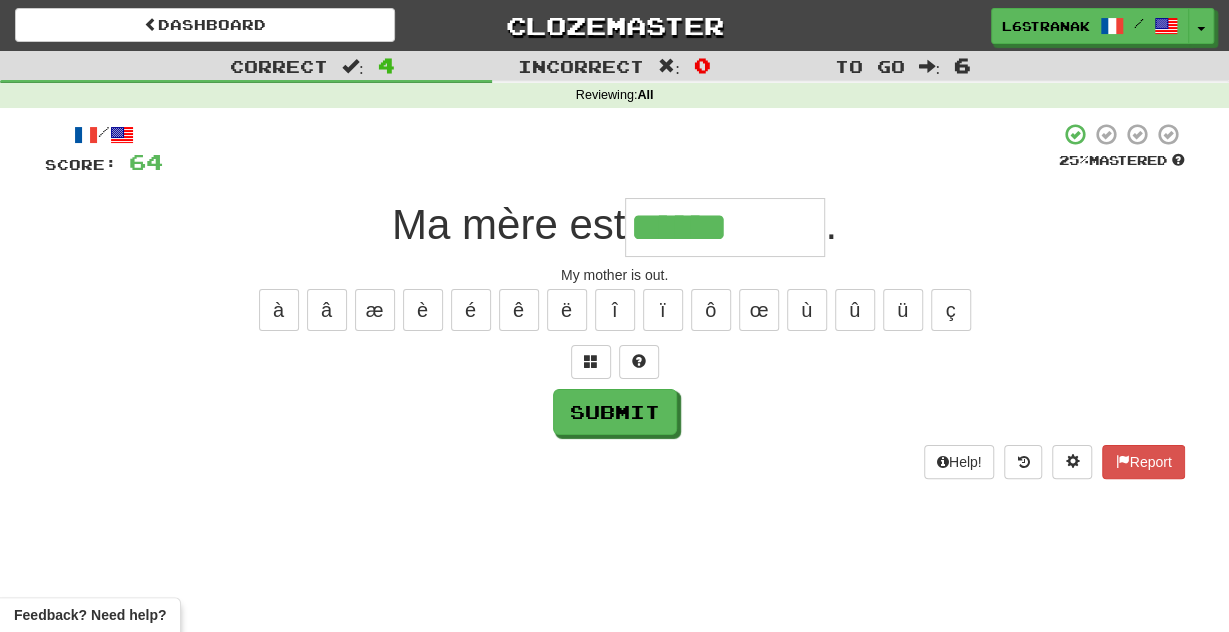type on "******" 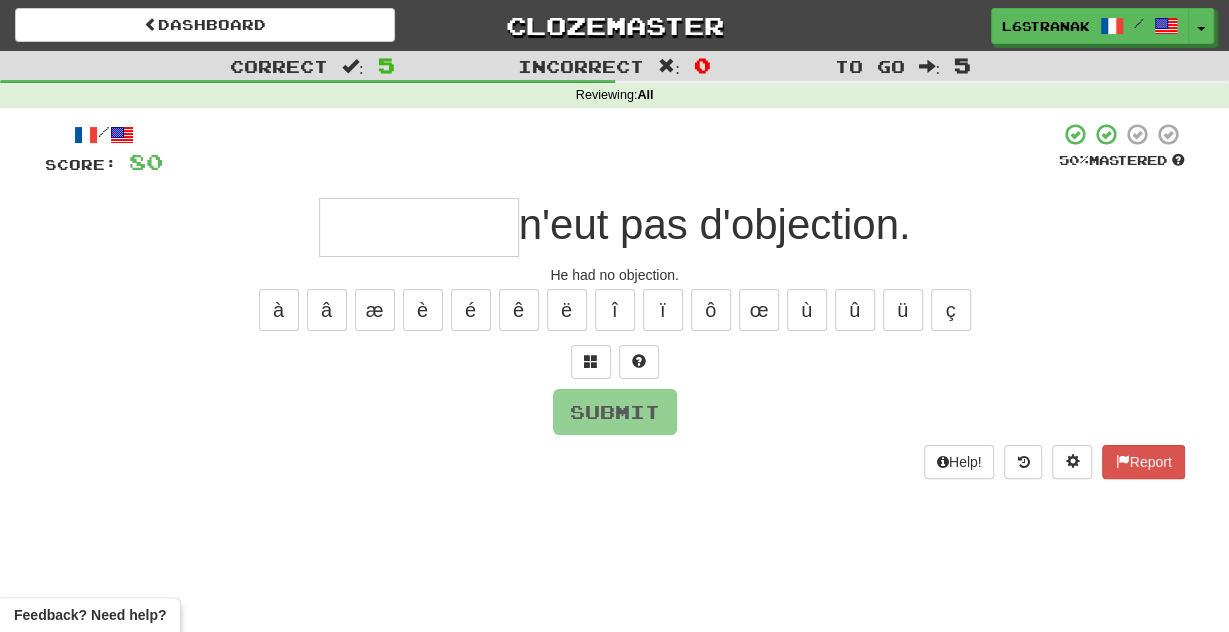 type on "*" 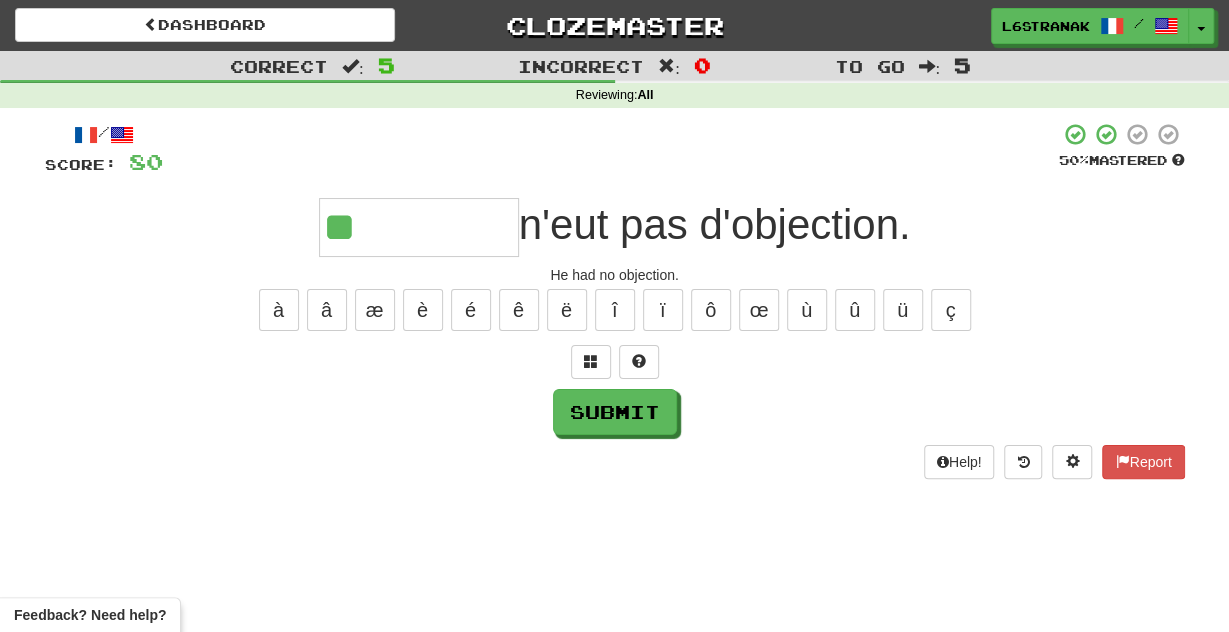 type on "**" 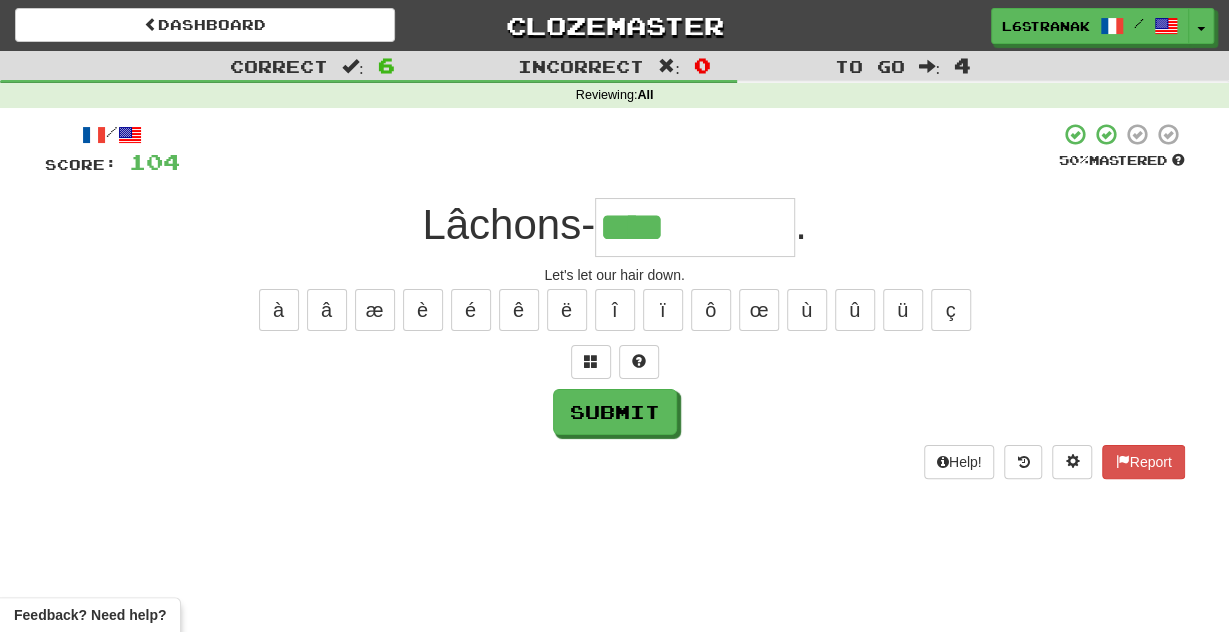 type on "****" 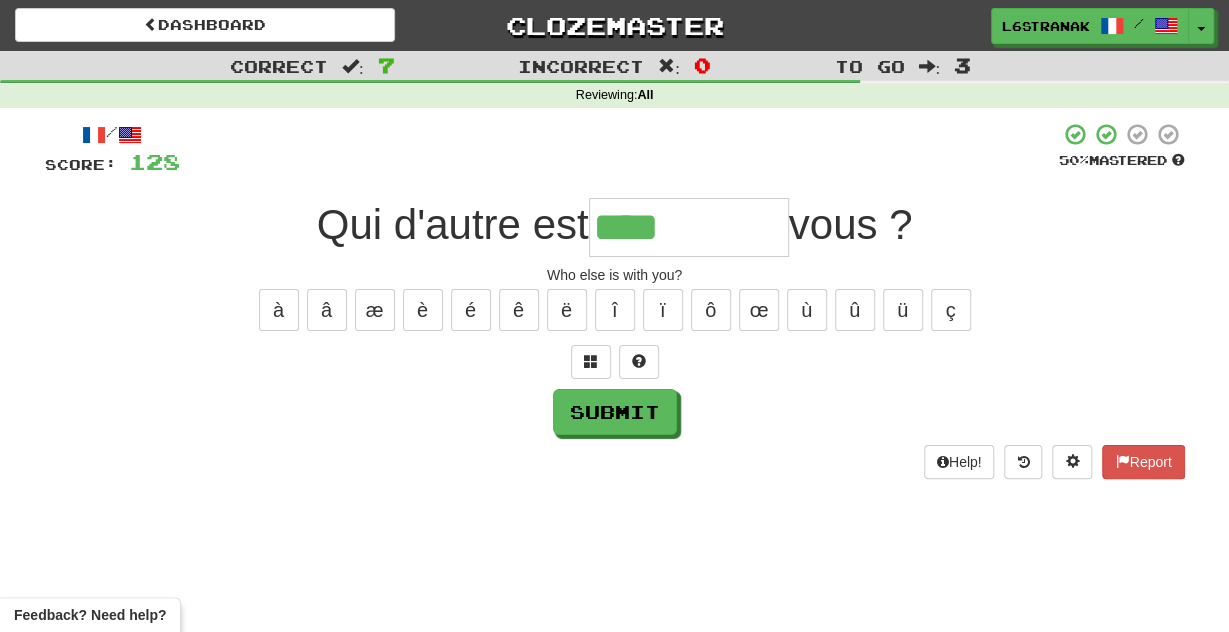 type on "****" 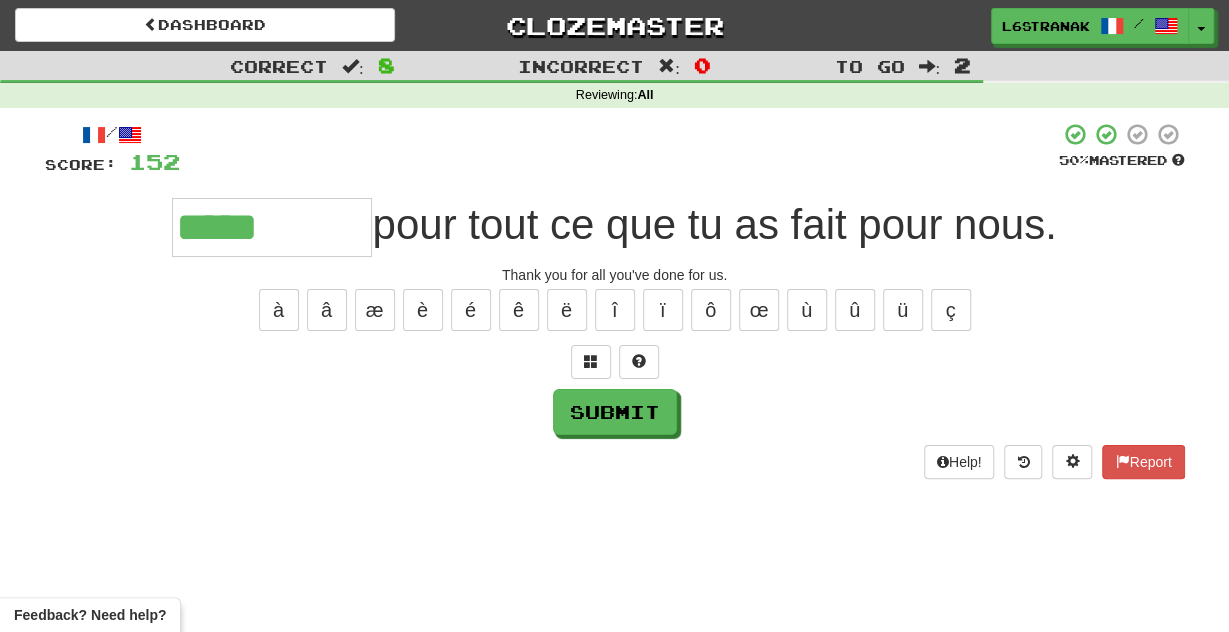 type on "*****" 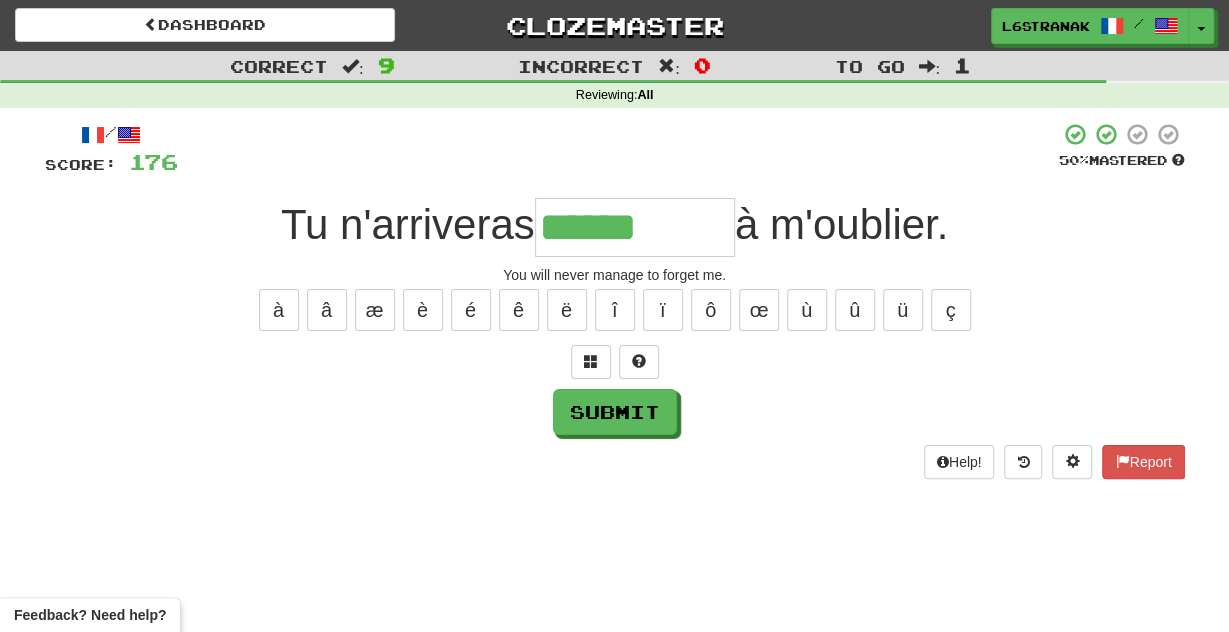 type on "******" 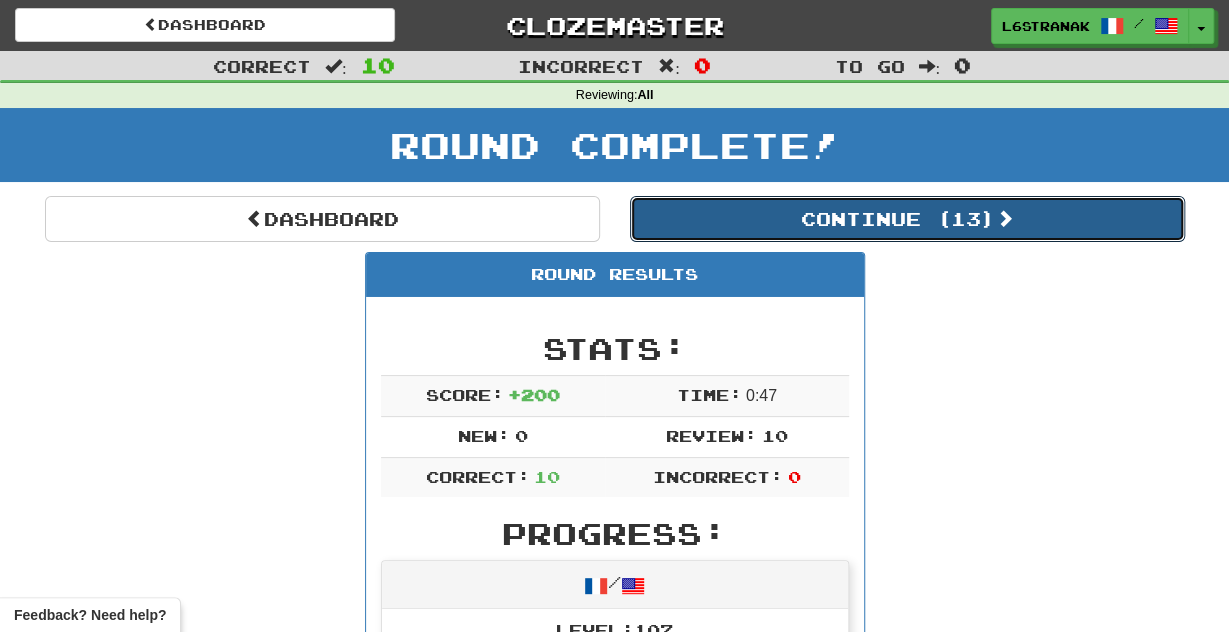 click on "Continue ( 13 )" at bounding box center [907, 219] 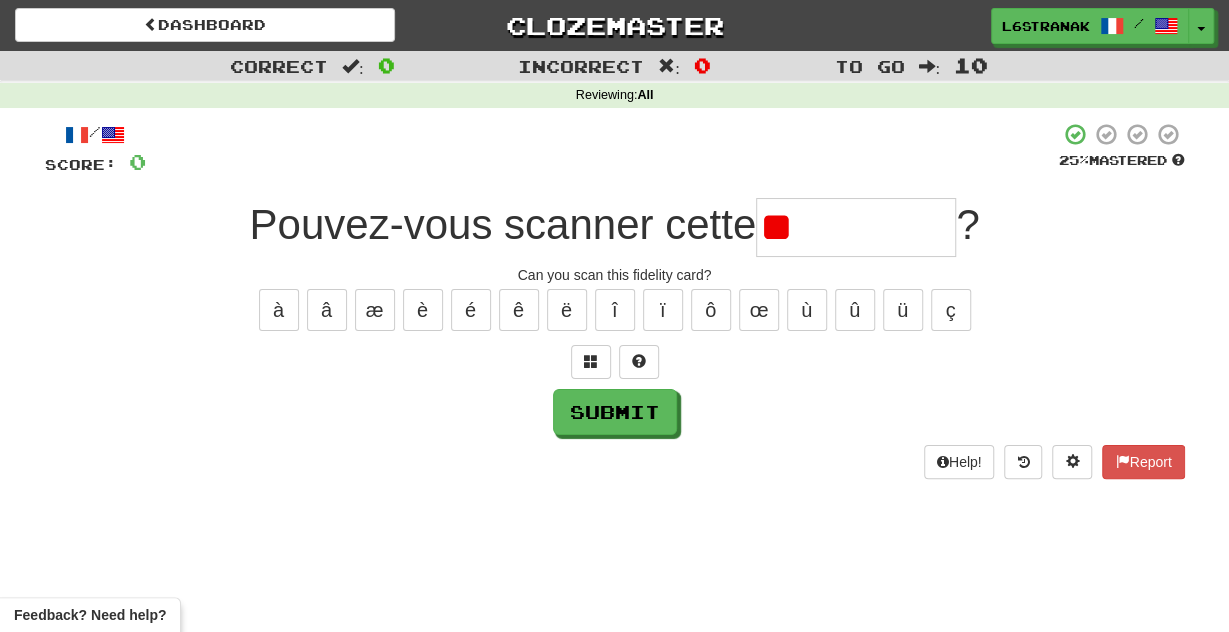 type on "*" 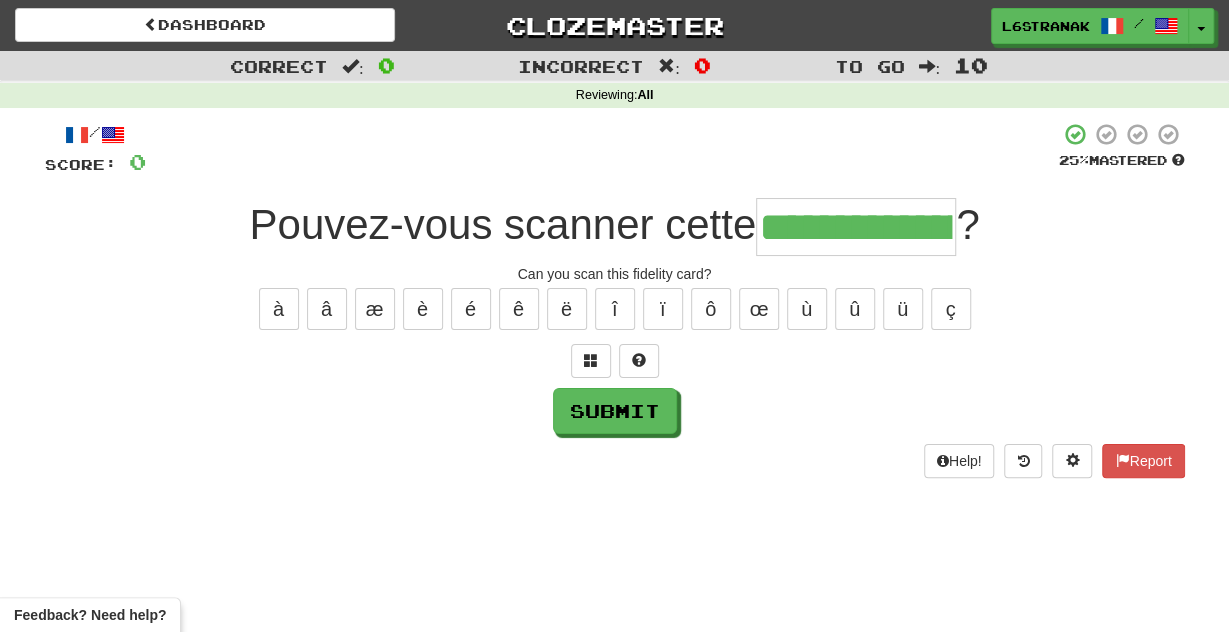 scroll, scrollTop: 0, scrollLeft: 36, axis: horizontal 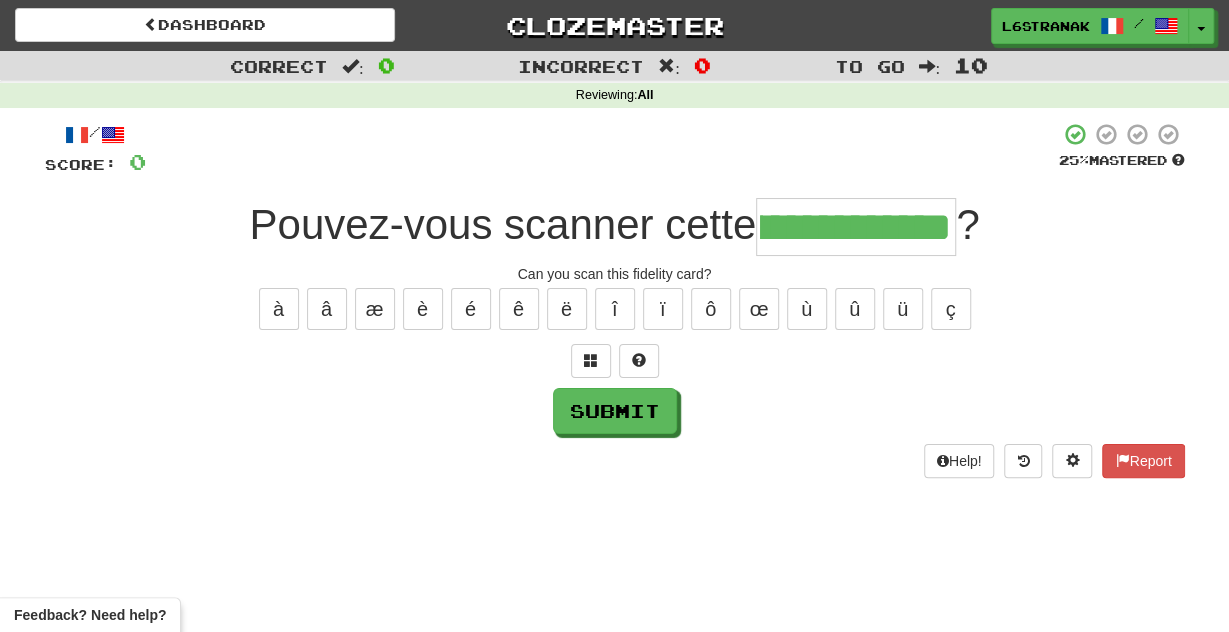 type on "**********" 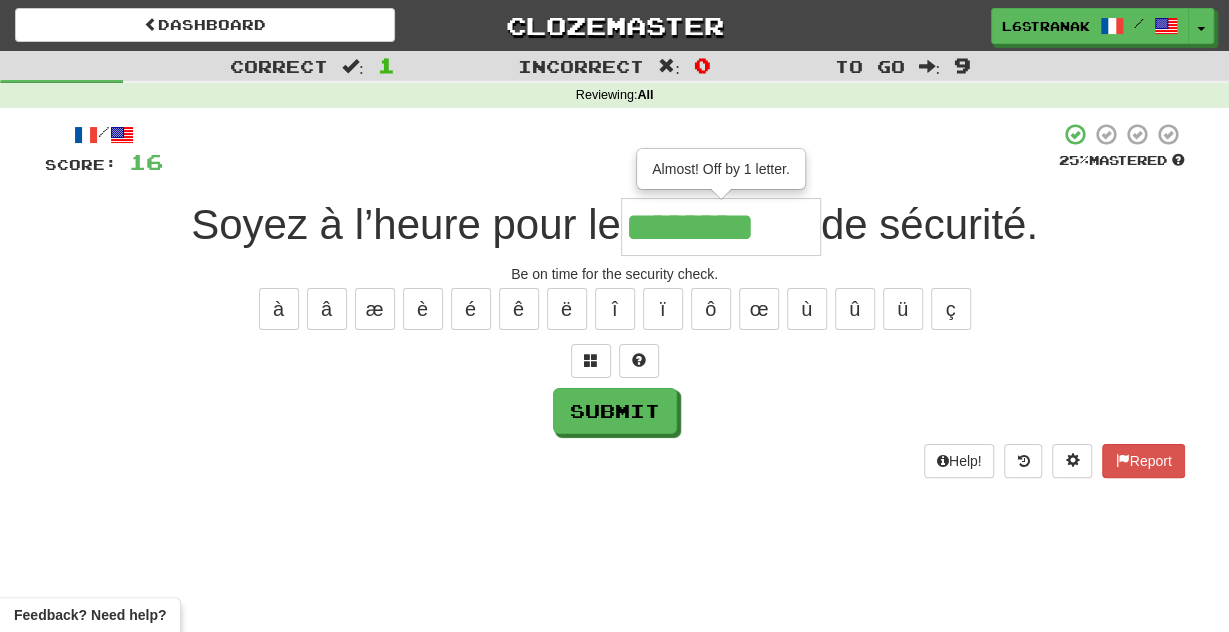type on "********" 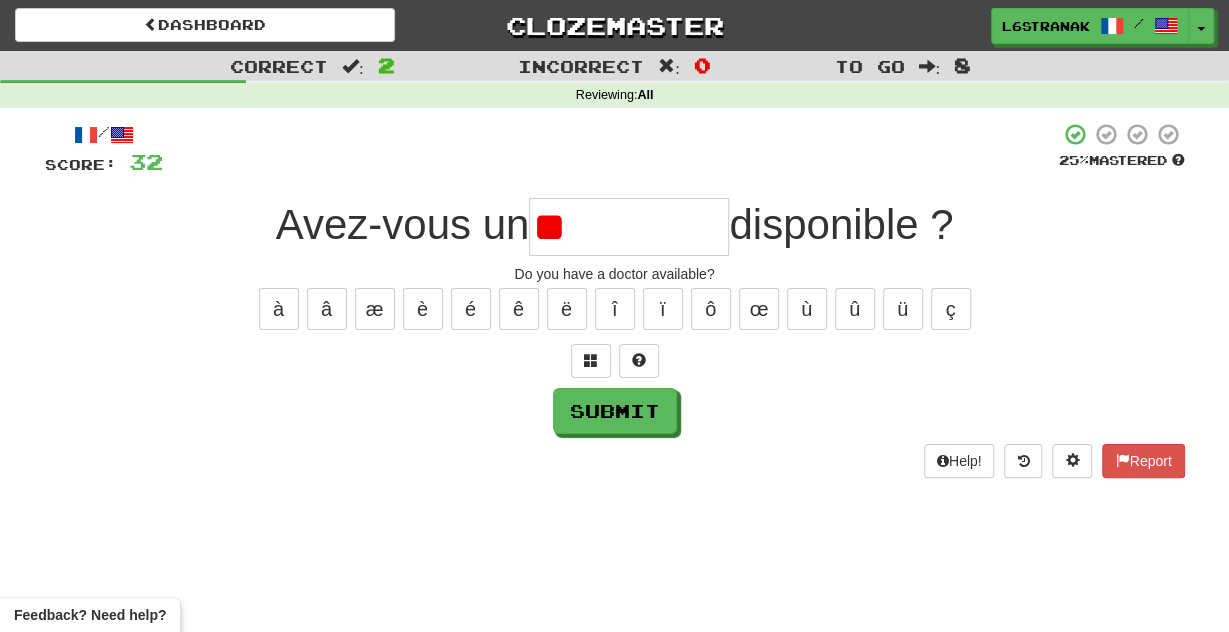 type on "*" 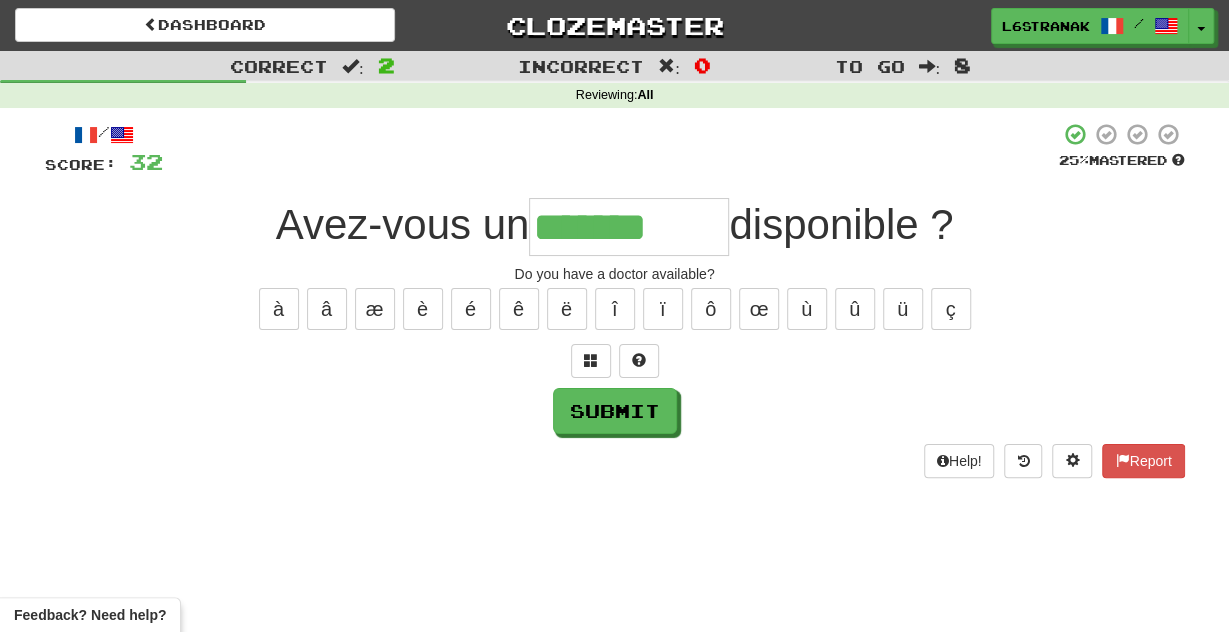 type on "*******" 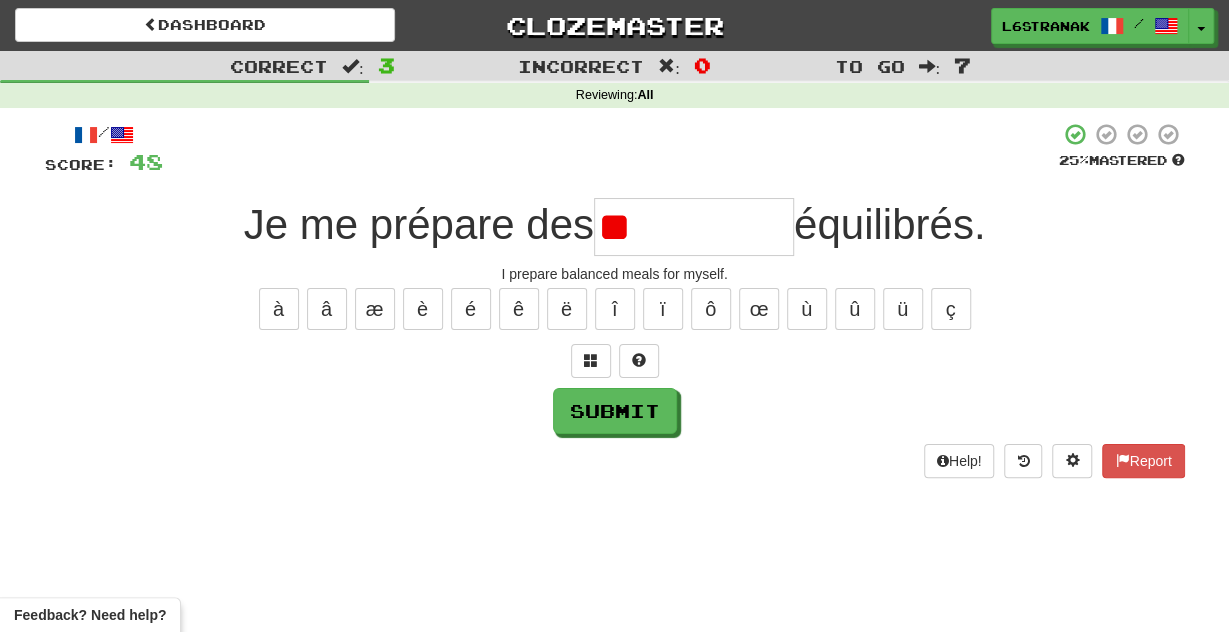 type on "*" 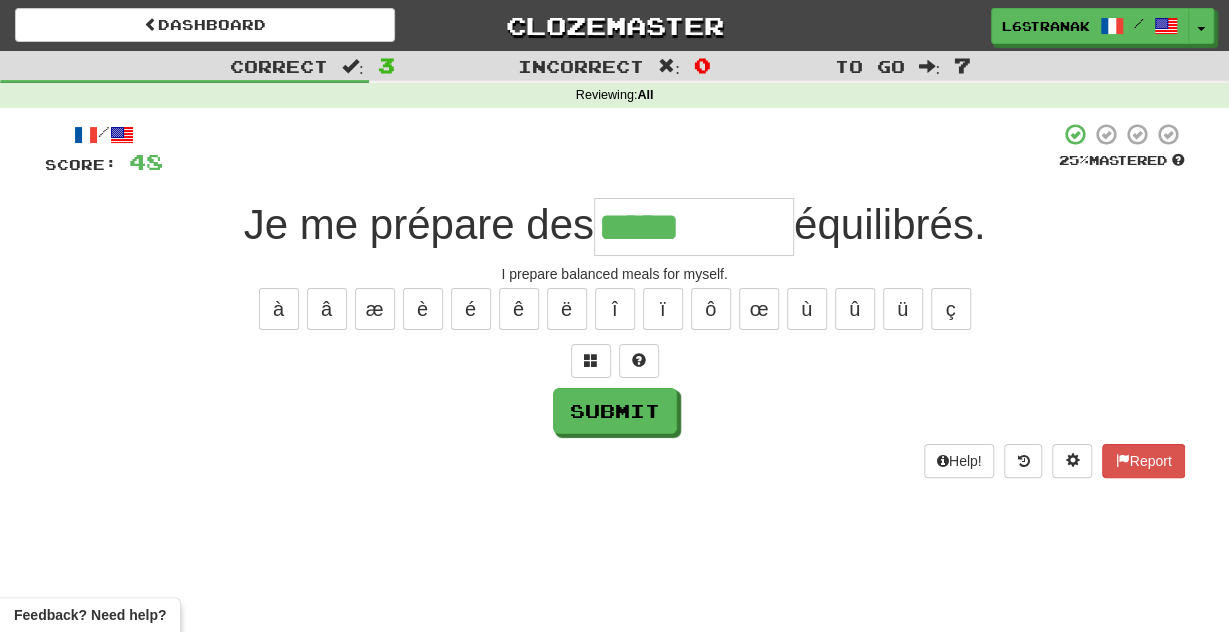 type on "*****" 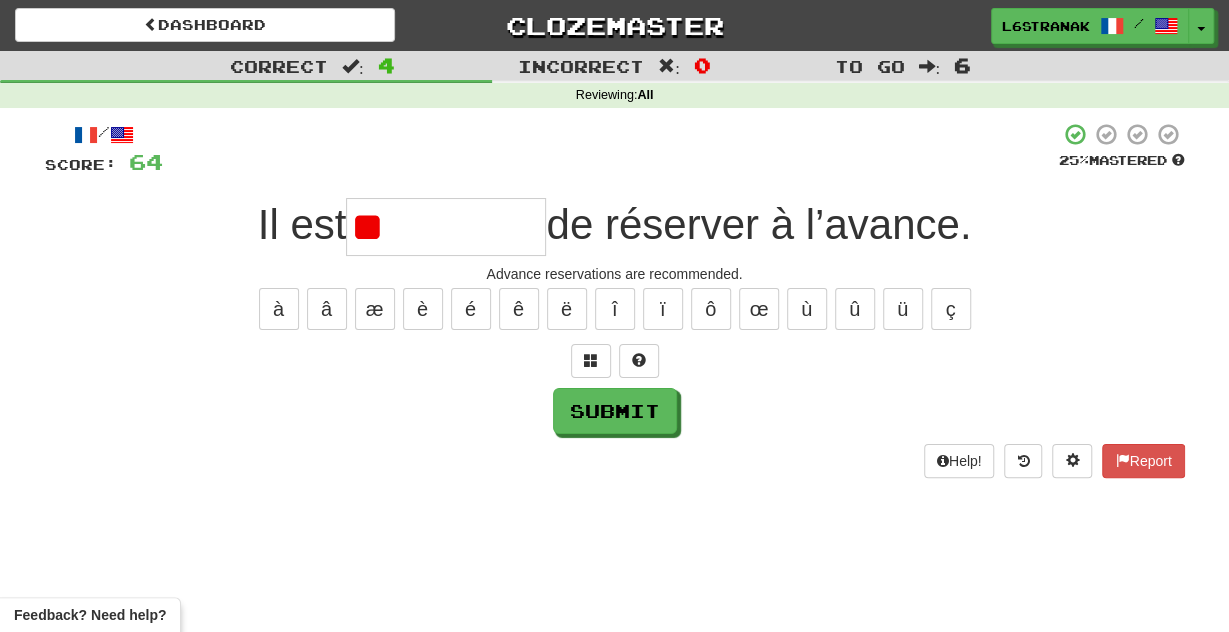 type on "*" 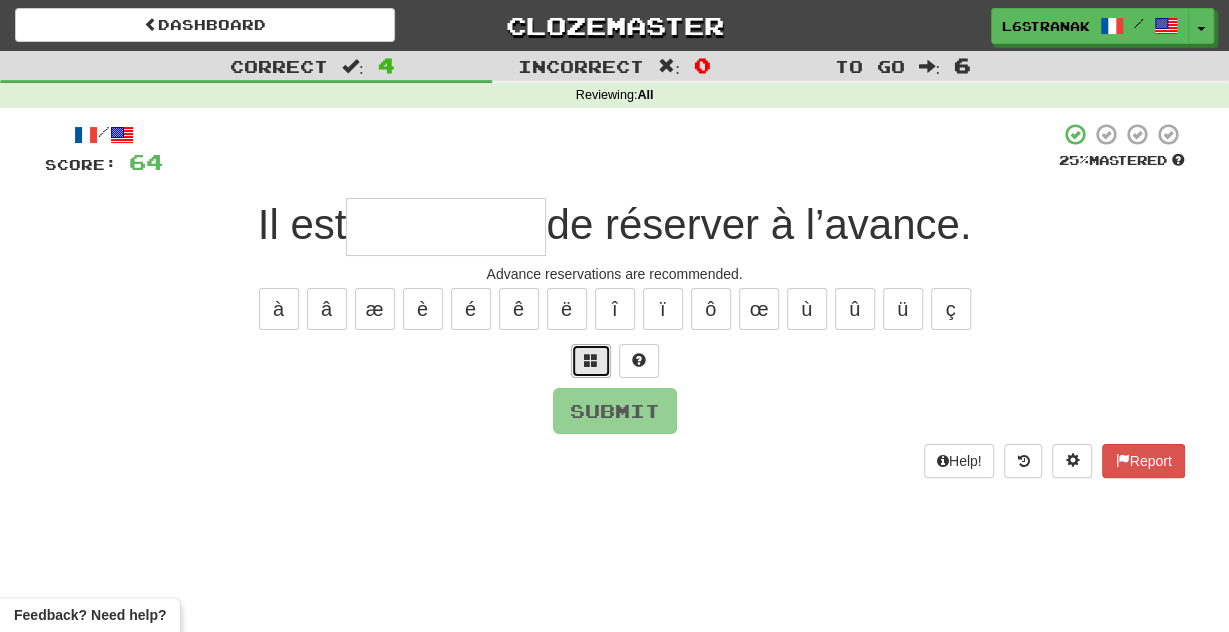 click at bounding box center [591, 360] 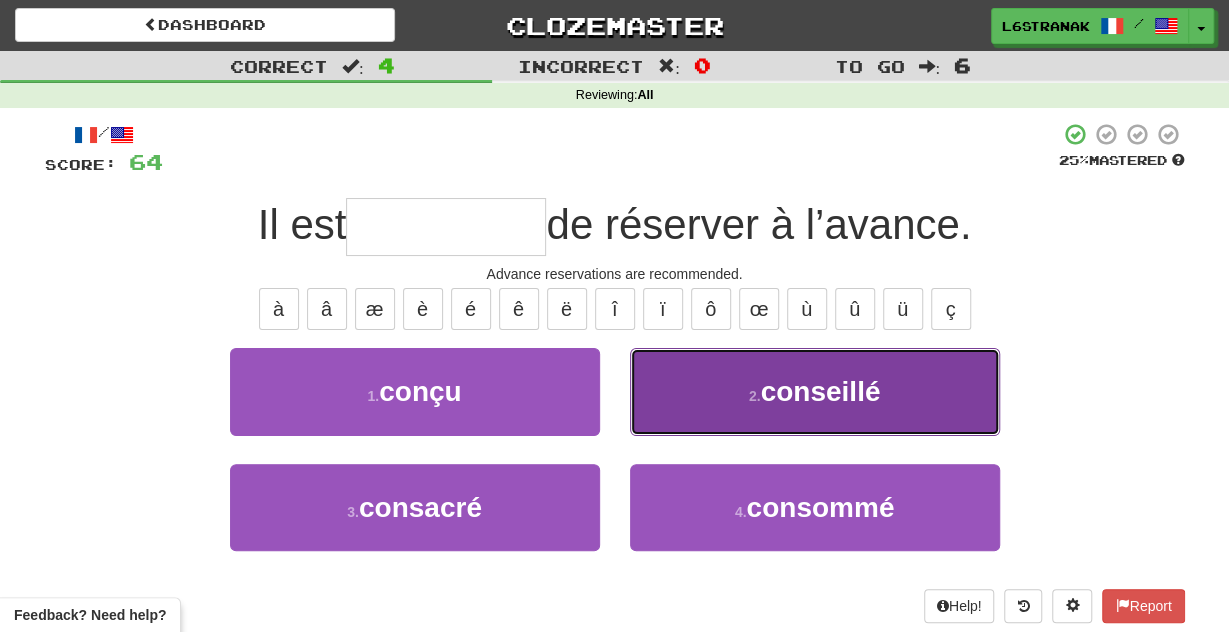 click on "2 .  conseillé" at bounding box center (815, 391) 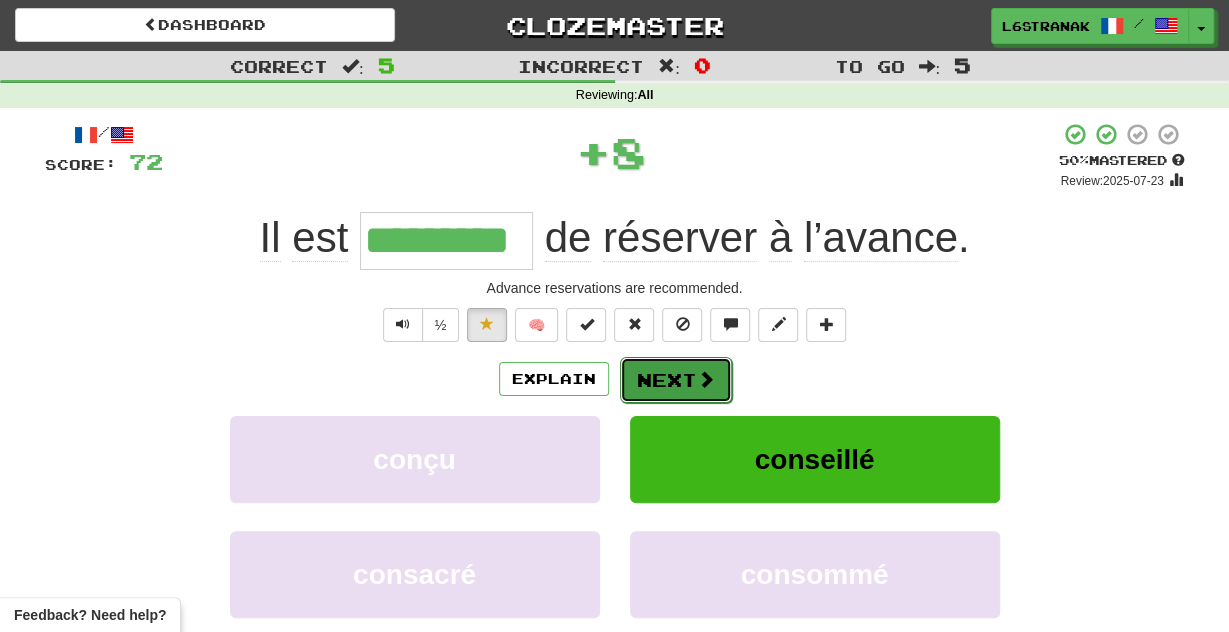 click on "Next" at bounding box center (676, 380) 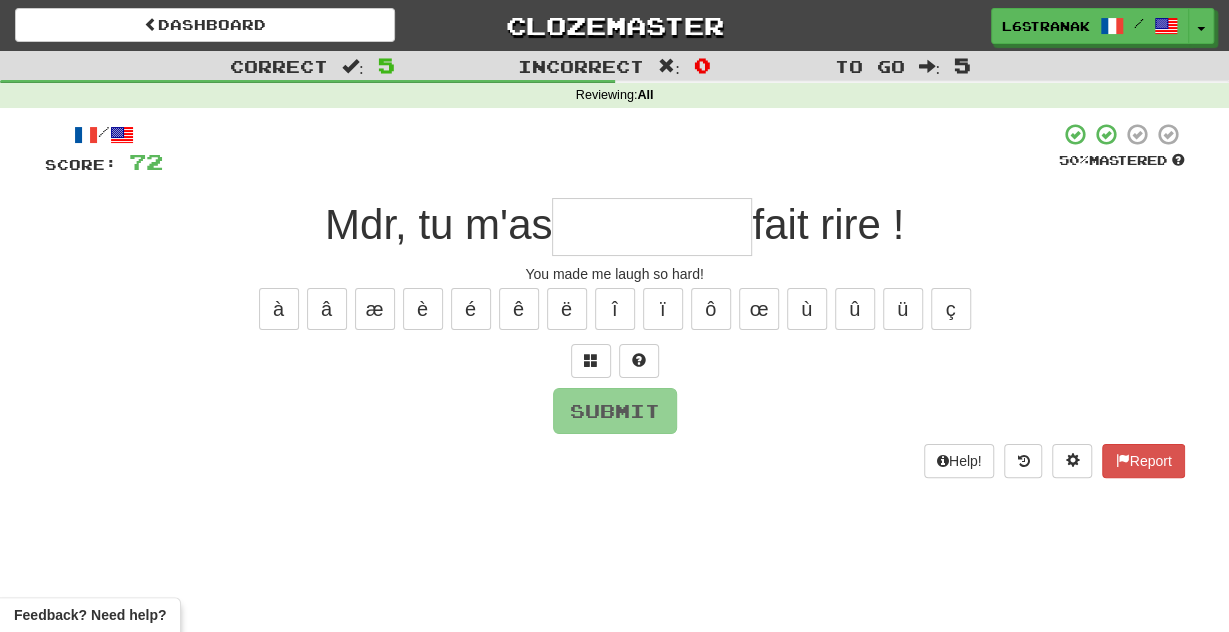 type on "*" 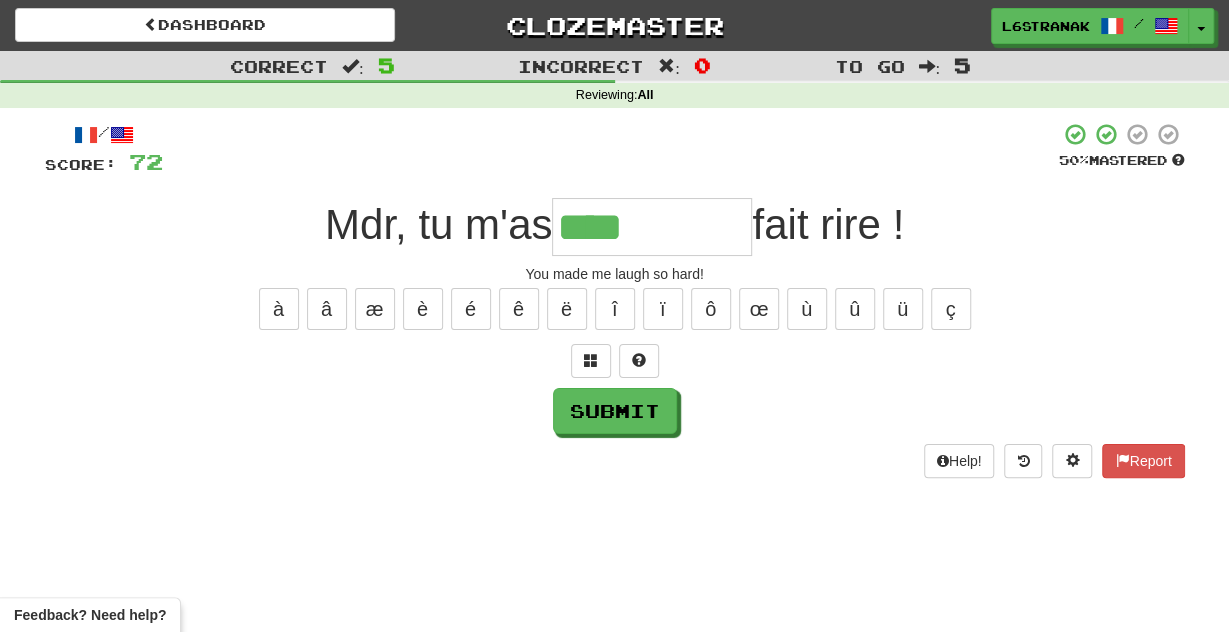 type on "****" 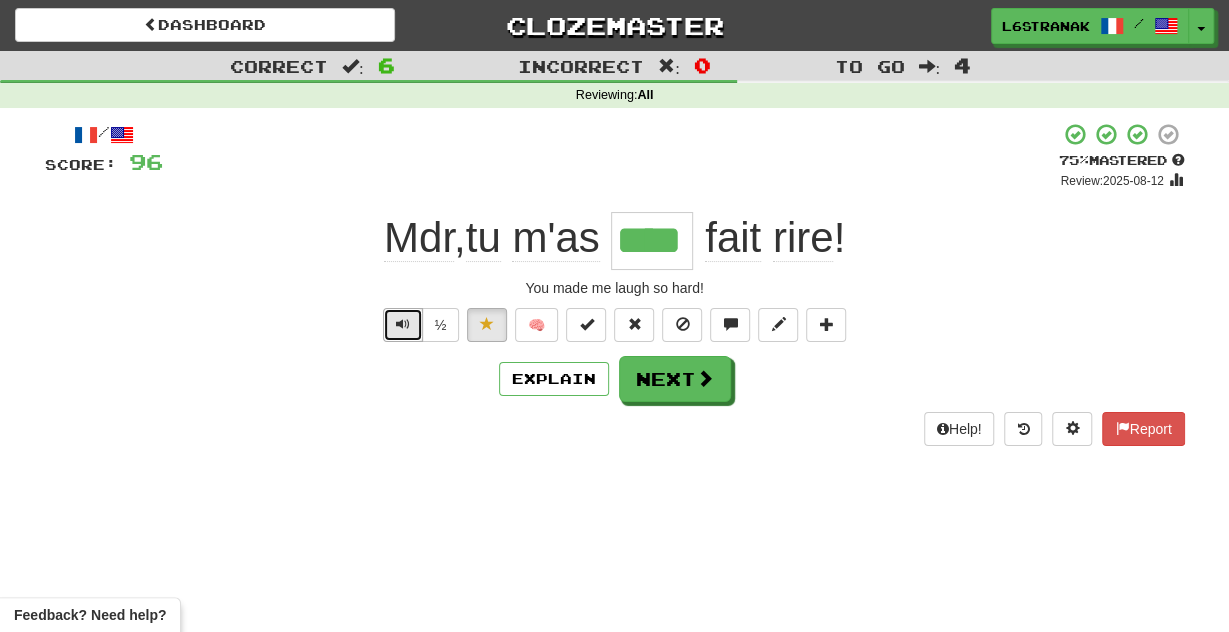 click at bounding box center (403, 325) 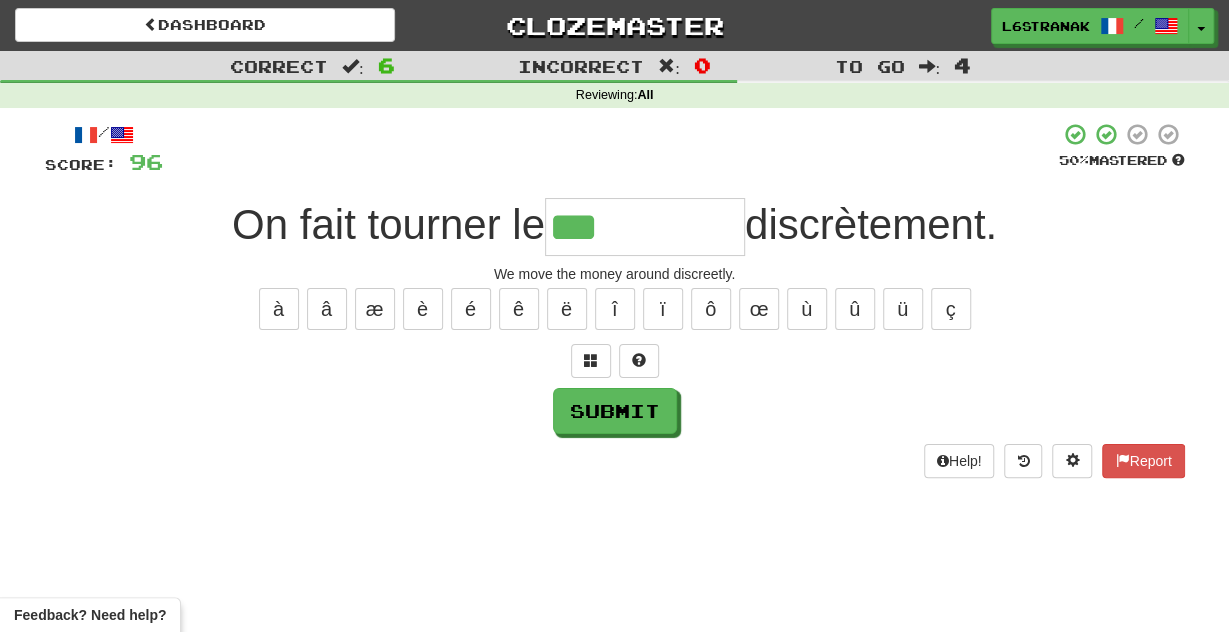 type on "***" 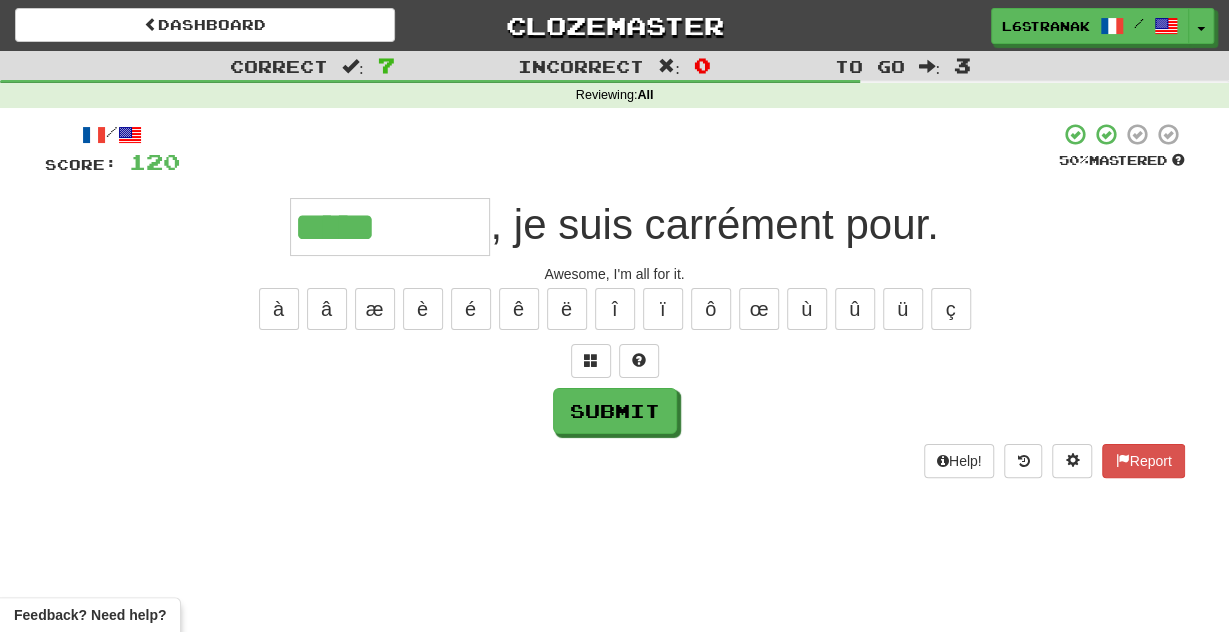 type on "******" 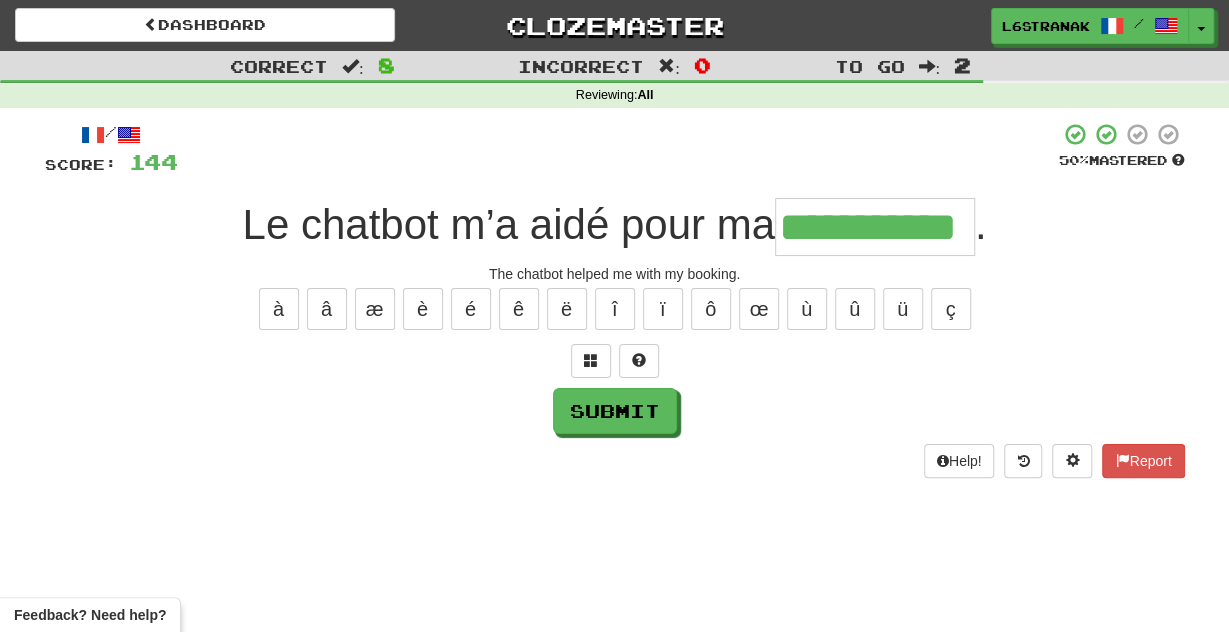 scroll, scrollTop: 0, scrollLeft: 15, axis: horizontal 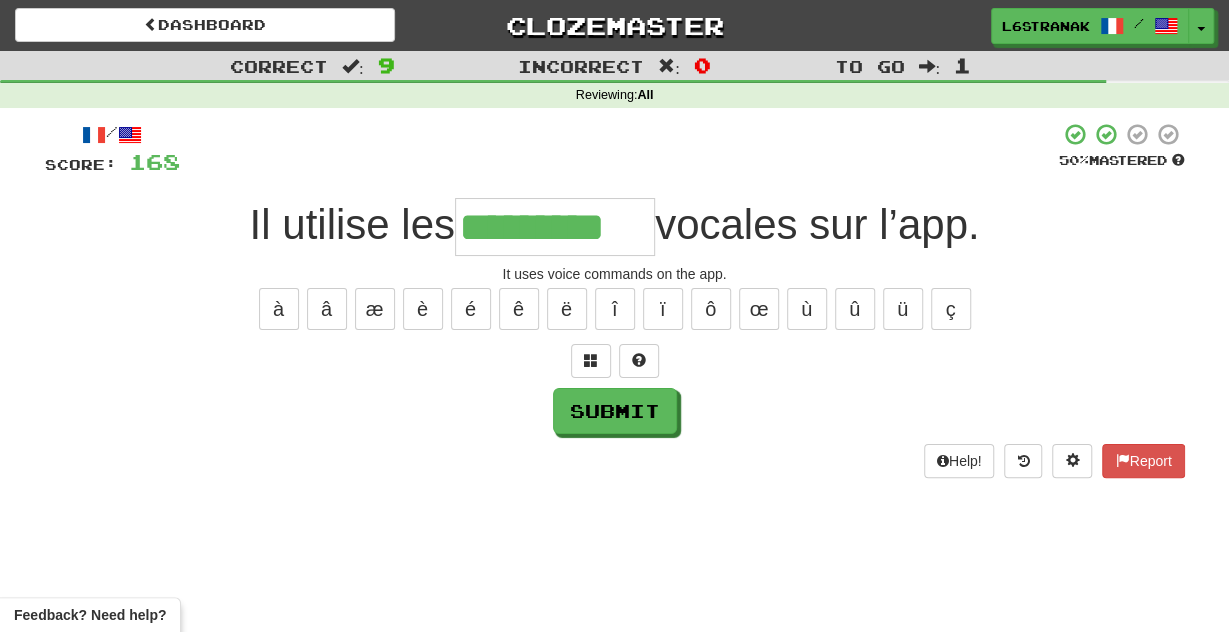 type on "*********" 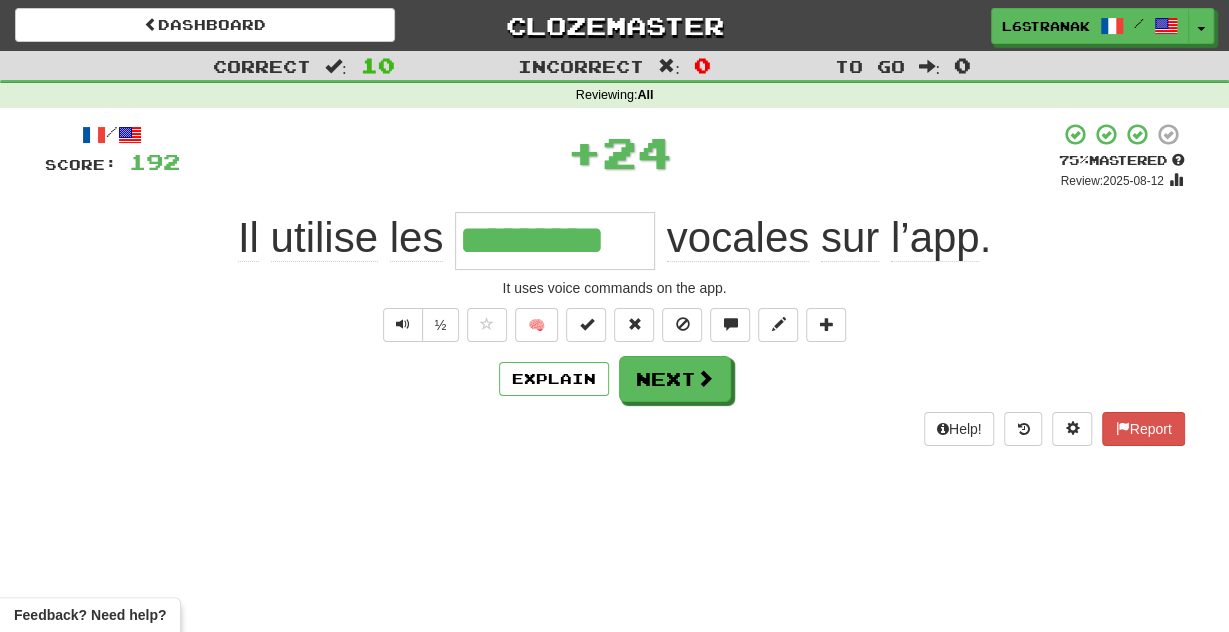 scroll, scrollTop: 0, scrollLeft: 0, axis: both 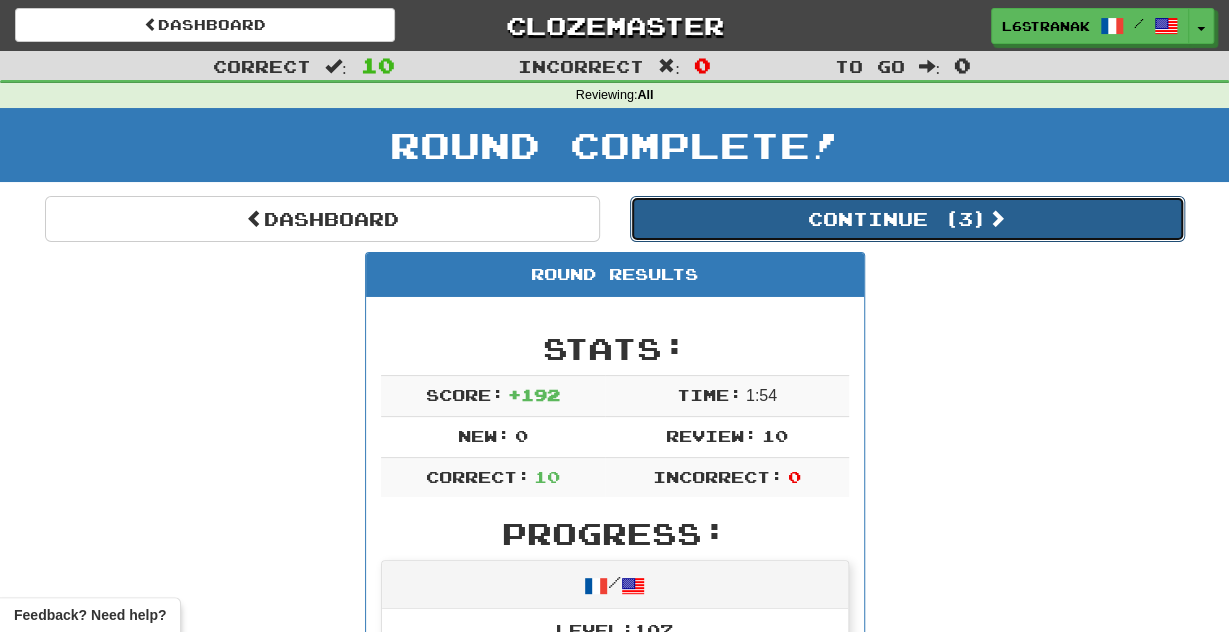 click on "Continue ( 3 )" at bounding box center [907, 219] 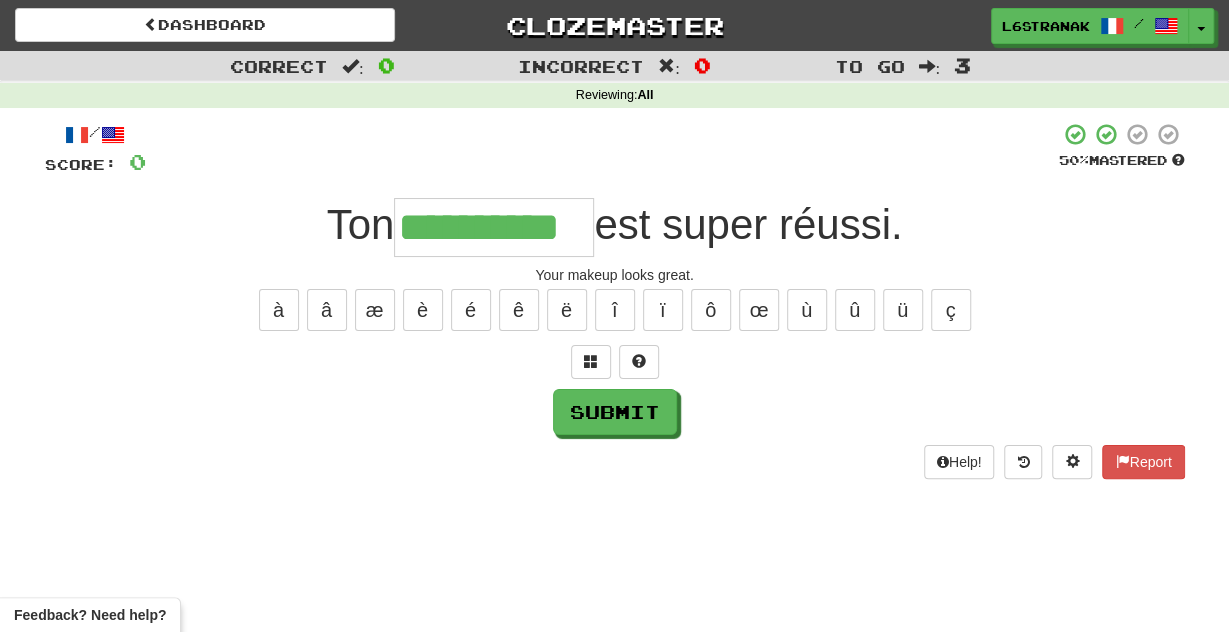 scroll, scrollTop: 0, scrollLeft: 11, axis: horizontal 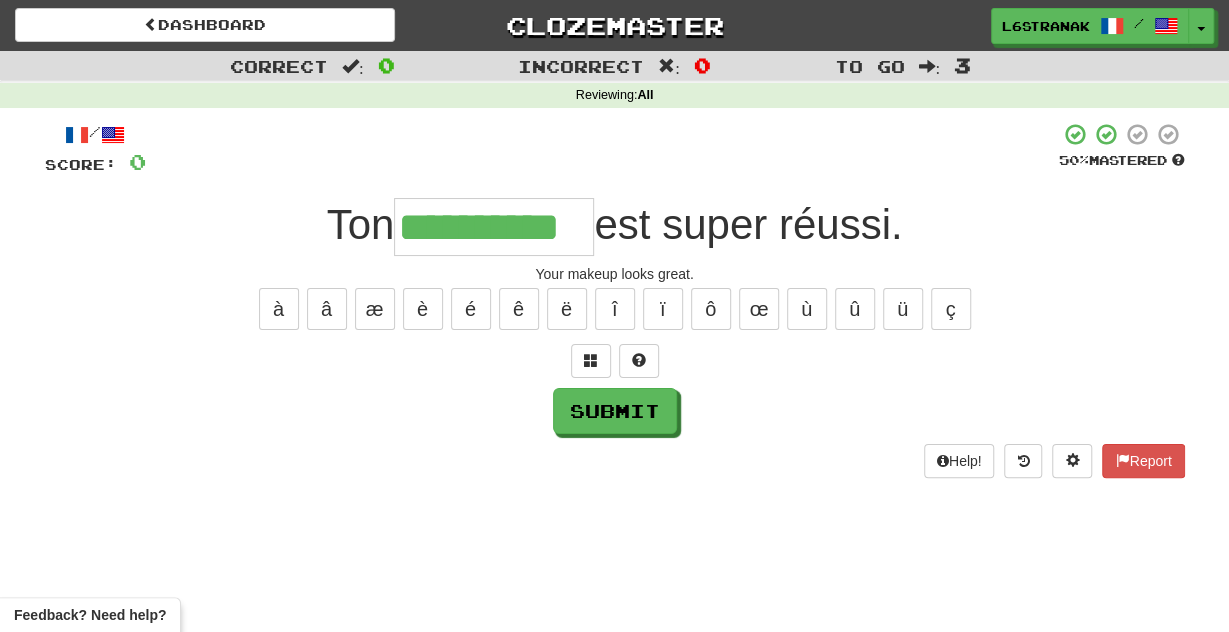 type on "**********" 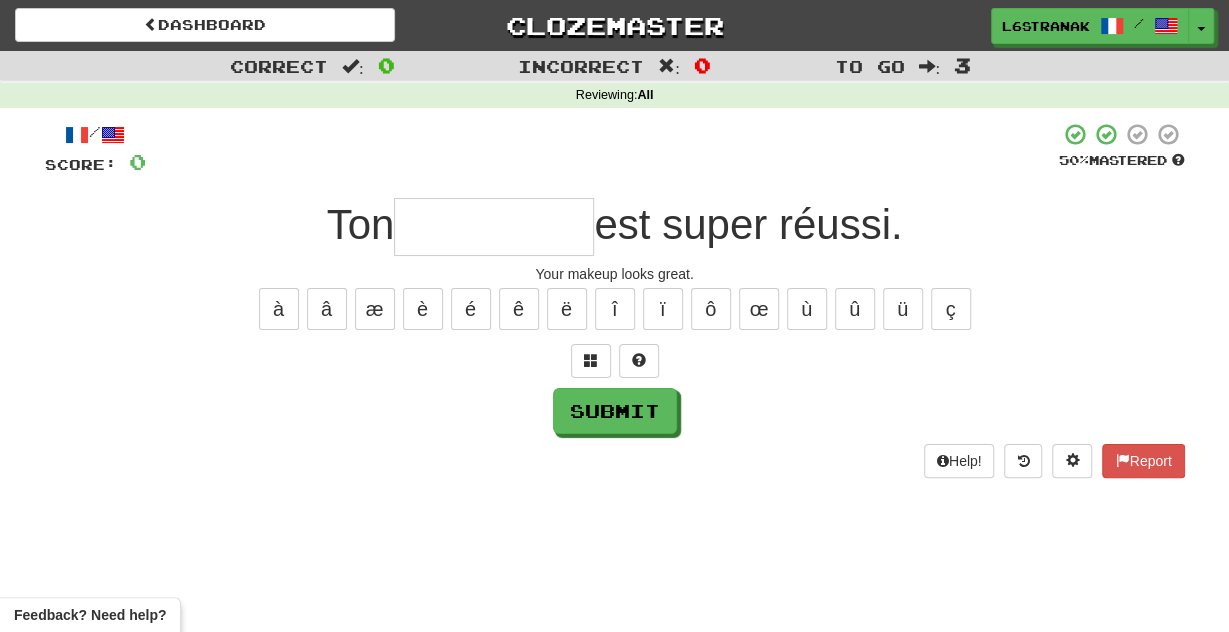 scroll, scrollTop: 0, scrollLeft: 0, axis: both 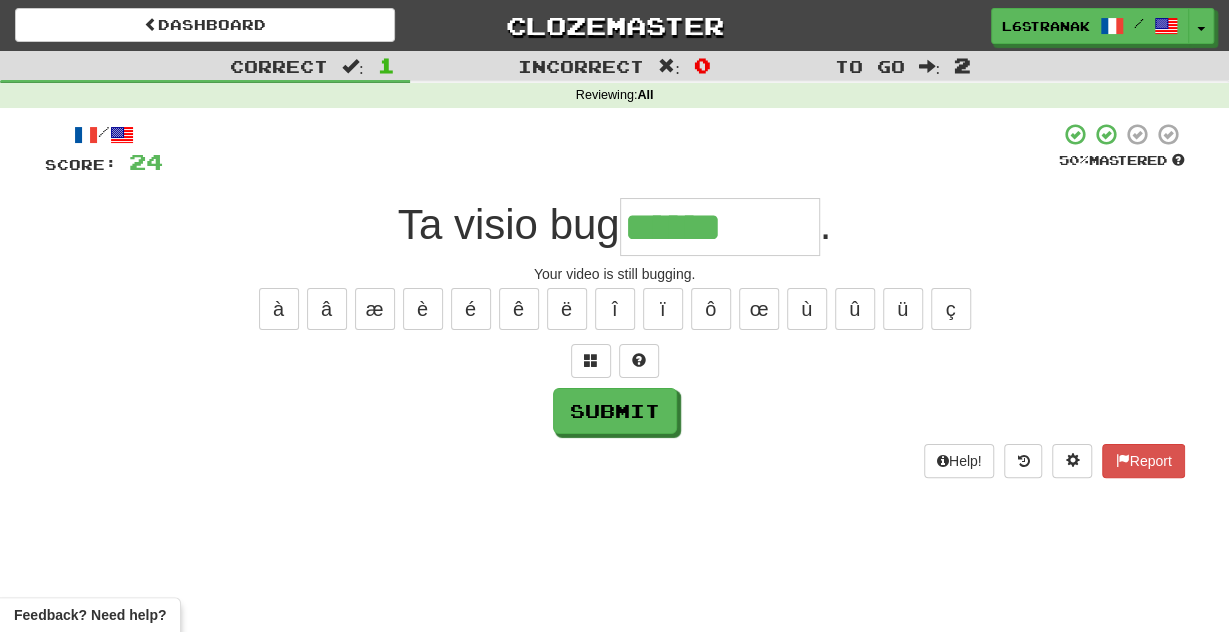 type on "******" 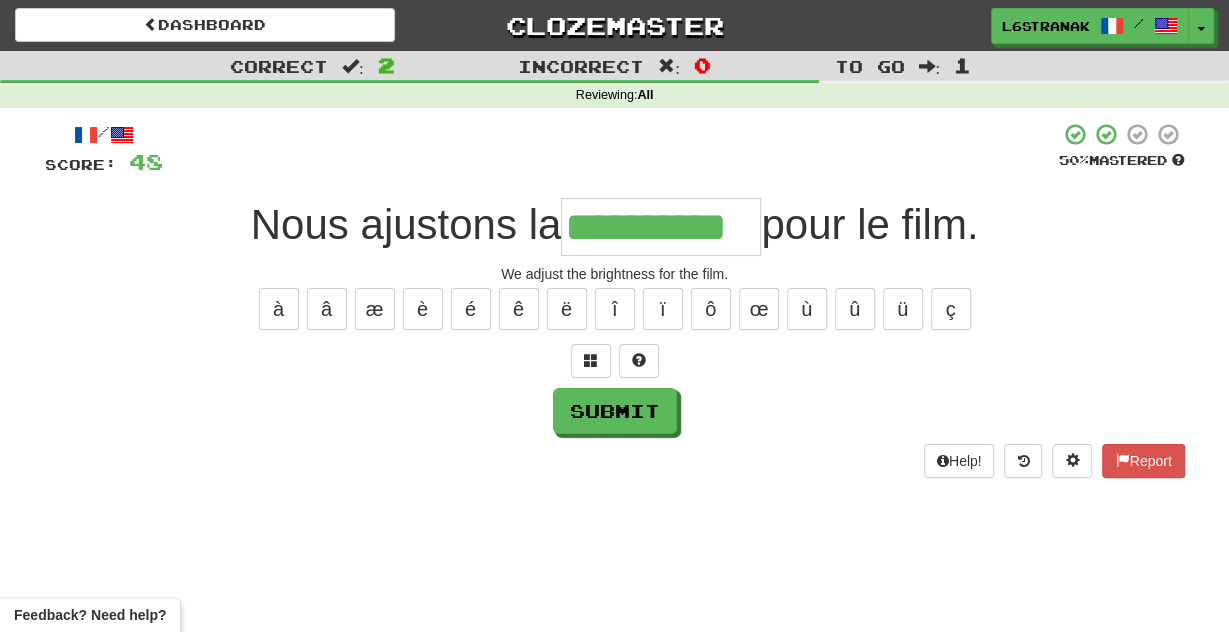 type on "**********" 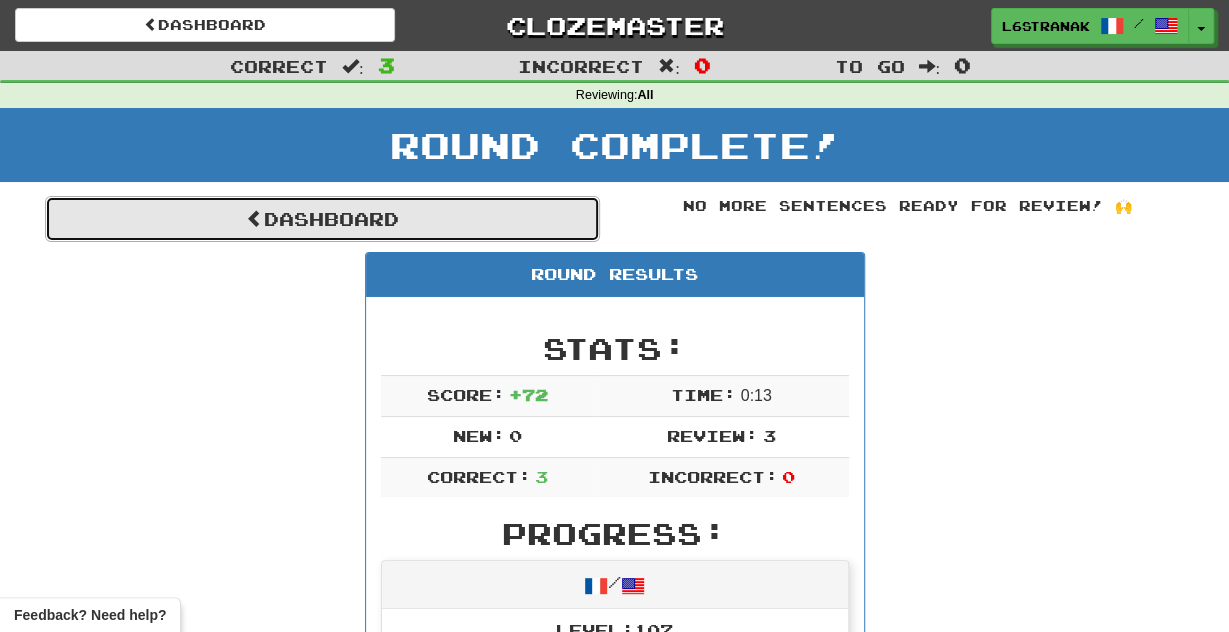 click on "Dashboard" at bounding box center [322, 219] 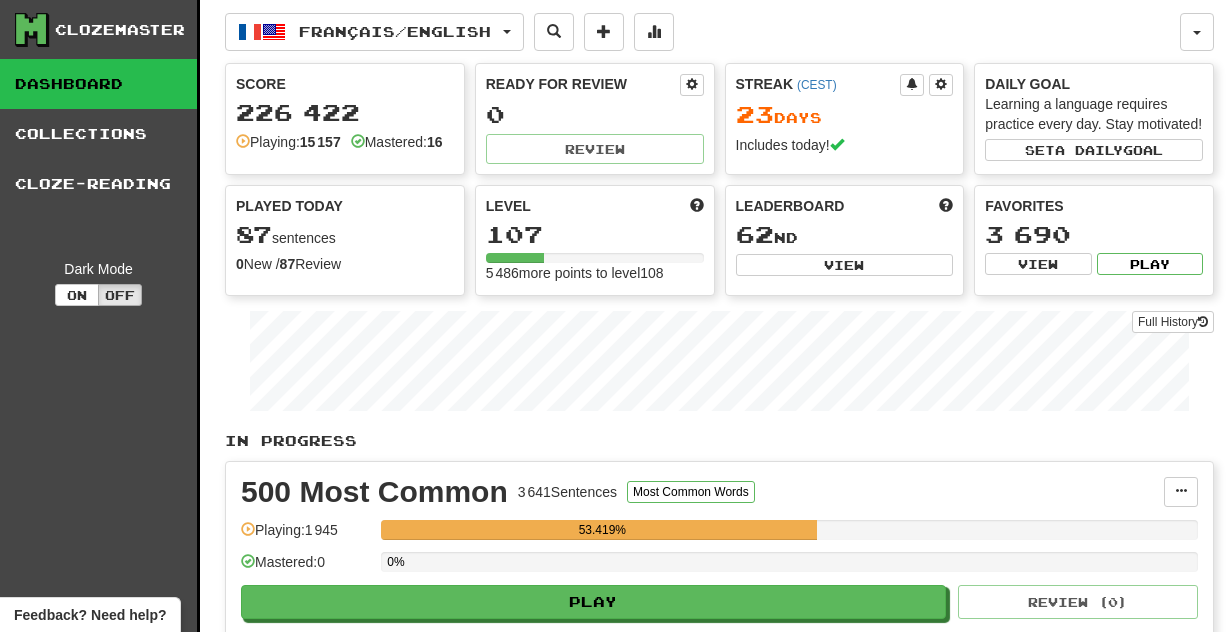 scroll, scrollTop: 0, scrollLeft: 0, axis: both 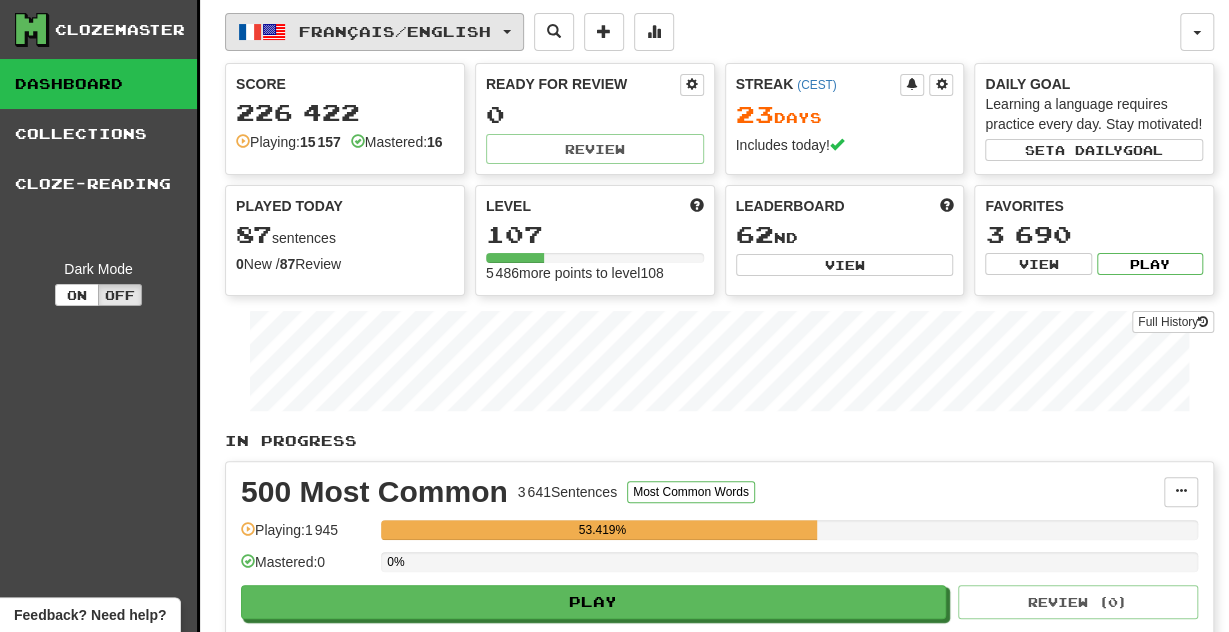 click at bounding box center (250, 32) 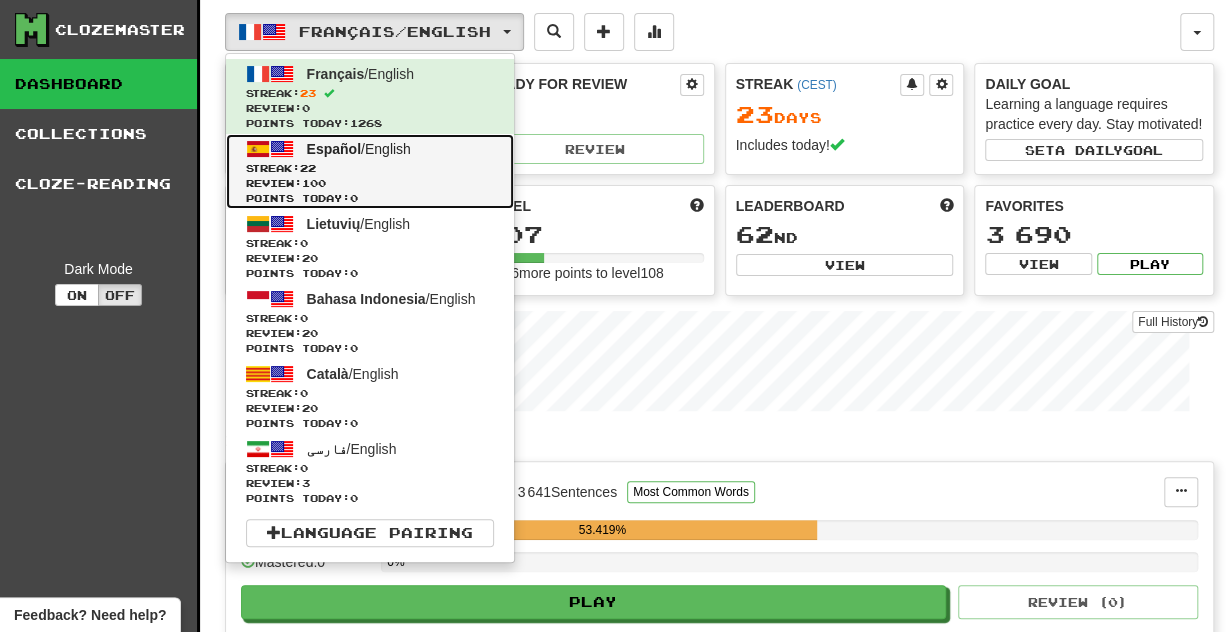 click on "Streak:  22" at bounding box center [370, 168] 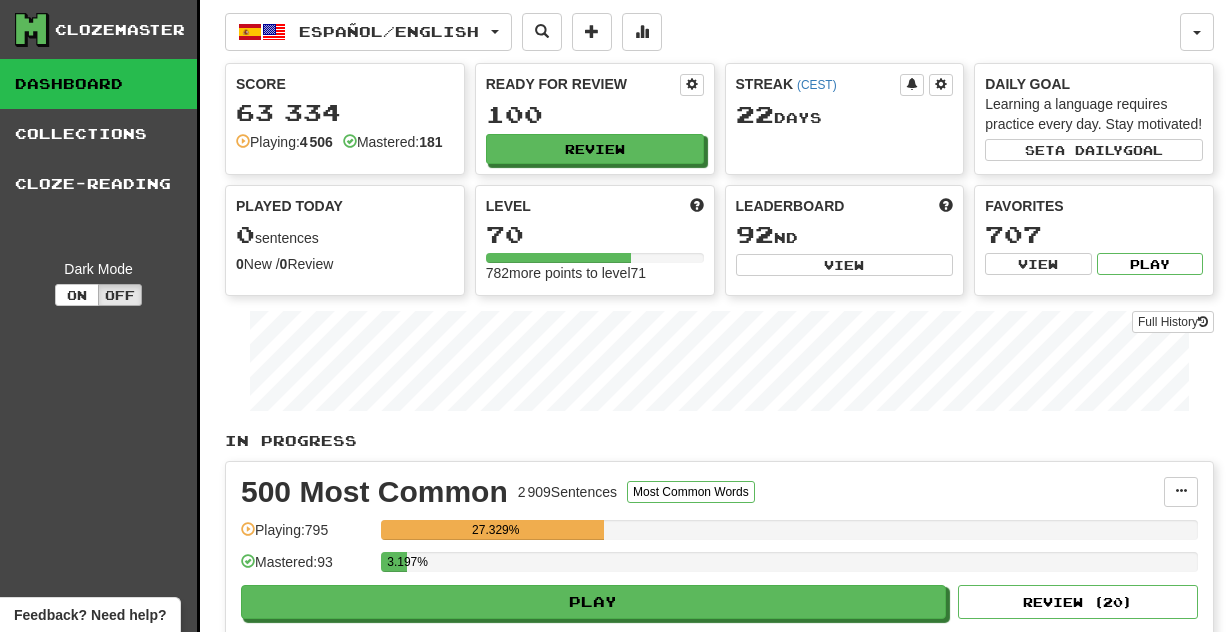 scroll, scrollTop: 0, scrollLeft: 0, axis: both 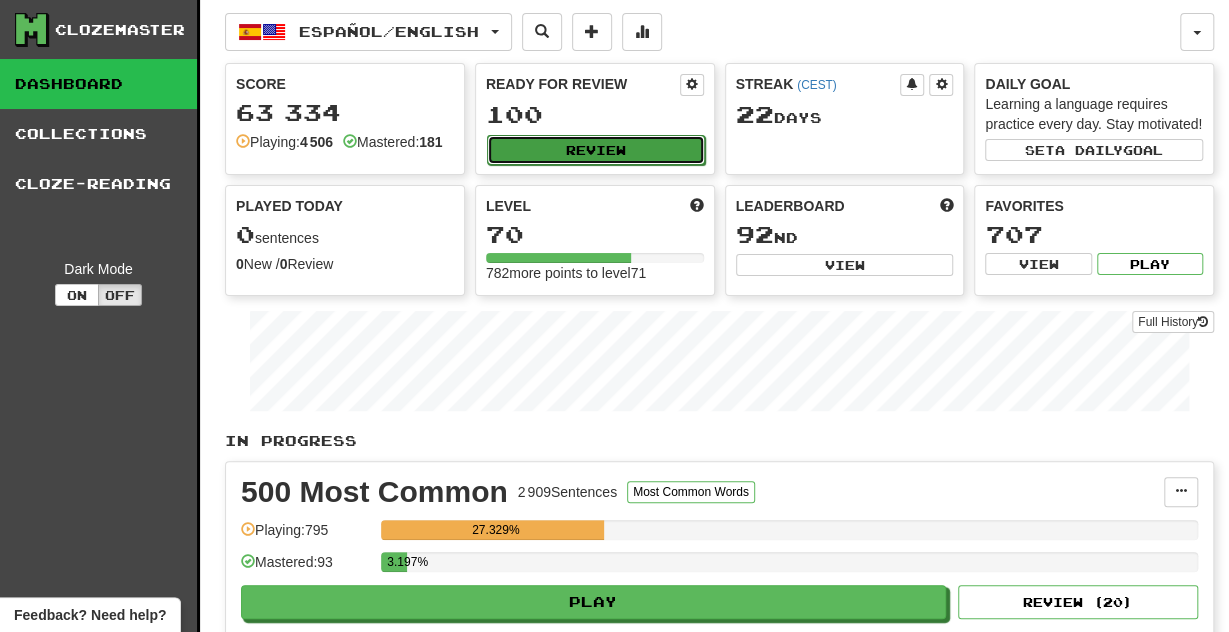 click on "Review" at bounding box center (596, 150) 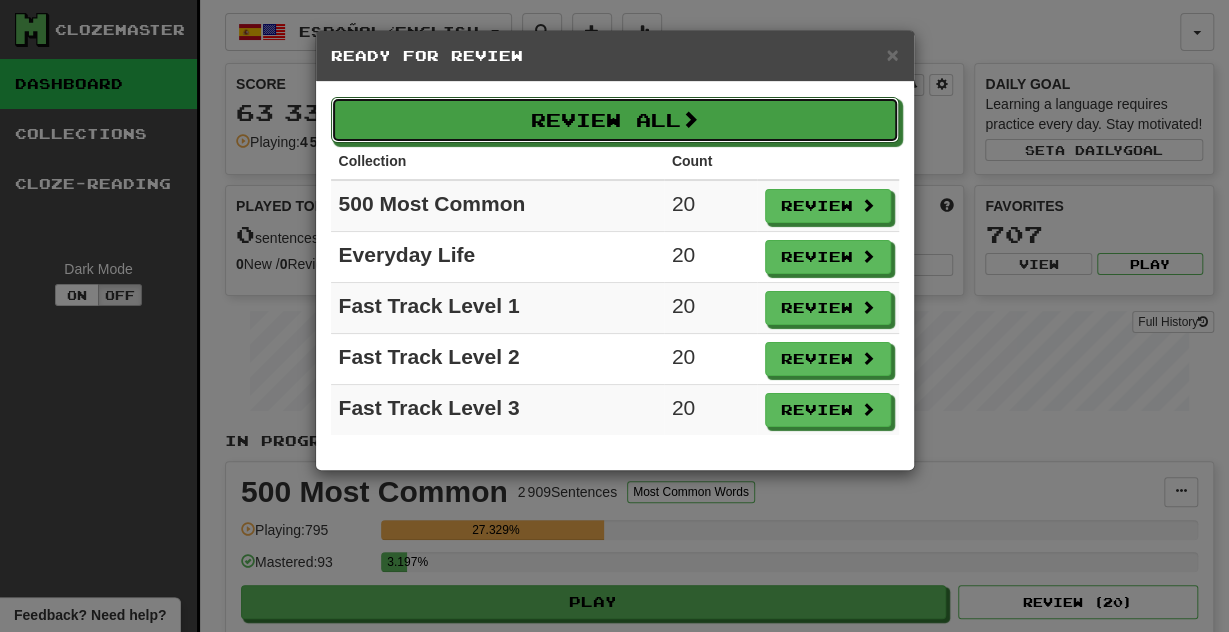 click on "Review All" at bounding box center (615, 120) 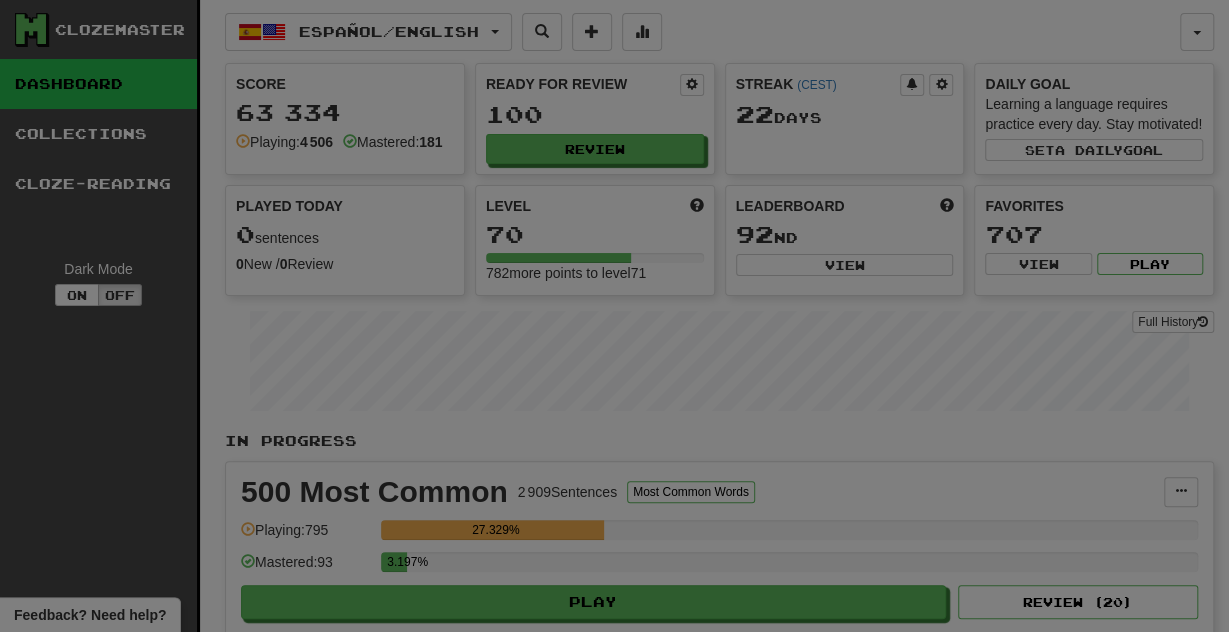 select on "**" 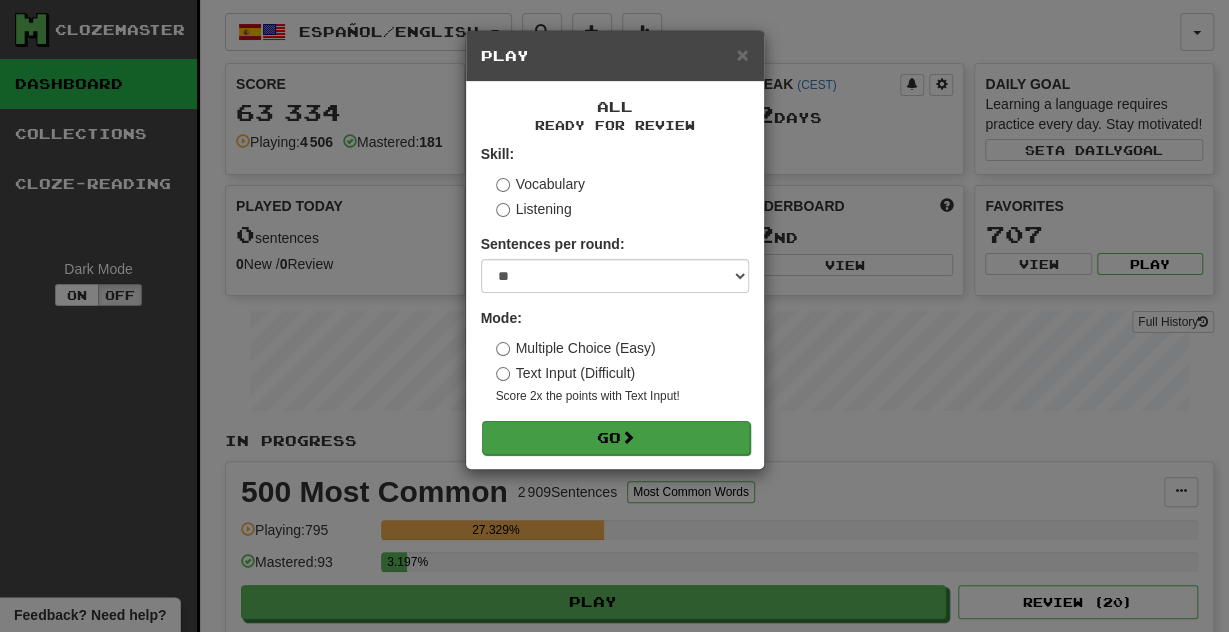 click on "Skill: Vocabulary Listening Sentences per round: * ** ** ** ** ** *** ******** Mode: Multiple Choice (Easy) Text Input (Difficult) Score 2x the points with Text Input ! Go" at bounding box center [615, 299] 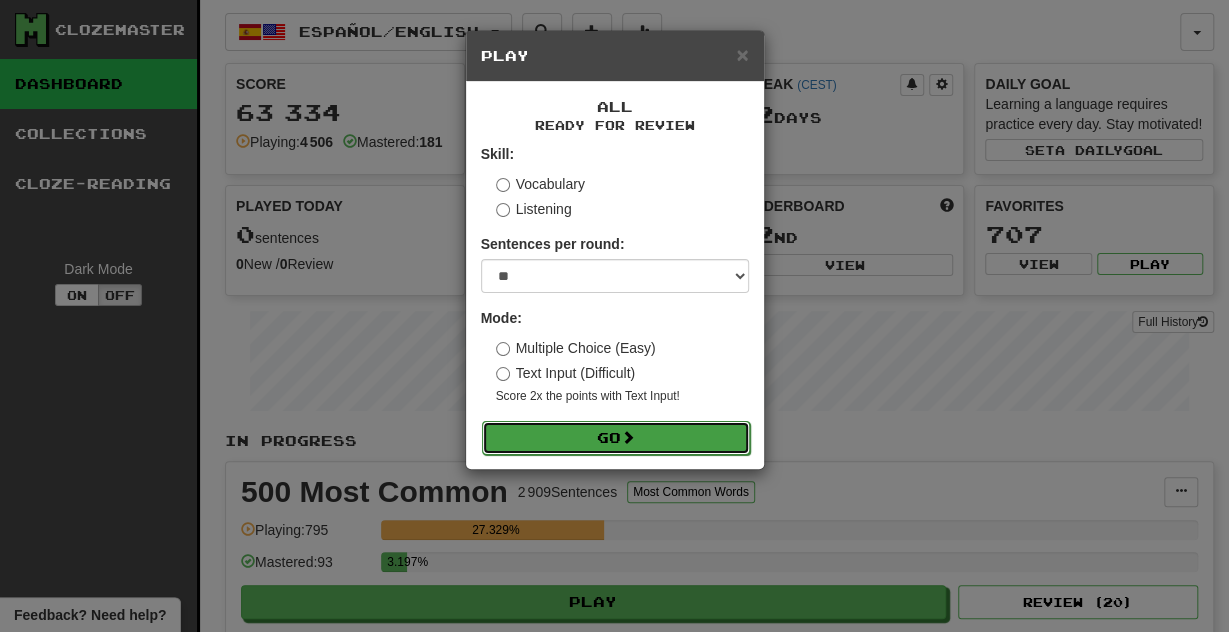 click on "Go" at bounding box center [616, 438] 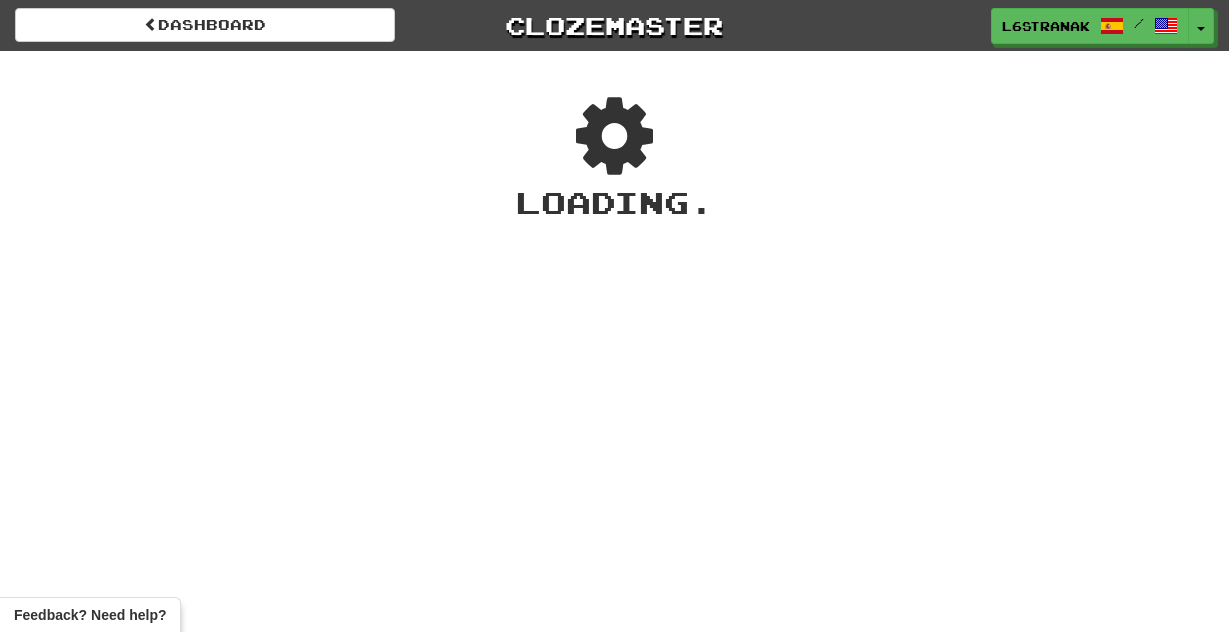 scroll, scrollTop: 0, scrollLeft: 0, axis: both 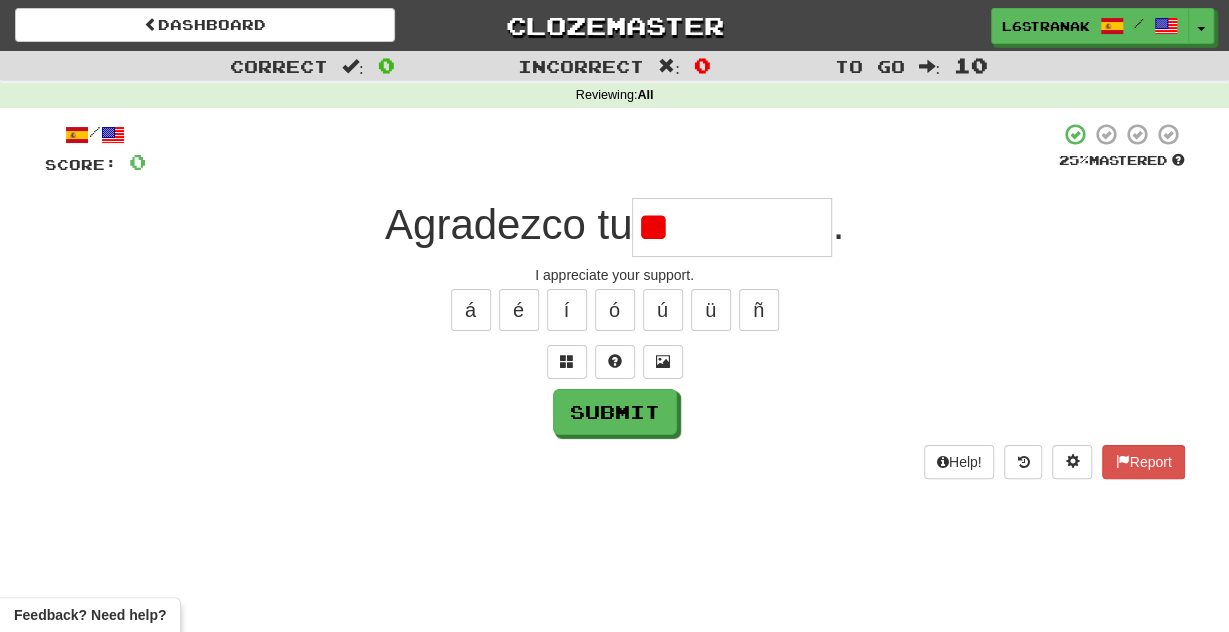 type on "*" 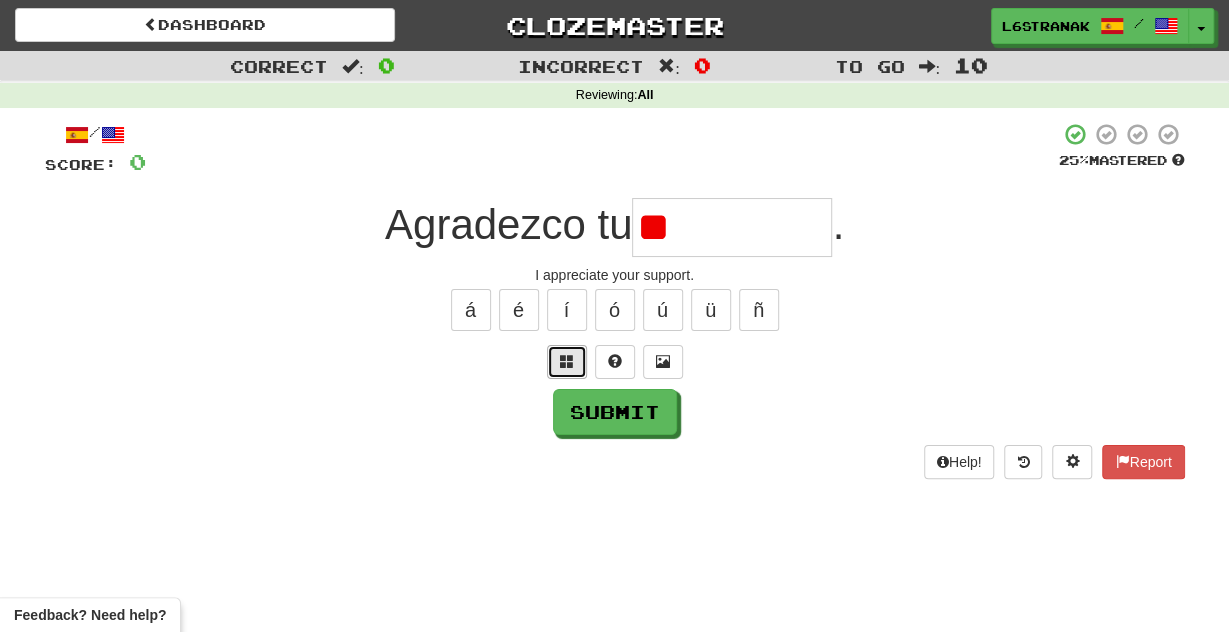 click at bounding box center [567, 362] 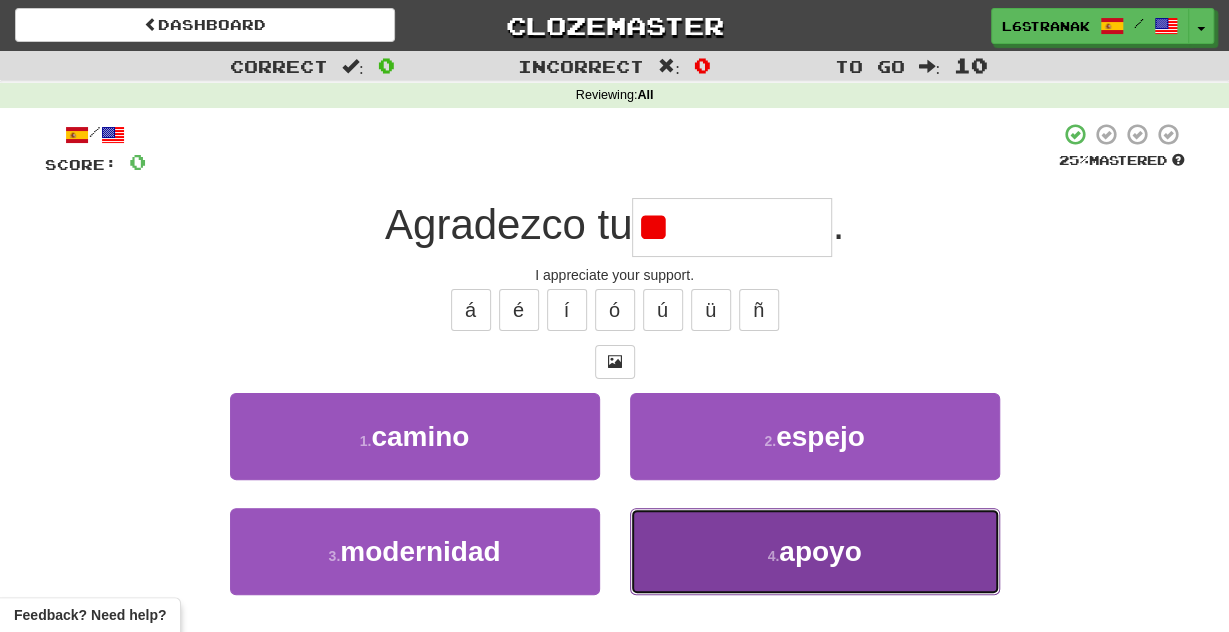 click on "4 .  apoyo" at bounding box center [815, 551] 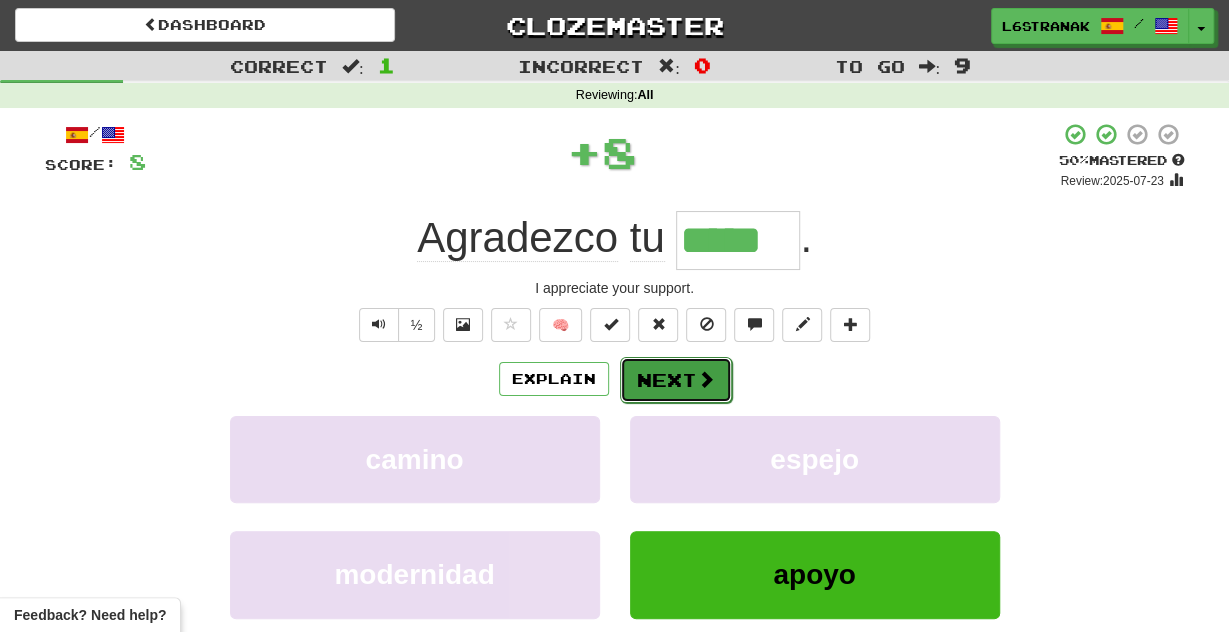 click on "Next" at bounding box center (676, 380) 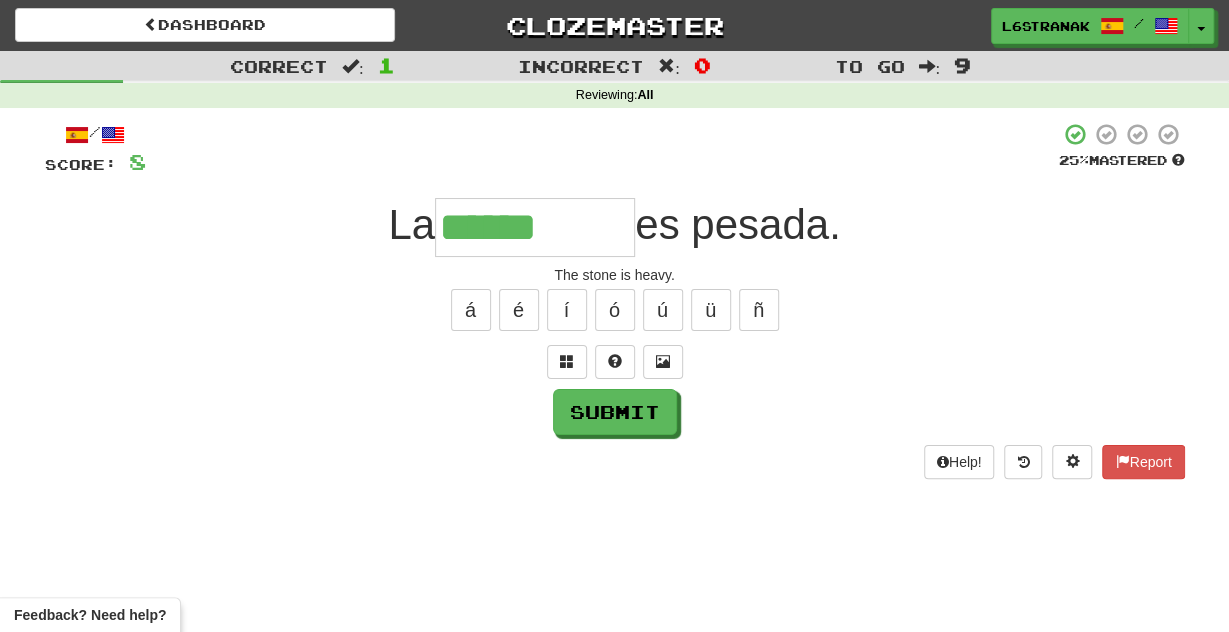 type on "******" 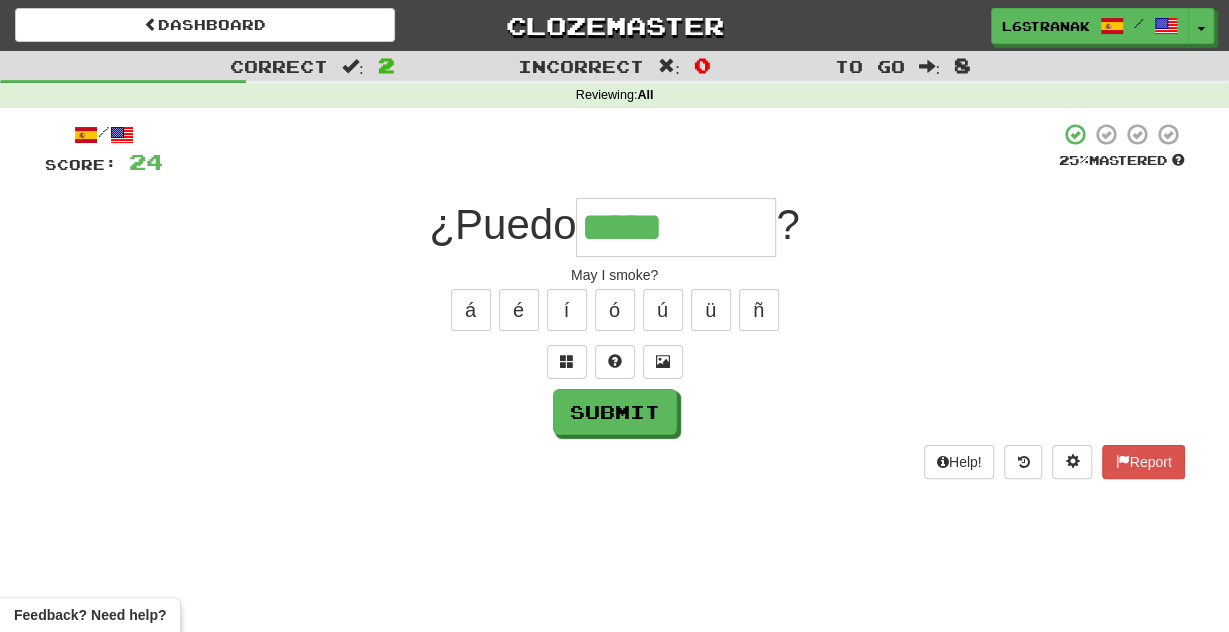 type on "*****" 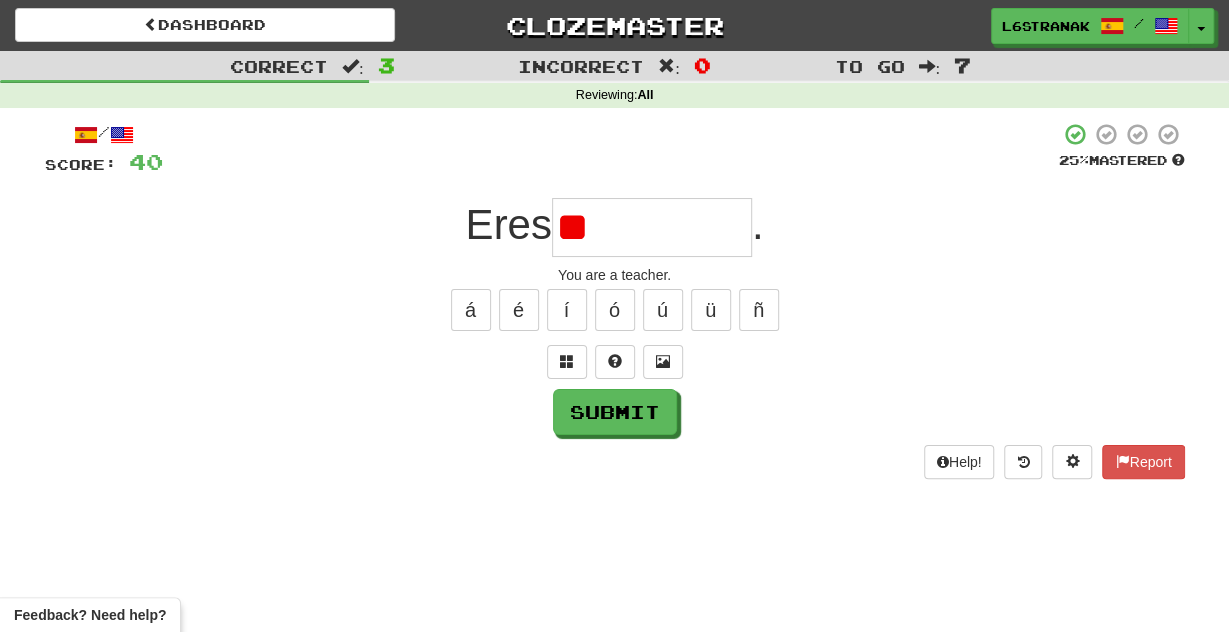 type on "*" 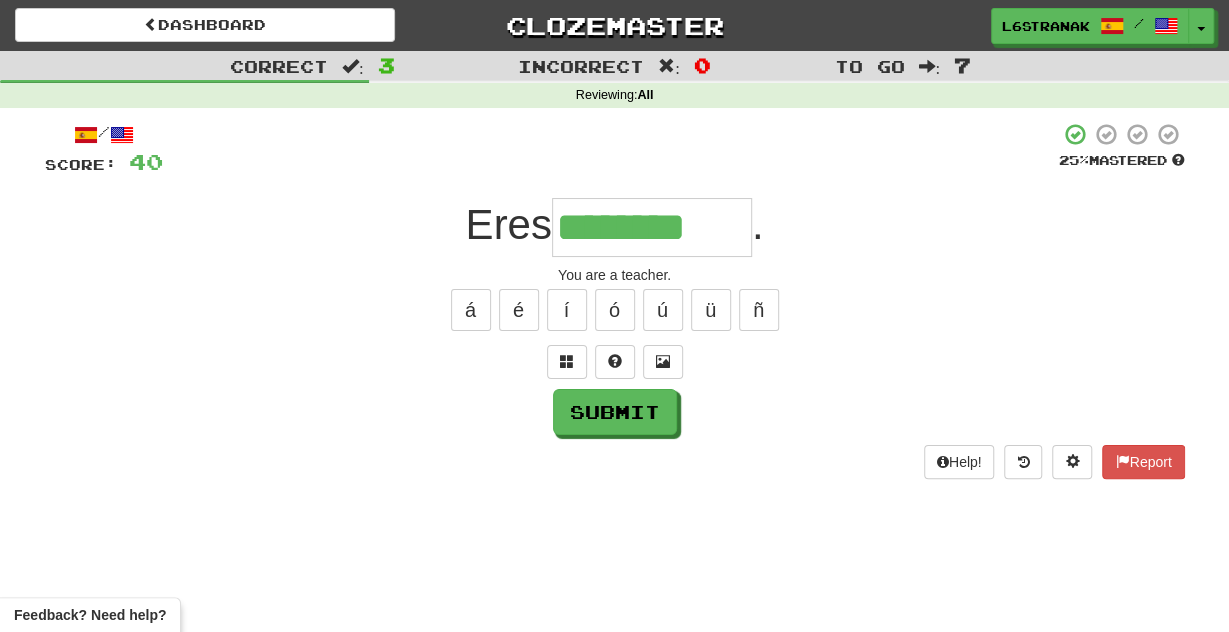 type on "********" 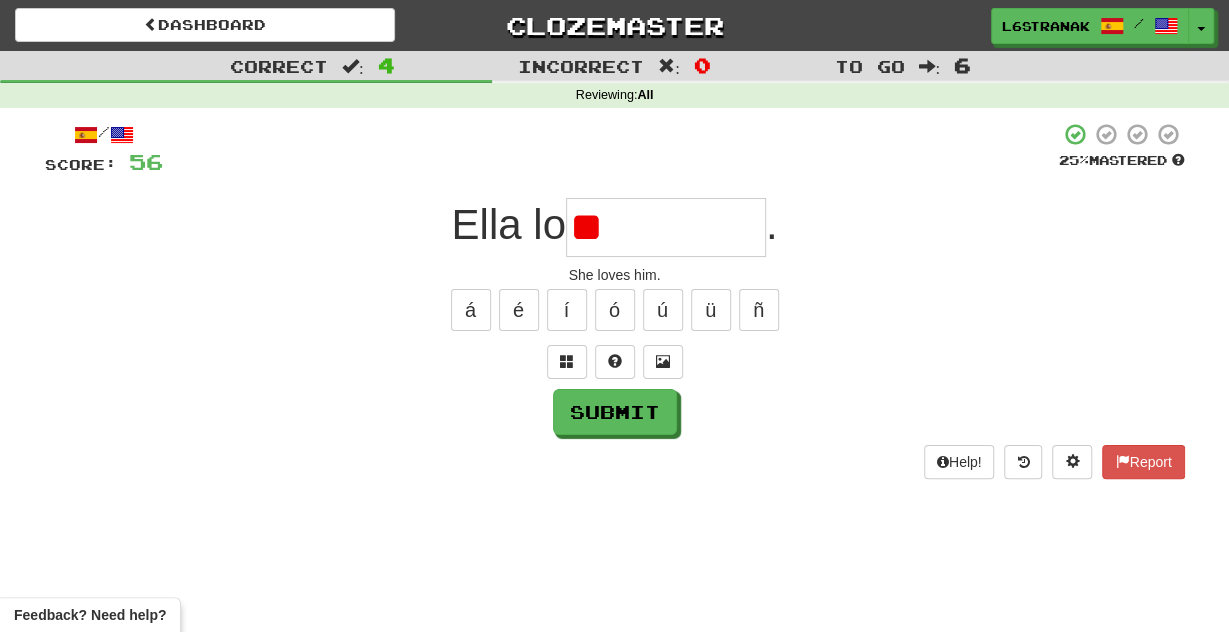 type on "*" 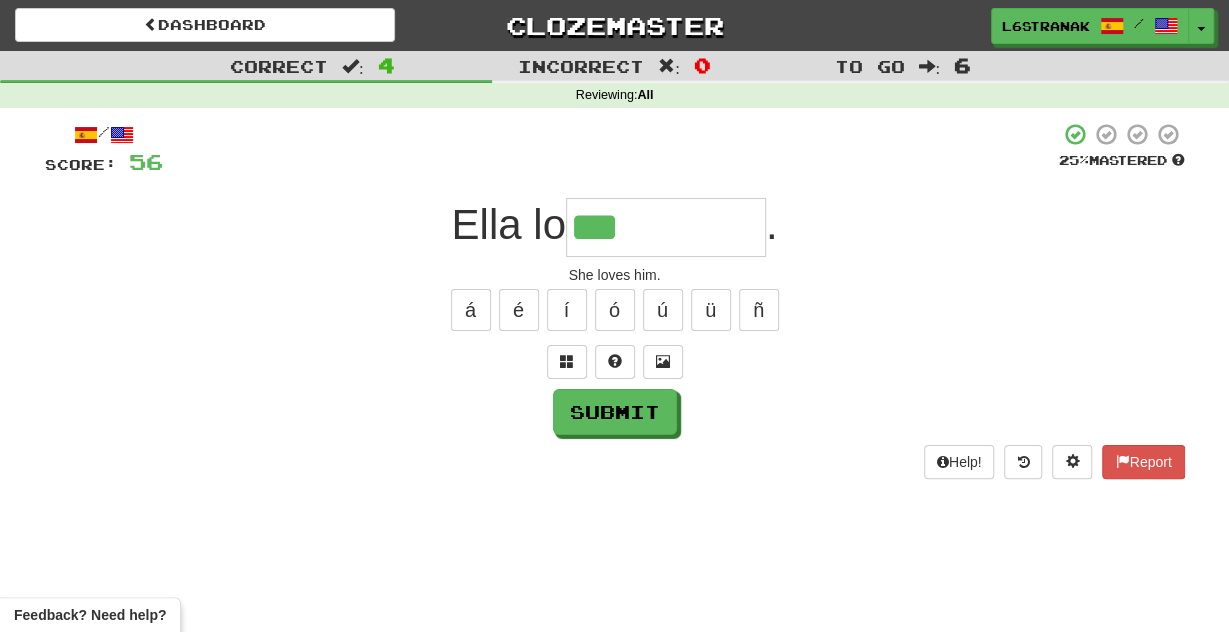 type on "***" 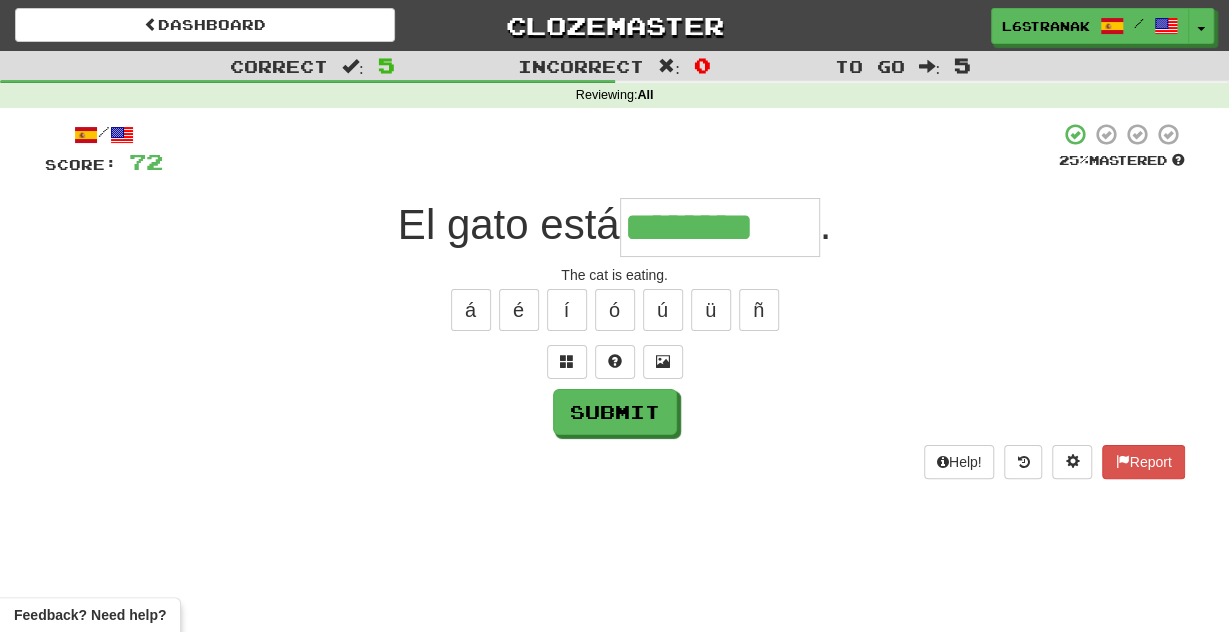 type on "********" 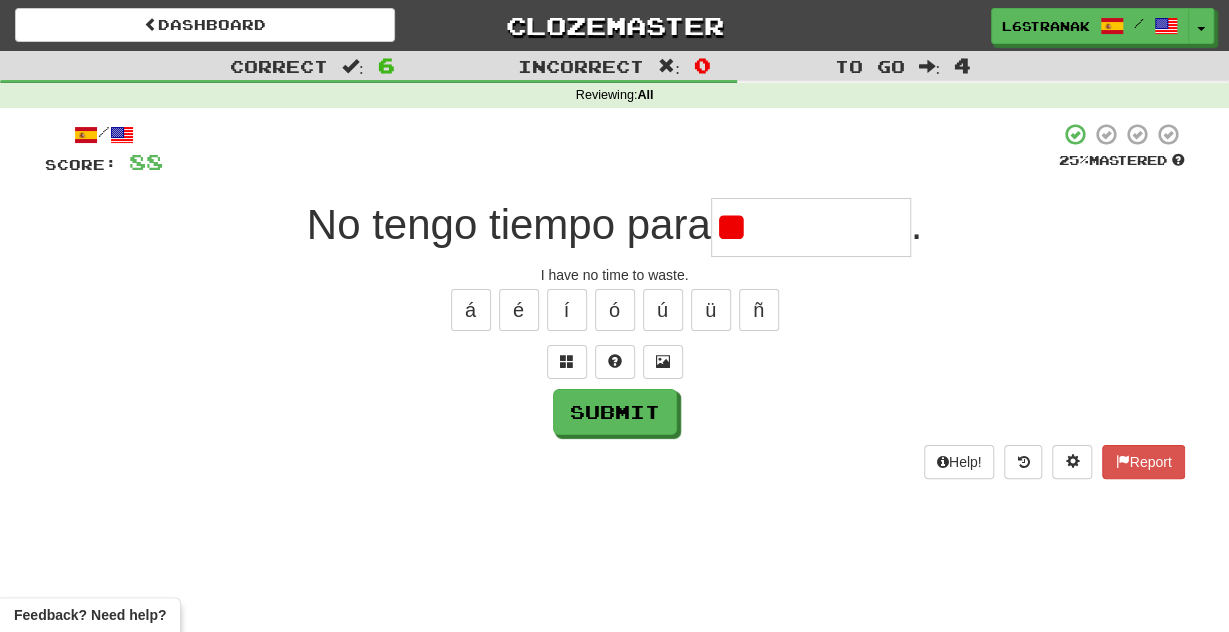 type on "*" 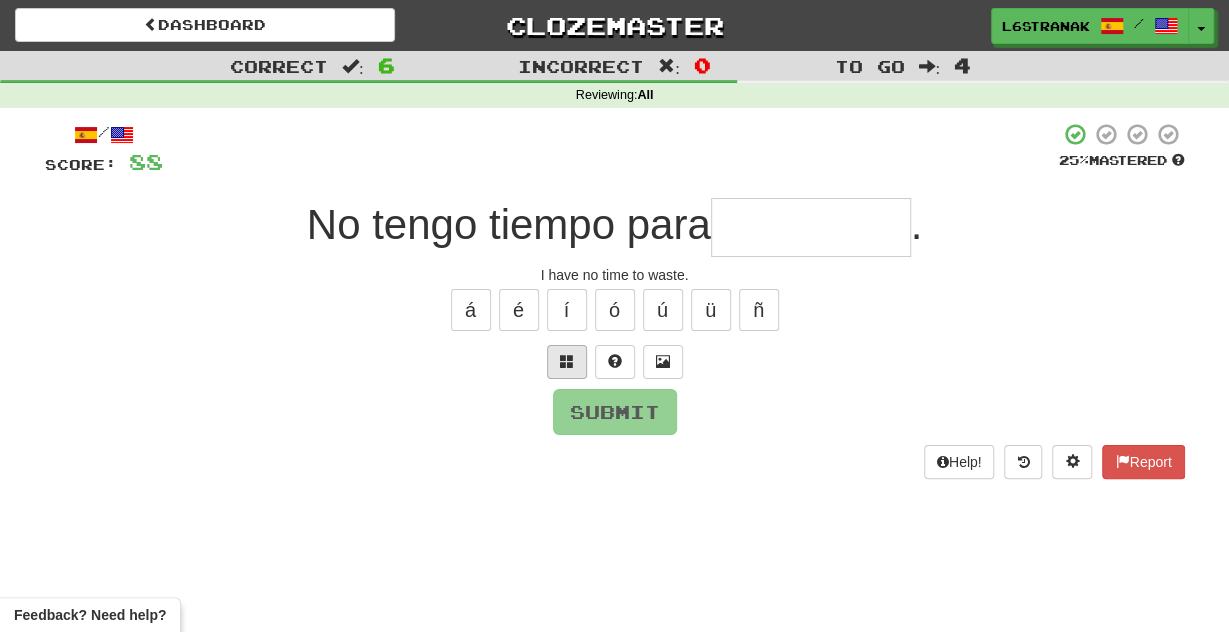 drag, startPoint x: 580, startPoint y: 338, endPoint x: 573, endPoint y: 369, distance: 31.780497 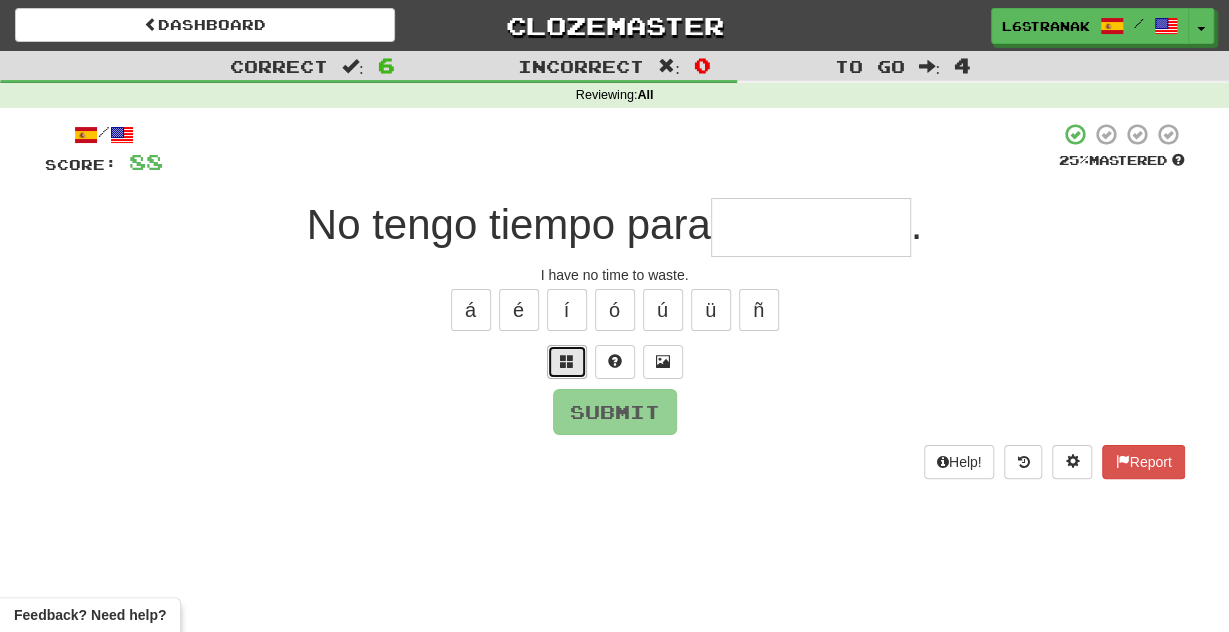click at bounding box center [567, 362] 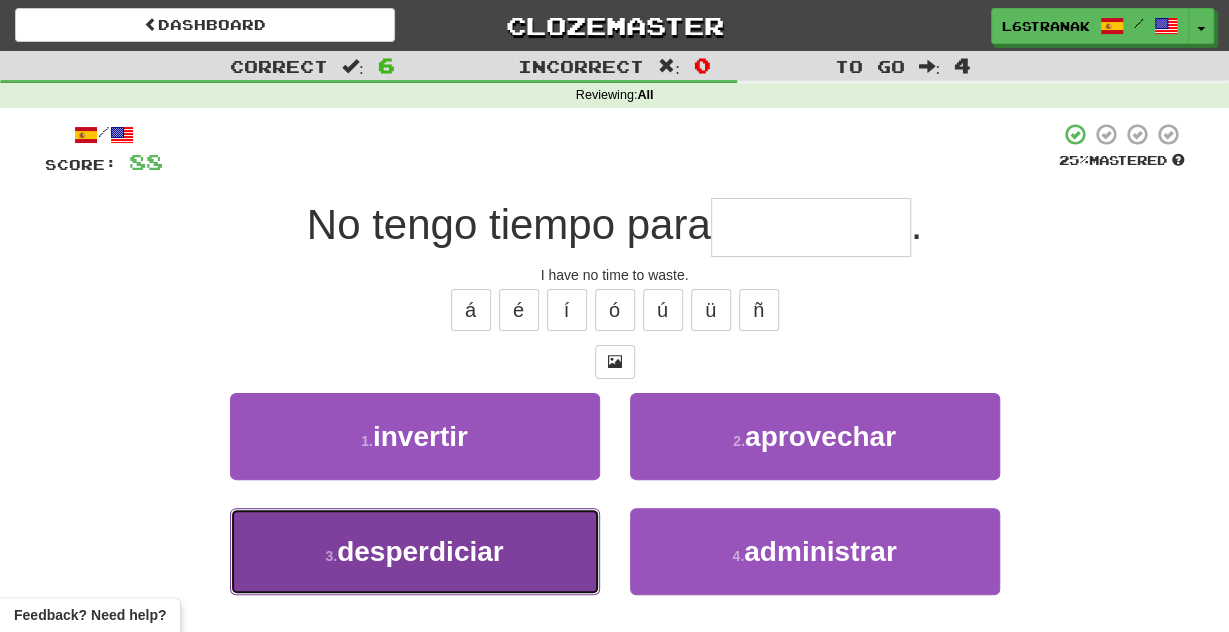 click on "3 .  desperdiciar" at bounding box center [415, 551] 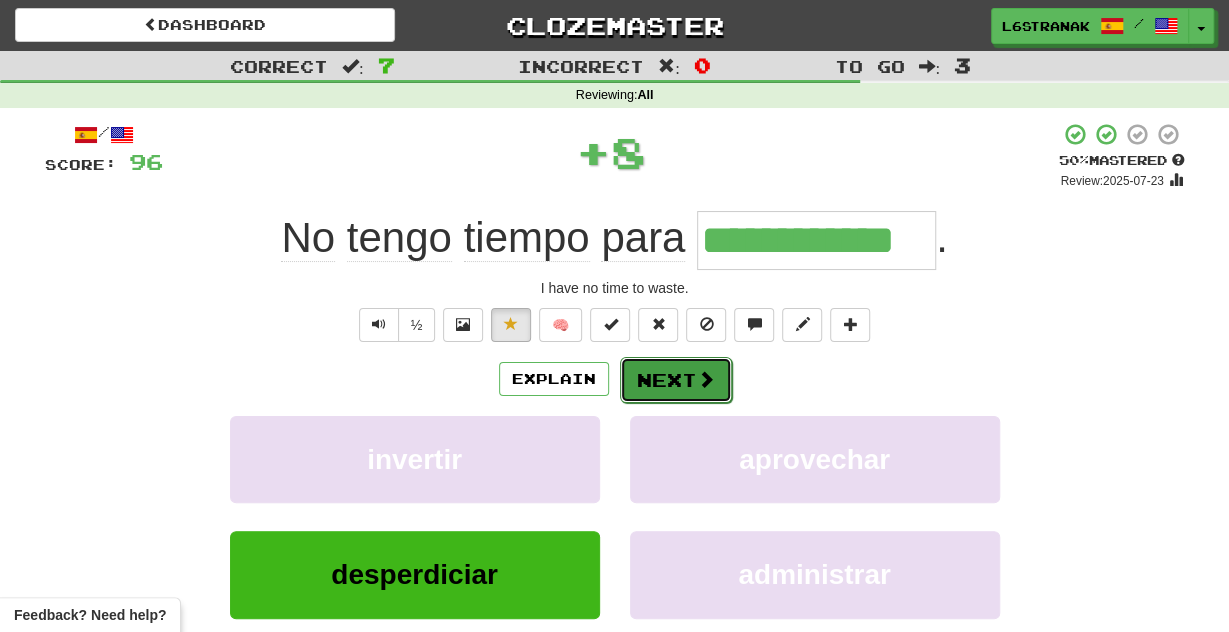 click on "Next" at bounding box center [676, 380] 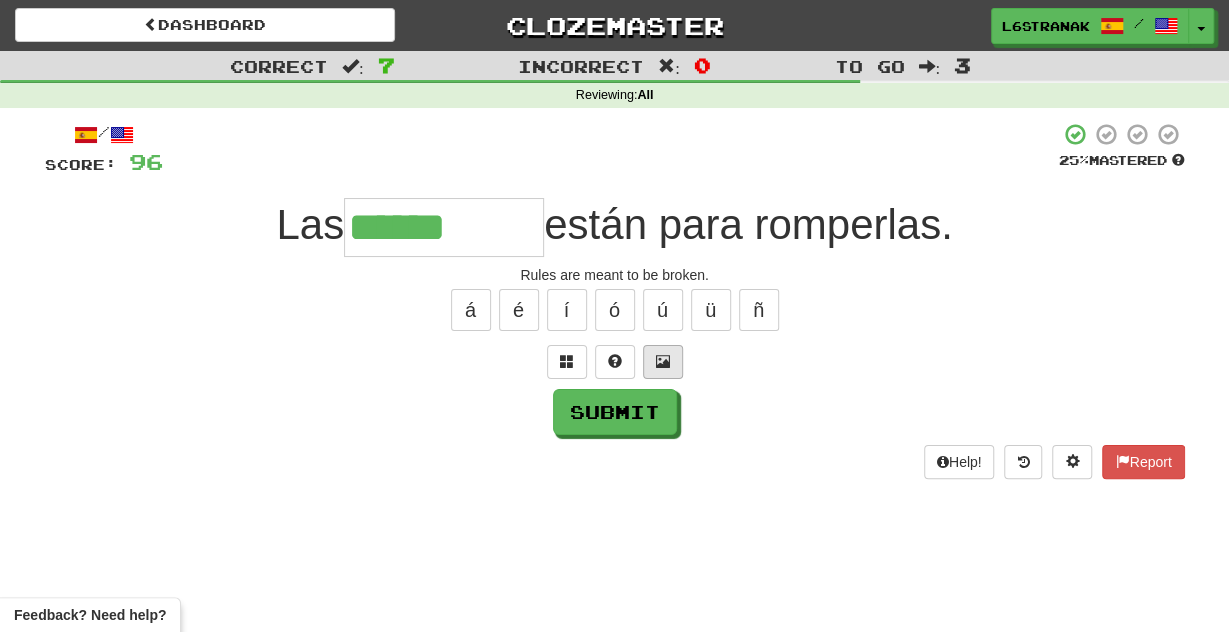 type on "******" 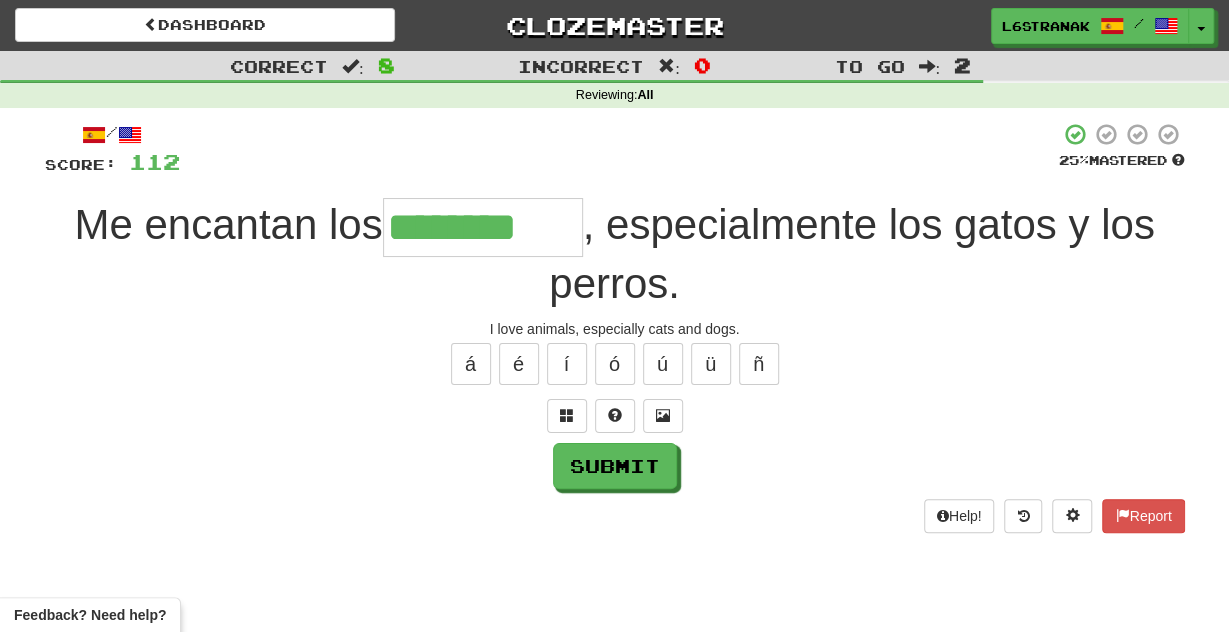 type on "********" 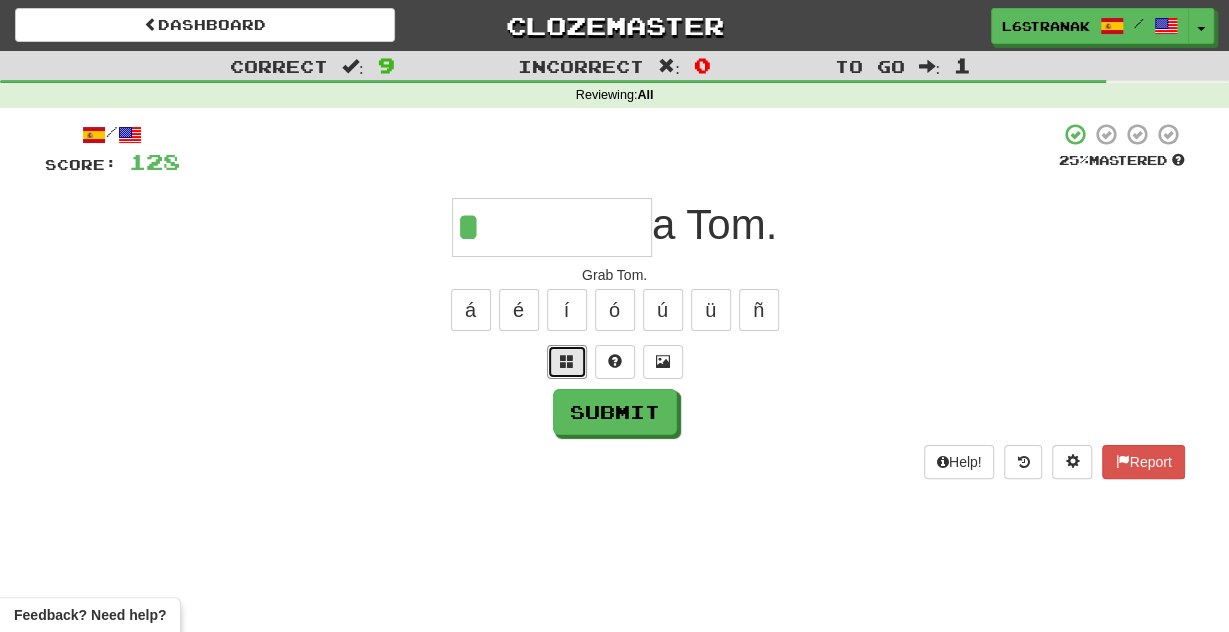 click on "/  Score:   128 25 %  Mastered *  a Tom. Grab Tom. á é í ó ú ü ñ Submit  Help!  Report" at bounding box center (615, 300) 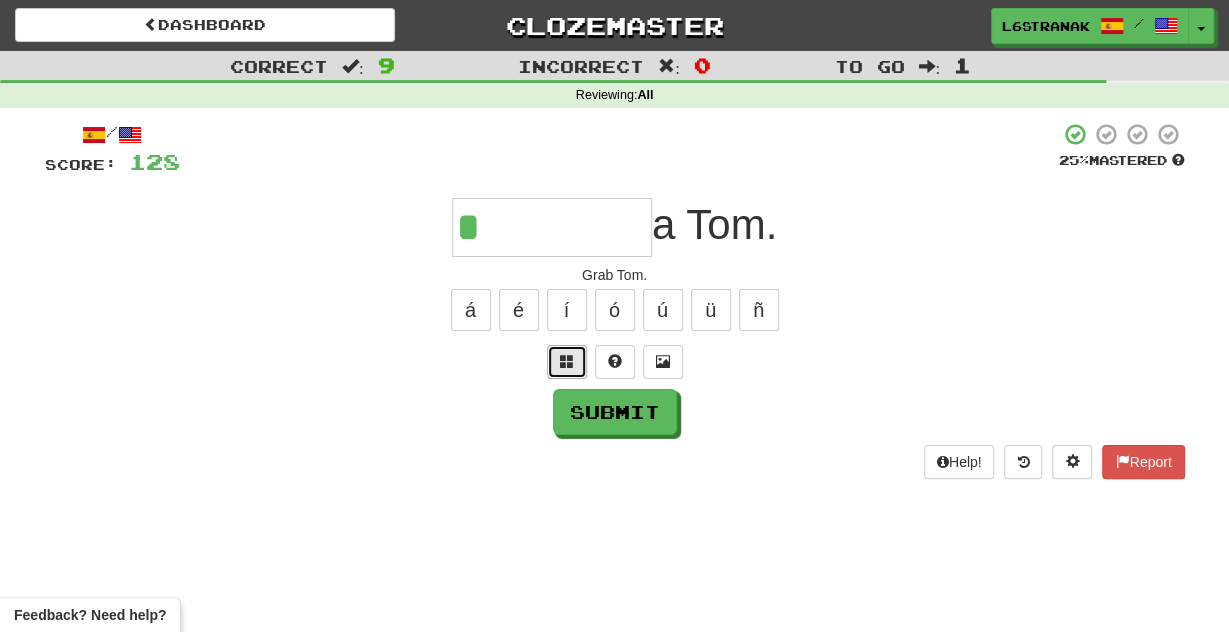 click at bounding box center (567, 362) 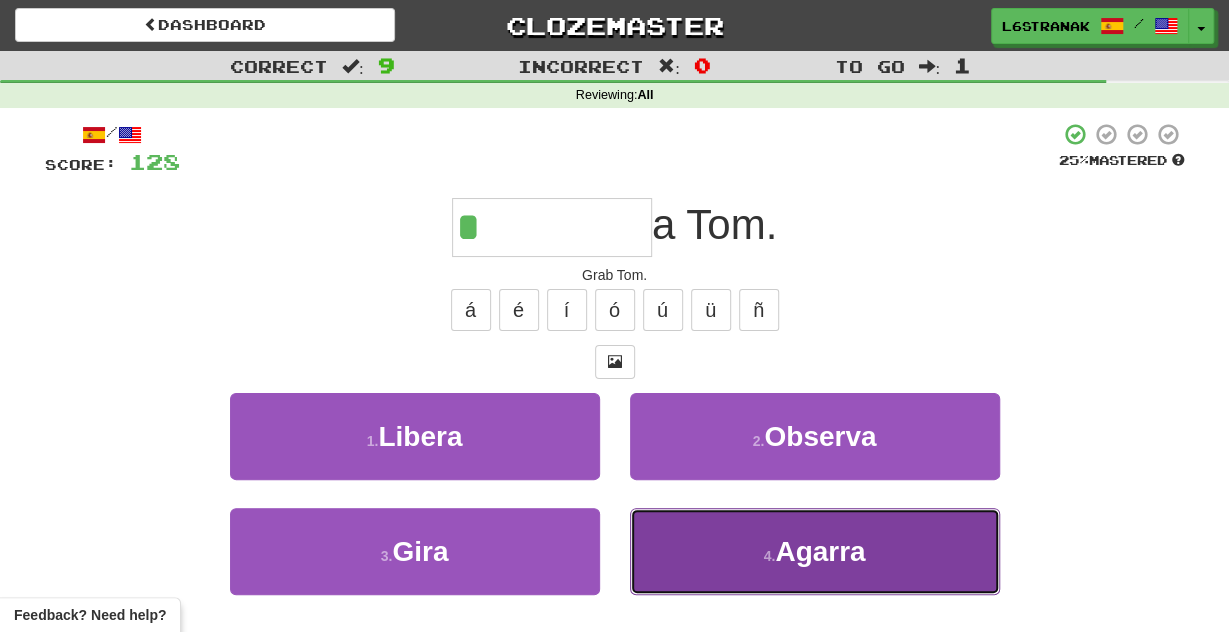 click on "4 .  Agarra" at bounding box center [815, 551] 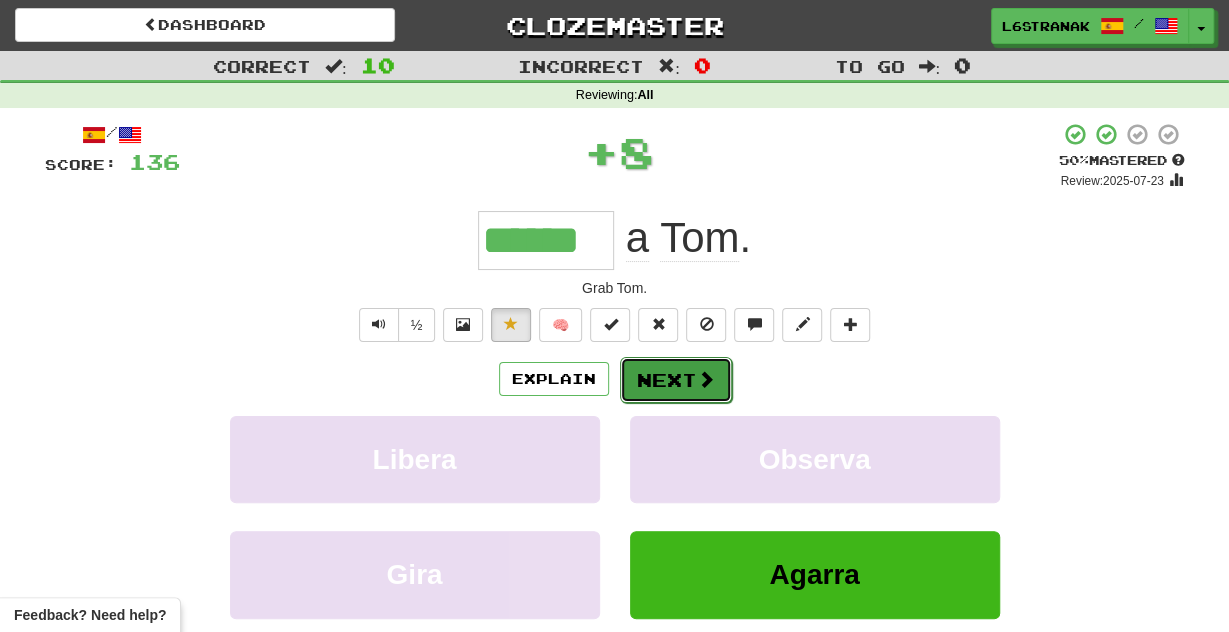 click on "Next" at bounding box center [676, 380] 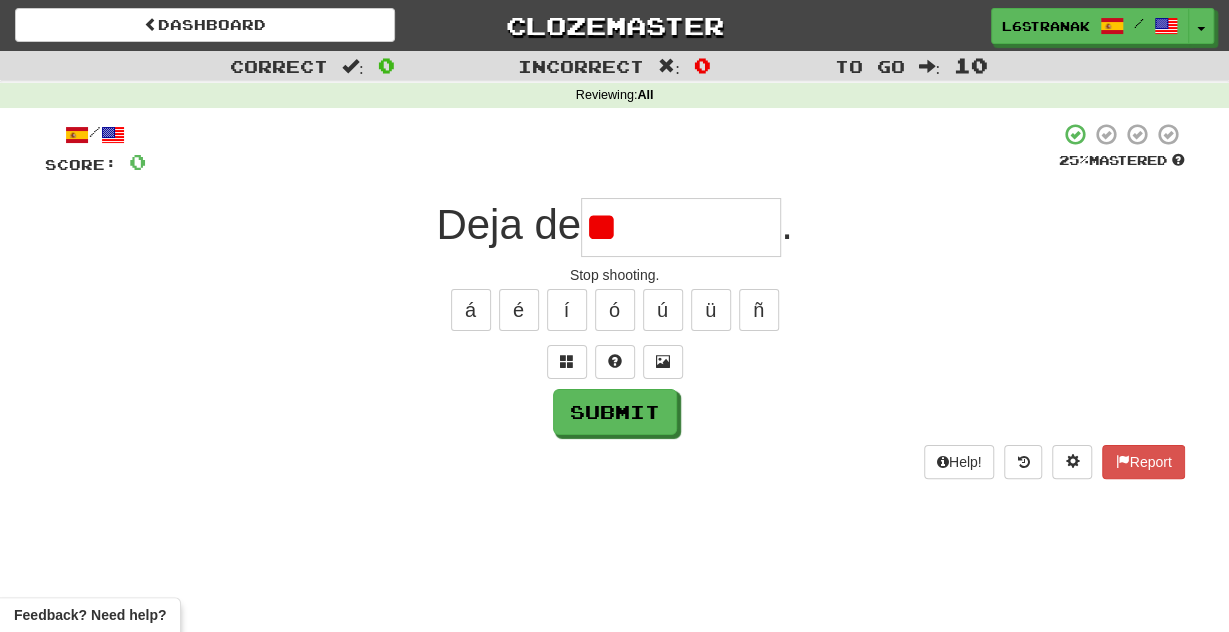 type on "*" 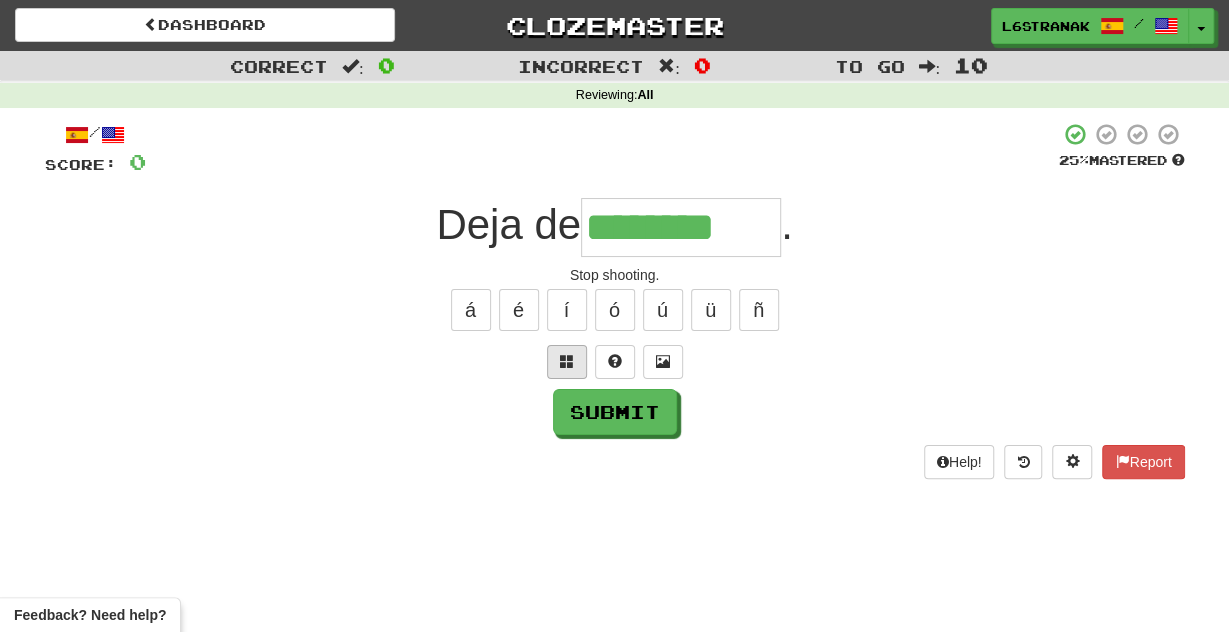 type on "********" 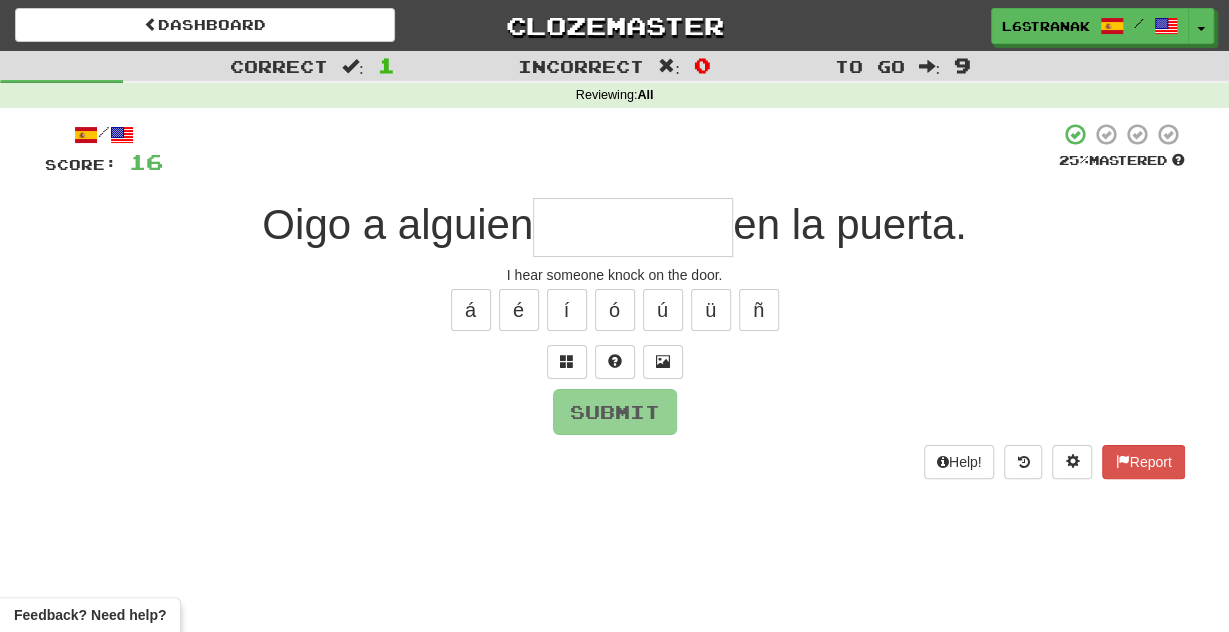 type on "*" 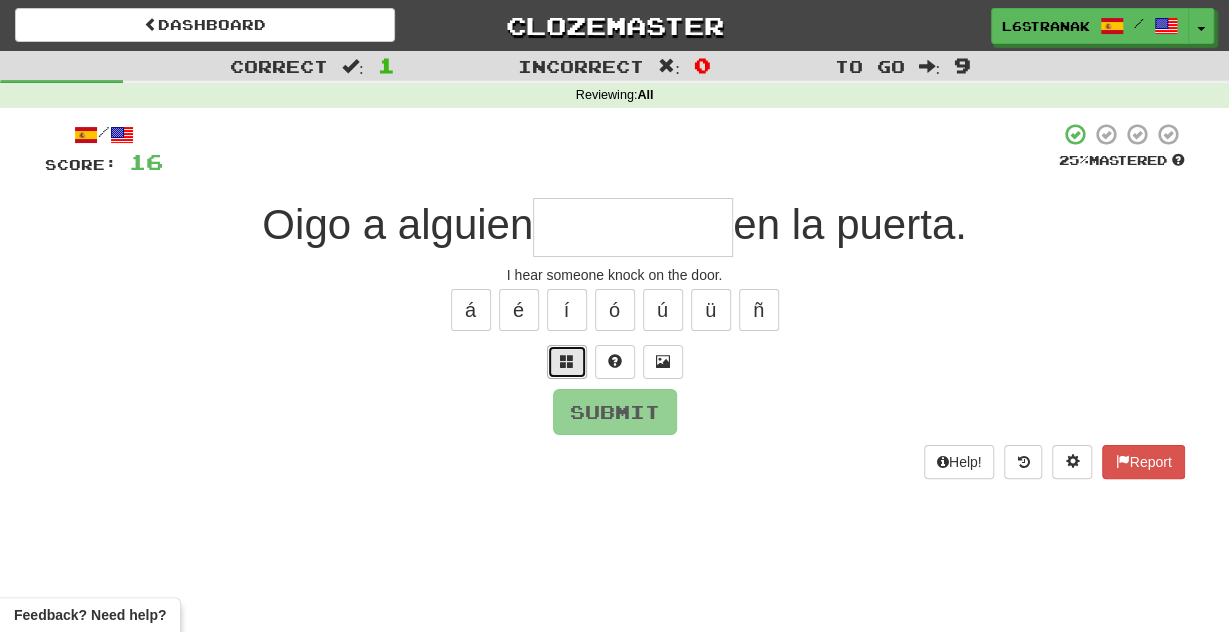 click at bounding box center (567, 362) 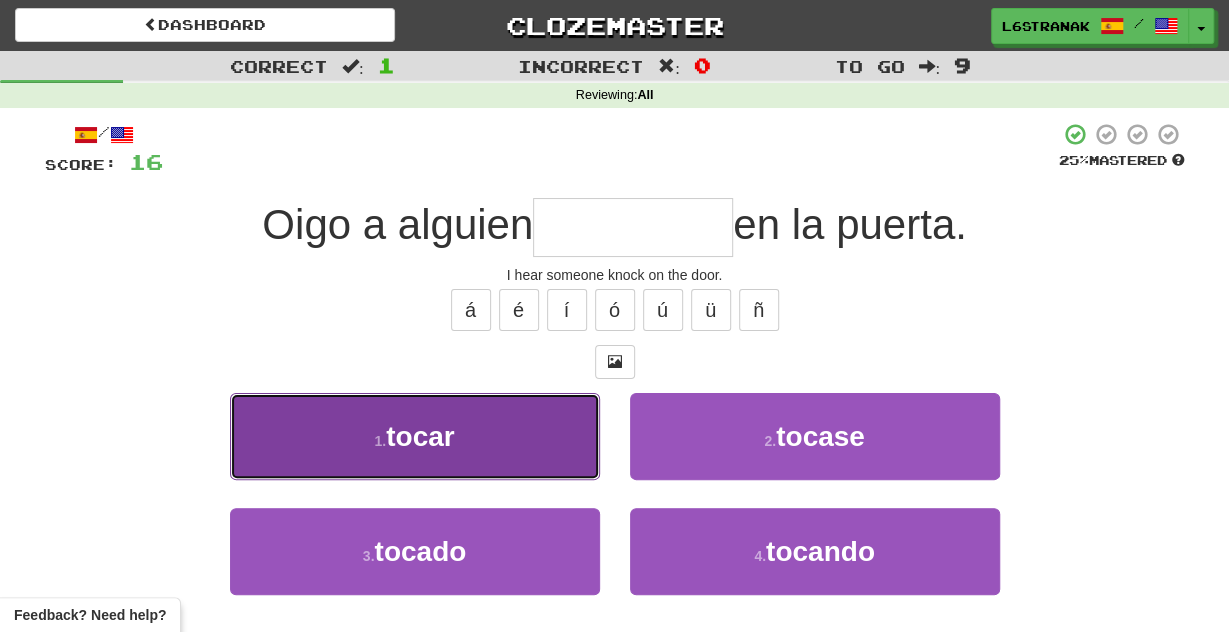 click on "1 .  tocar" at bounding box center [415, 436] 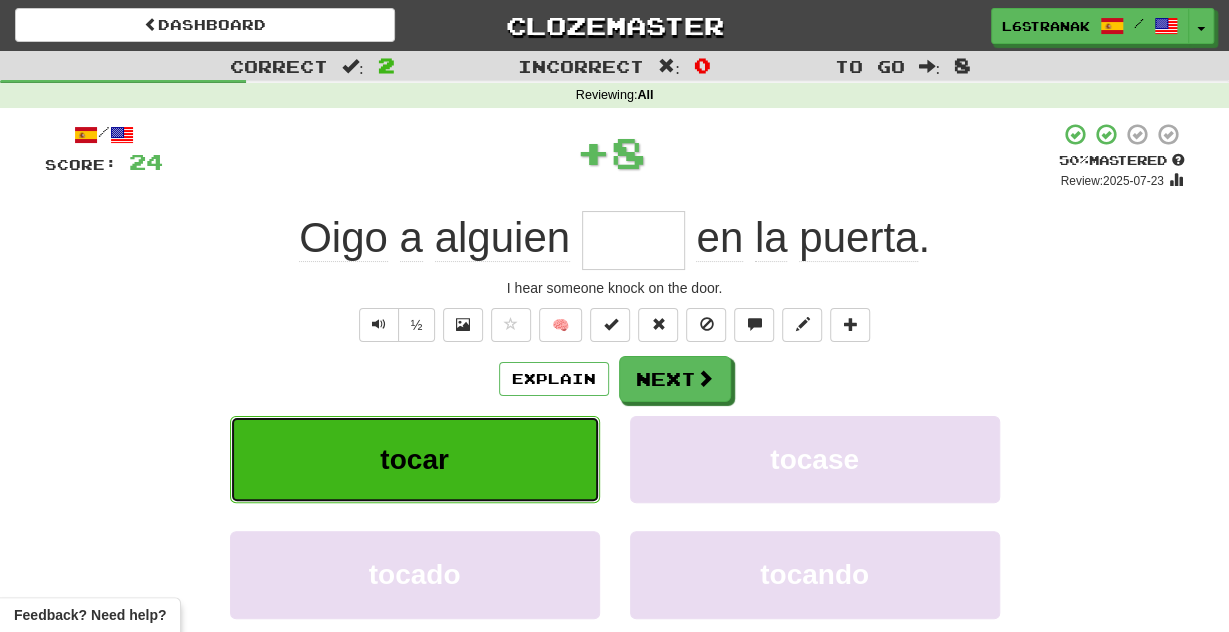 type on "*****" 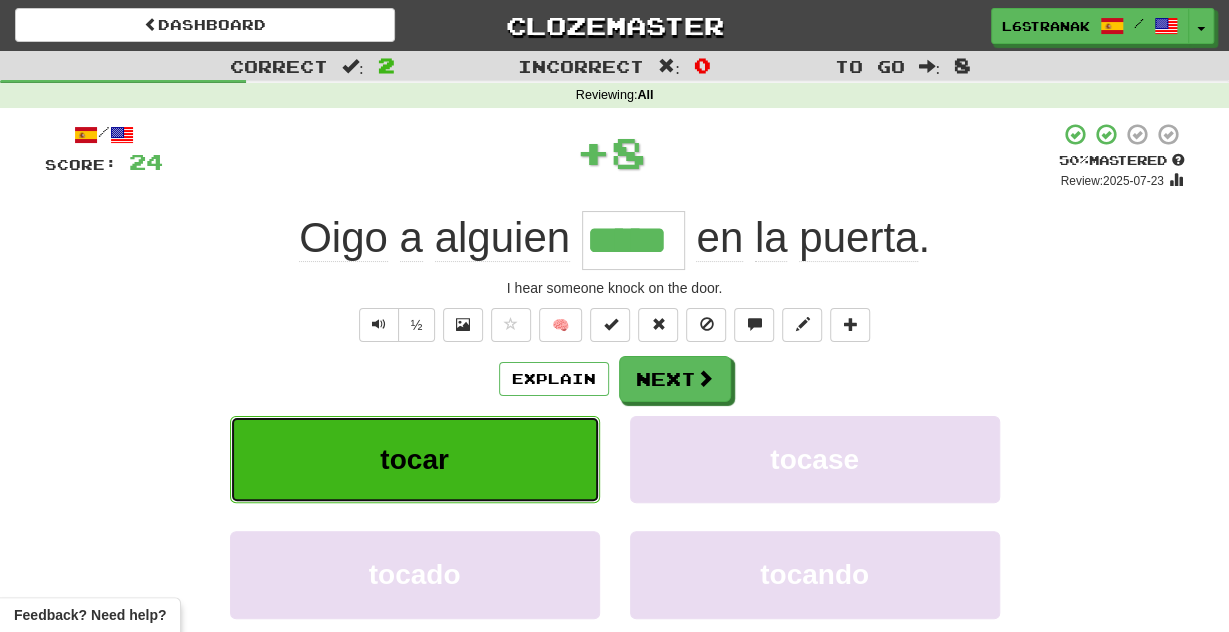 drag, startPoint x: 550, startPoint y: 469, endPoint x: 537, endPoint y: 487, distance: 22.203604 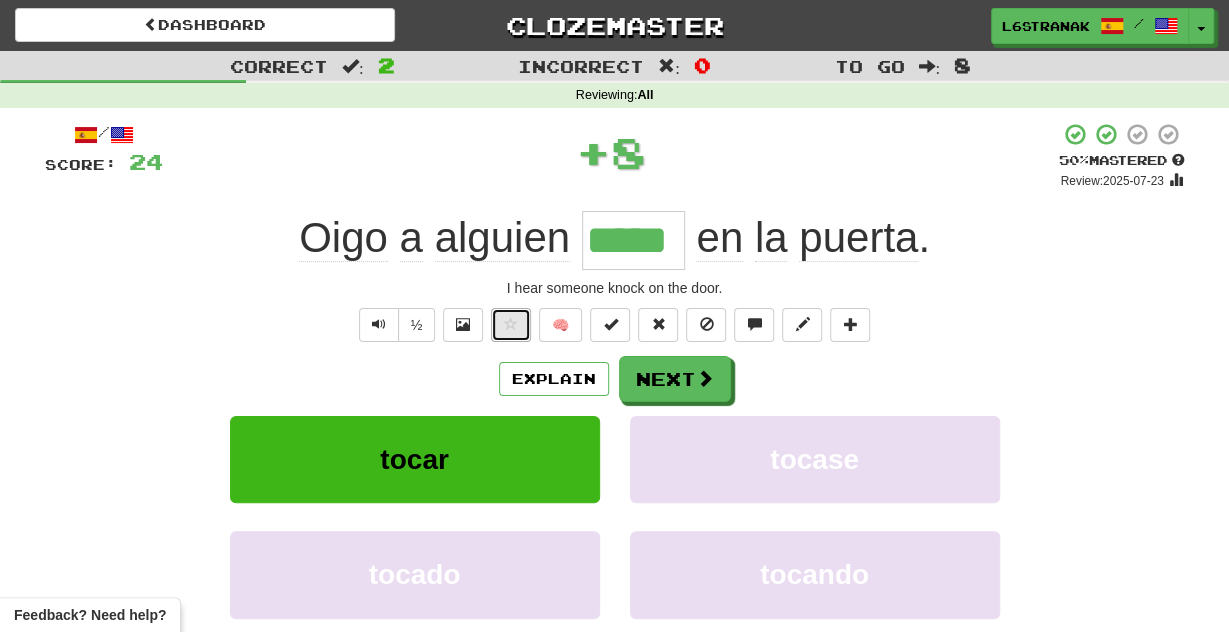 click at bounding box center [511, 324] 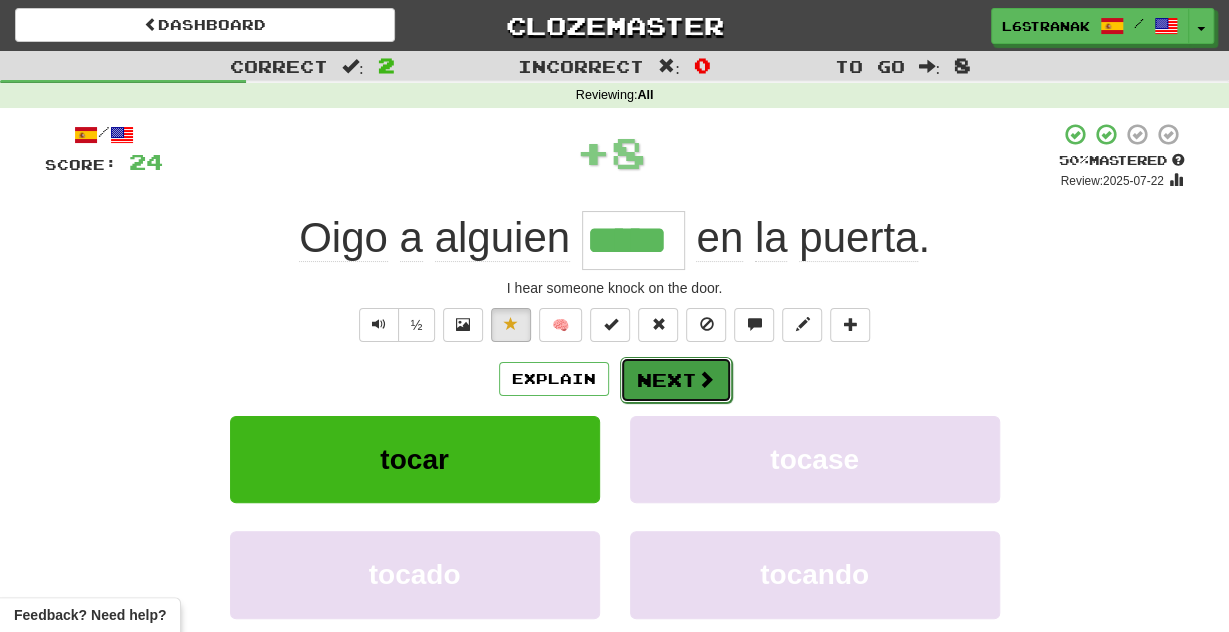 click on "Next" at bounding box center (676, 380) 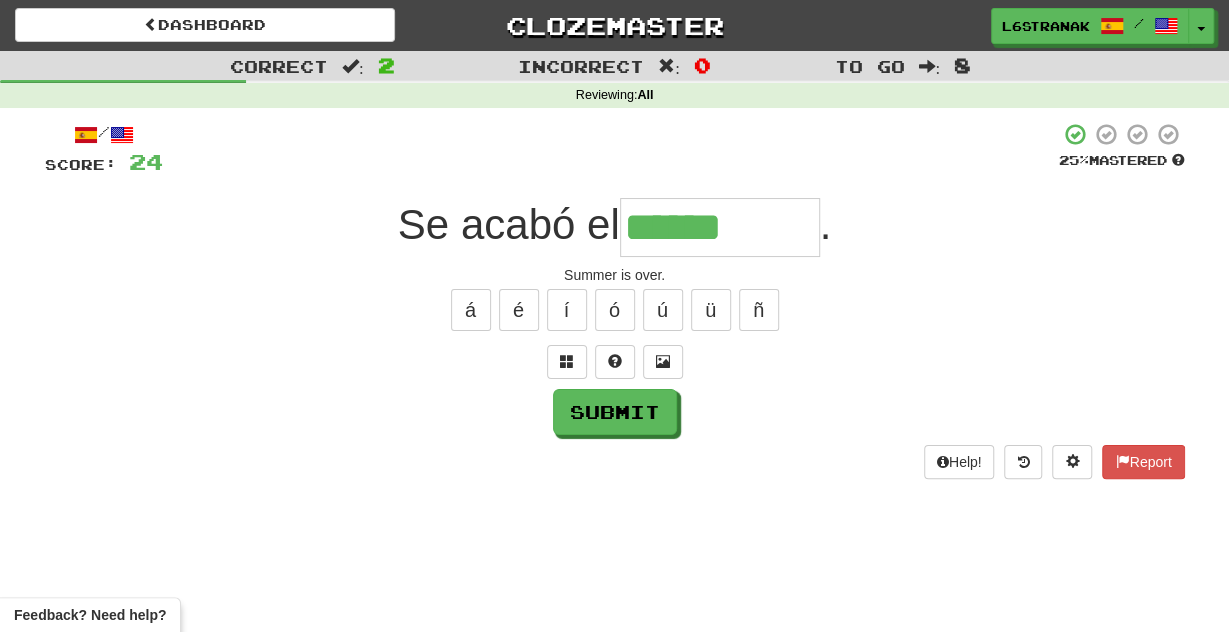 type on "******" 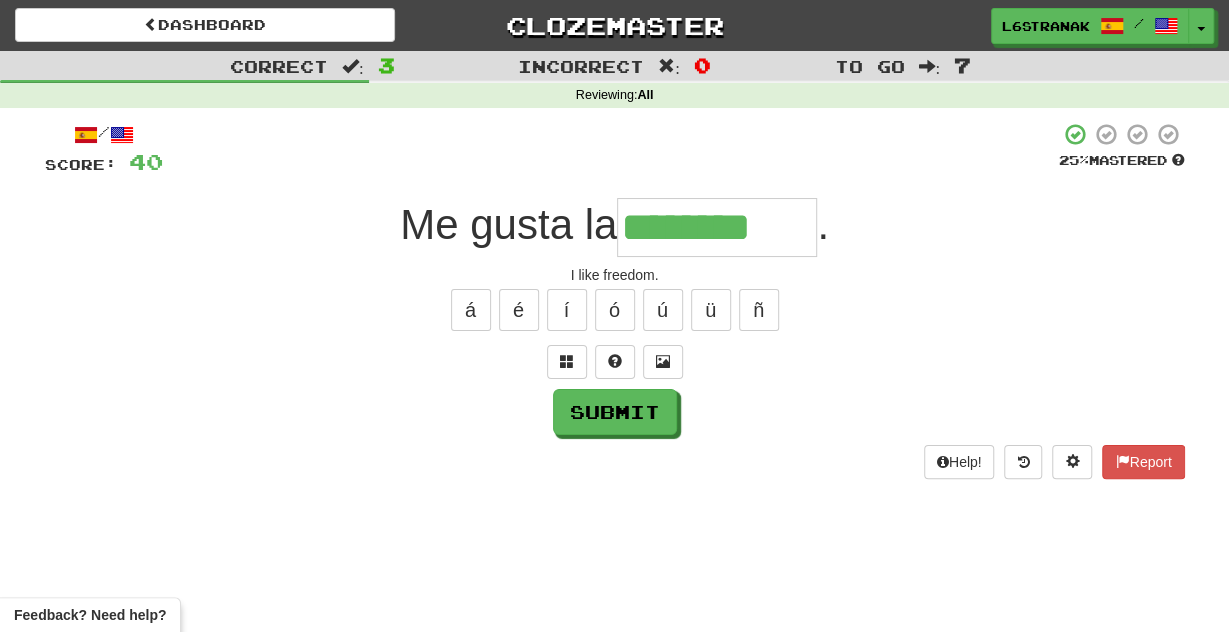 type on "********" 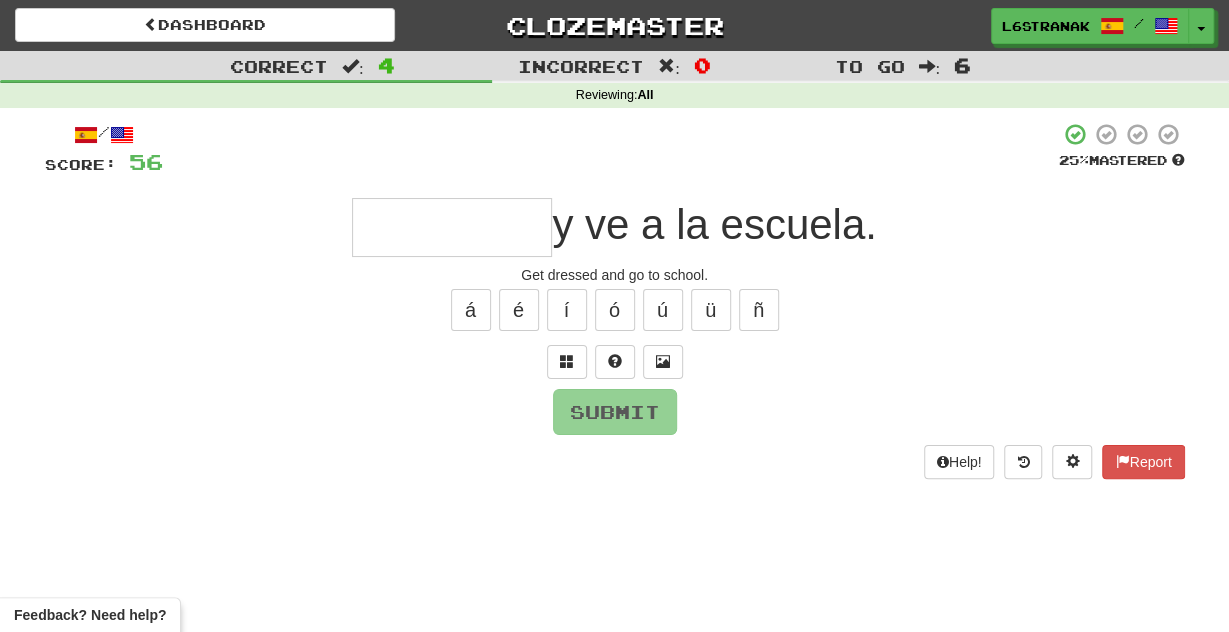 type on "*" 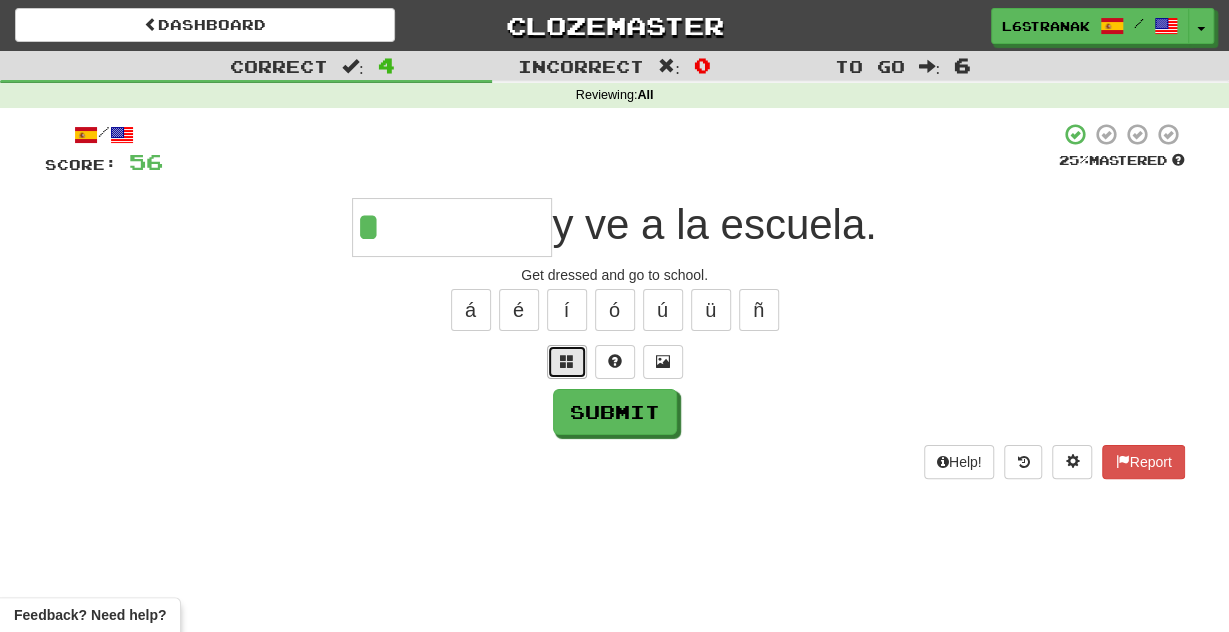 click at bounding box center [567, 362] 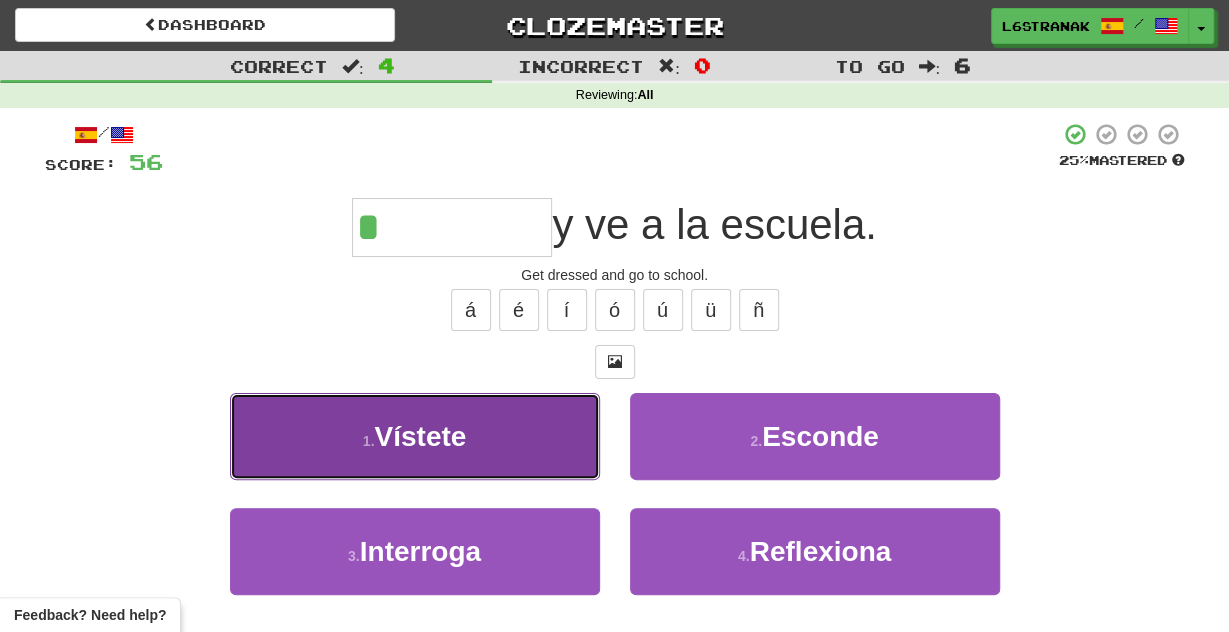 click on "1 .  Vístete" at bounding box center [415, 436] 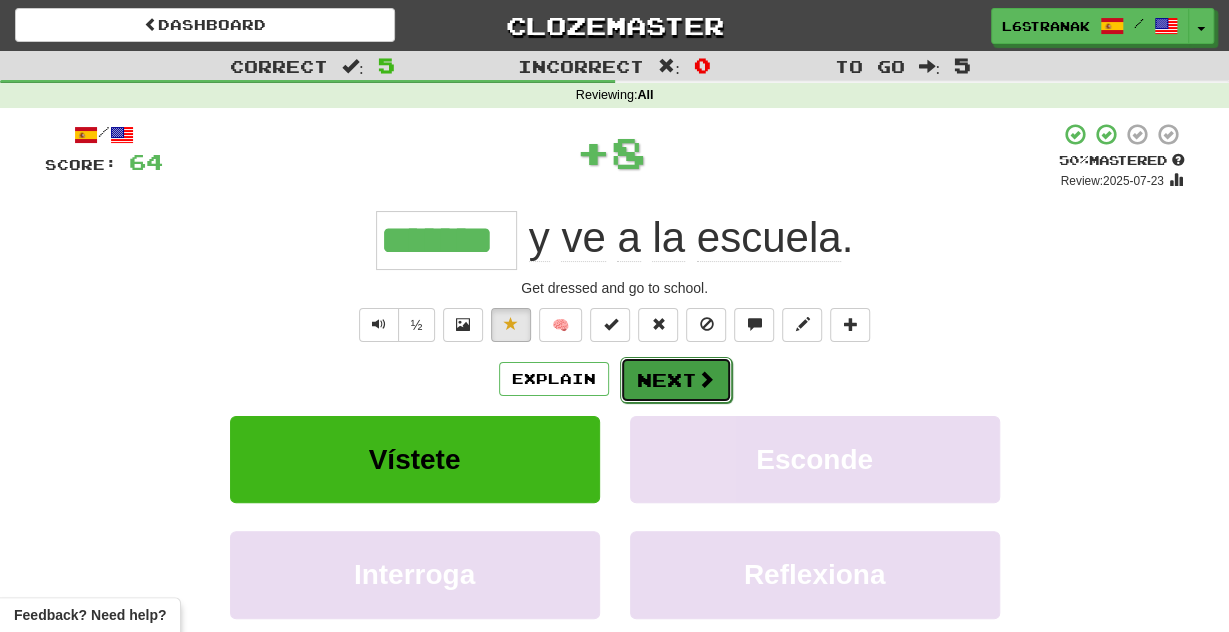 click on "Next" at bounding box center (676, 380) 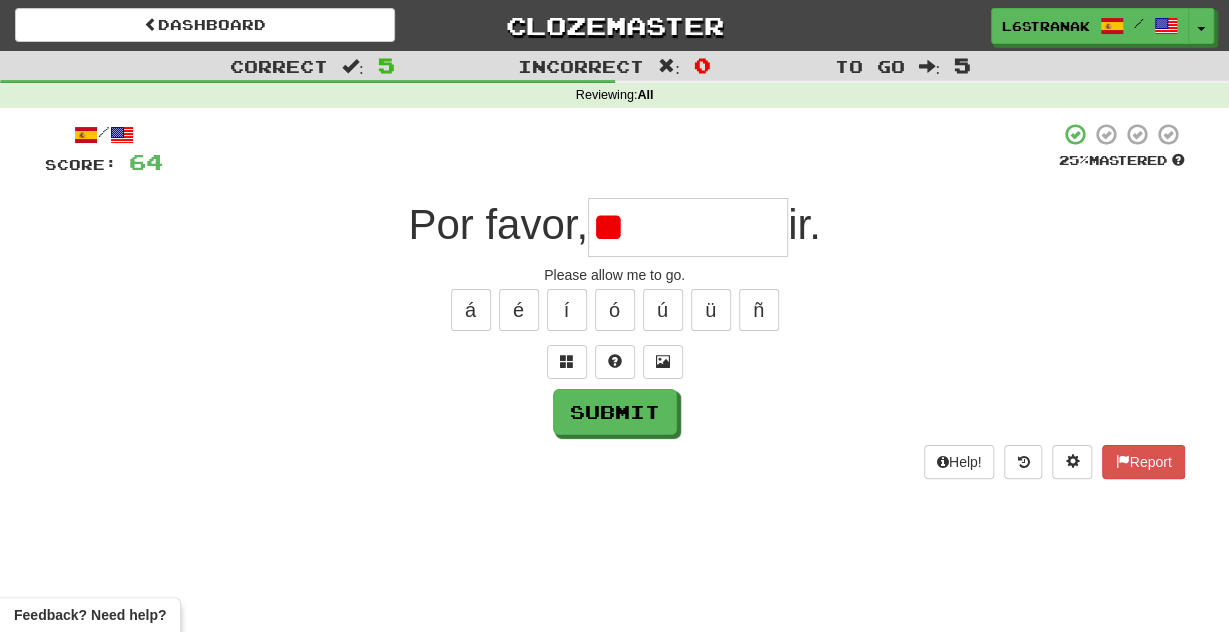 type on "*" 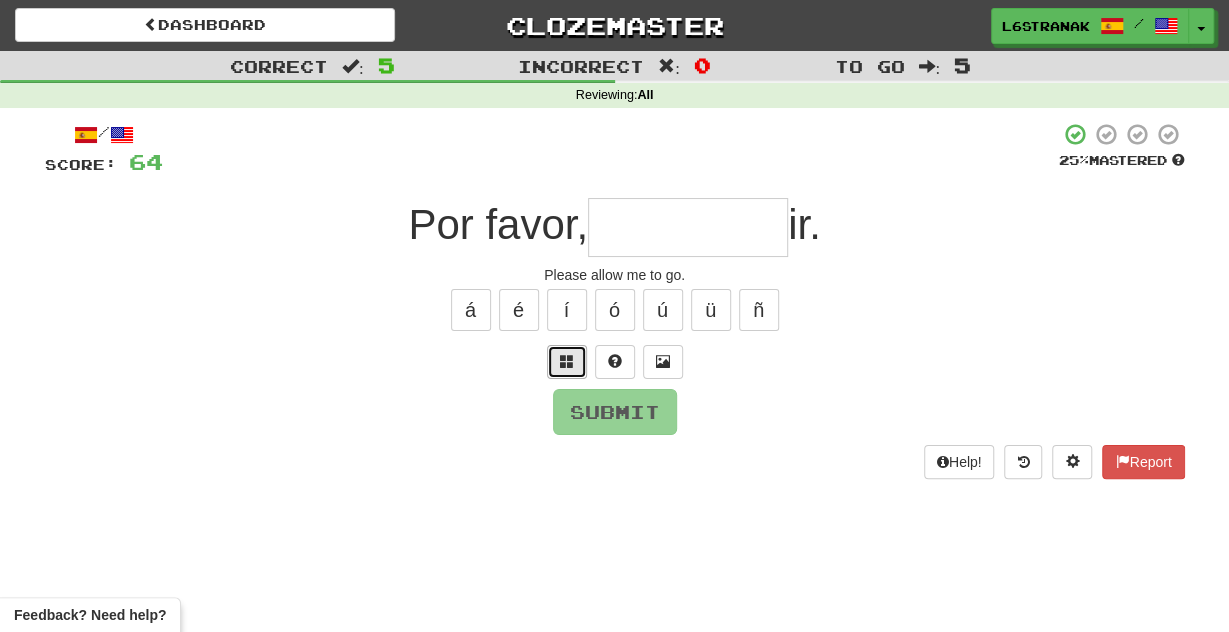 click at bounding box center (567, 362) 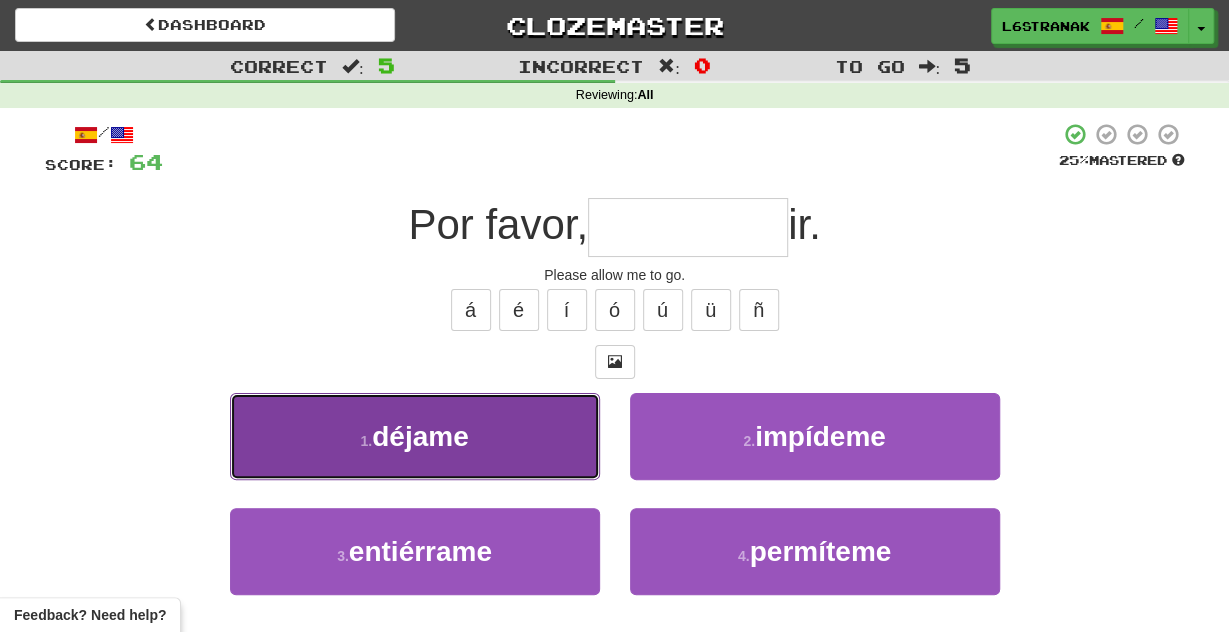 click on "1 .  déjame" at bounding box center [415, 436] 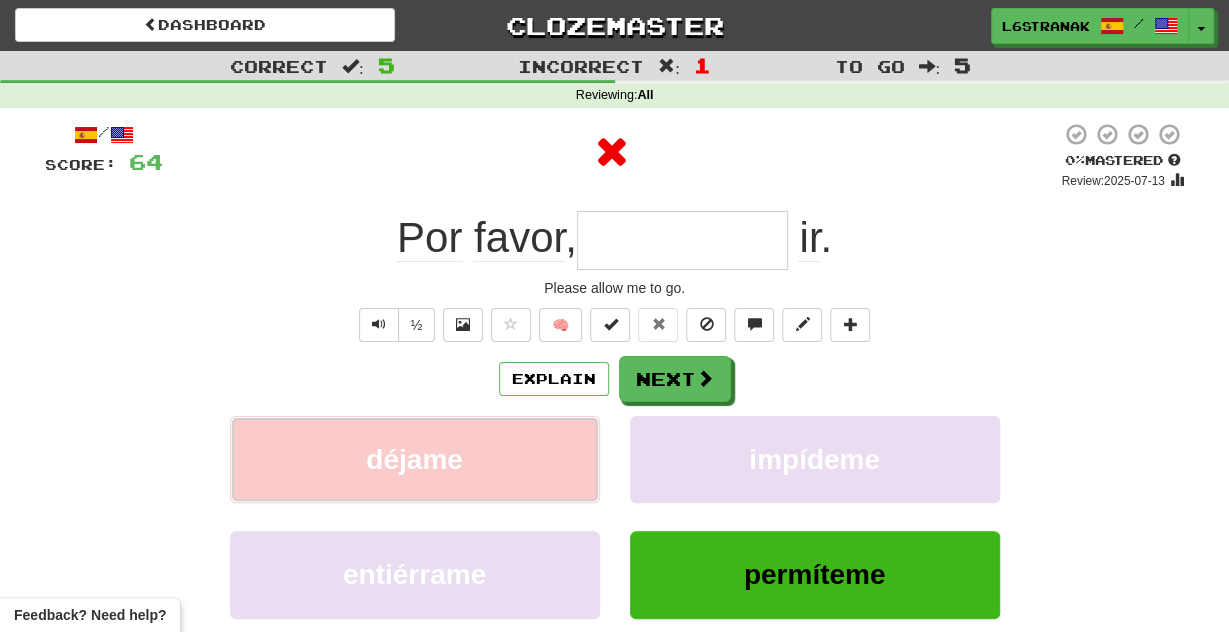 type on "*********" 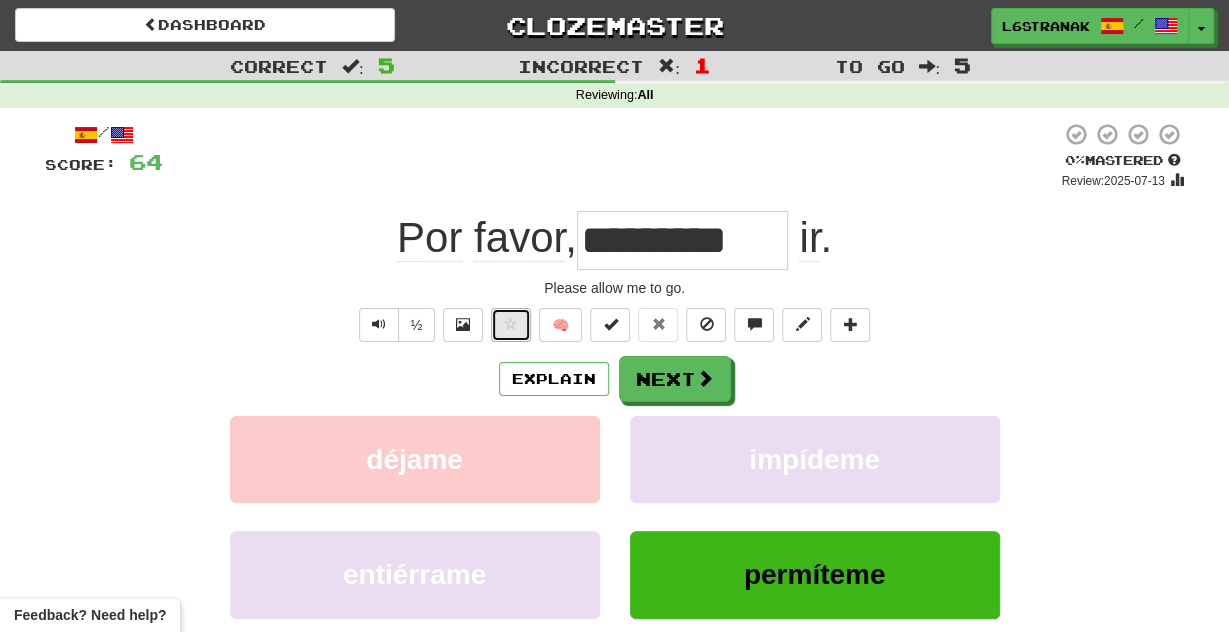 click at bounding box center [511, 324] 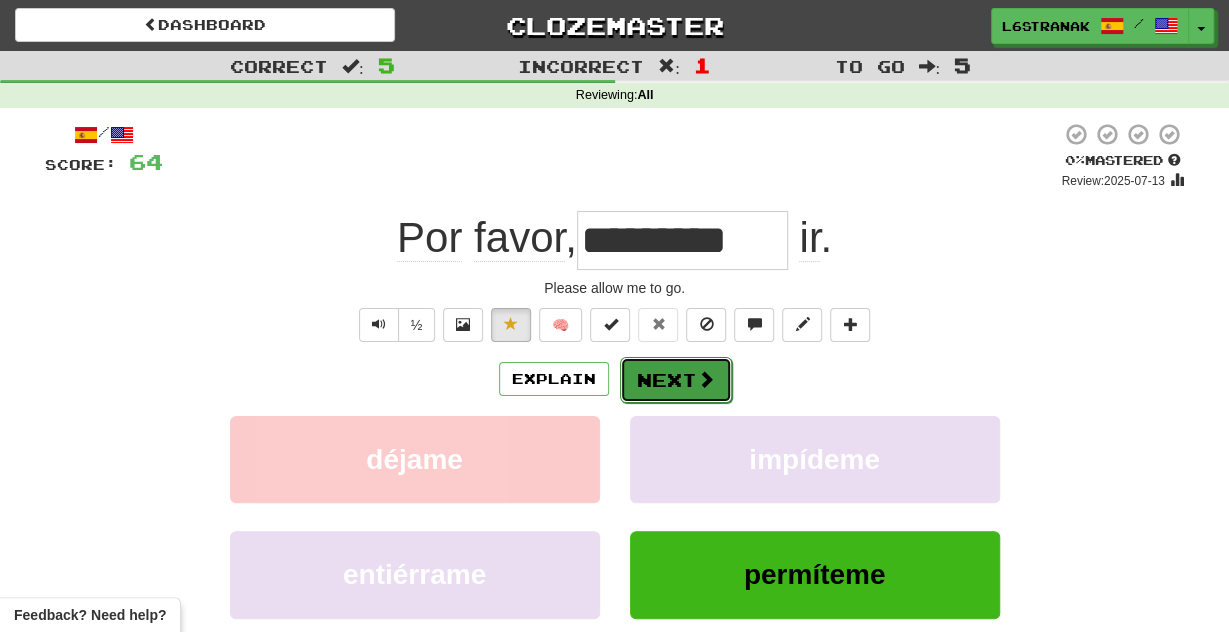 click on "Next" at bounding box center (676, 380) 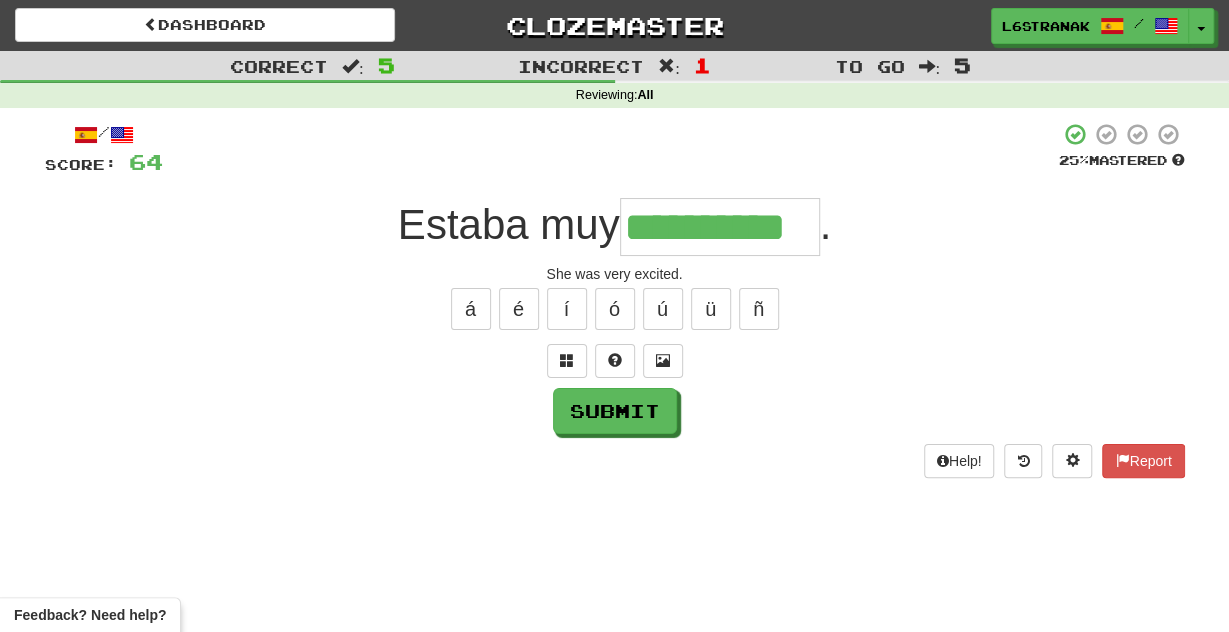 scroll, scrollTop: 0, scrollLeft: 36, axis: horizontal 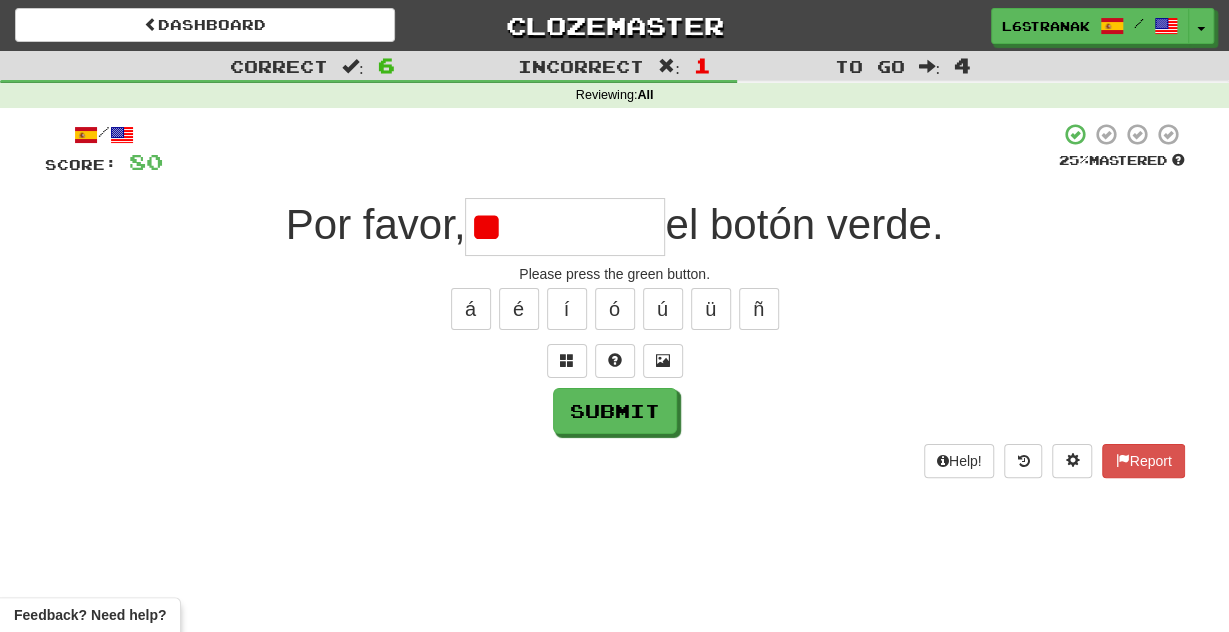 type on "*" 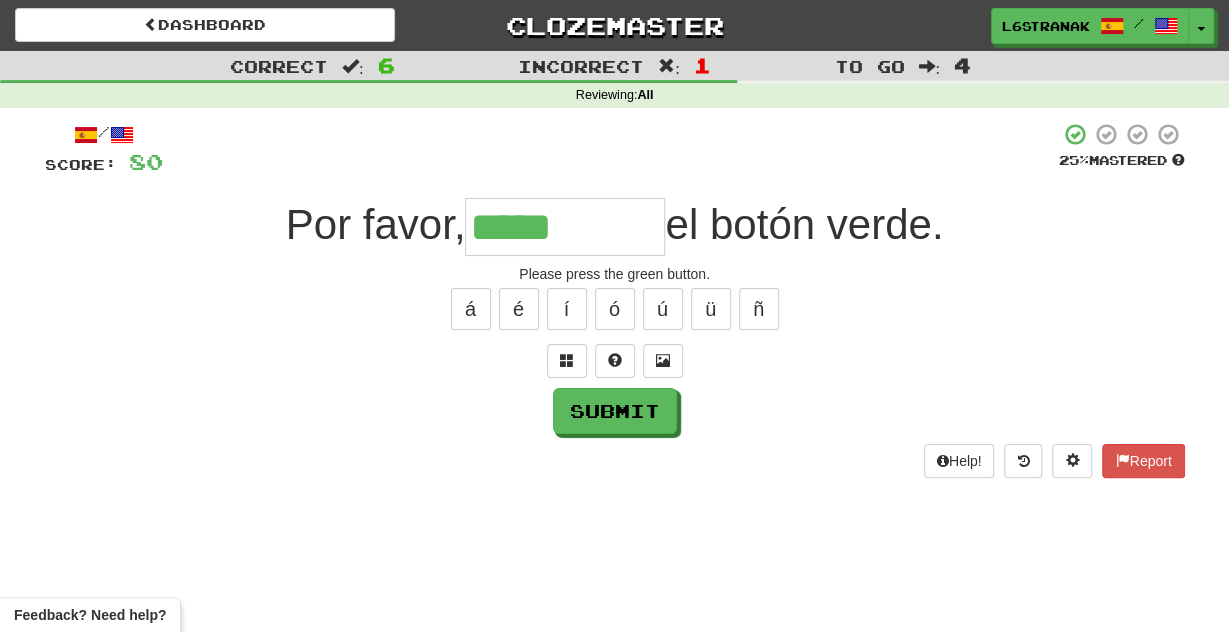 type on "*****" 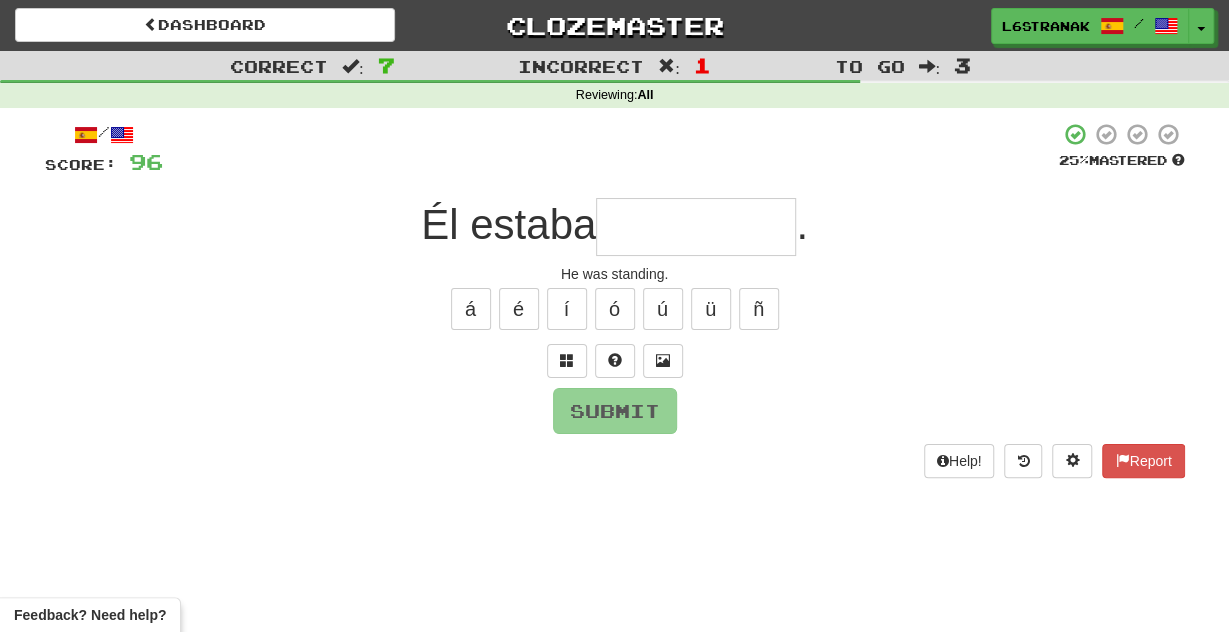 type on "*" 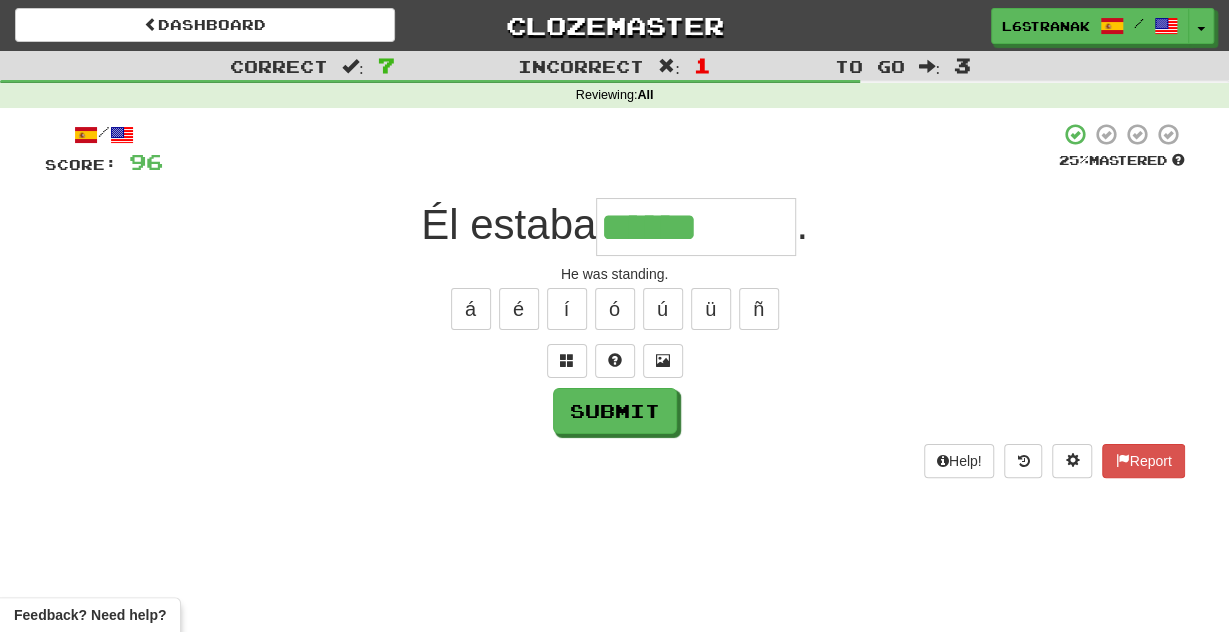 type on "******" 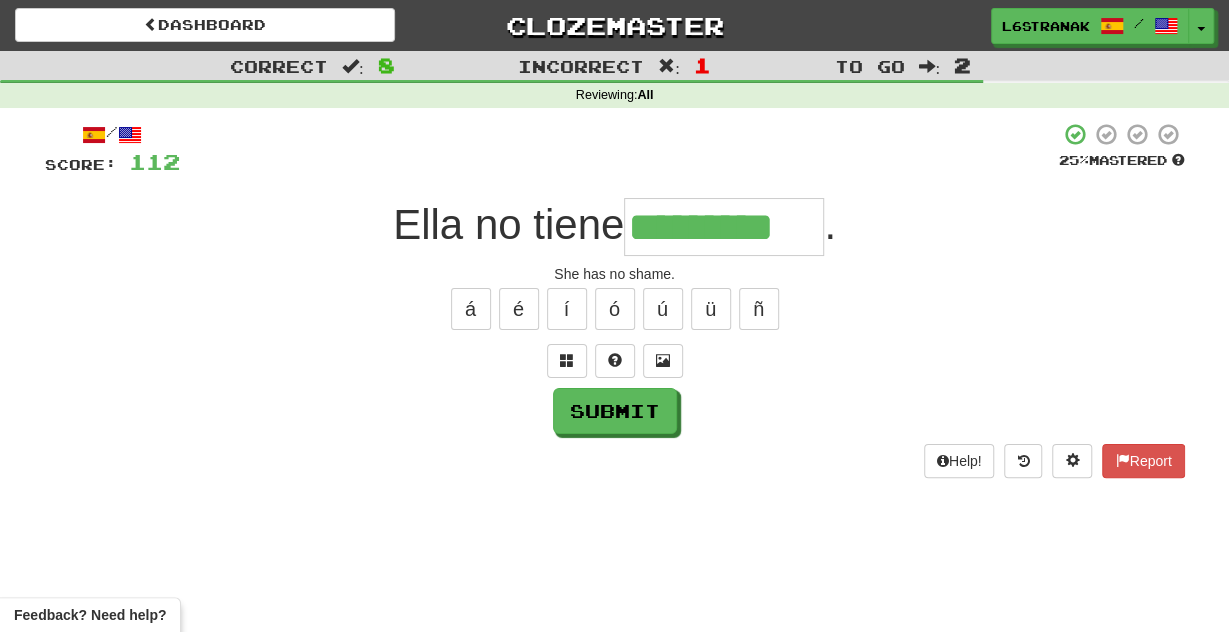 scroll, scrollTop: 0, scrollLeft: 3, axis: horizontal 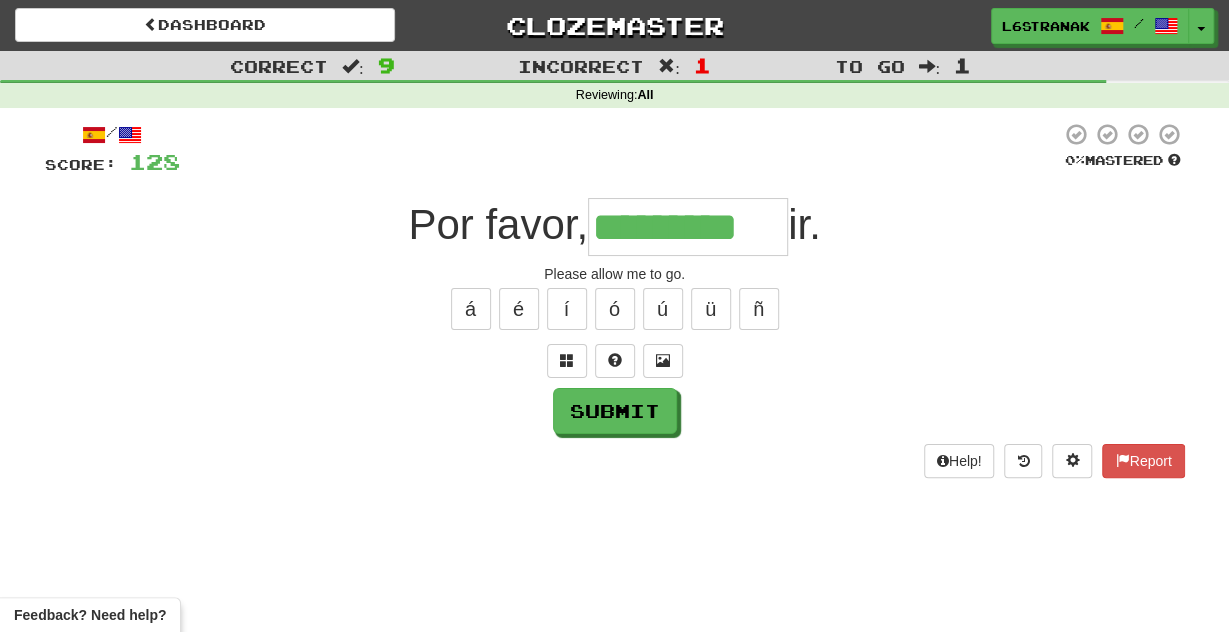 type on "*********" 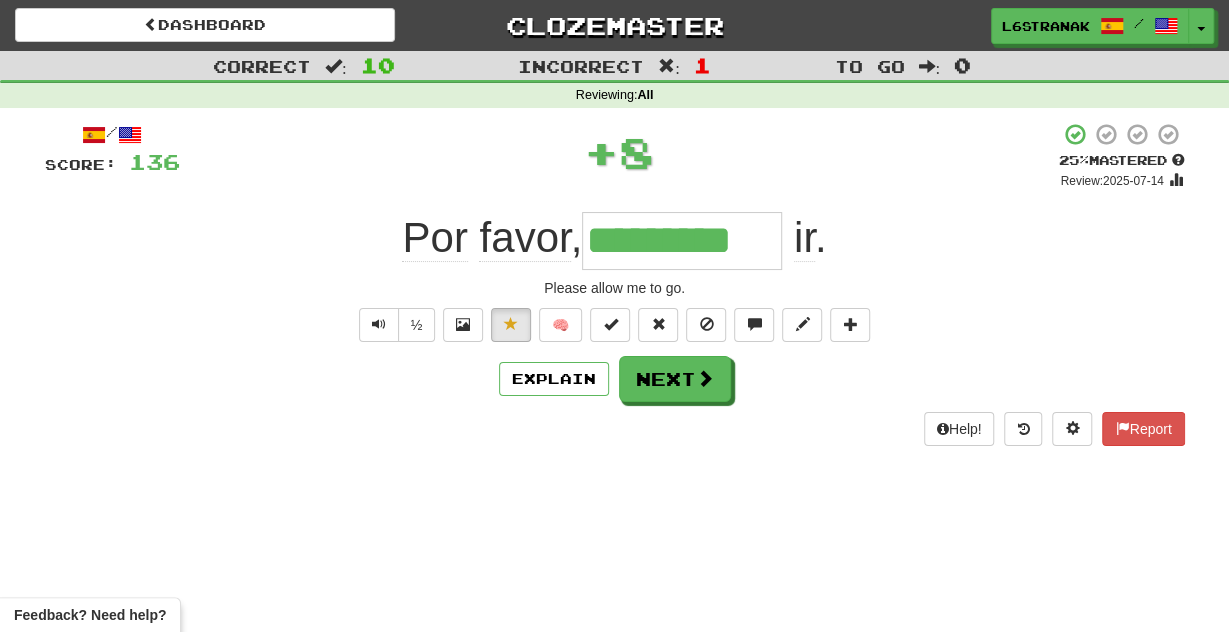 scroll, scrollTop: 0, scrollLeft: 0, axis: both 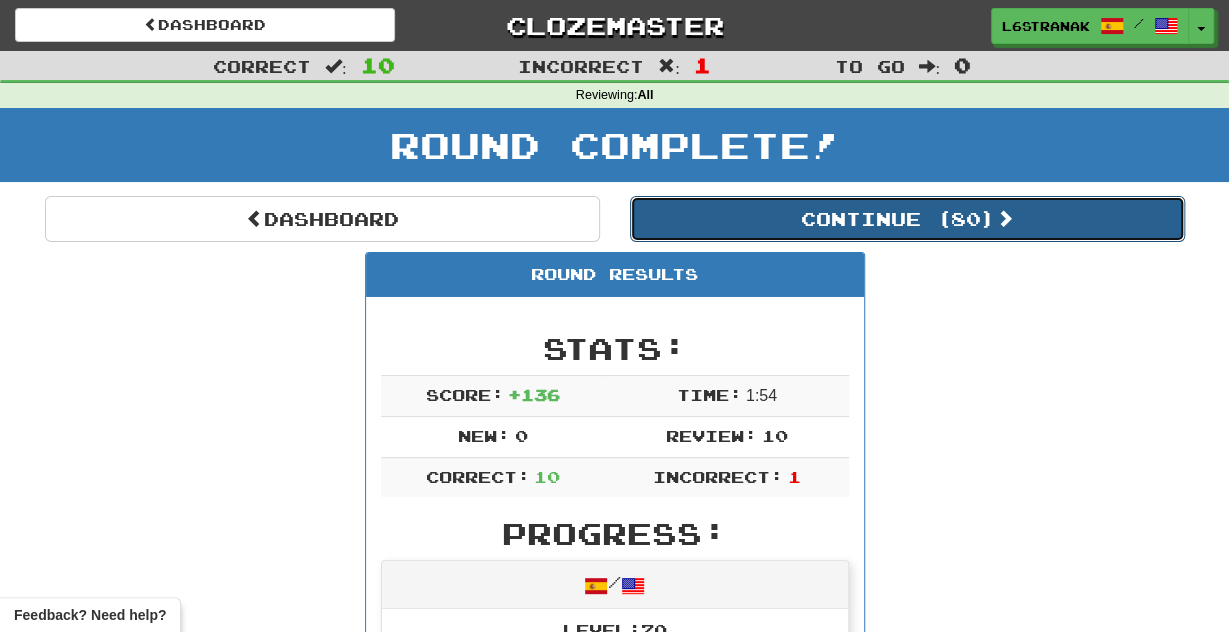 click on "Continue ( 80 )" at bounding box center (907, 219) 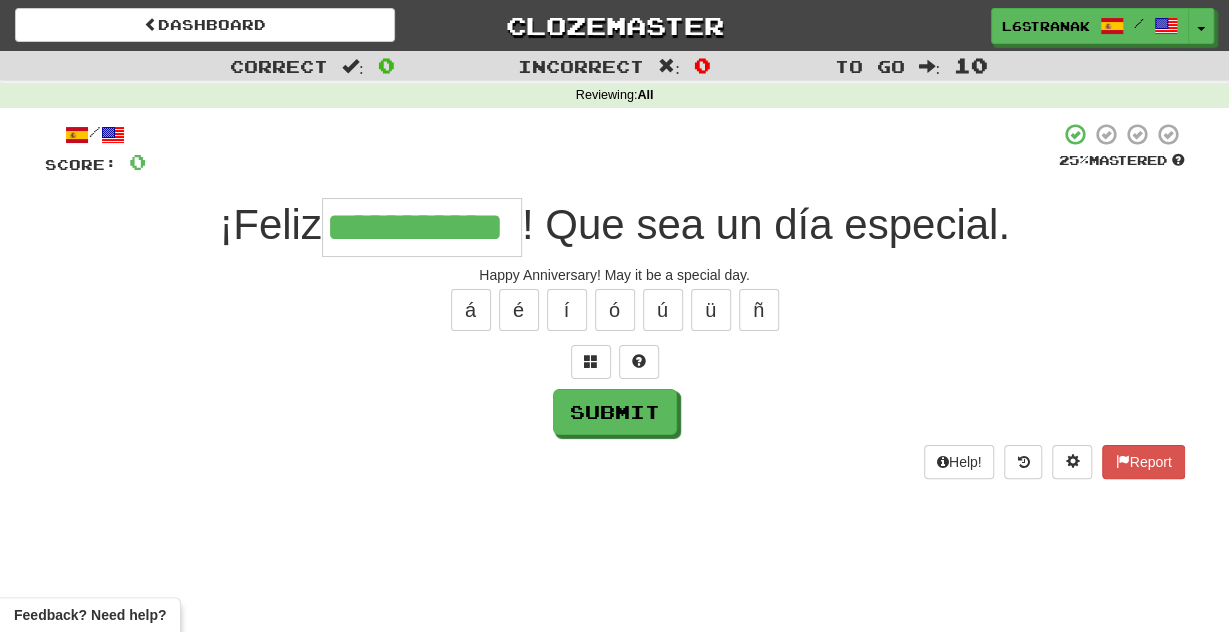 scroll, scrollTop: 0, scrollLeft: 13, axis: horizontal 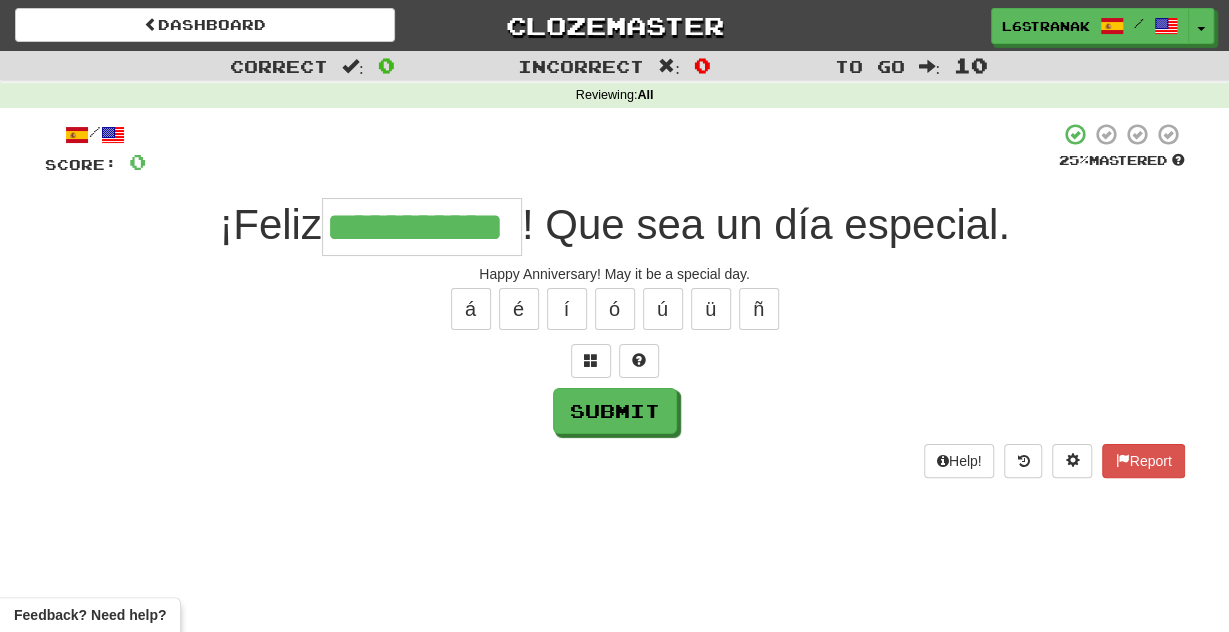 type on "**********" 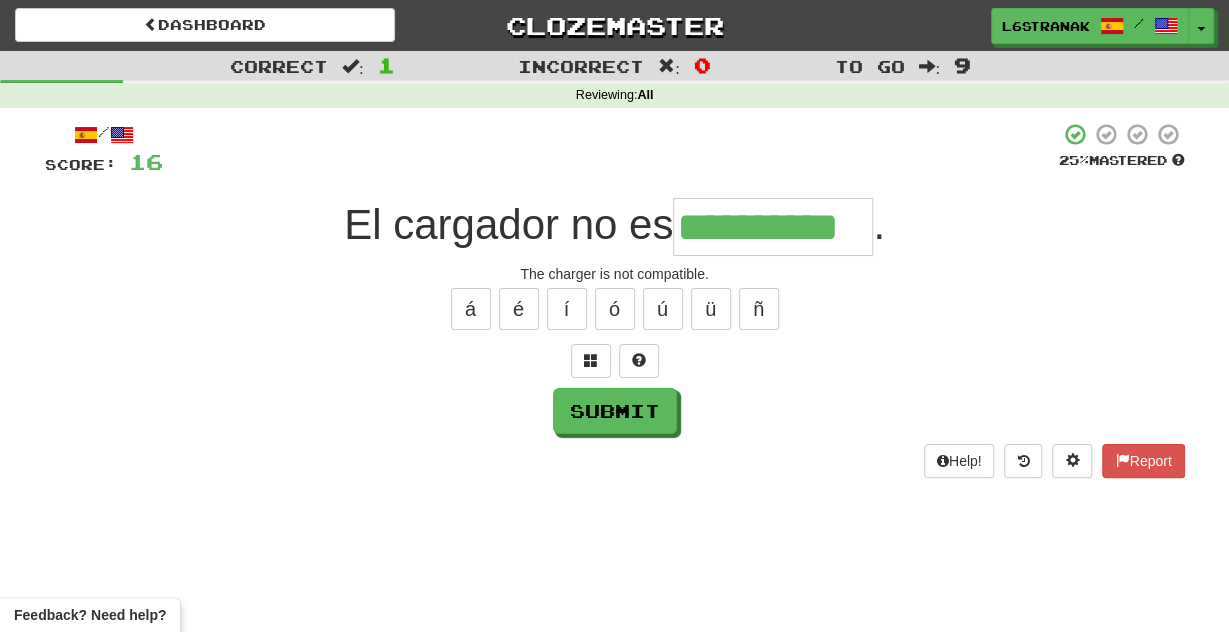 scroll, scrollTop: 0, scrollLeft: 11, axis: horizontal 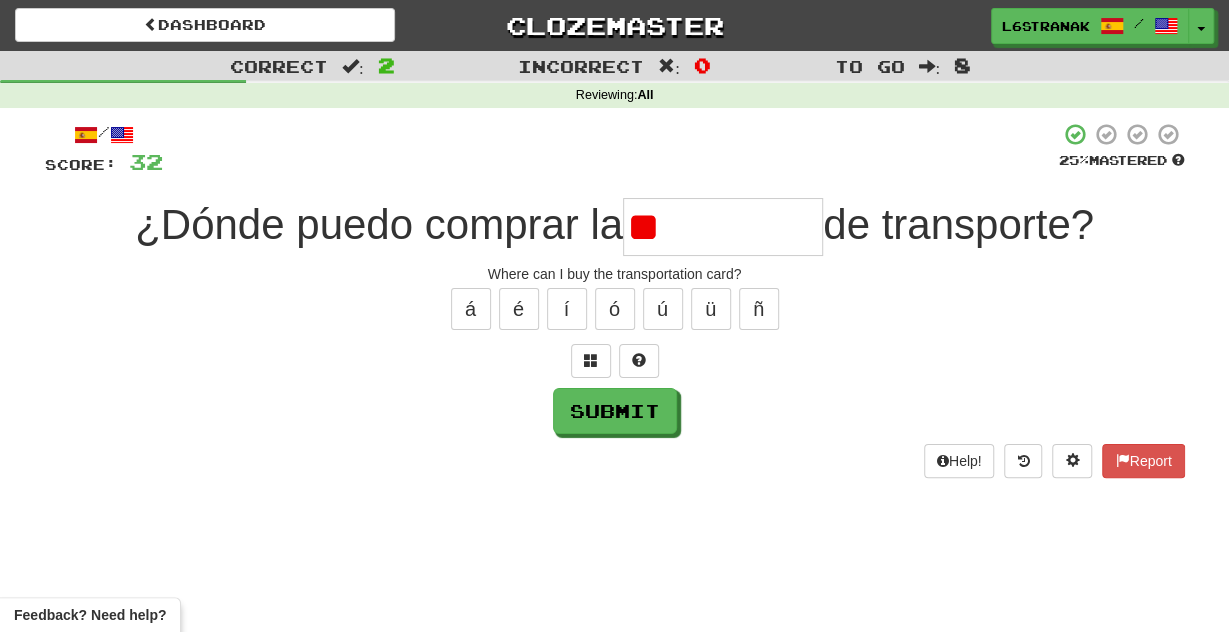type on "*" 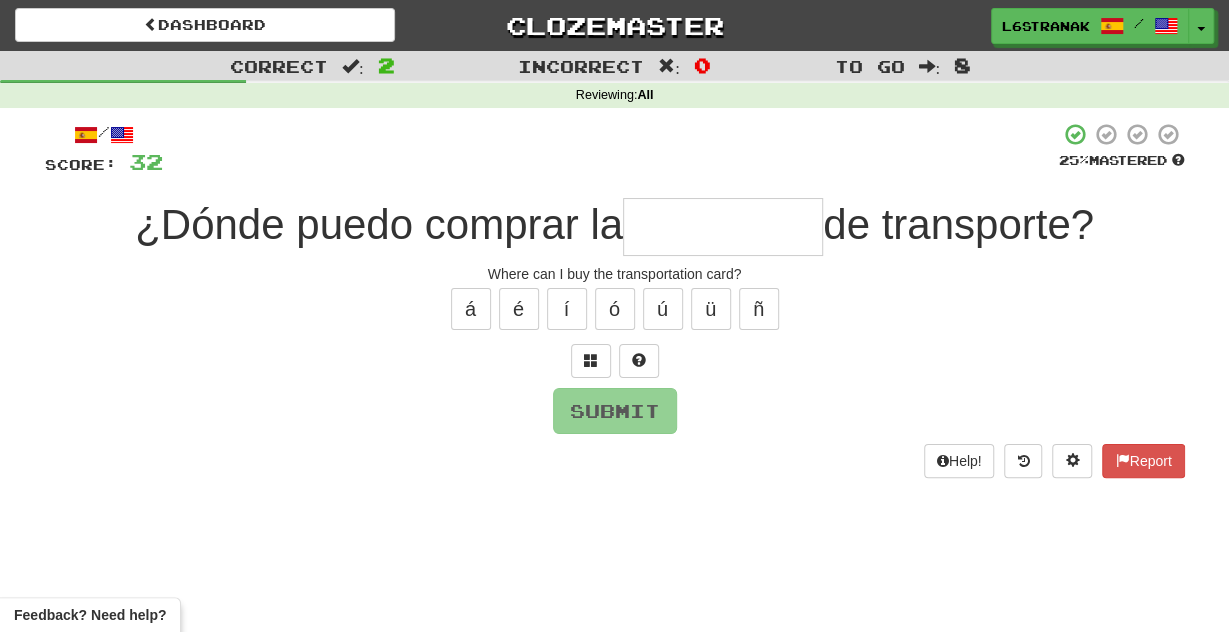type on "*" 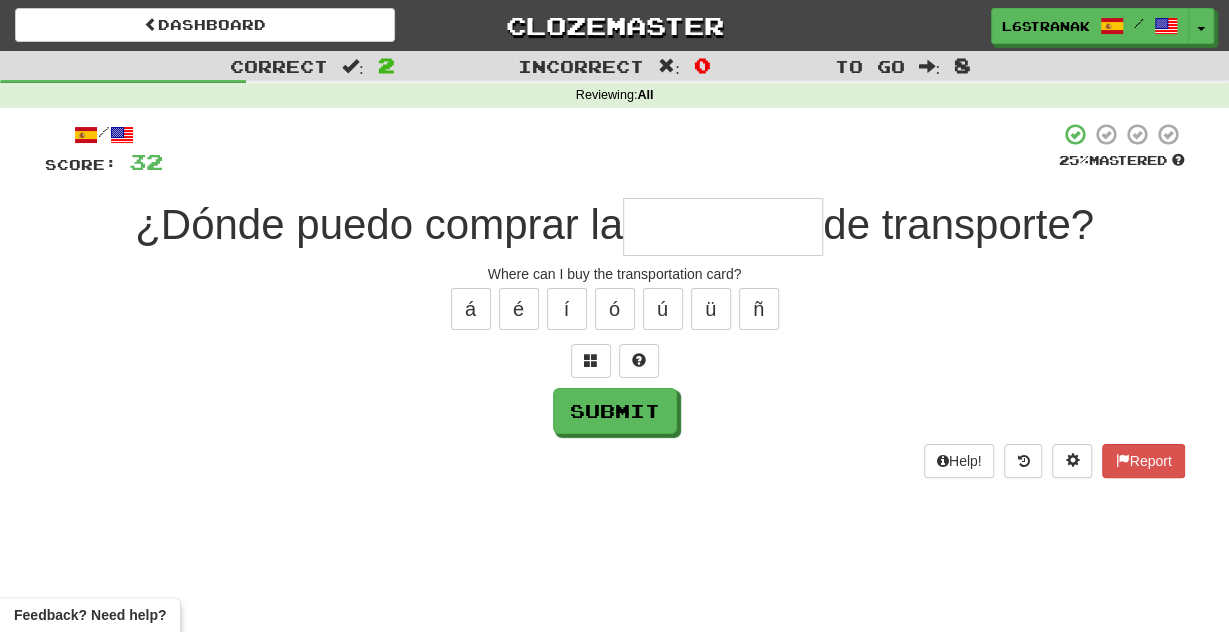 type on "*" 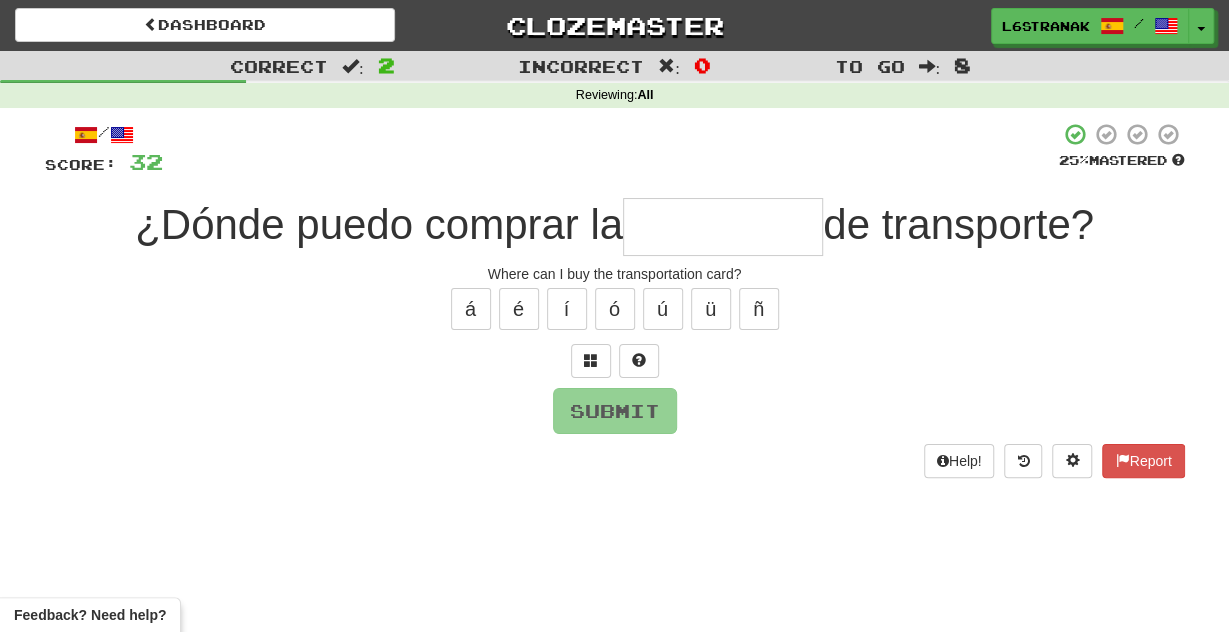 type on "*" 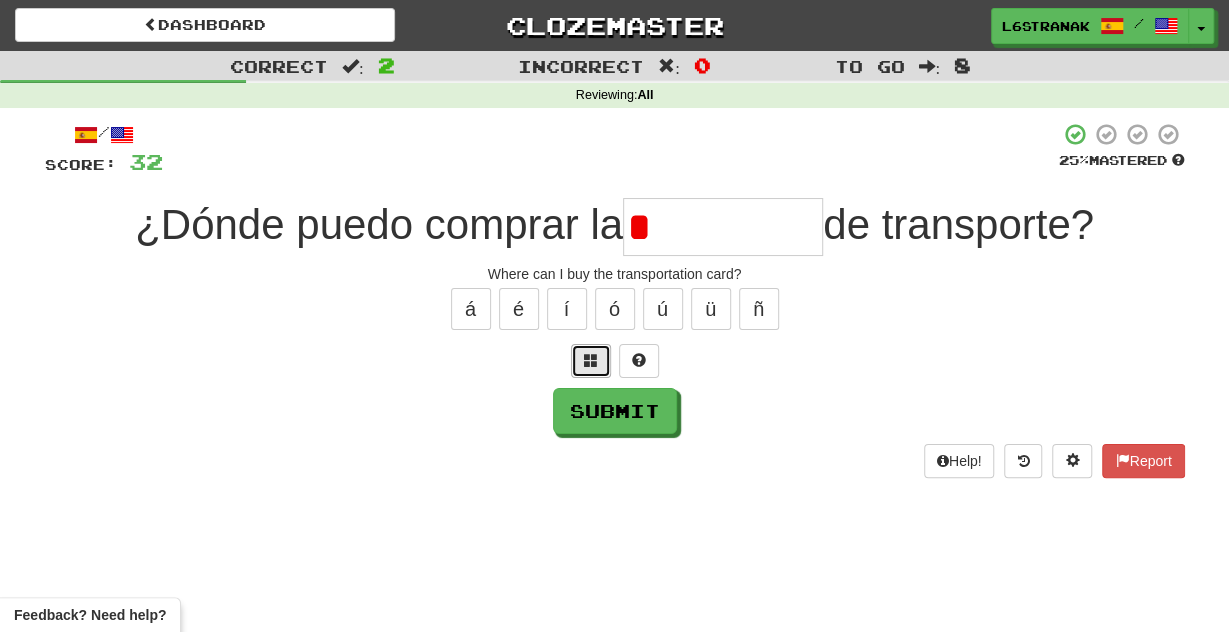 click at bounding box center [591, 360] 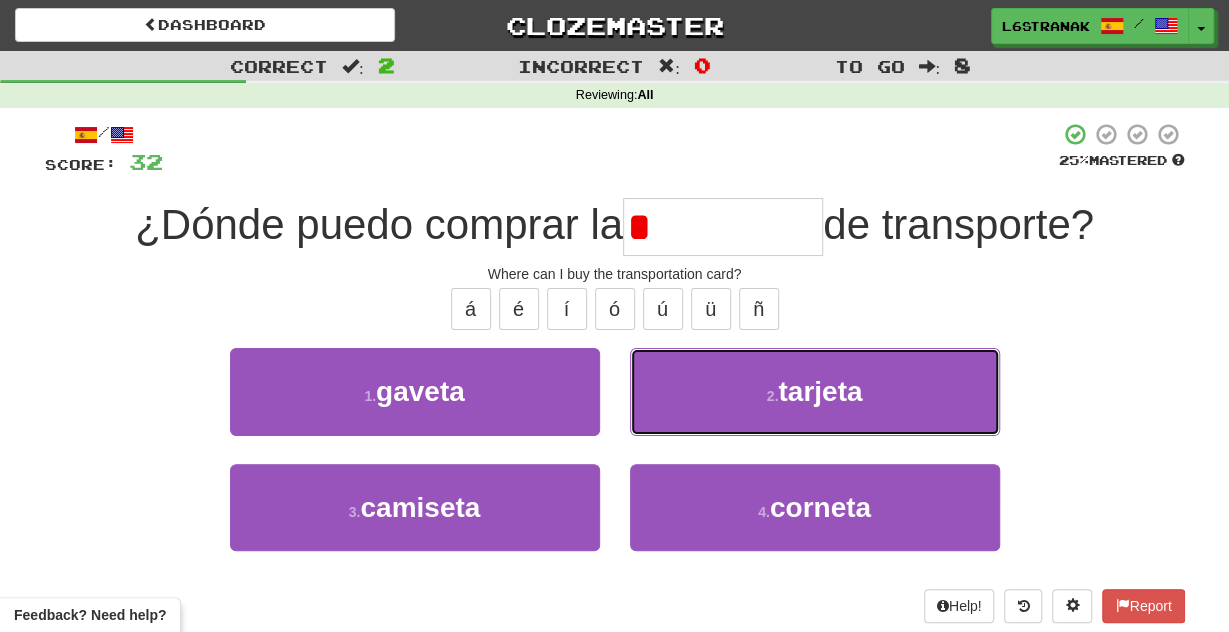 click on "2 .  tarjeta" at bounding box center (815, 391) 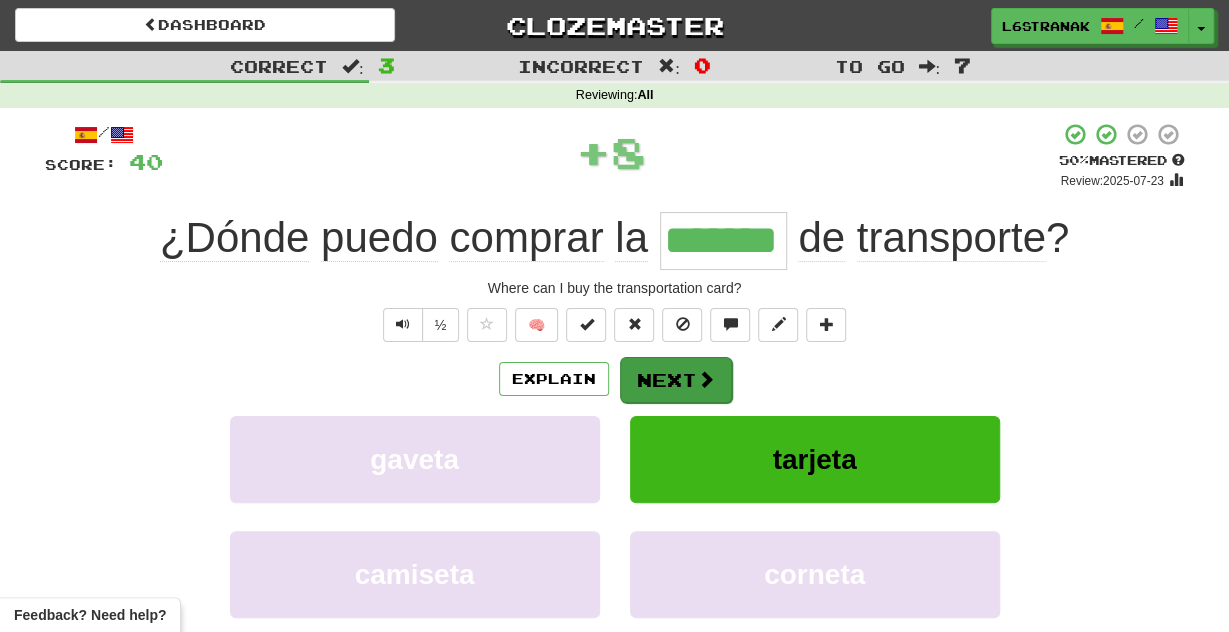 drag, startPoint x: 733, startPoint y: 399, endPoint x: 711, endPoint y: 395, distance: 22.36068 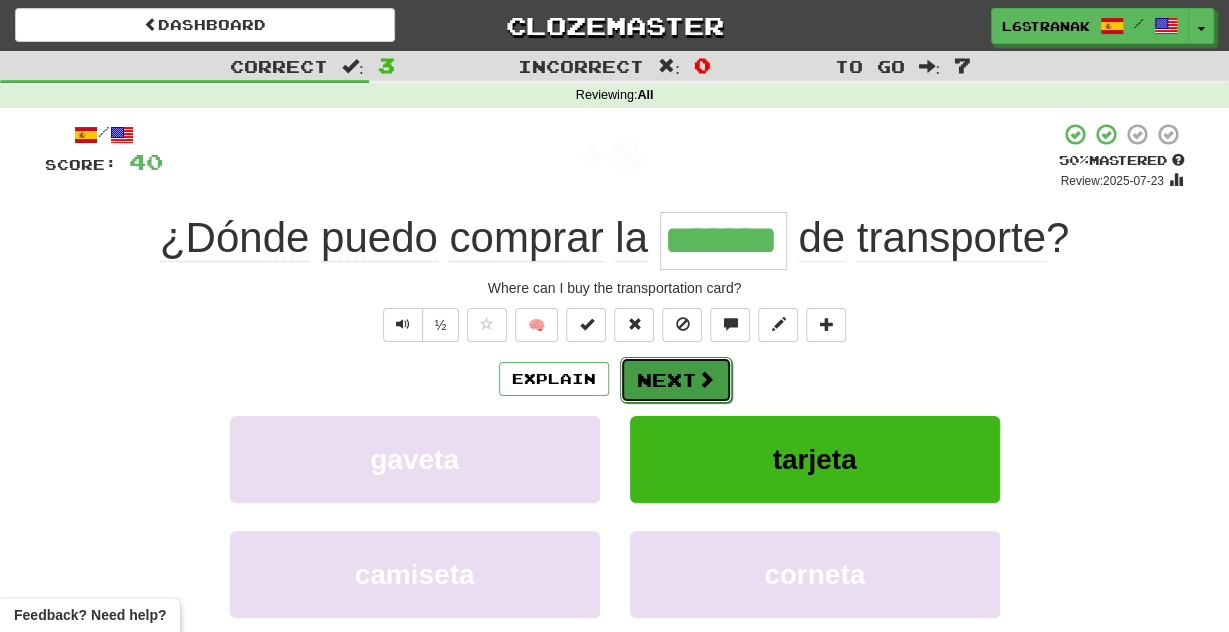 click on "Next" at bounding box center [676, 380] 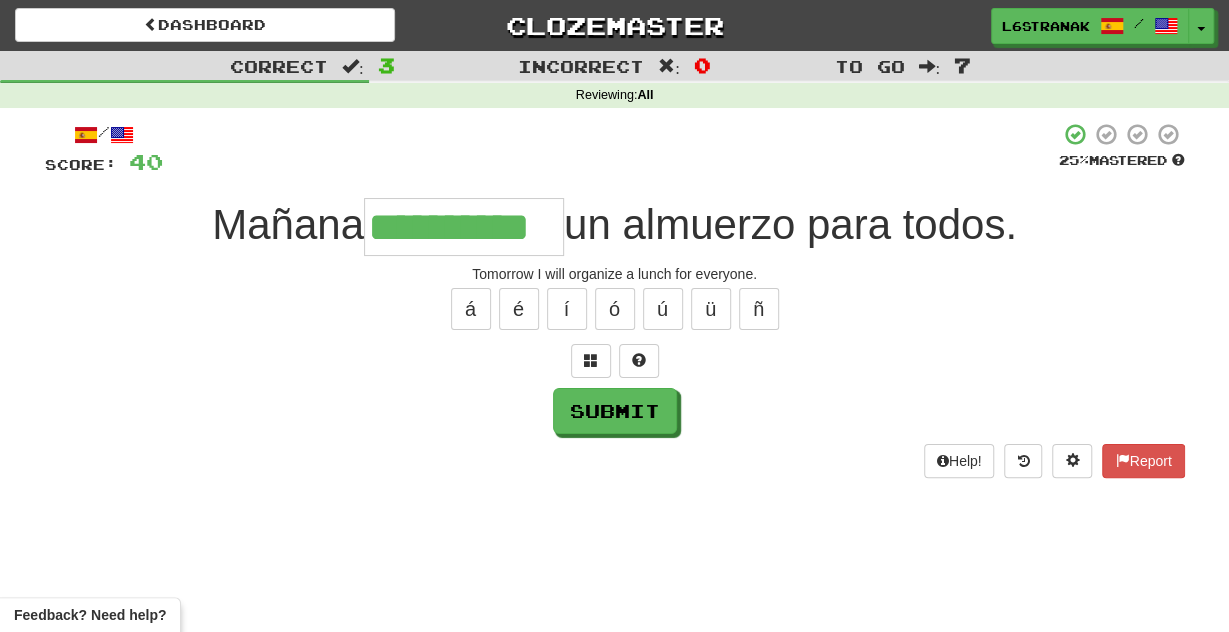 scroll, scrollTop: 0, scrollLeft: 5, axis: horizontal 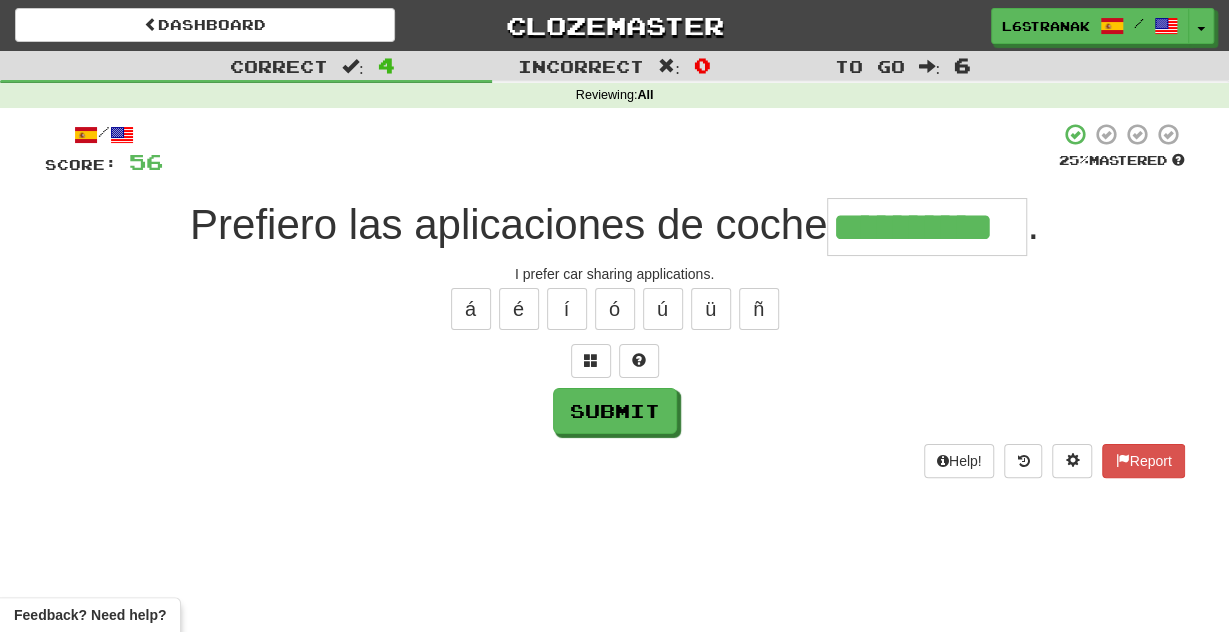 type on "**********" 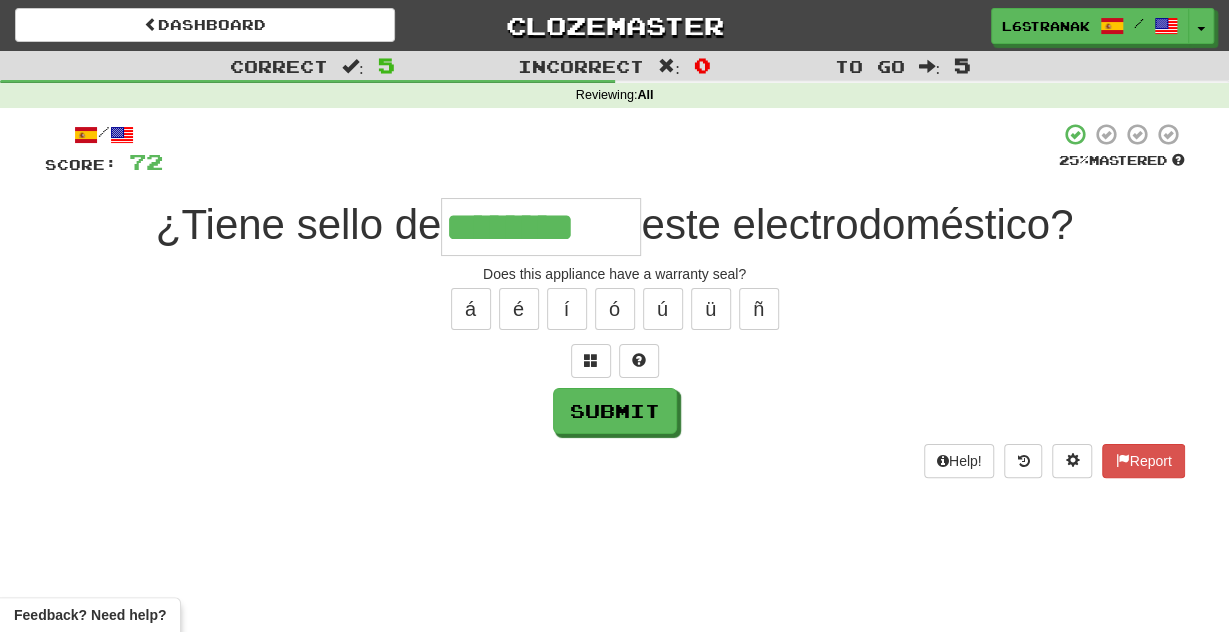 type on "********" 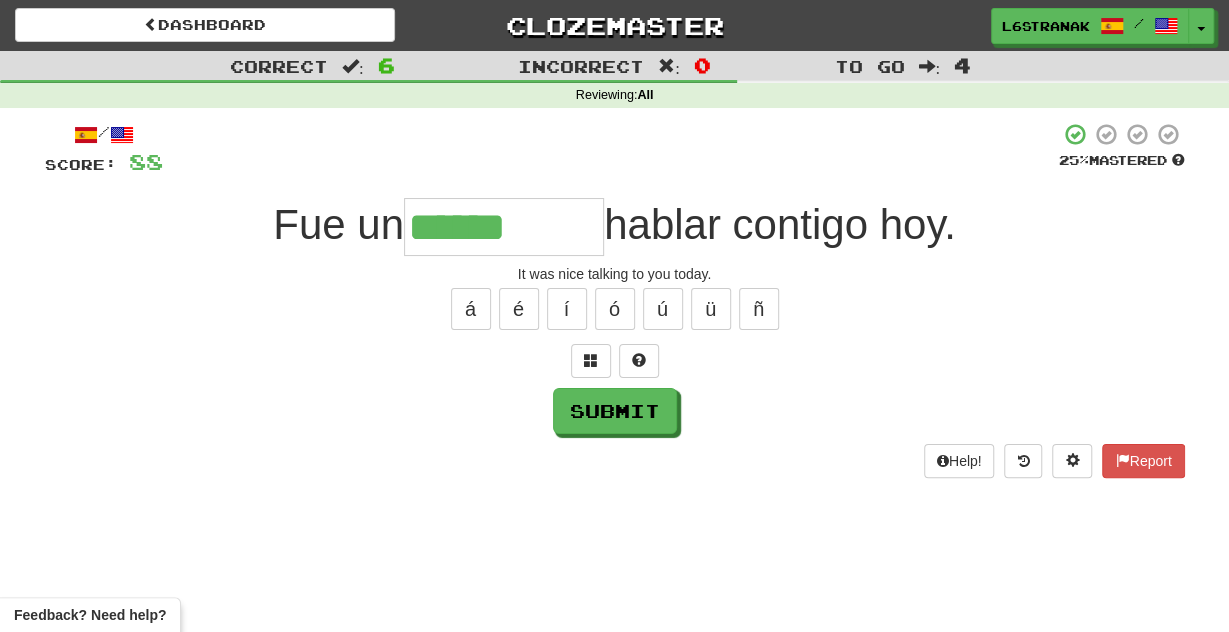 type on "******" 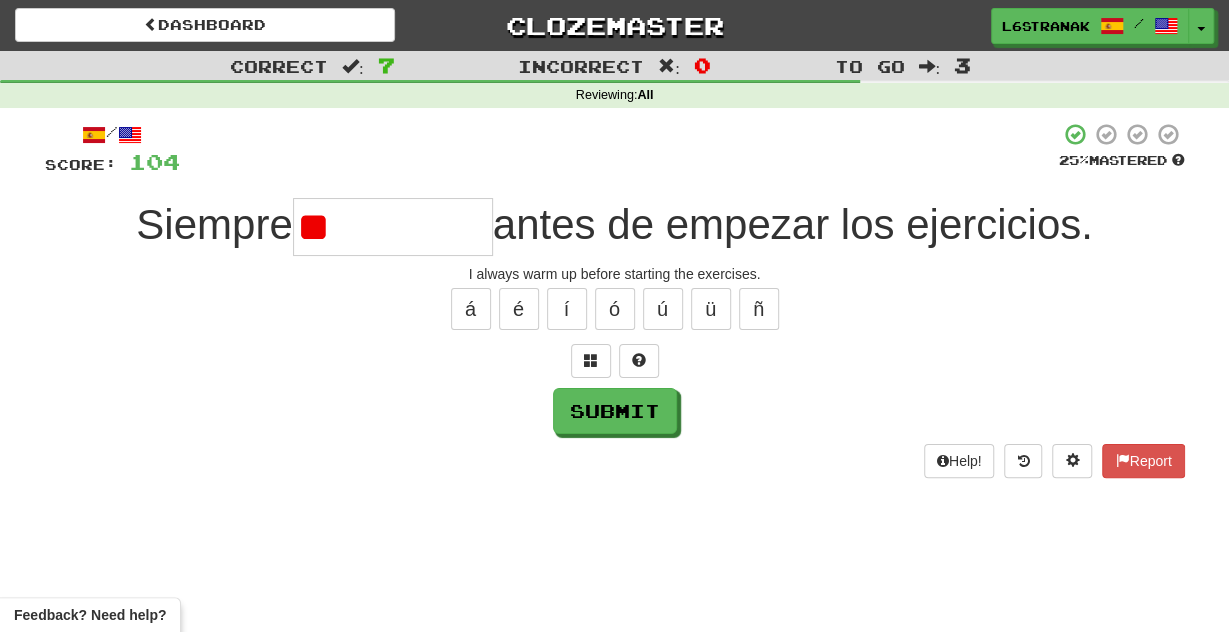 type on "*" 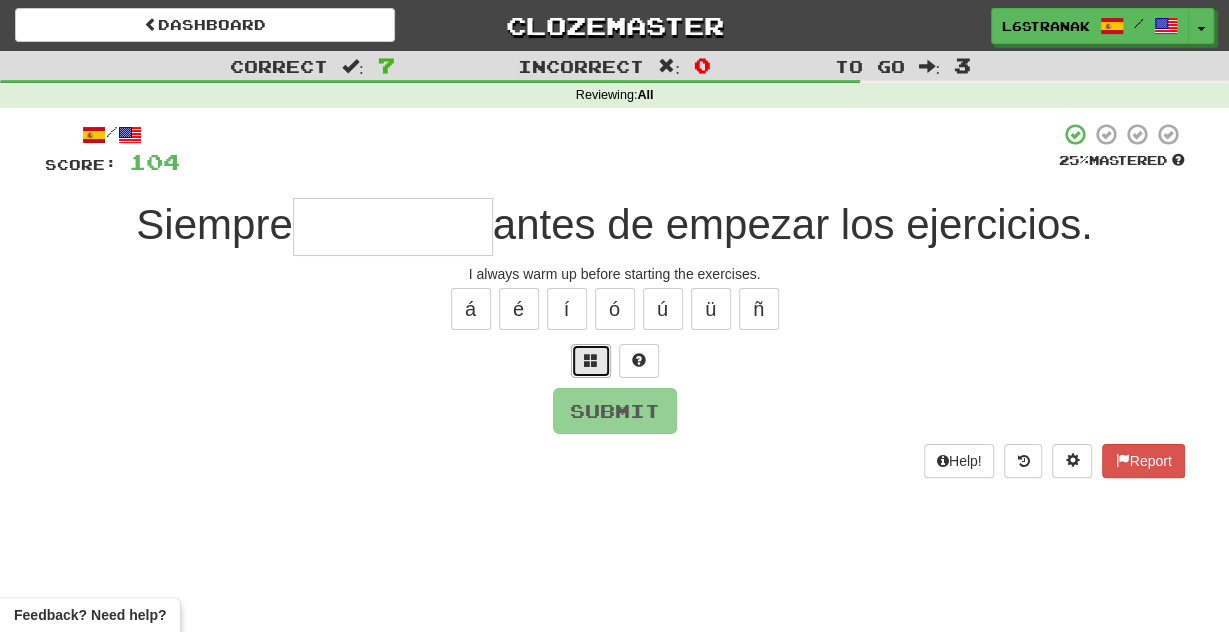 click at bounding box center (591, 361) 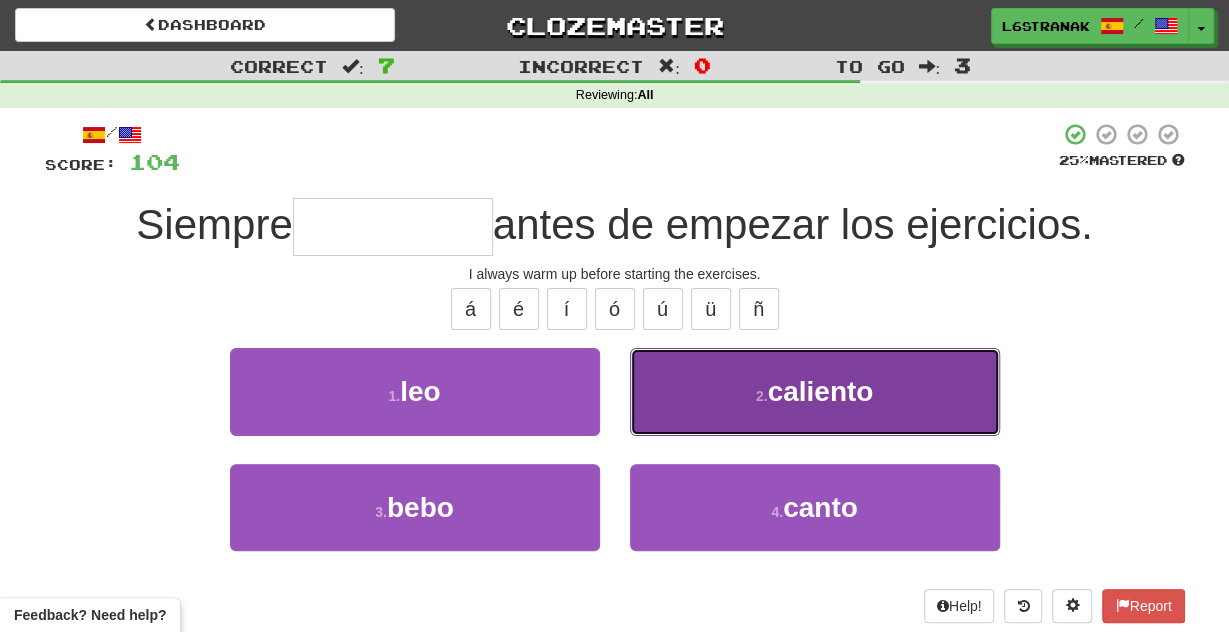 click on "2 .  caliento" at bounding box center (815, 391) 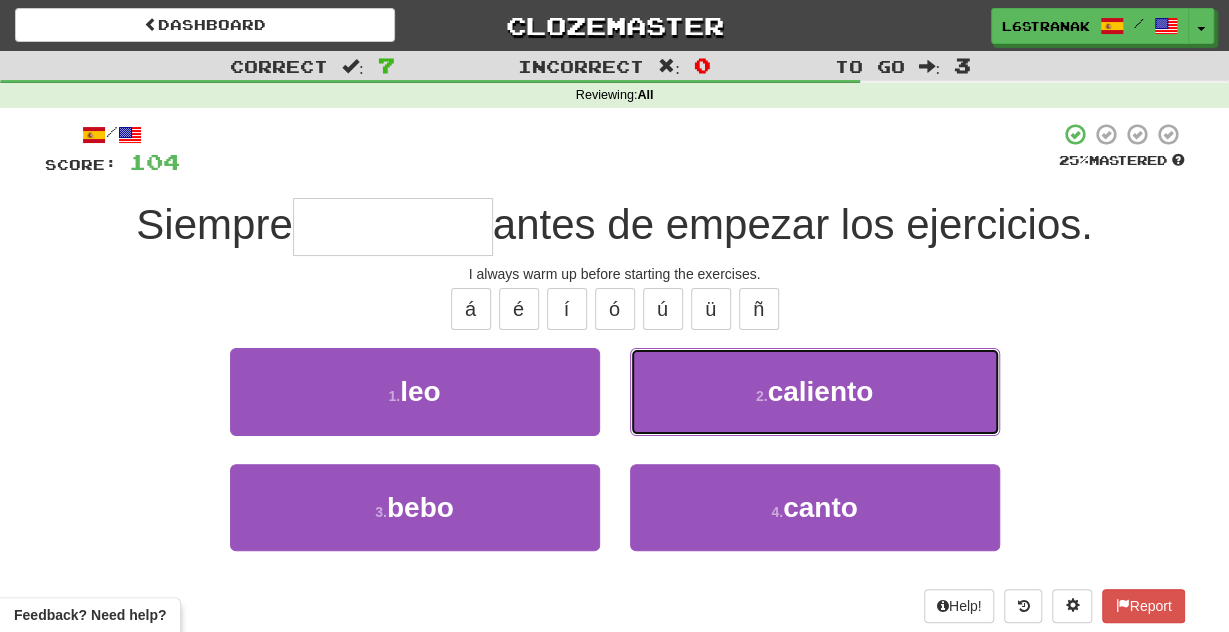 type on "********" 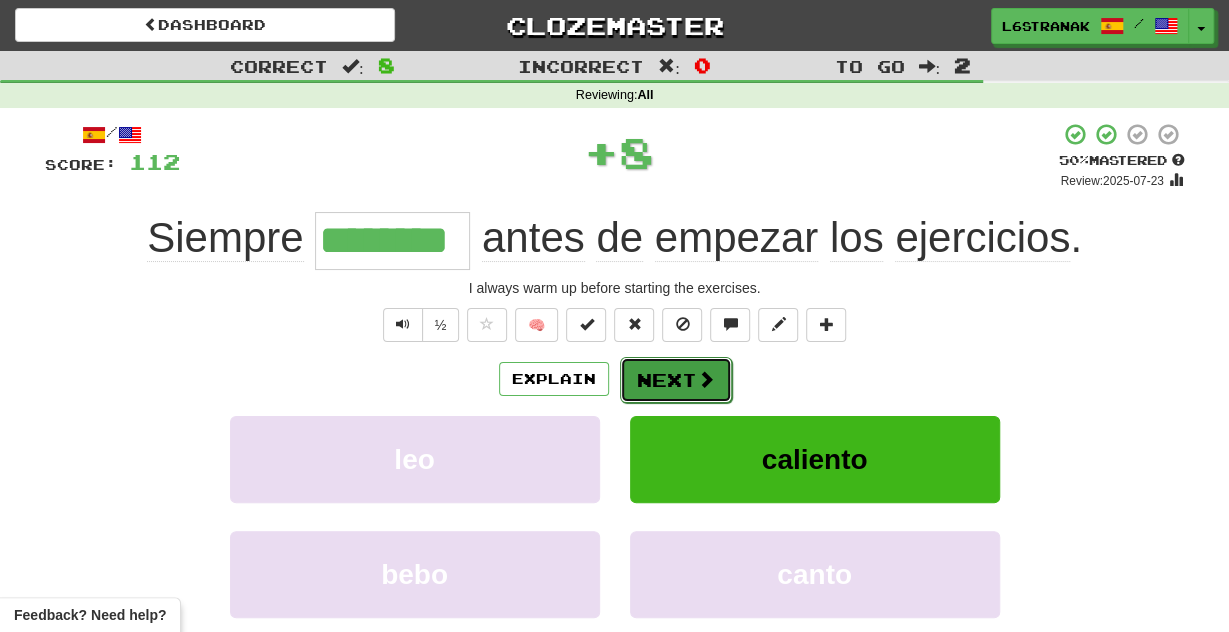 click on "Next" at bounding box center (676, 380) 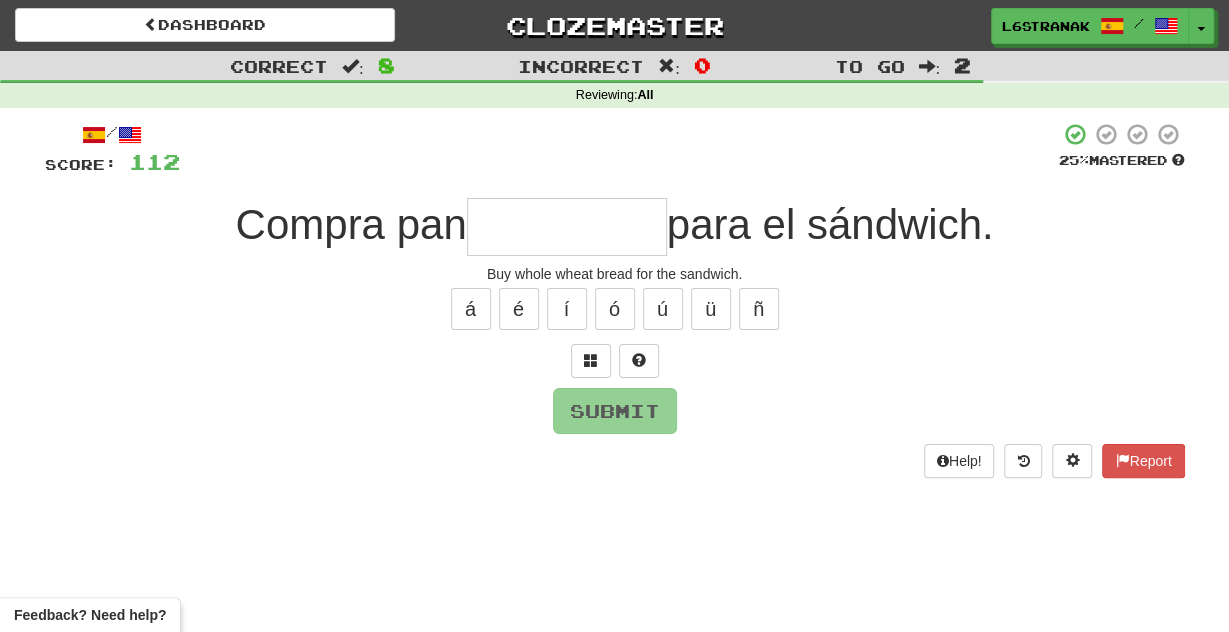 type on "*" 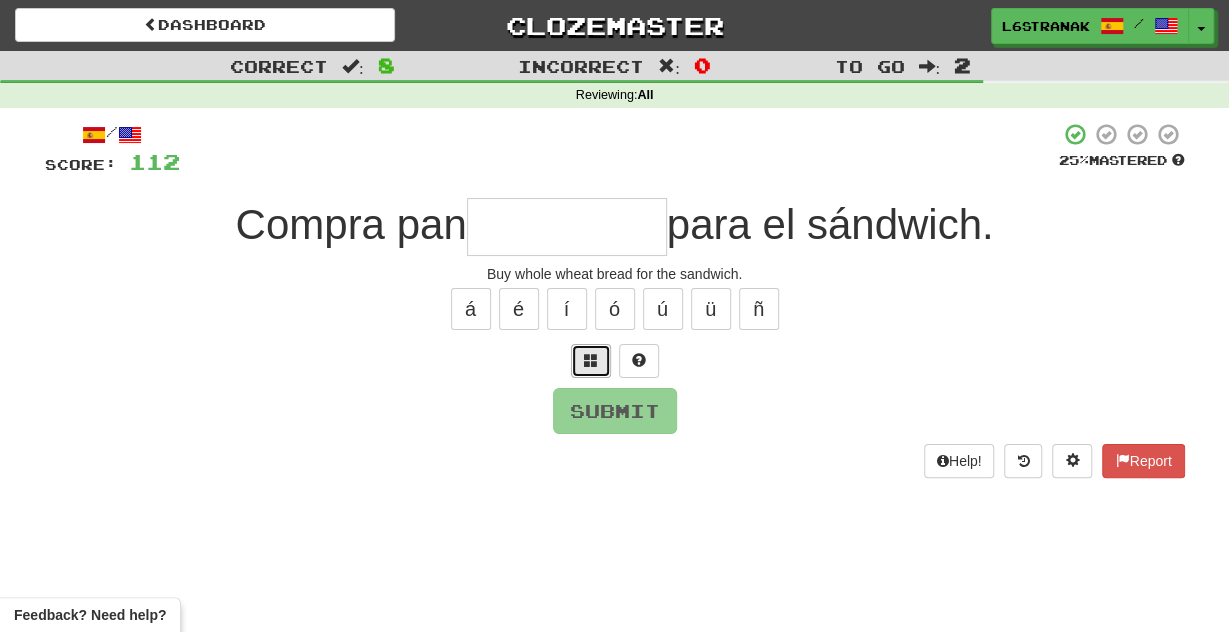 click at bounding box center (591, 361) 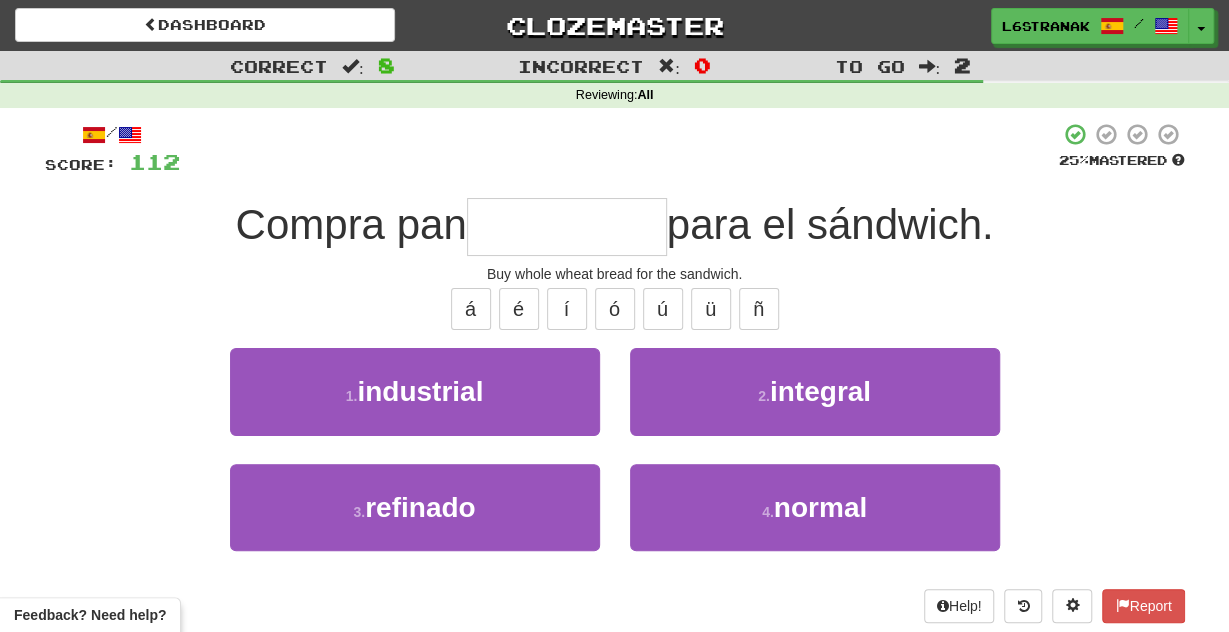 click on "2 .  integral" at bounding box center (815, 405) 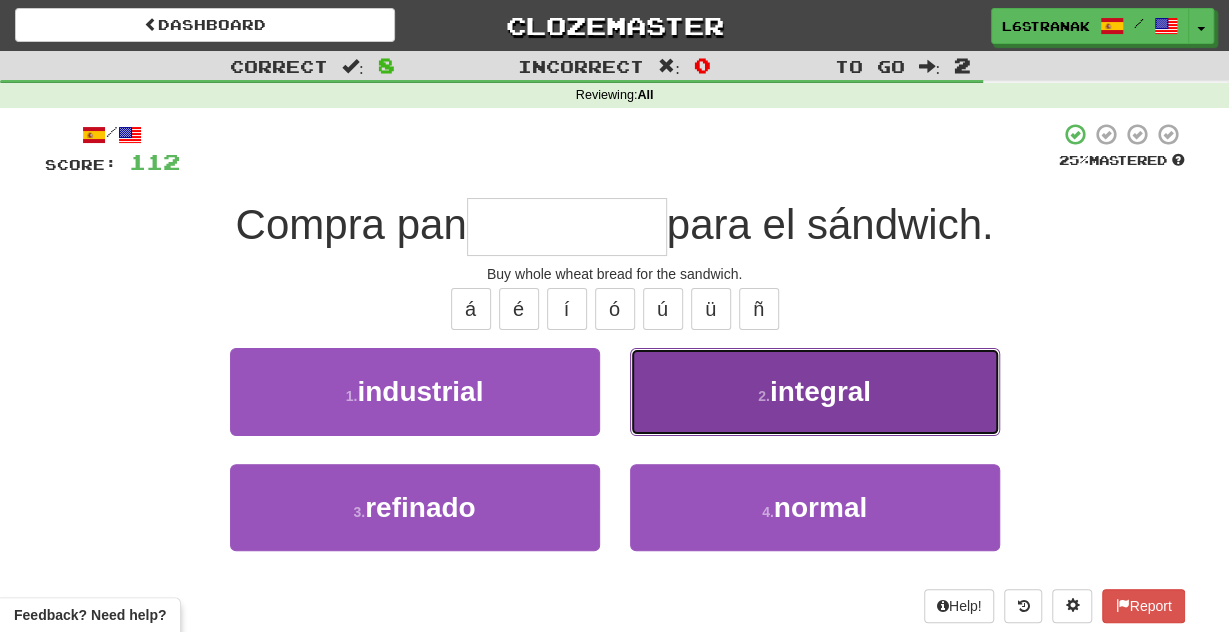 click on "2 .  integral" at bounding box center (815, 391) 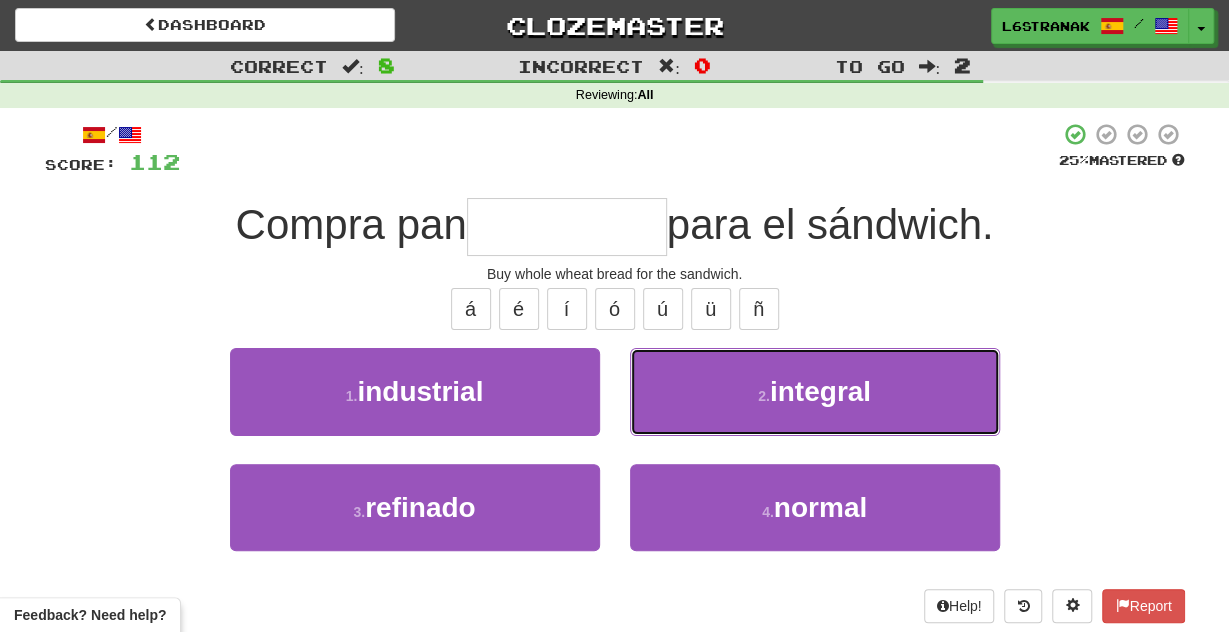 type on "********" 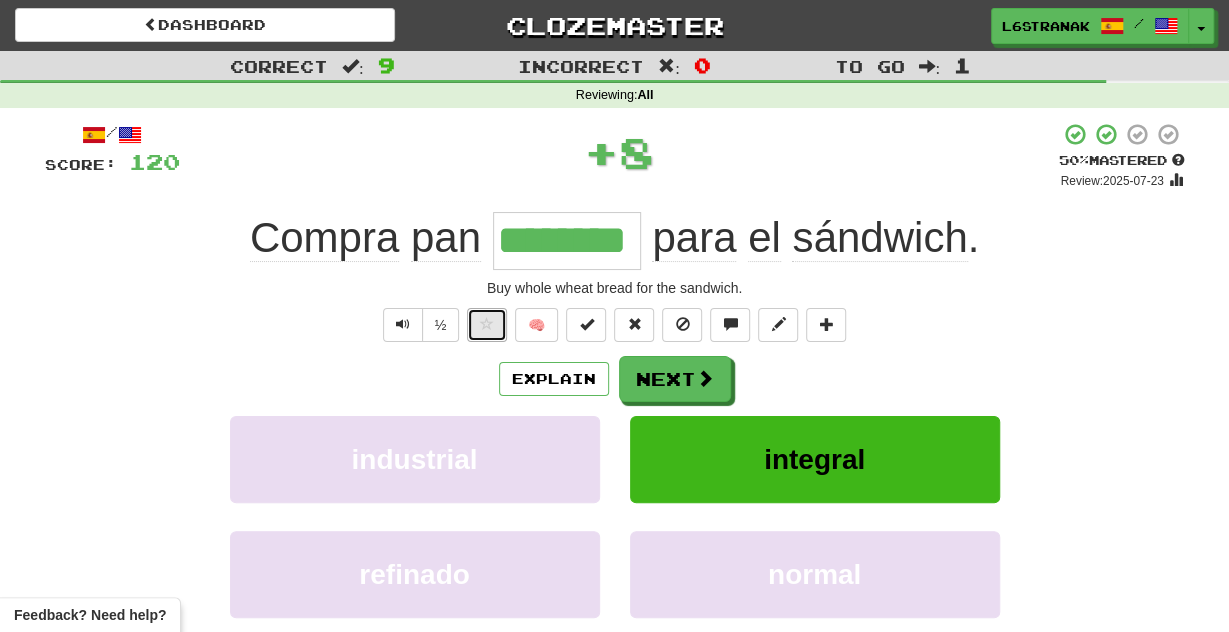 click at bounding box center [487, 325] 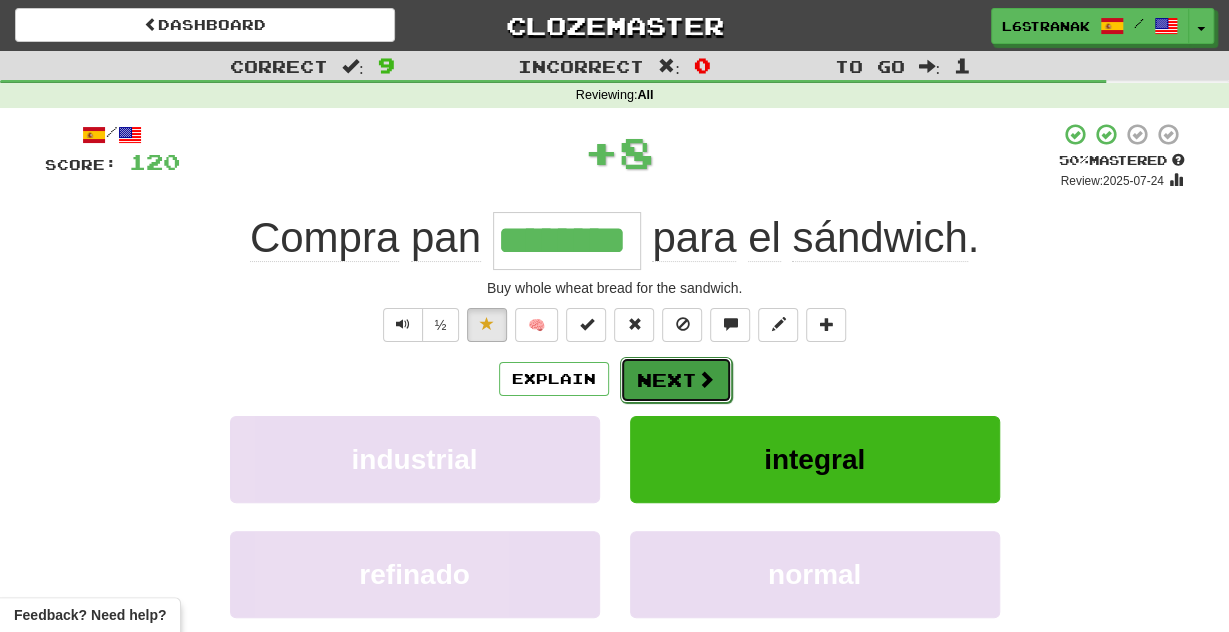 click on "Next" at bounding box center [676, 380] 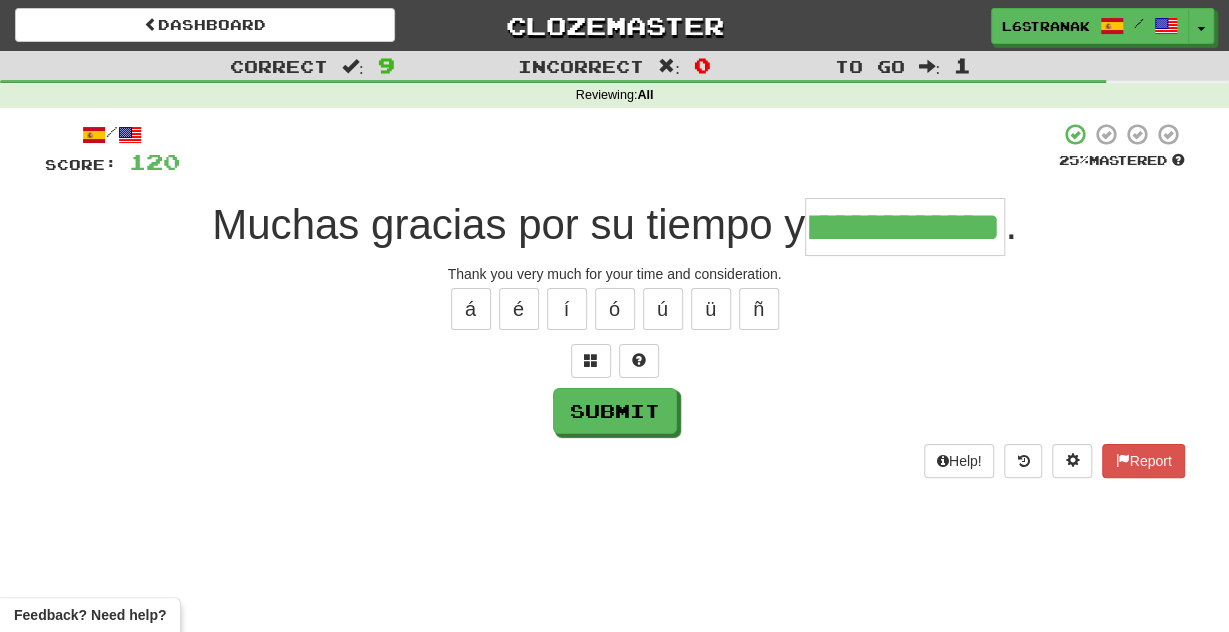scroll, scrollTop: 0, scrollLeft: 67, axis: horizontal 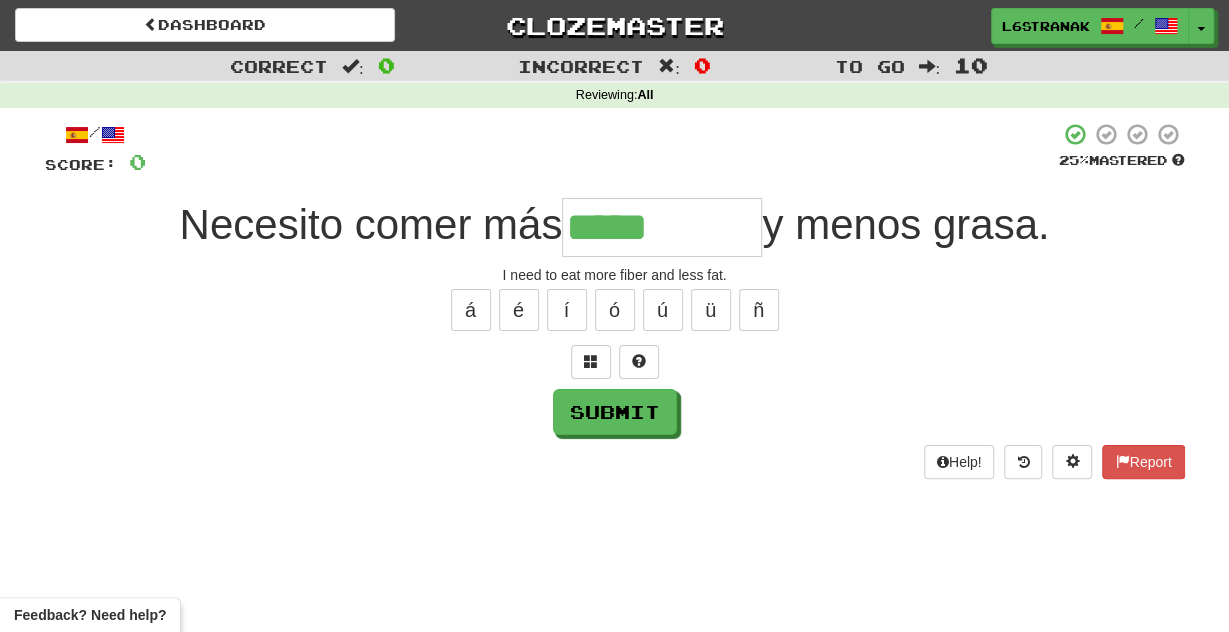 type on "*****" 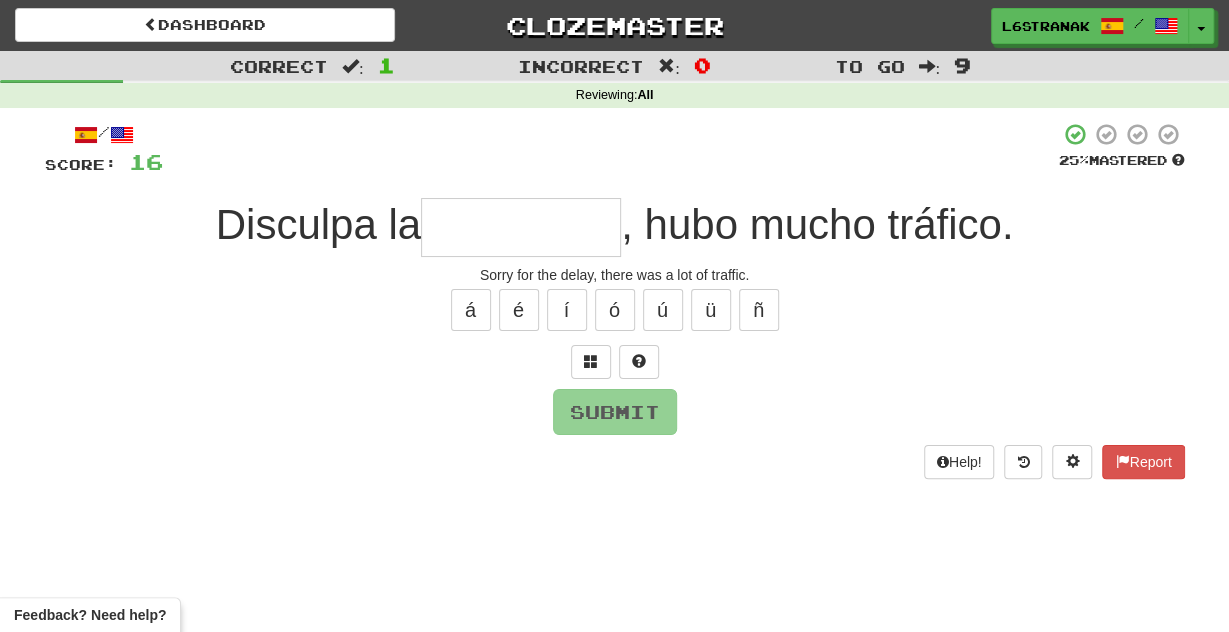 type on "*" 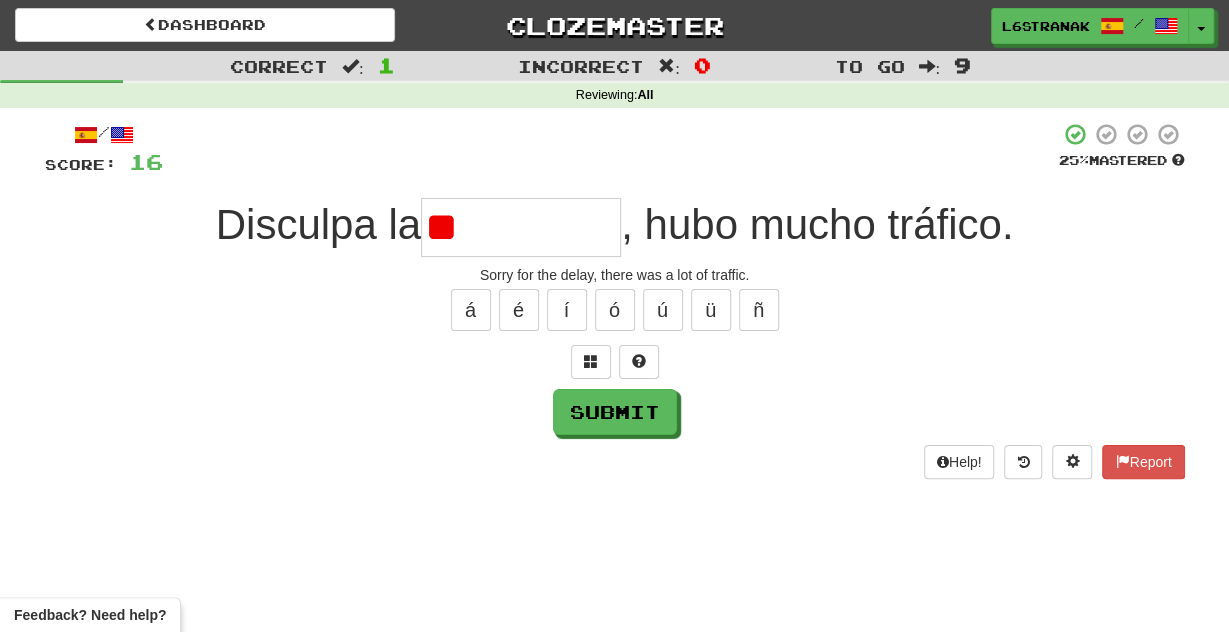 type on "*" 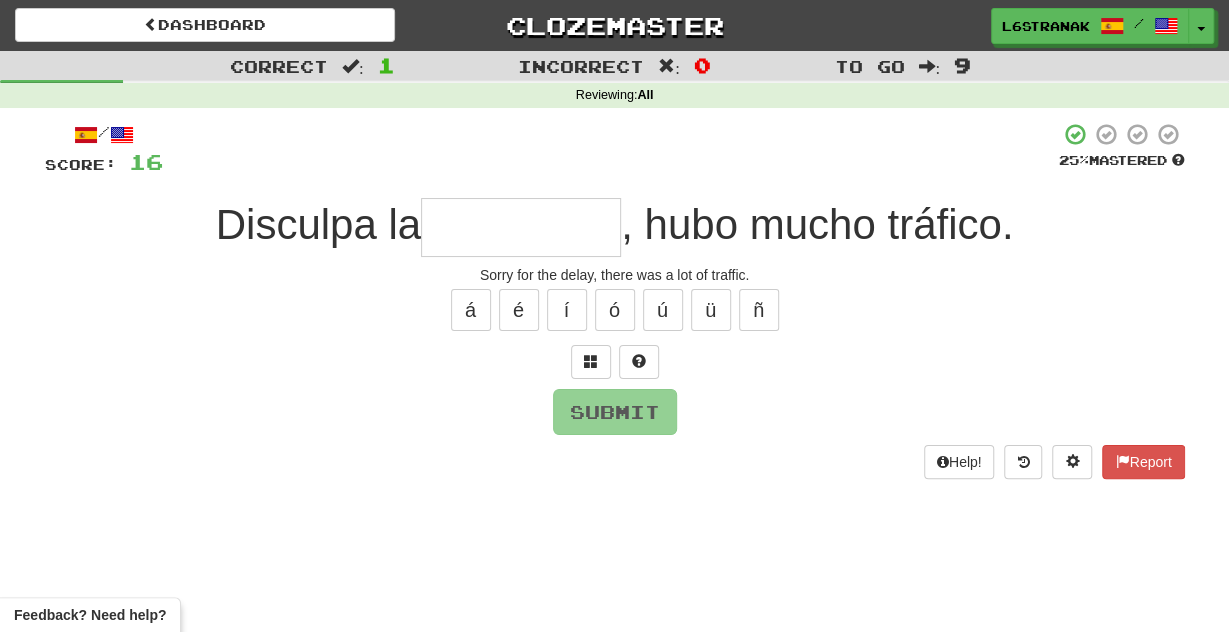 type on "*" 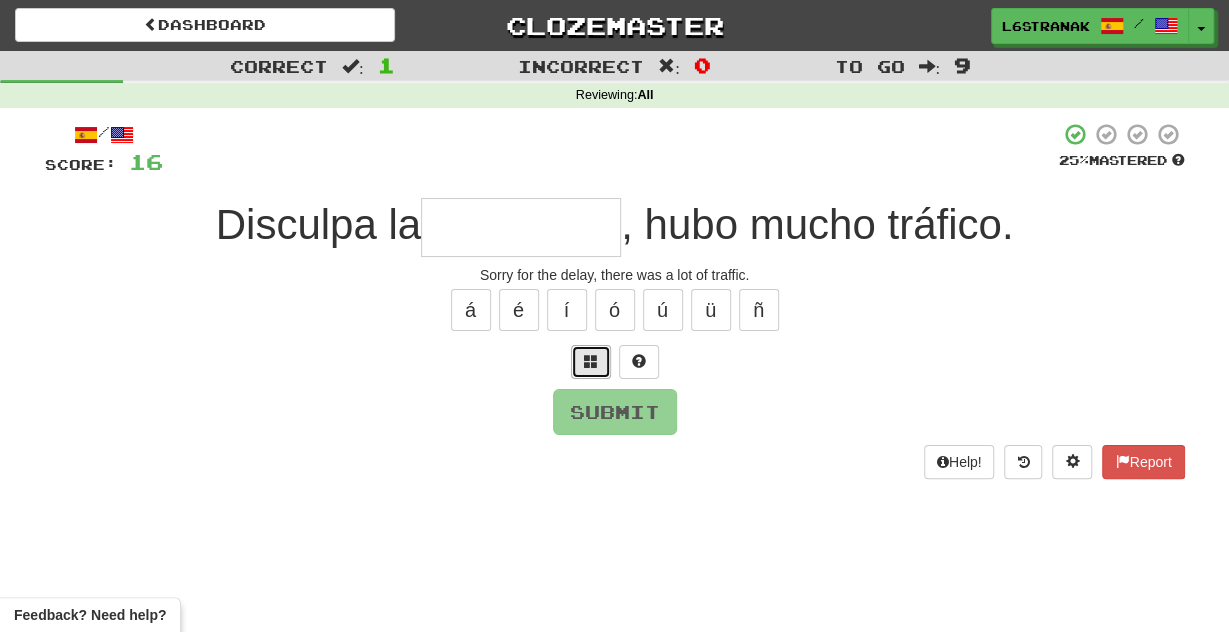 click at bounding box center [591, 362] 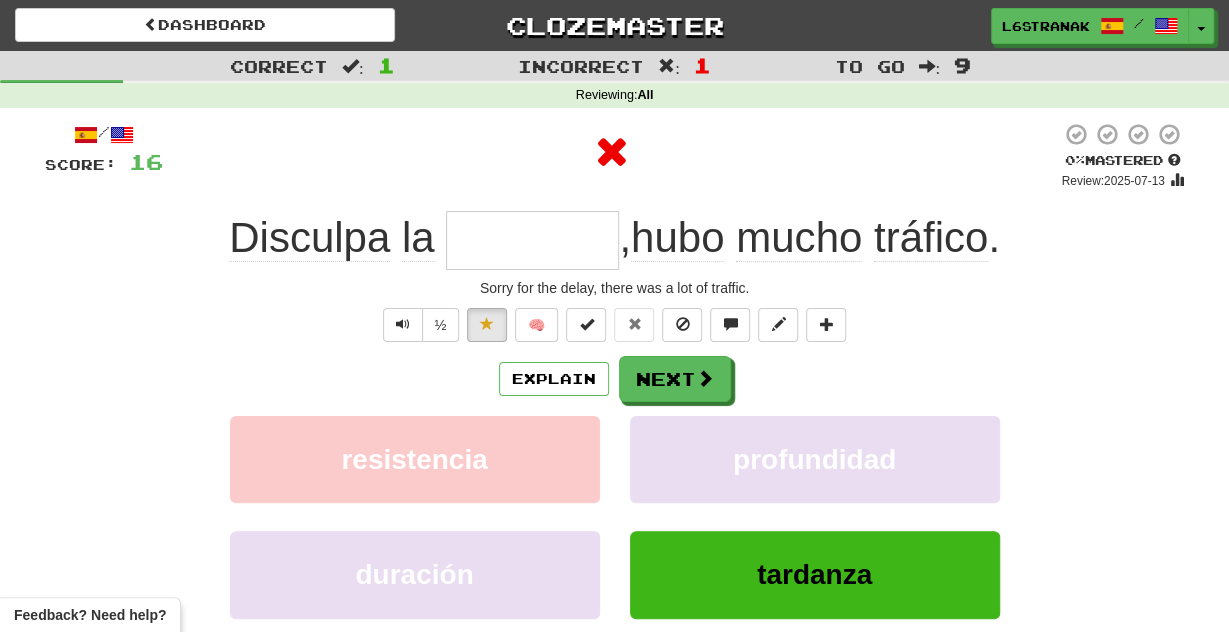 type on "********" 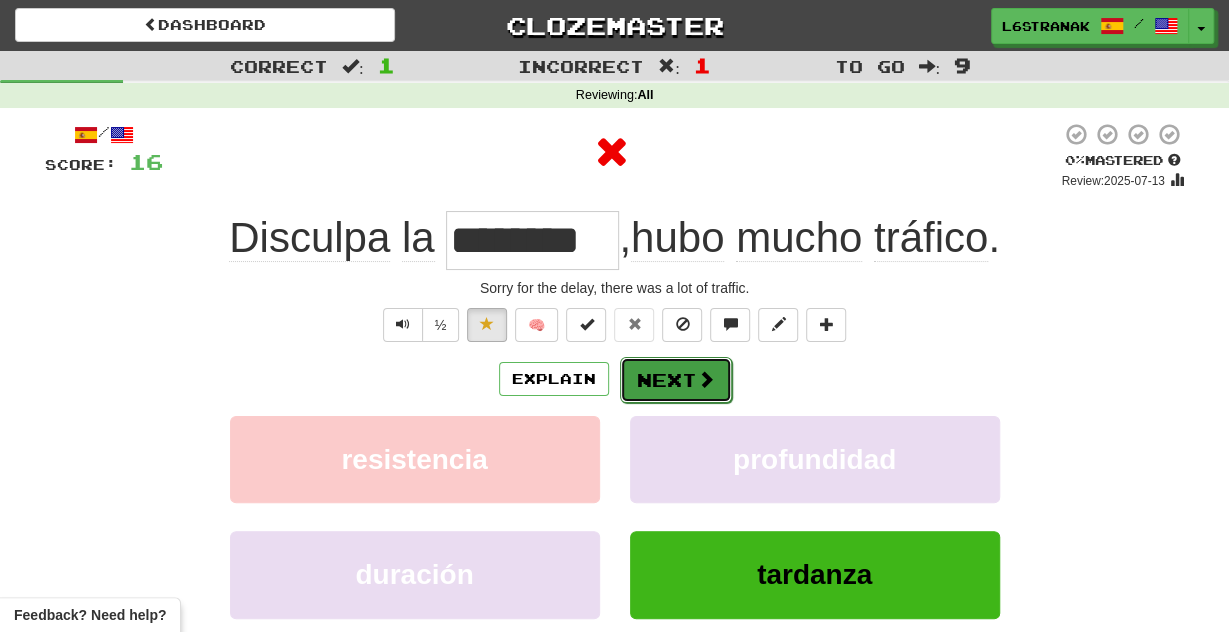 click on "Next" at bounding box center (676, 380) 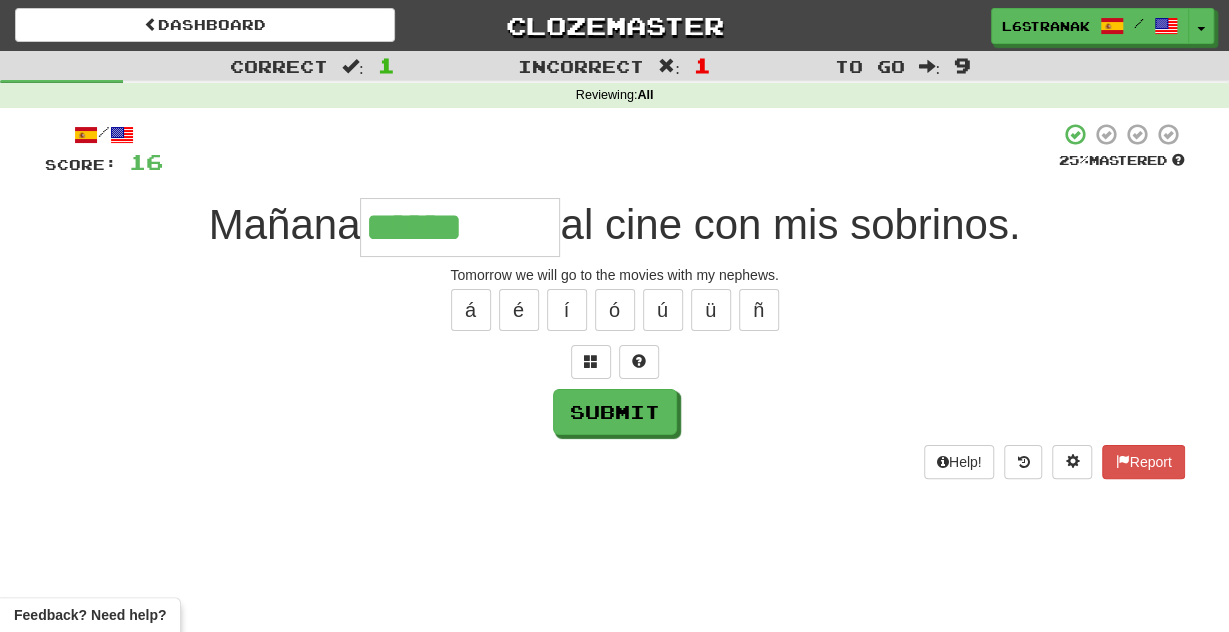 type on "******" 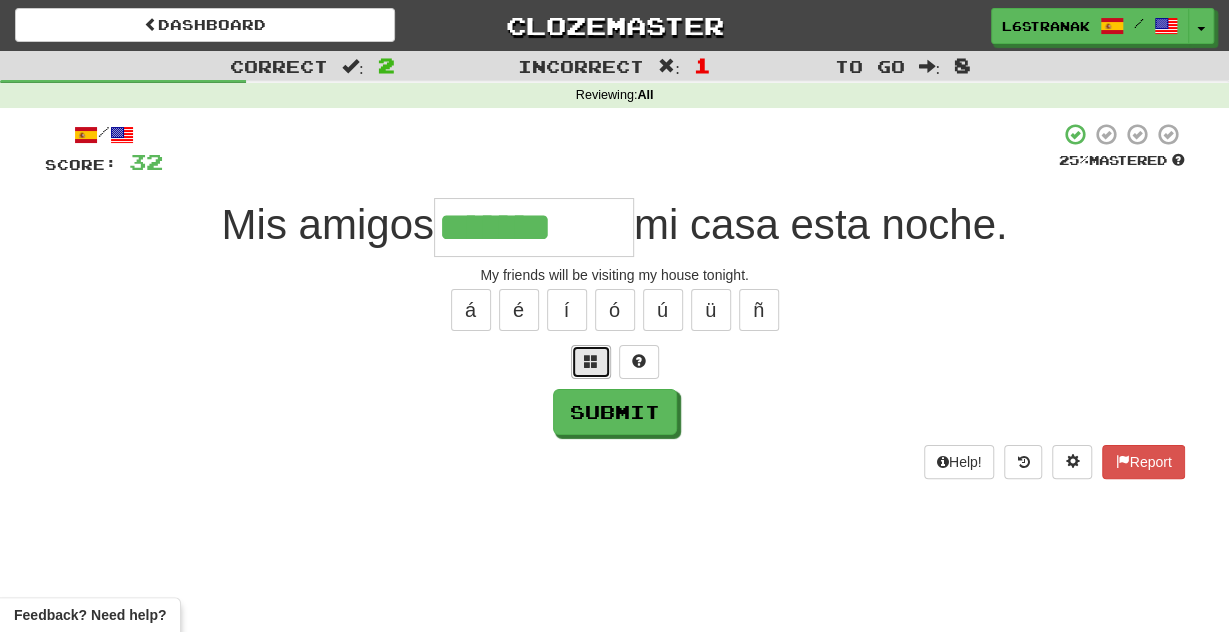 click at bounding box center [591, 362] 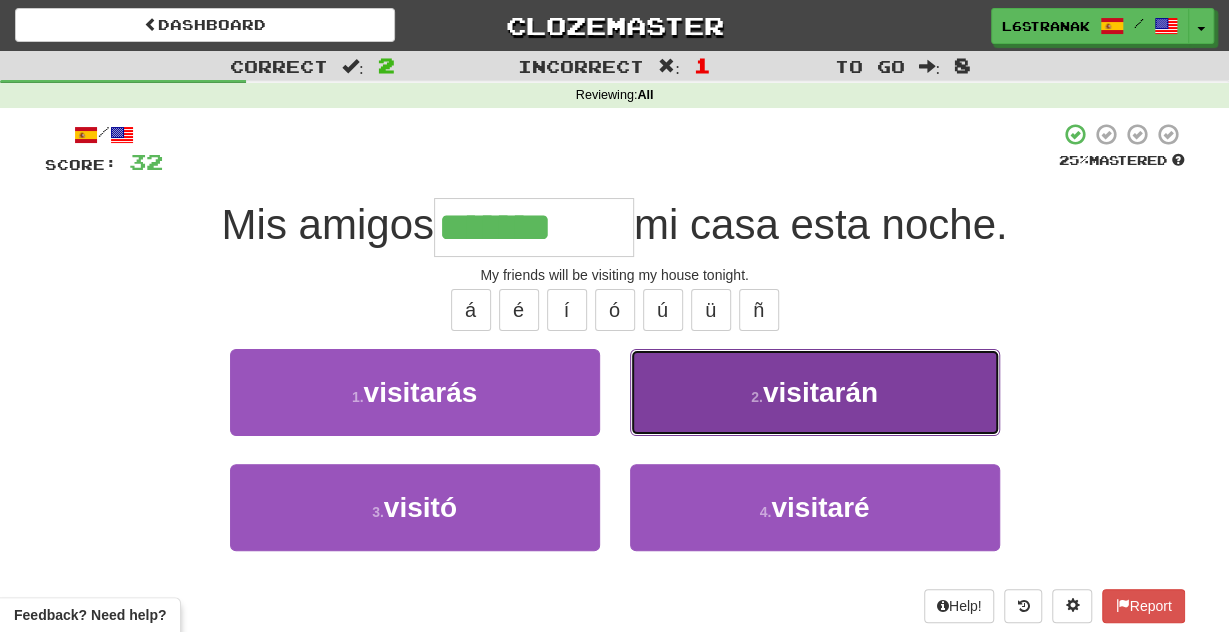 click on "visitarán" at bounding box center [820, 392] 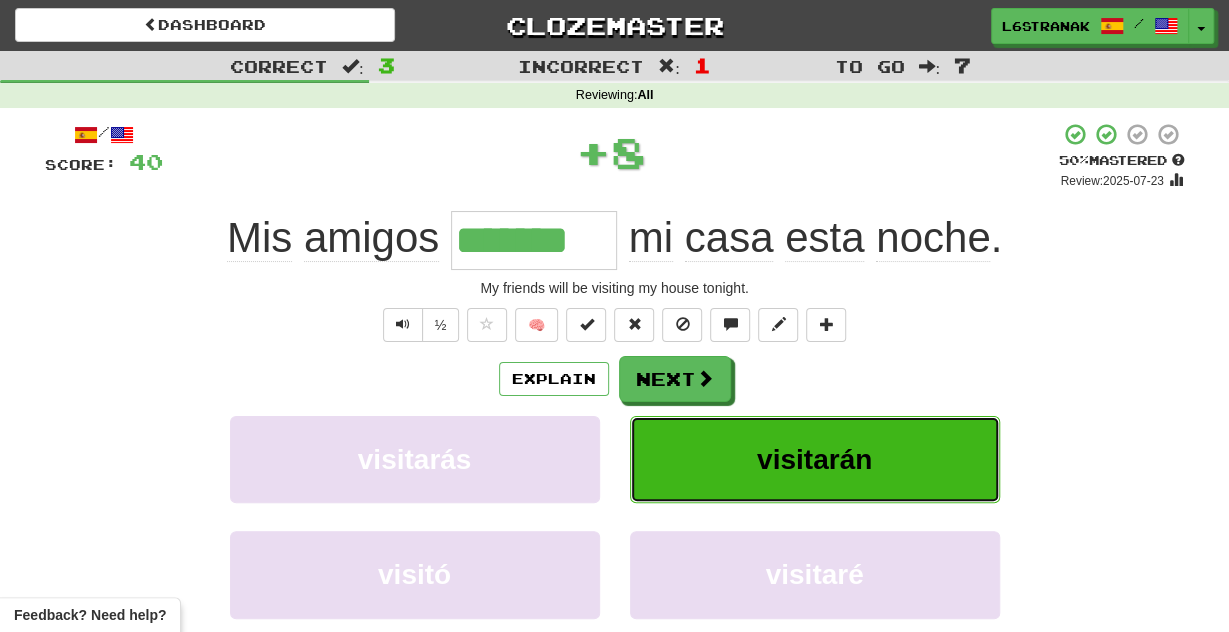 type on "*********" 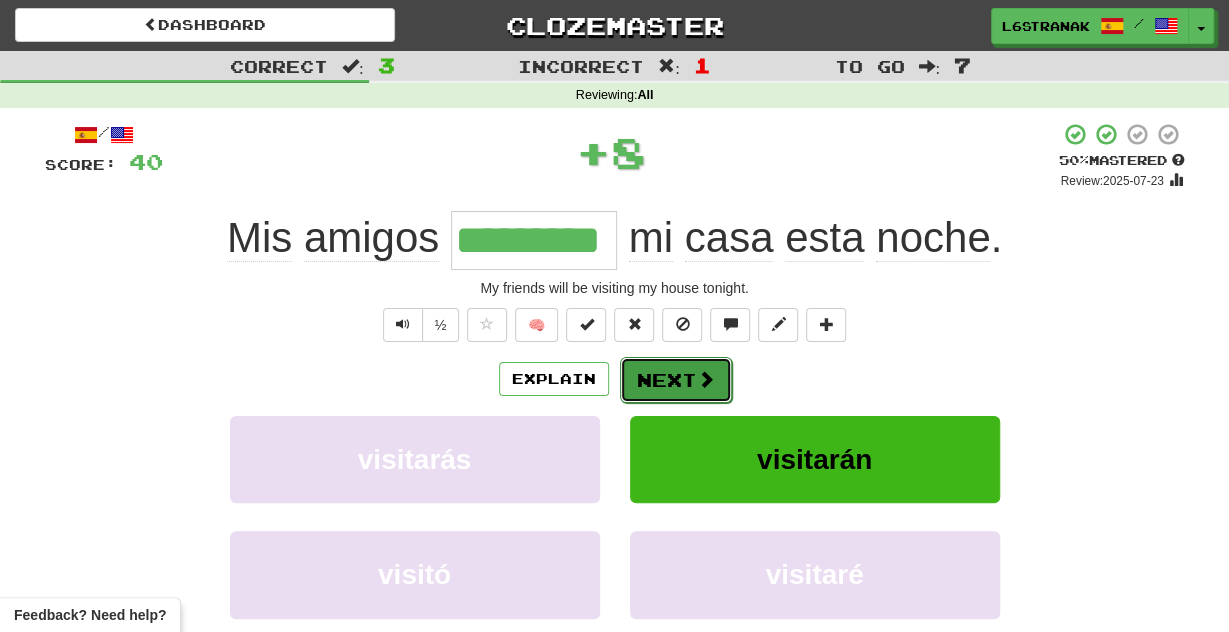click on "Next" at bounding box center (676, 380) 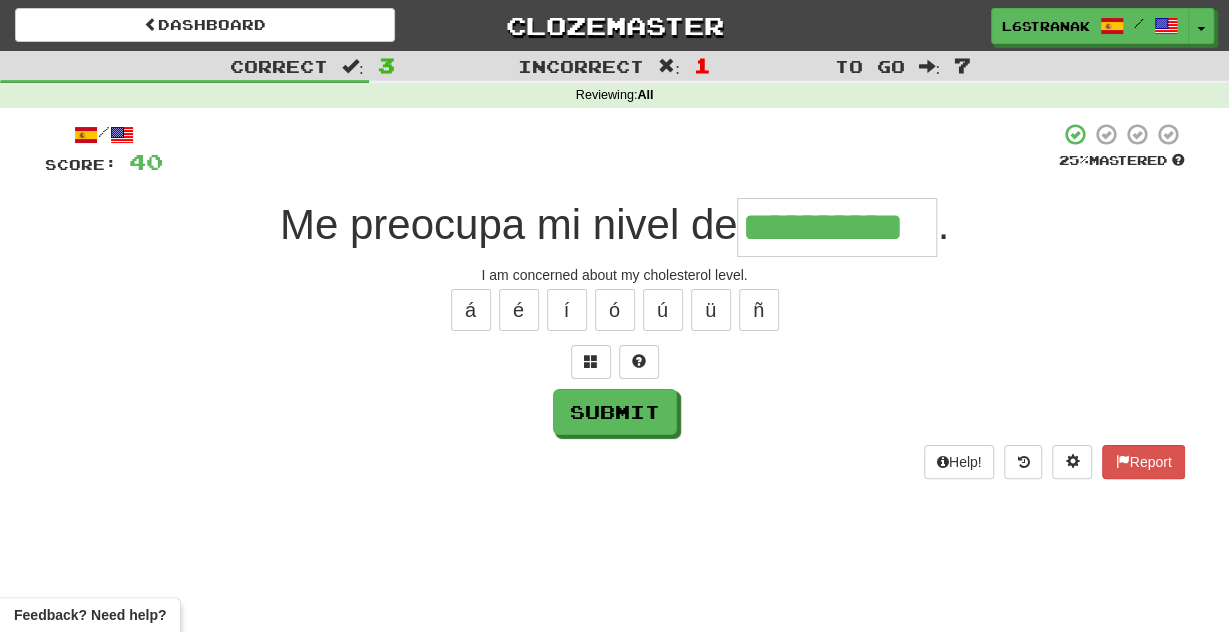 type on "**********" 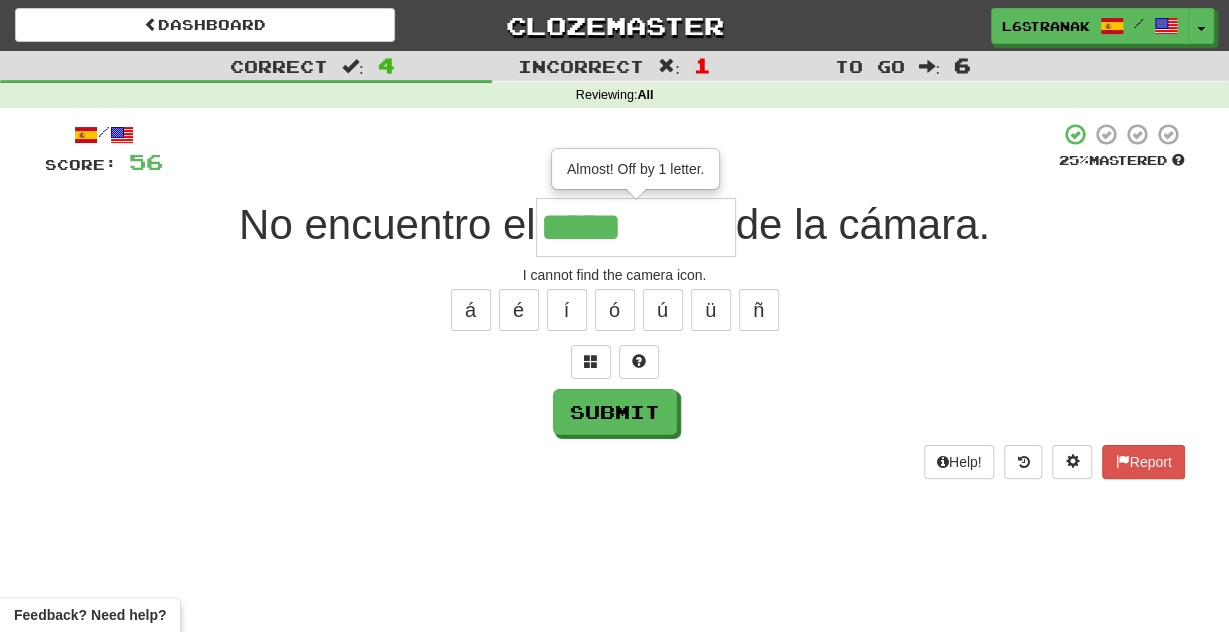 type on "*****" 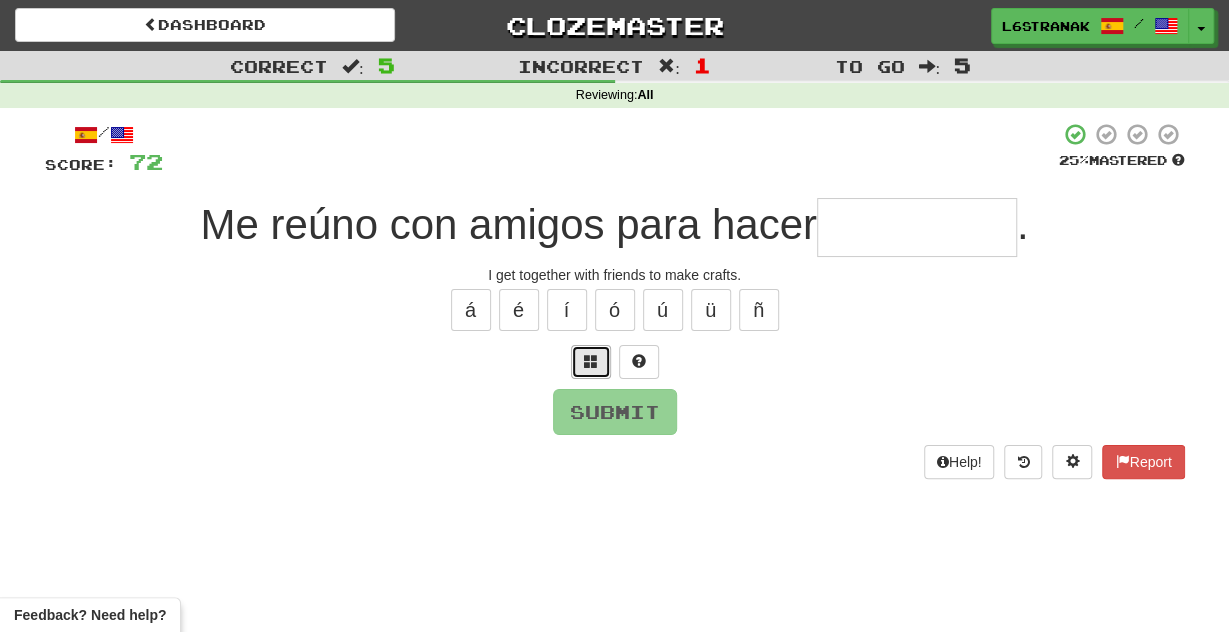 click at bounding box center (591, 362) 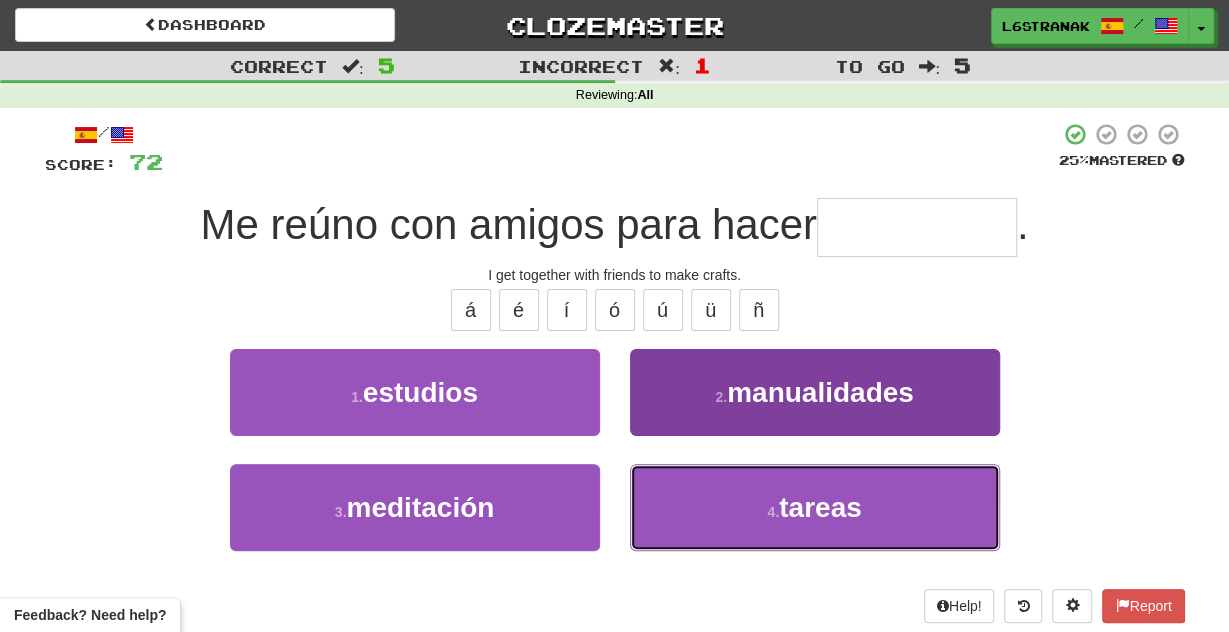 drag, startPoint x: 719, startPoint y: 505, endPoint x: 707, endPoint y: 390, distance: 115.62439 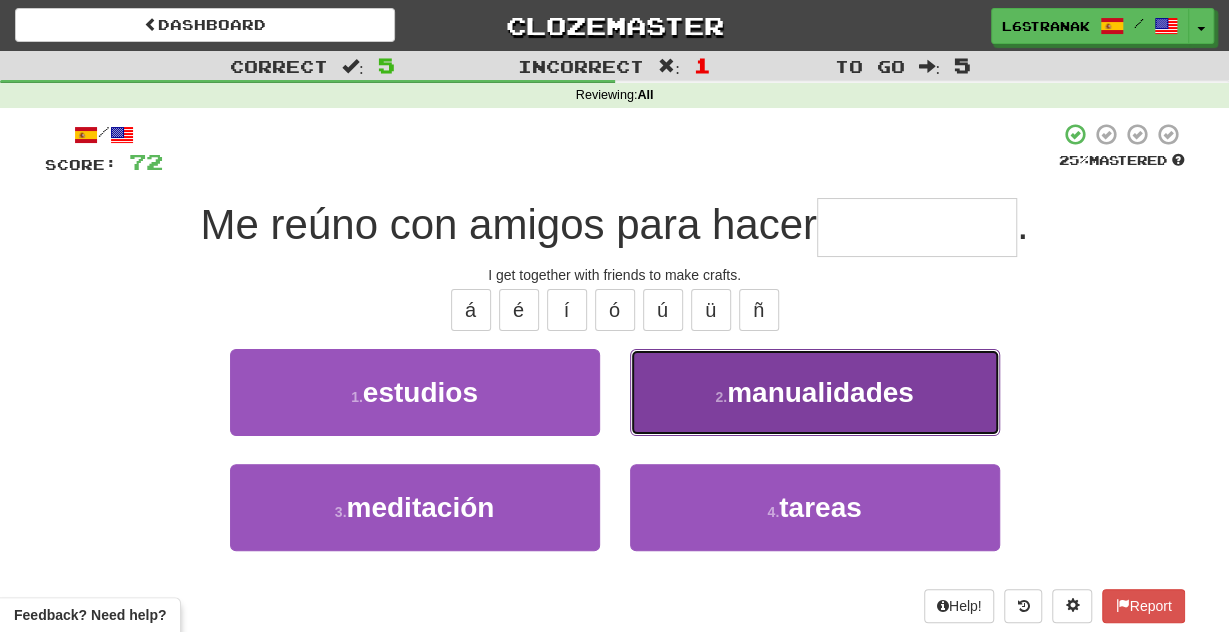 click on "2 .  manualidades" at bounding box center [815, 392] 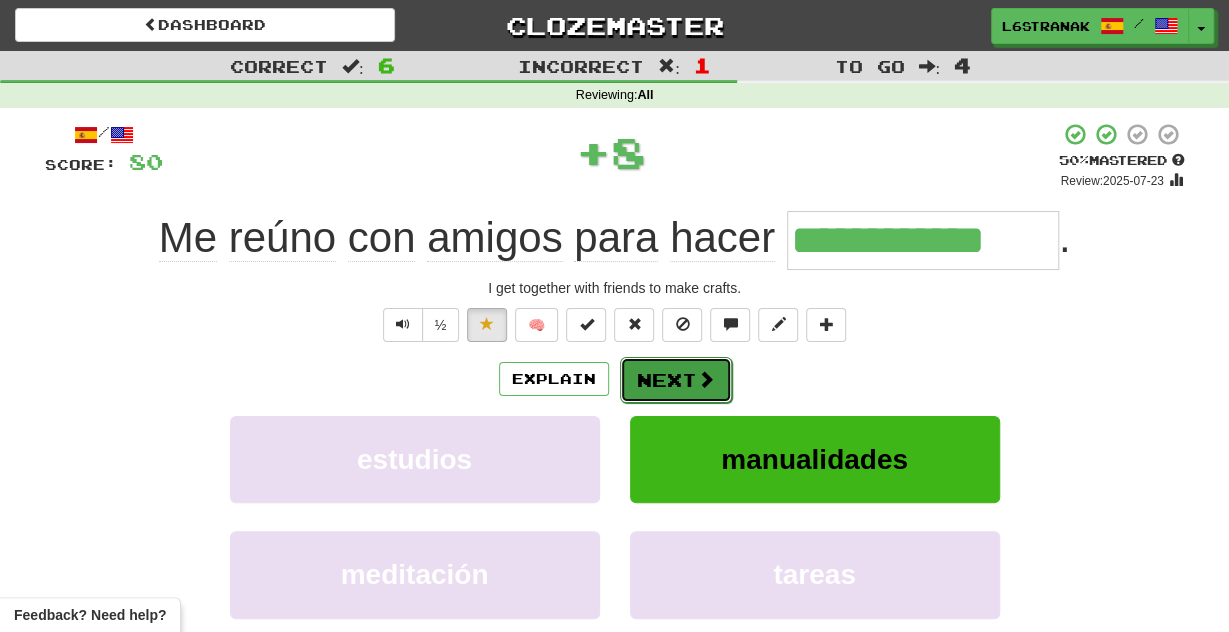 click on "Next" at bounding box center (676, 380) 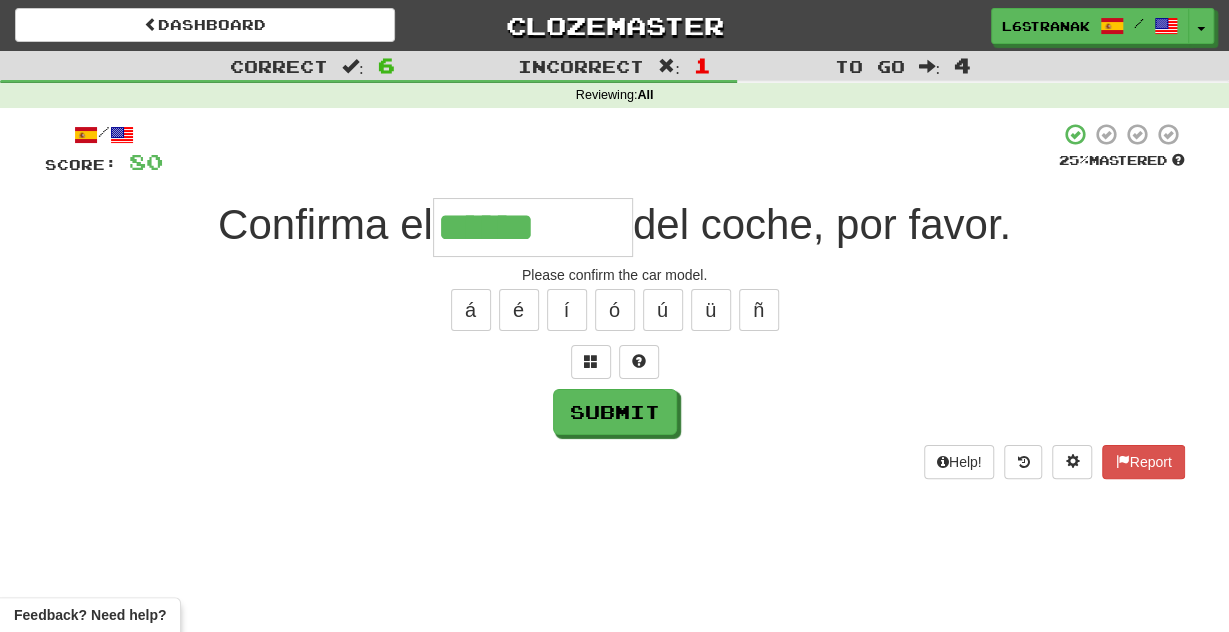 type on "******" 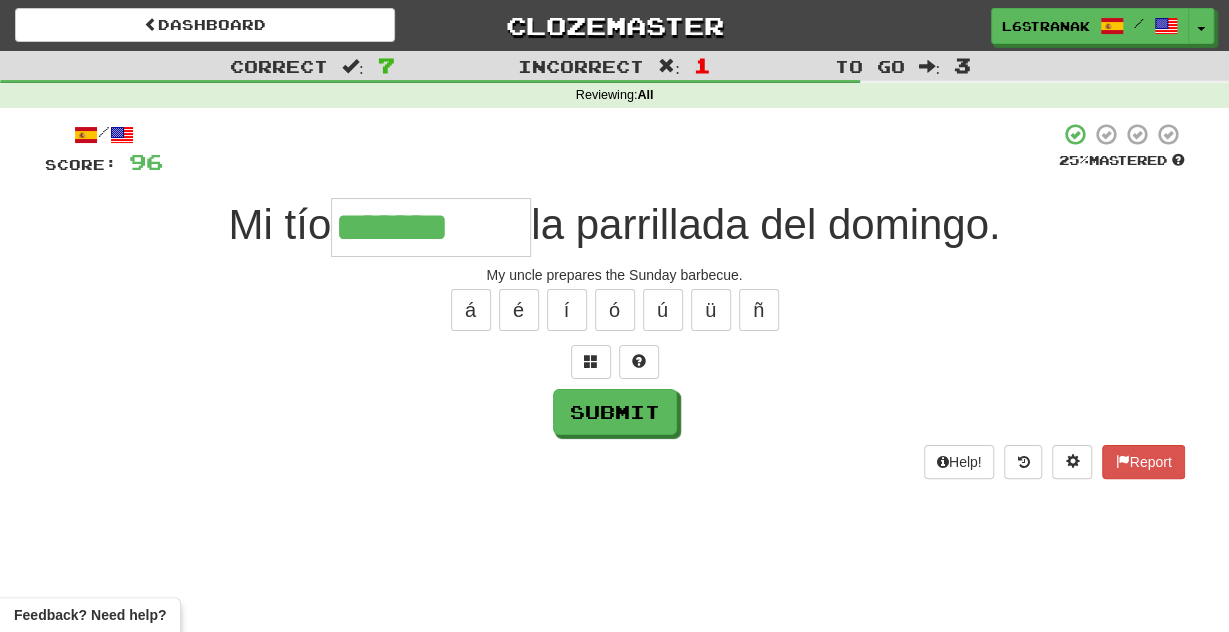 type on "*******" 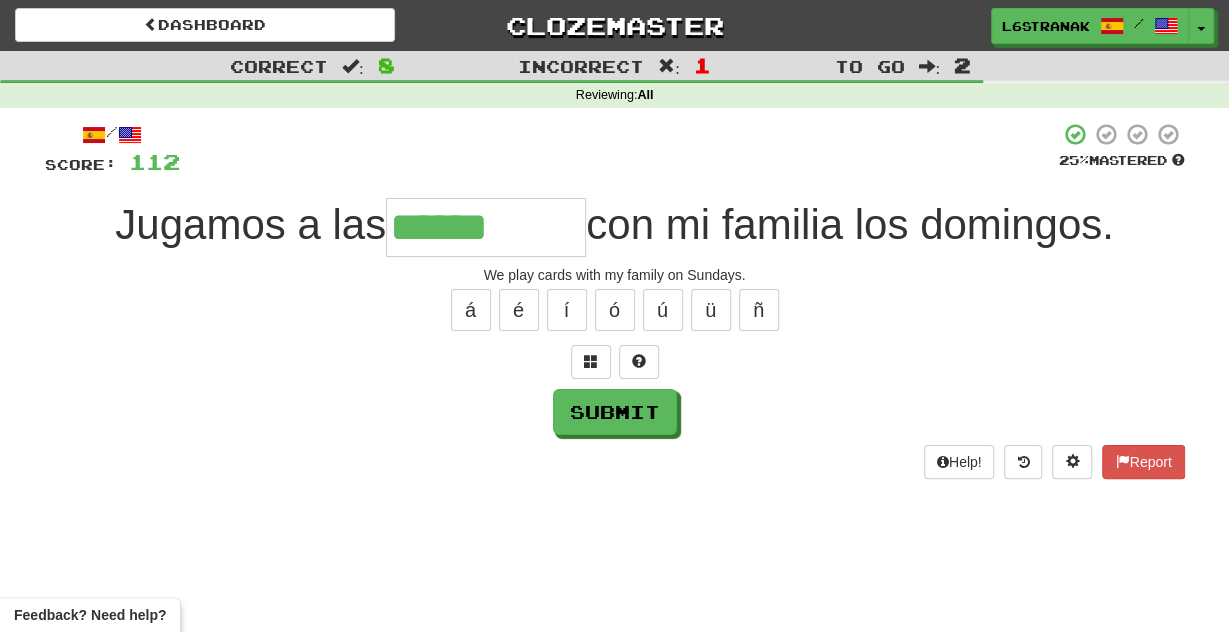 type on "******" 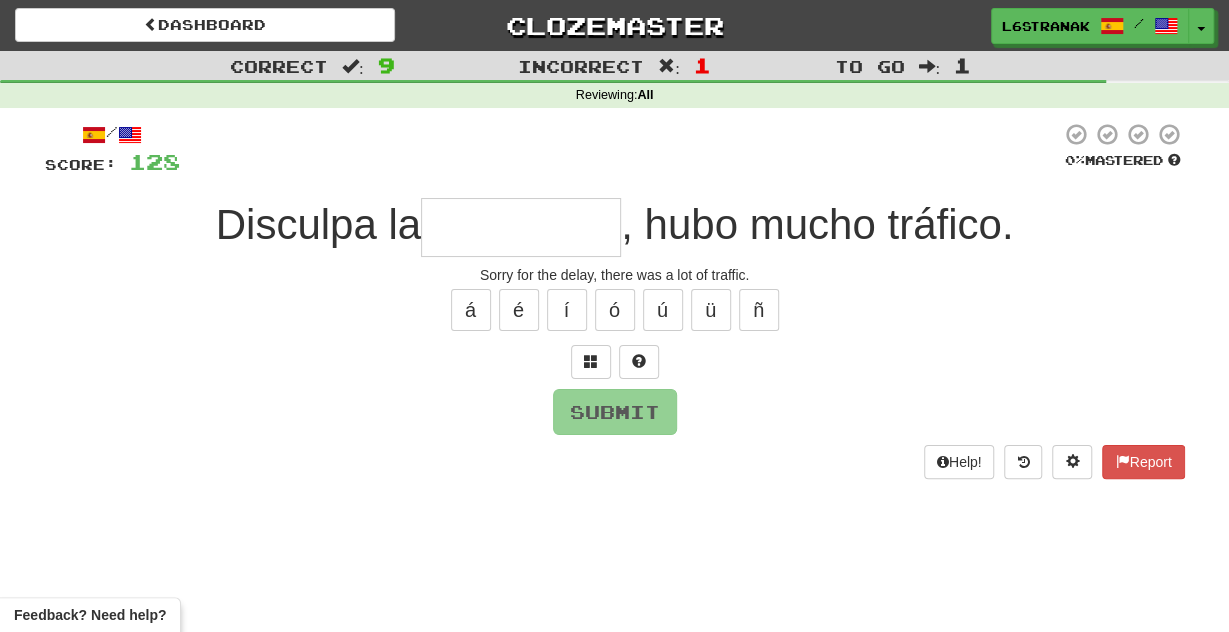 type on "*" 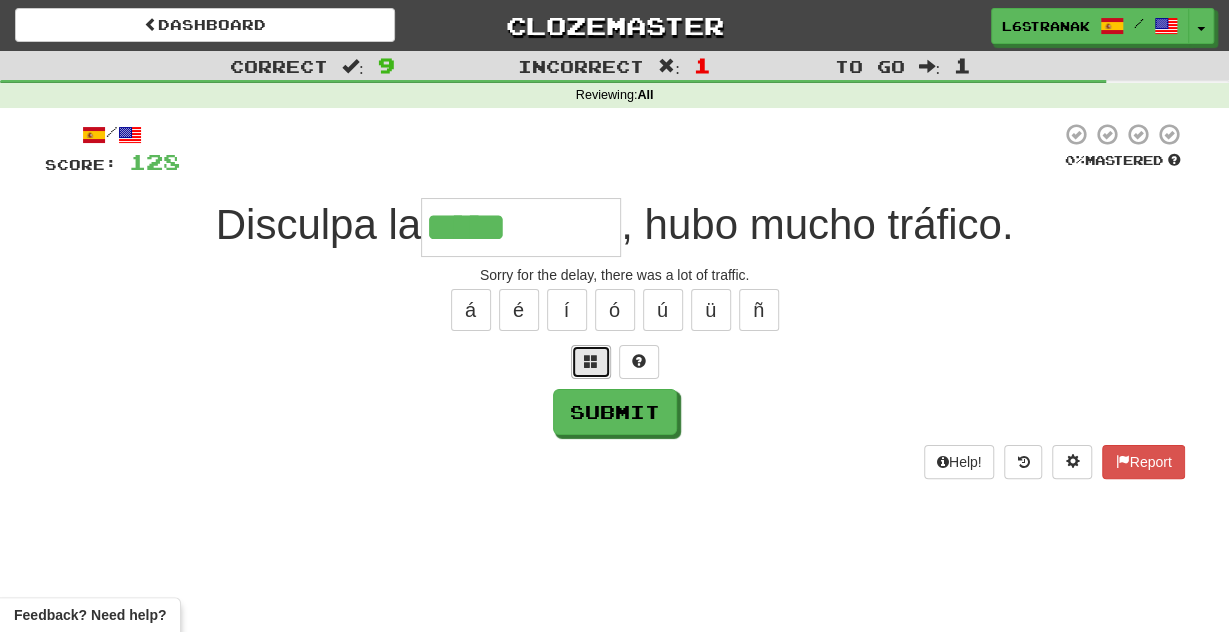 click at bounding box center [591, 362] 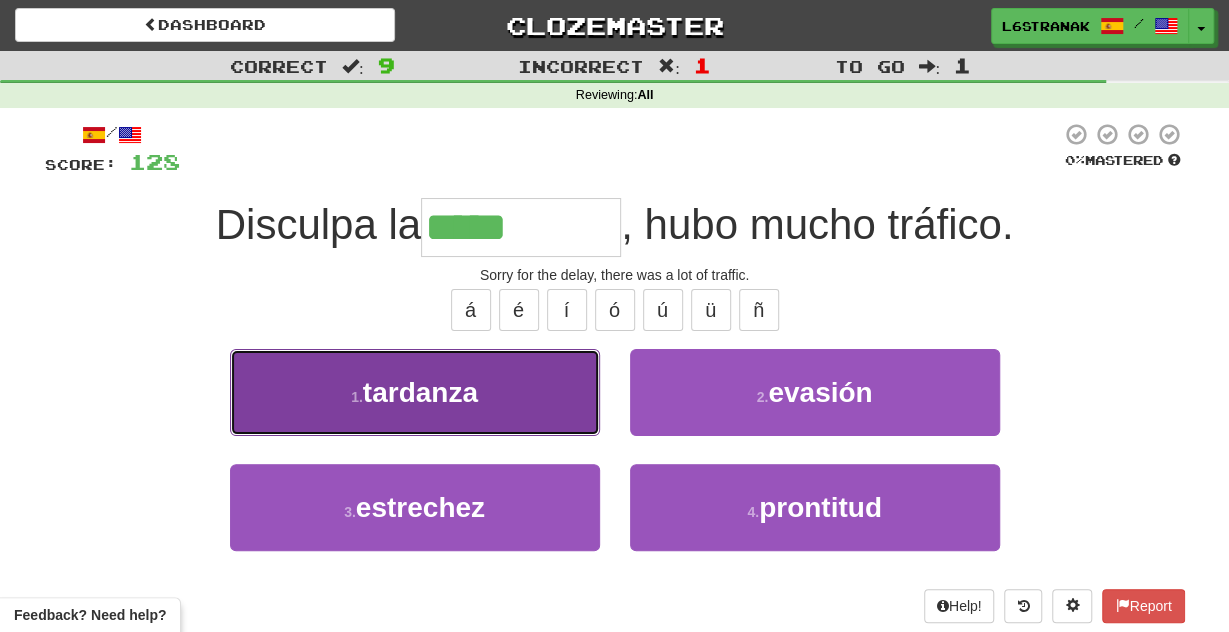 click on "1 .  tardanza" at bounding box center [415, 392] 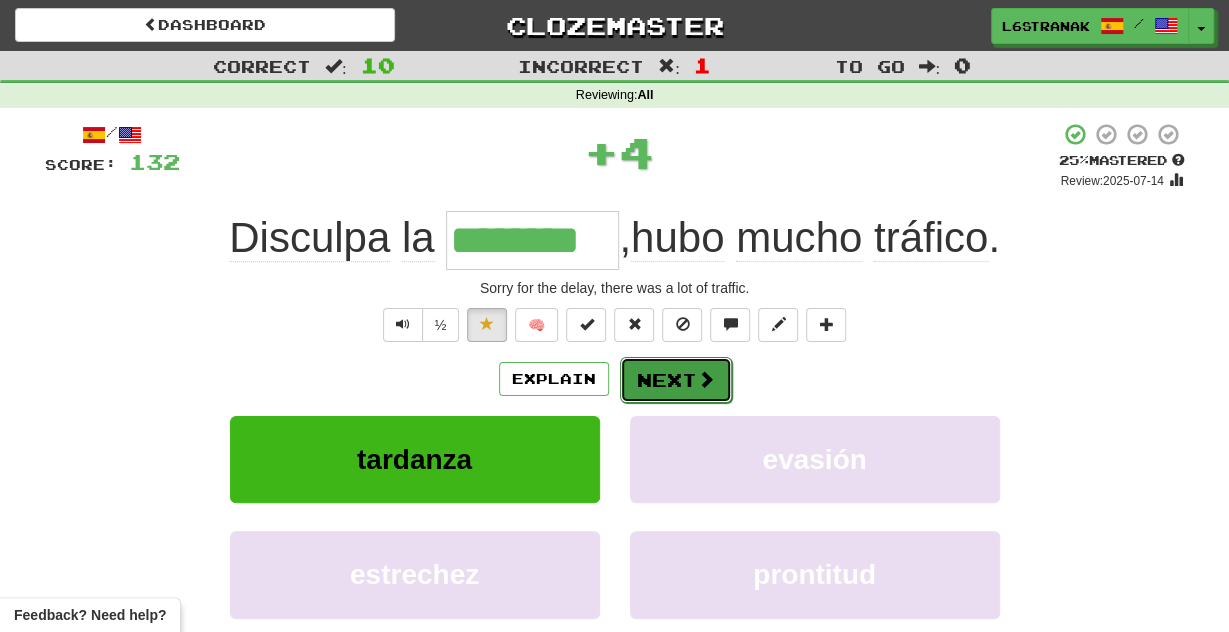 click on "Next" at bounding box center (676, 380) 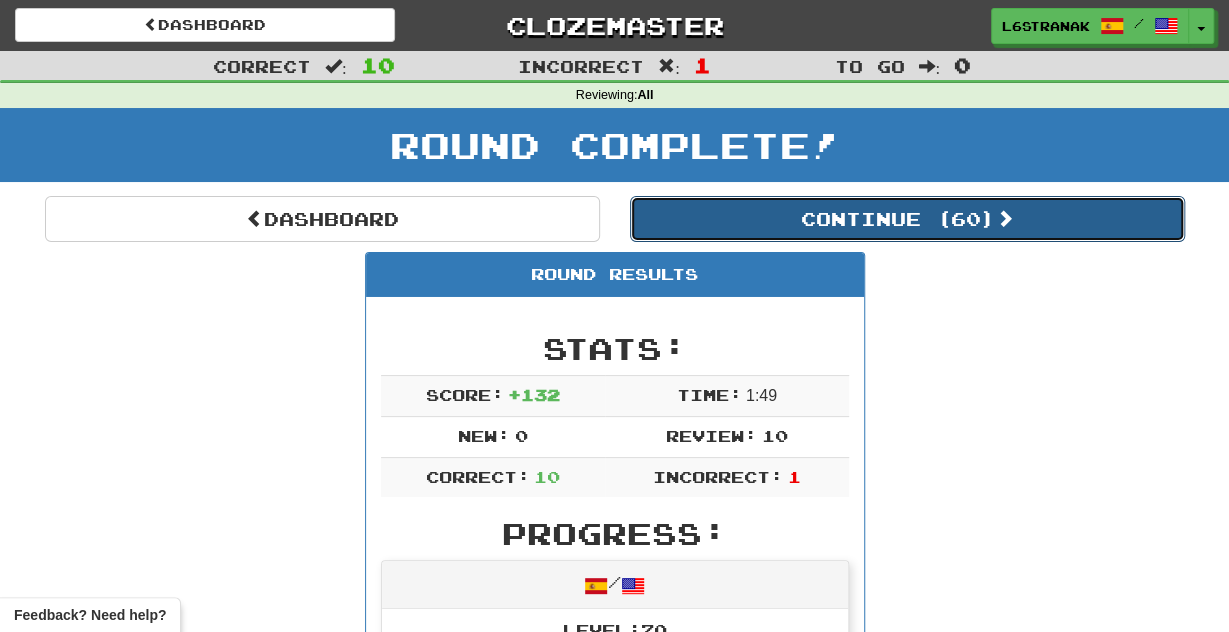 click on "Continue ( 60 )" at bounding box center (907, 219) 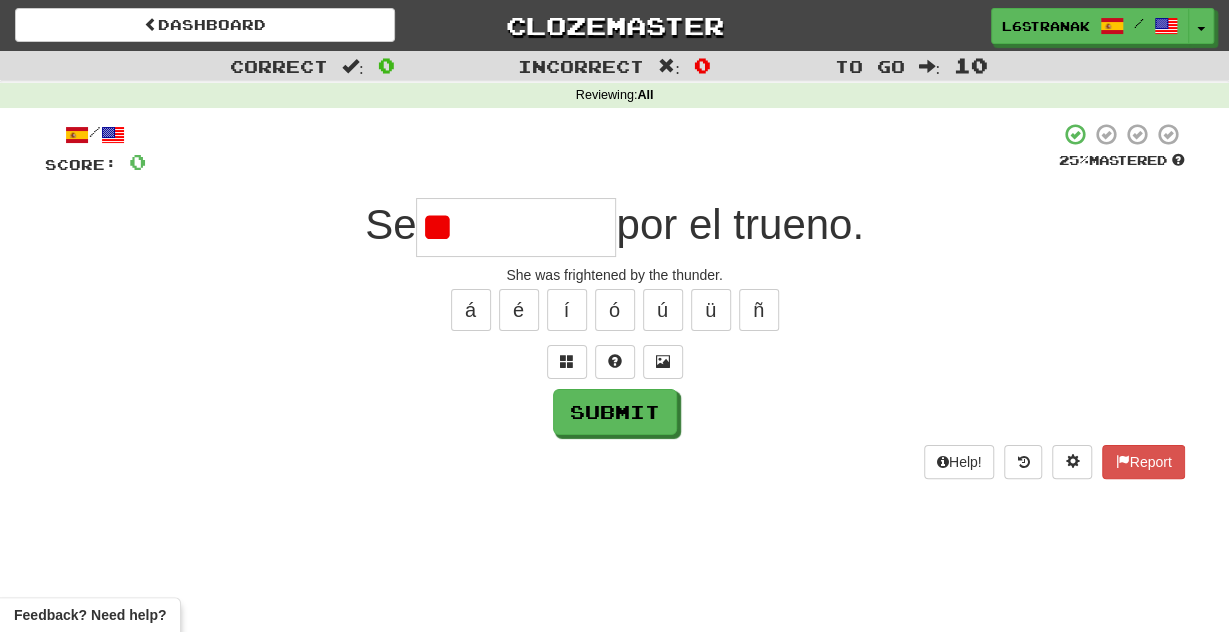 type on "*" 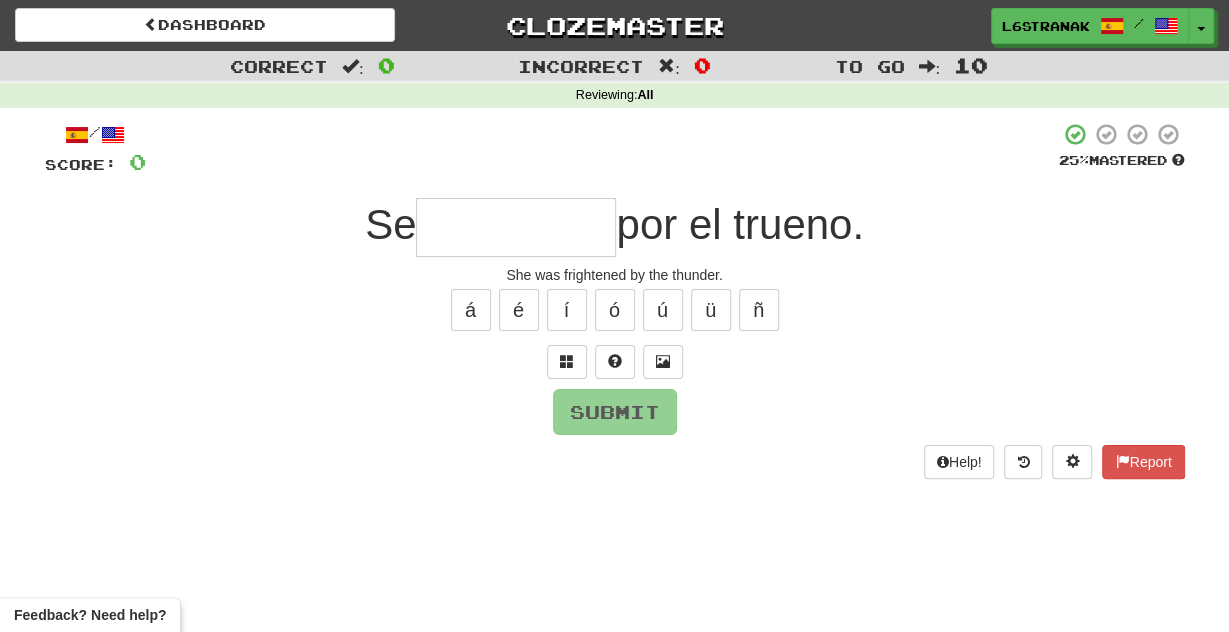 type on "*" 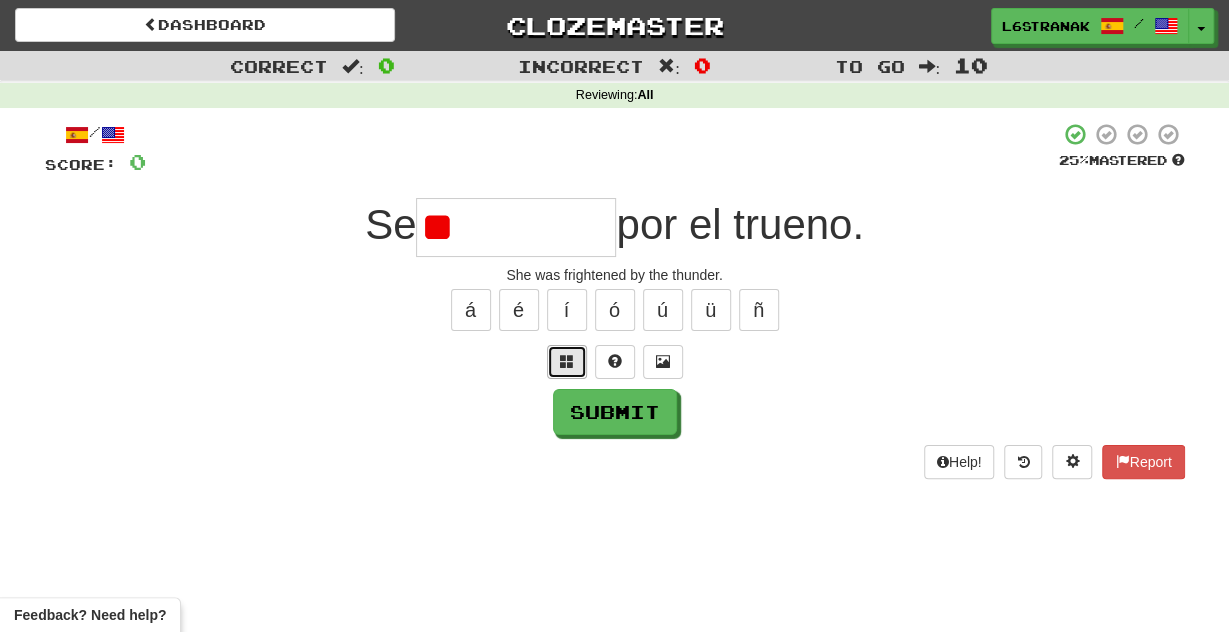 click at bounding box center [567, 362] 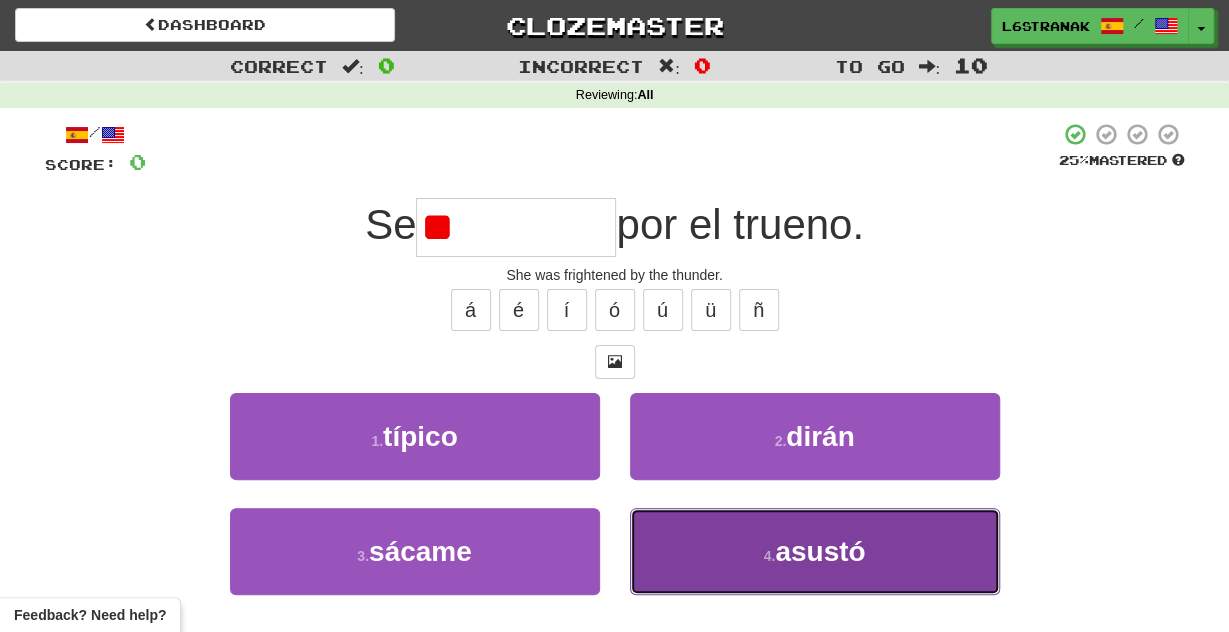 click on "4 .  asustó" at bounding box center (815, 551) 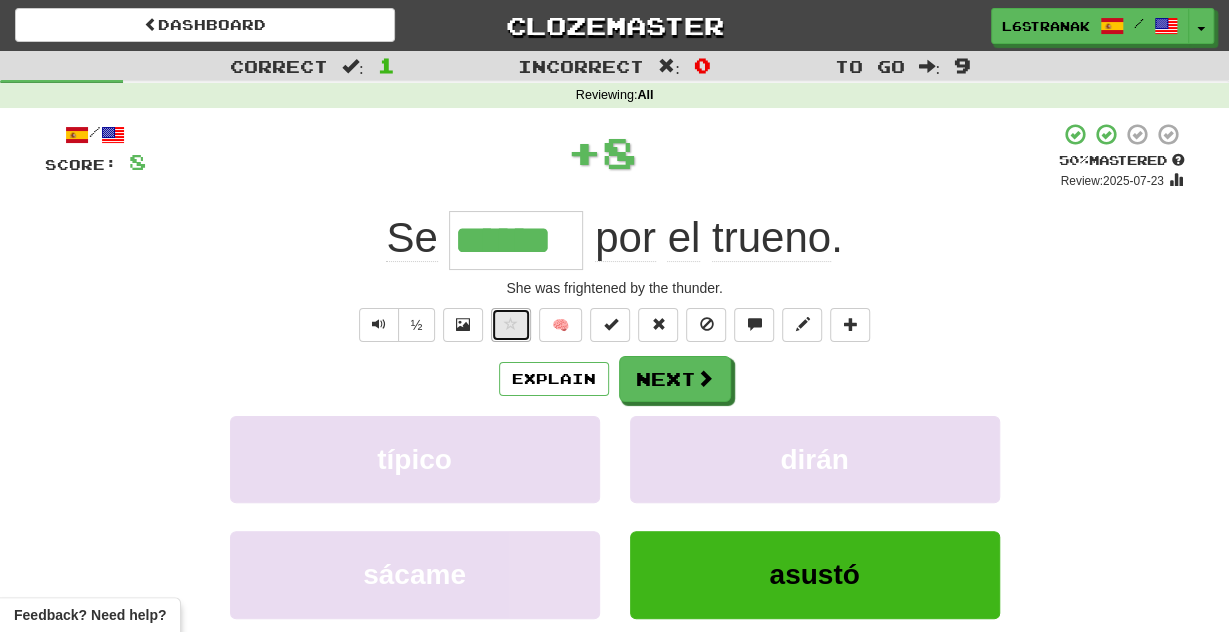 click at bounding box center [511, 324] 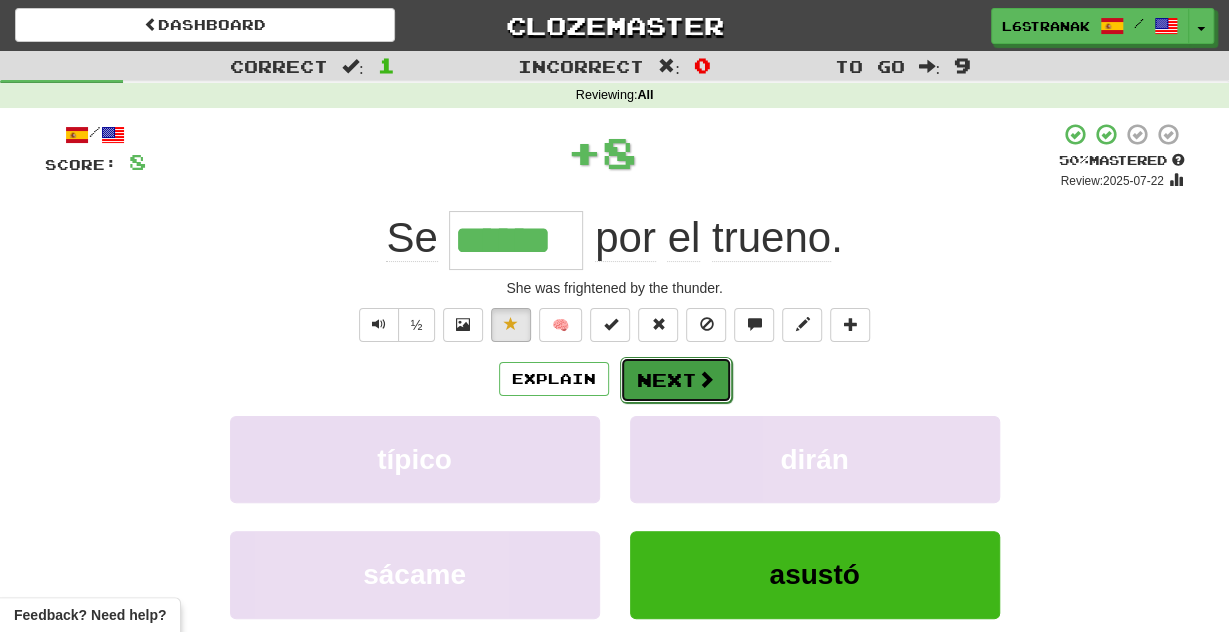 click on "Next" at bounding box center [676, 380] 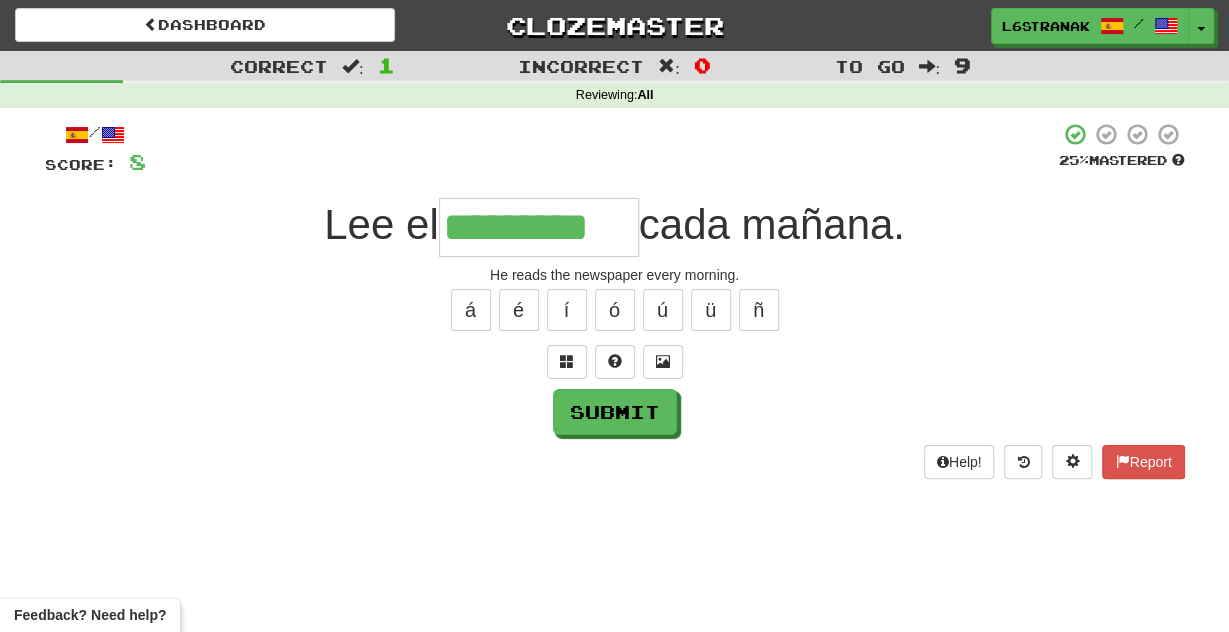 type on "*********" 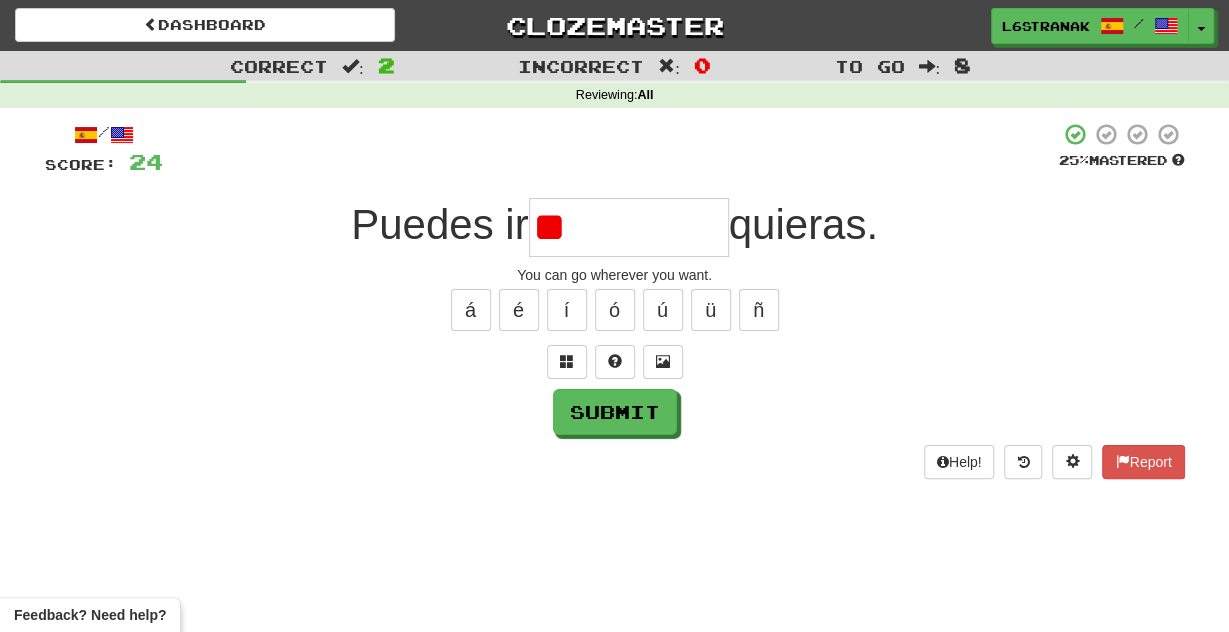 type on "*" 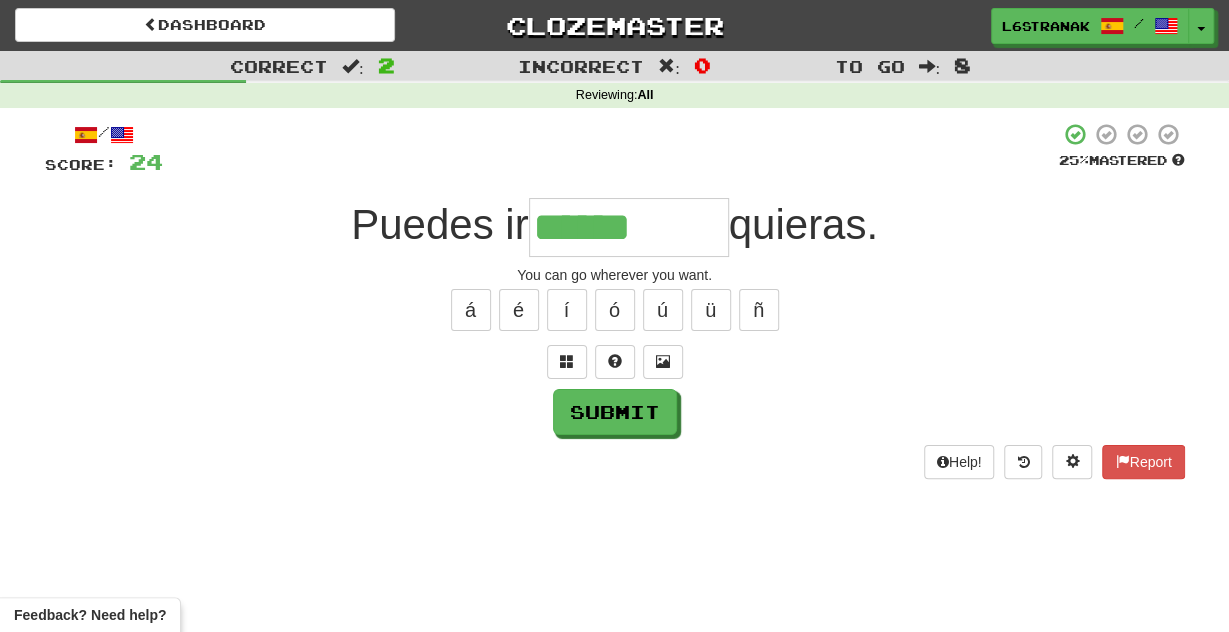 type on "******" 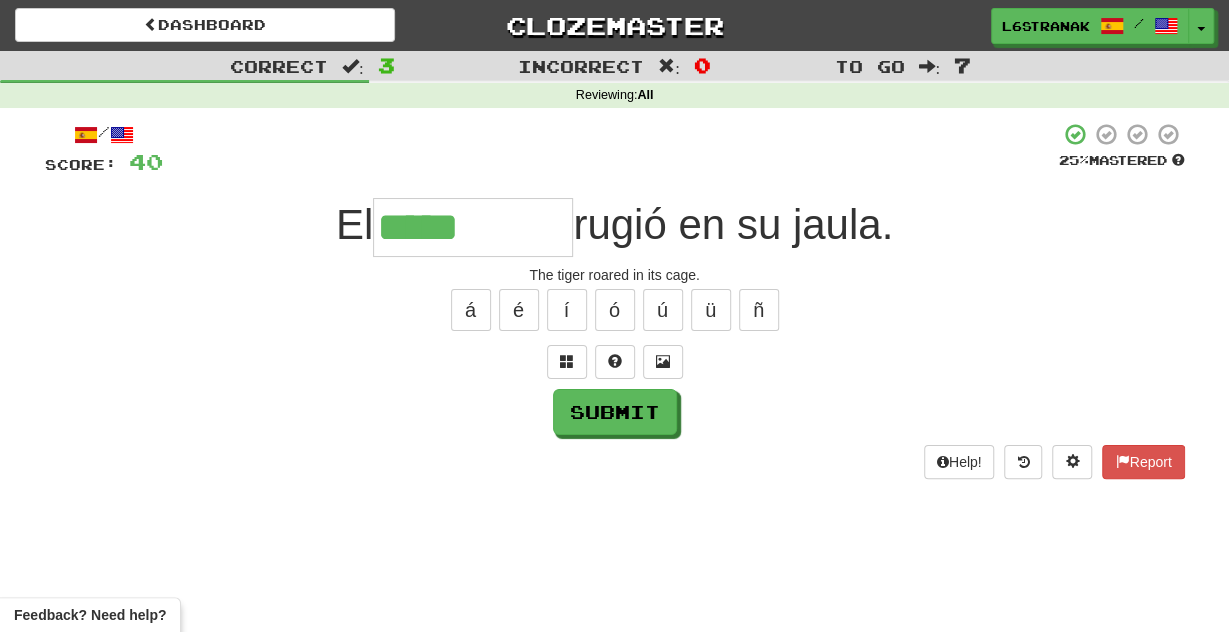 type on "*****" 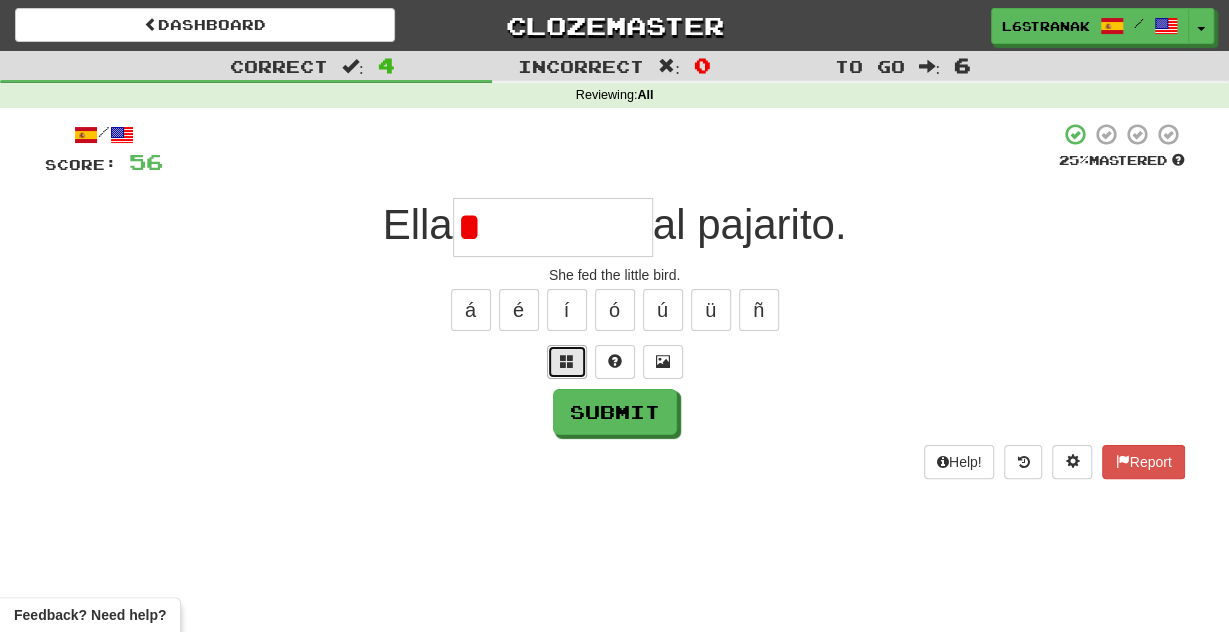 click at bounding box center (567, 361) 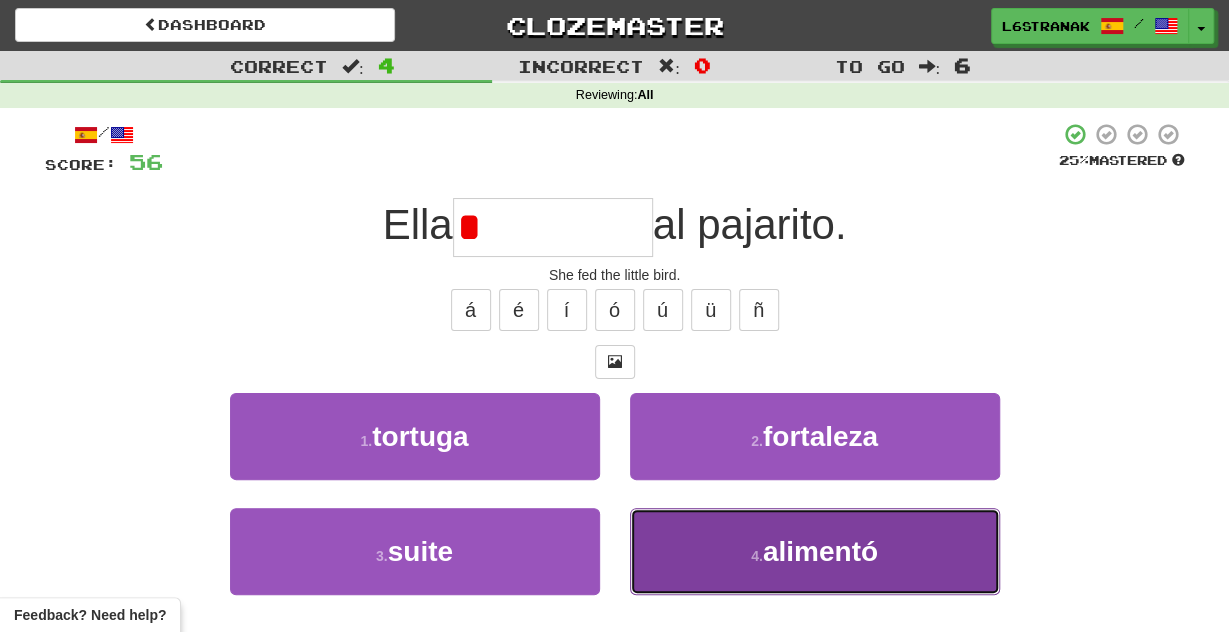 click on "4 .  alimentó" at bounding box center (815, 551) 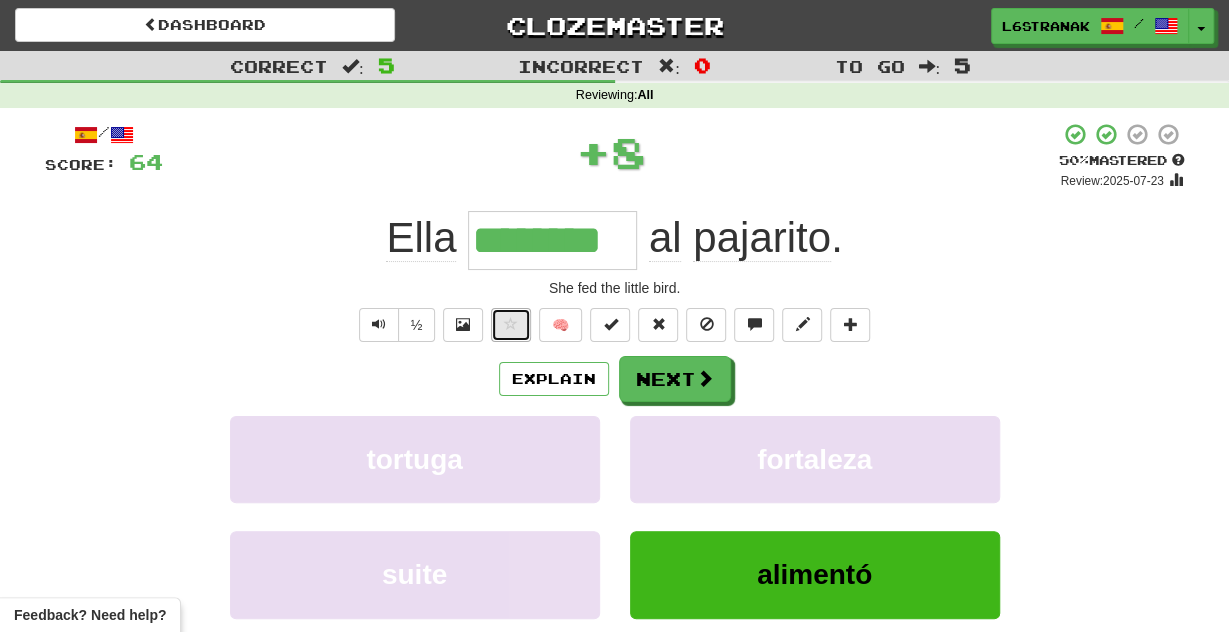 click at bounding box center (511, 325) 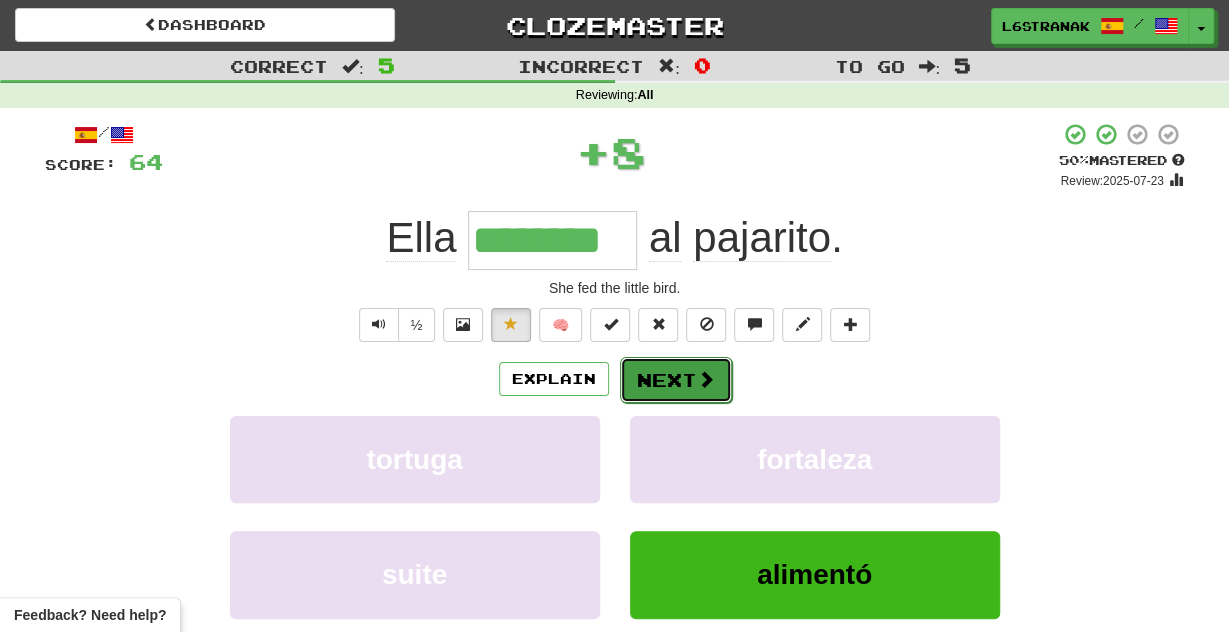 click on "Next" at bounding box center (676, 380) 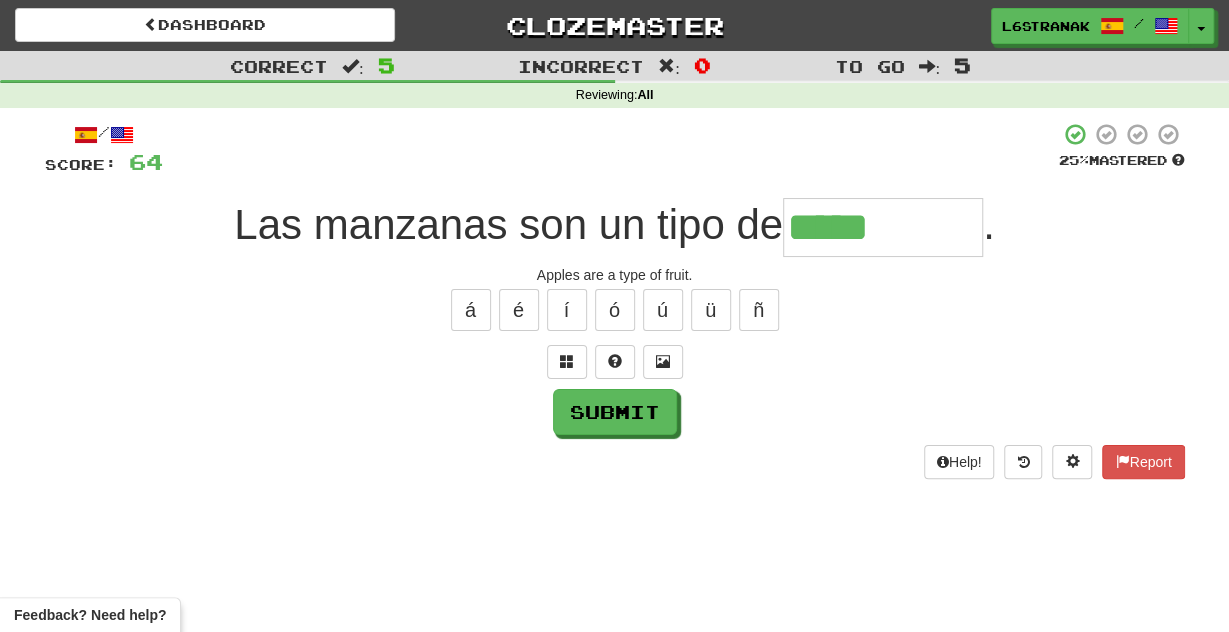 type on "*****" 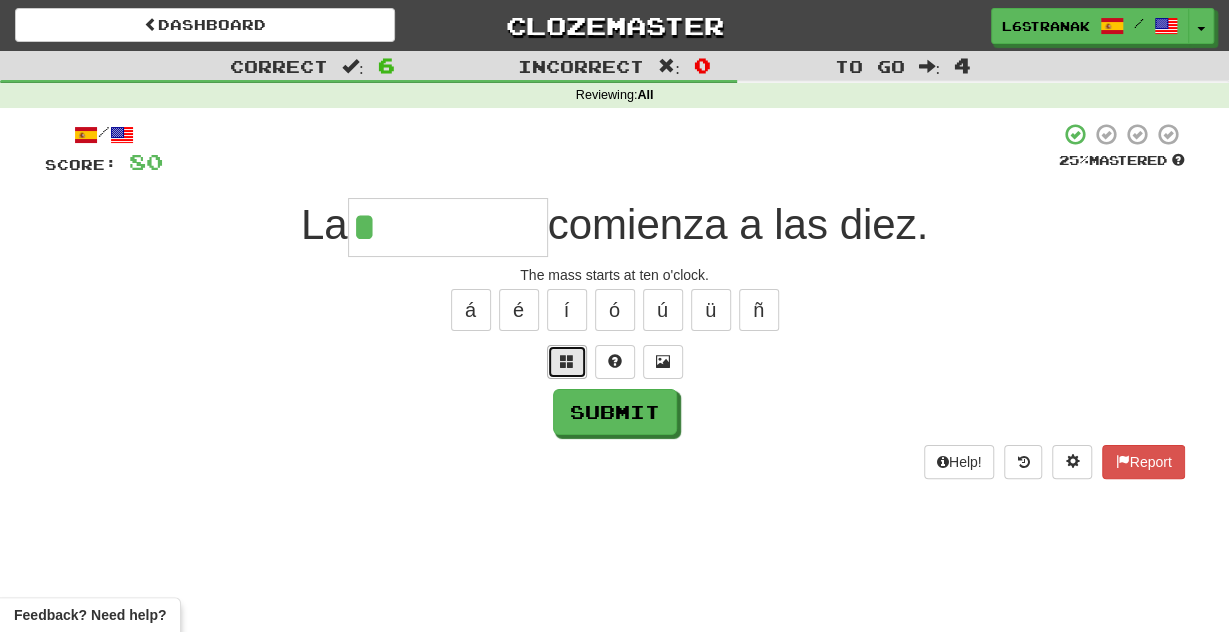 click at bounding box center [567, 362] 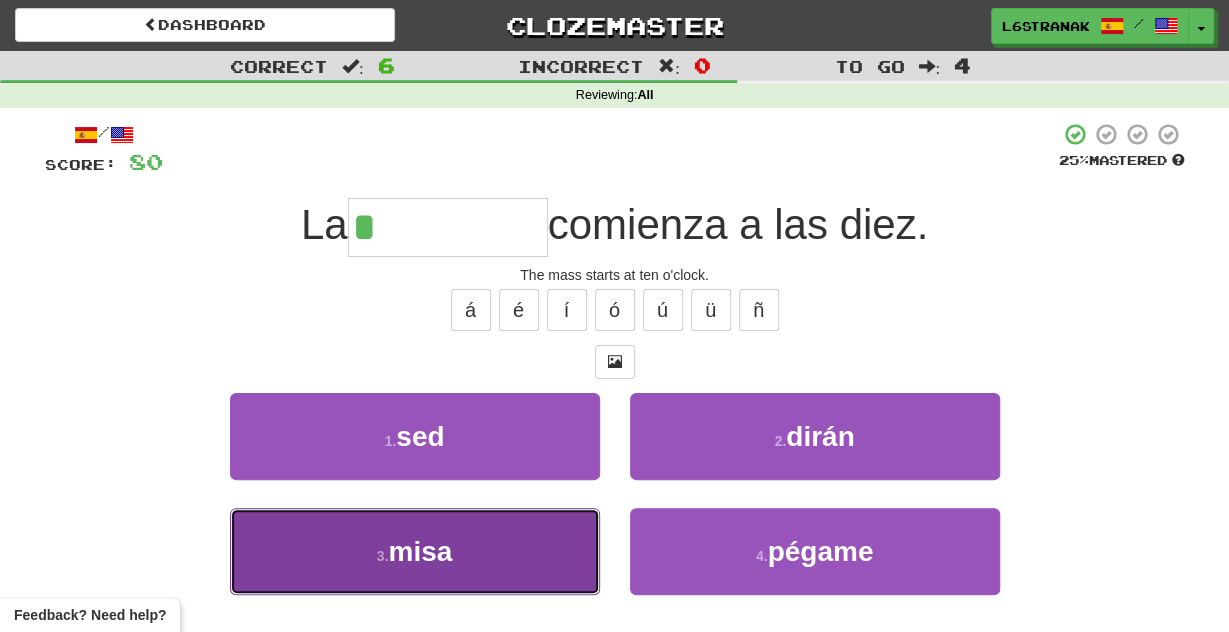 click on "3 .  misa" at bounding box center (415, 551) 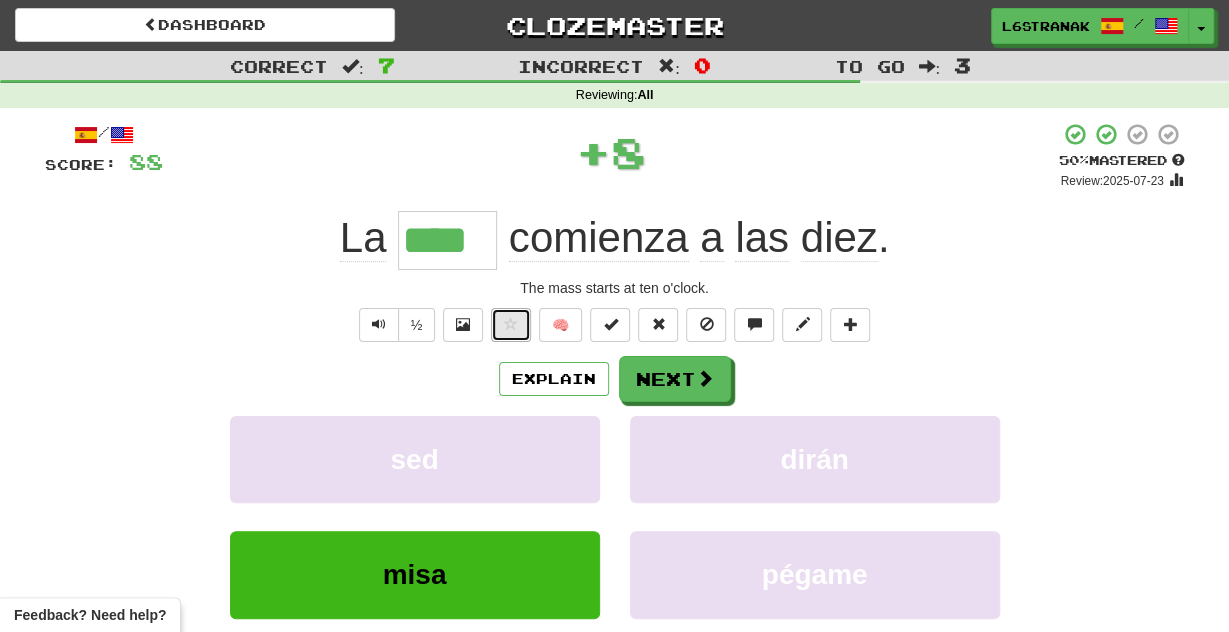 click at bounding box center [511, 325] 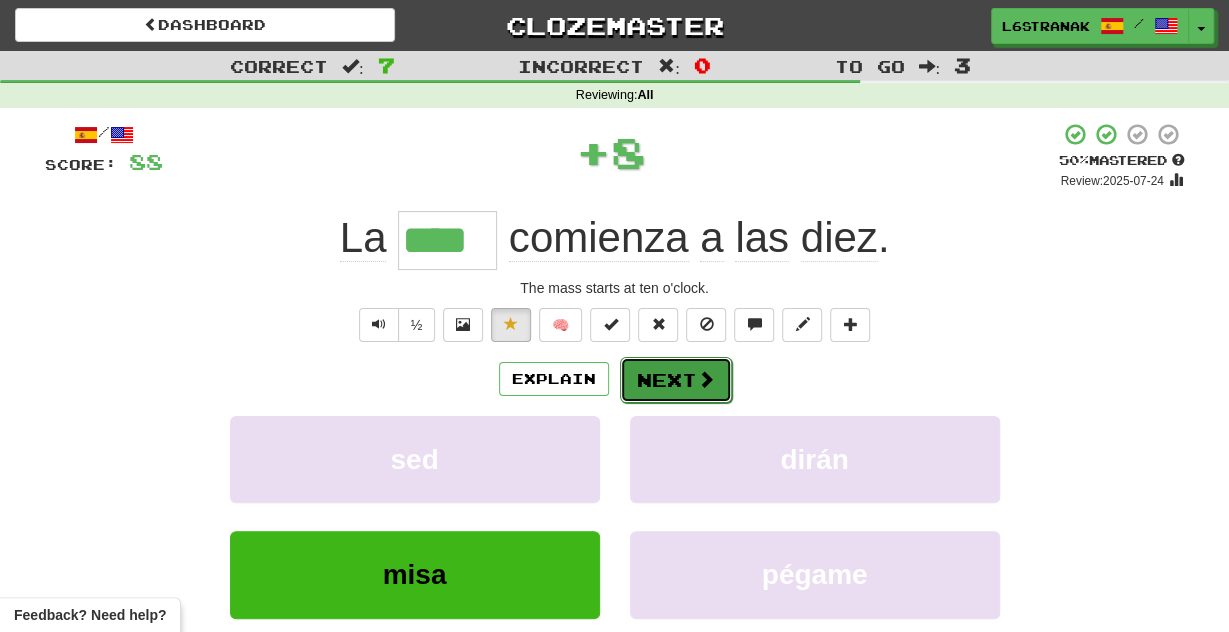 click on "Next" at bounding box center [676, 380] 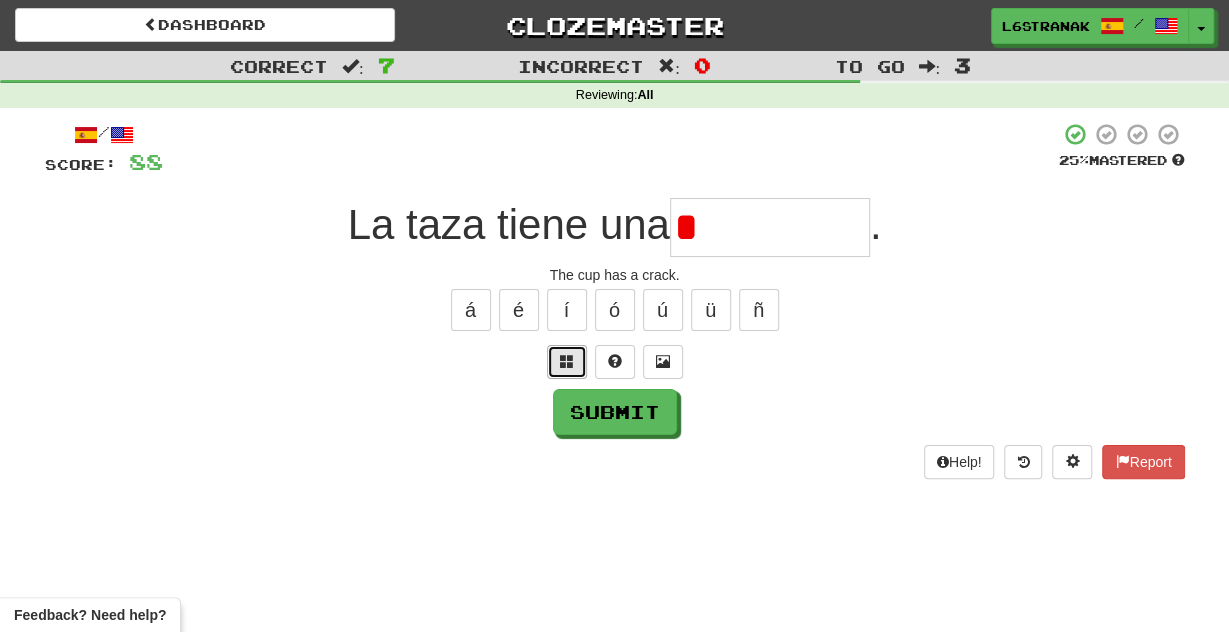 click at bounding box center (567, 361) 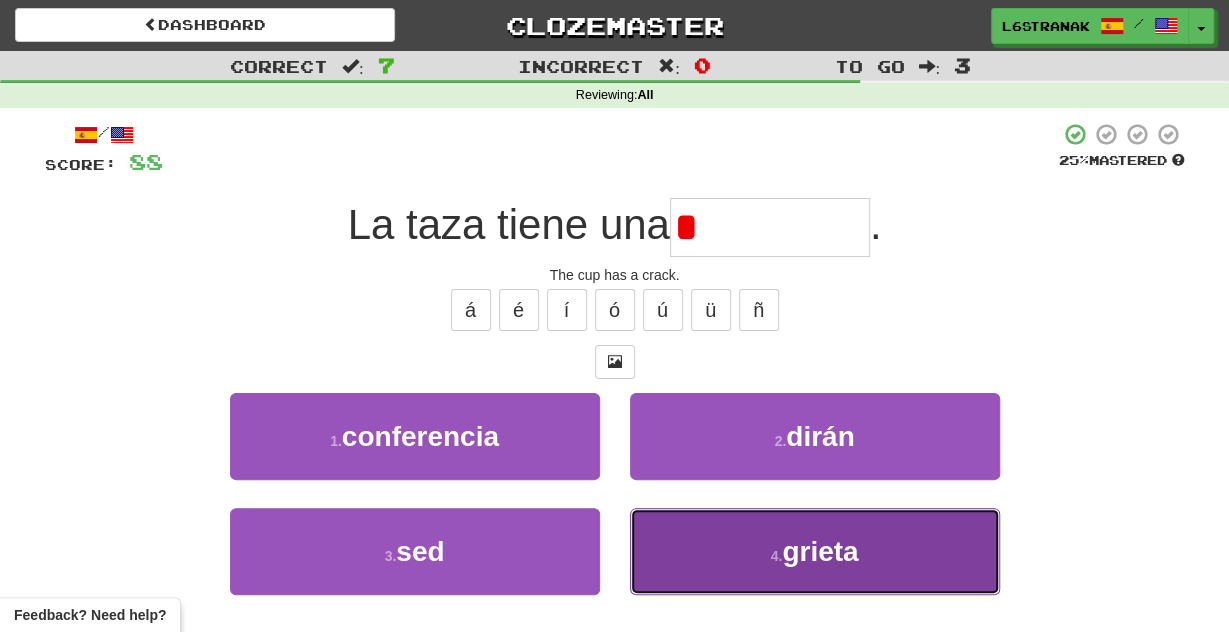 click on "4 .  grieta" at bounding box center (815, 551) 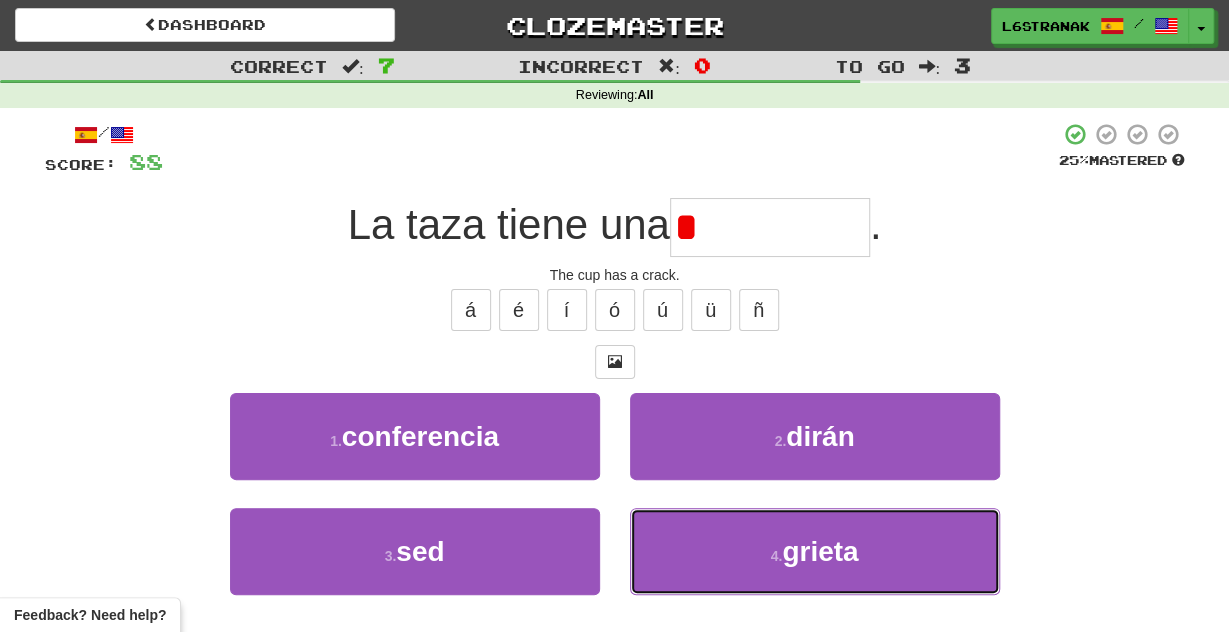type on "******" 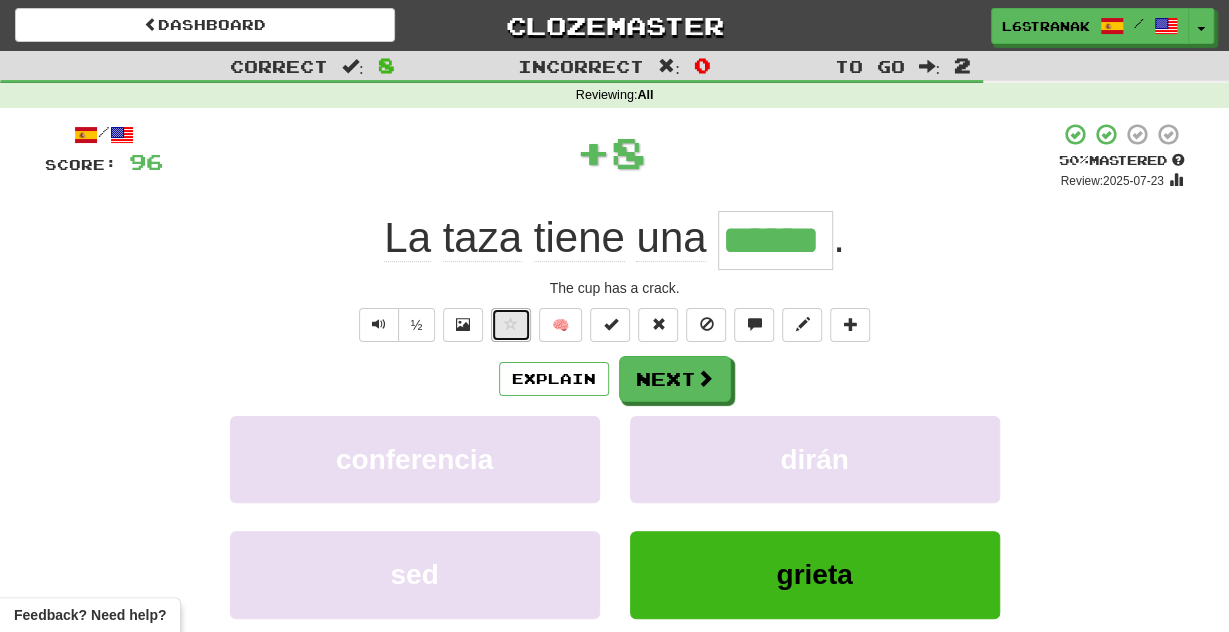 click at bounding box center (511, 324) 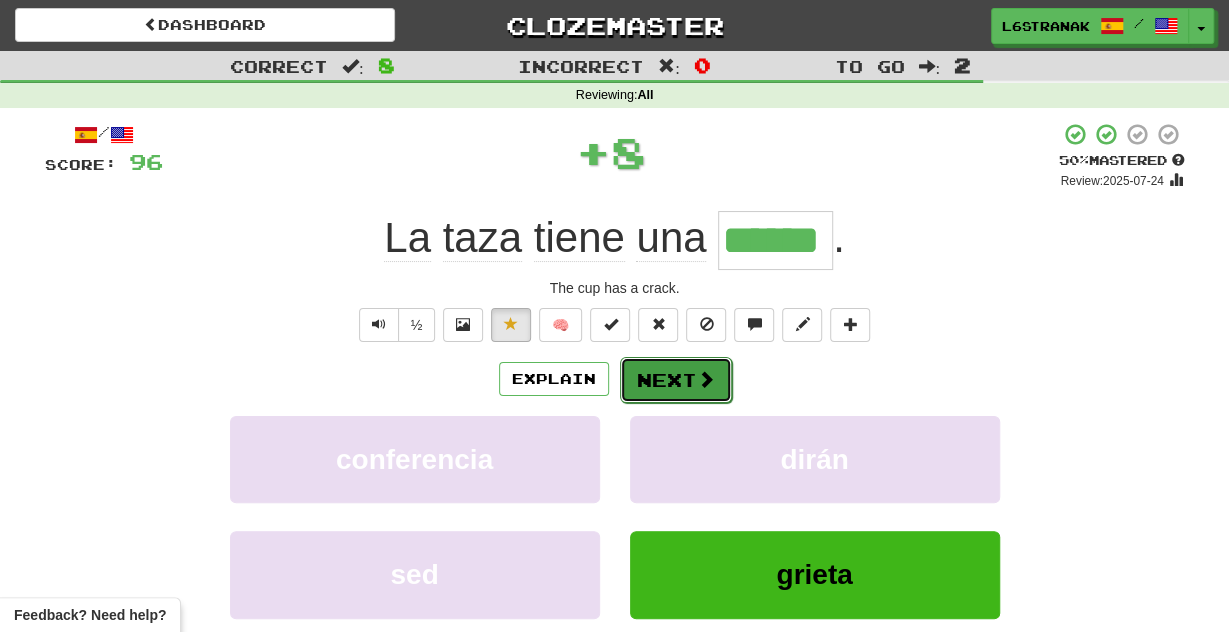 click on "Next" at bounding box center [676, 380] 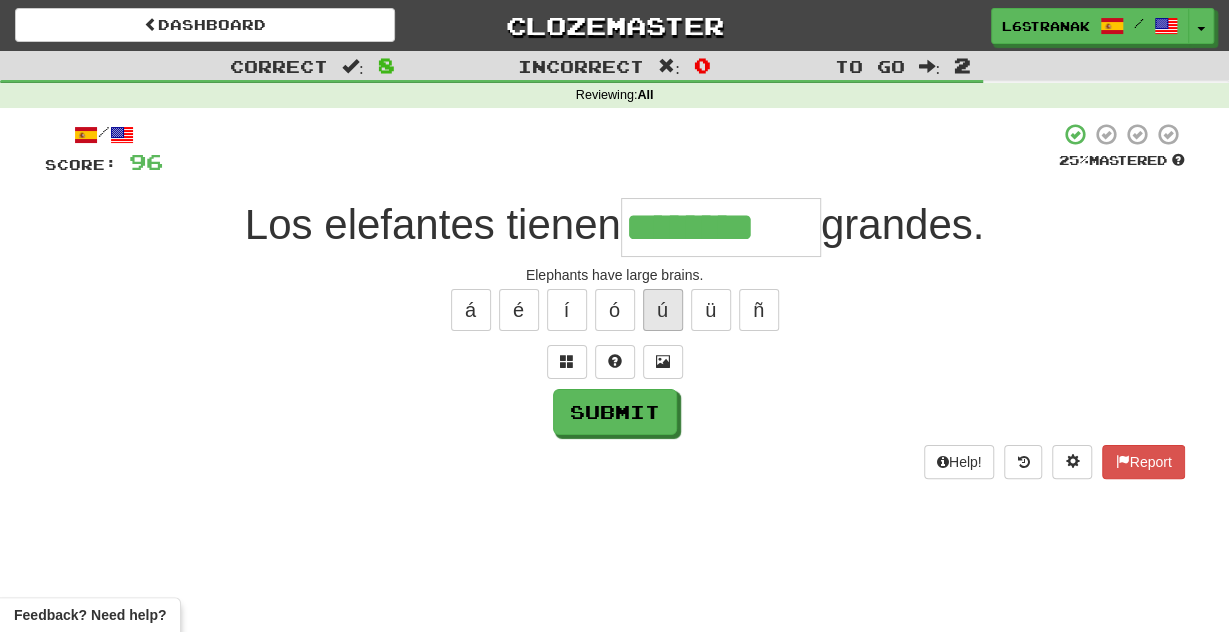 type on "********" 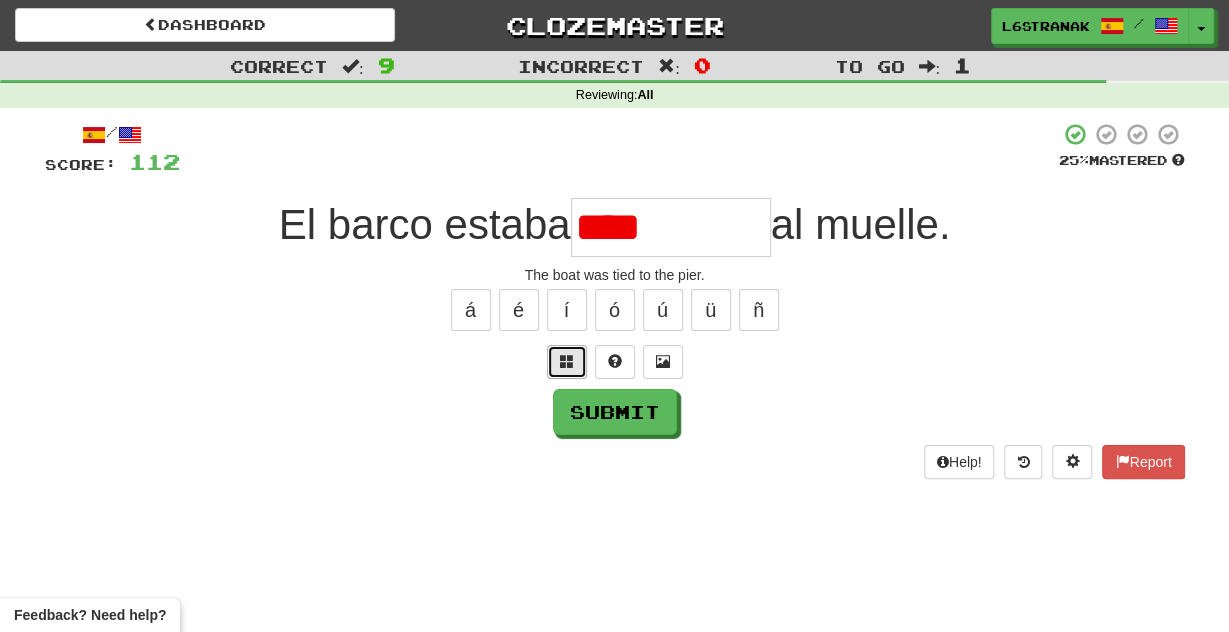 click at bounding box center (567, 362) 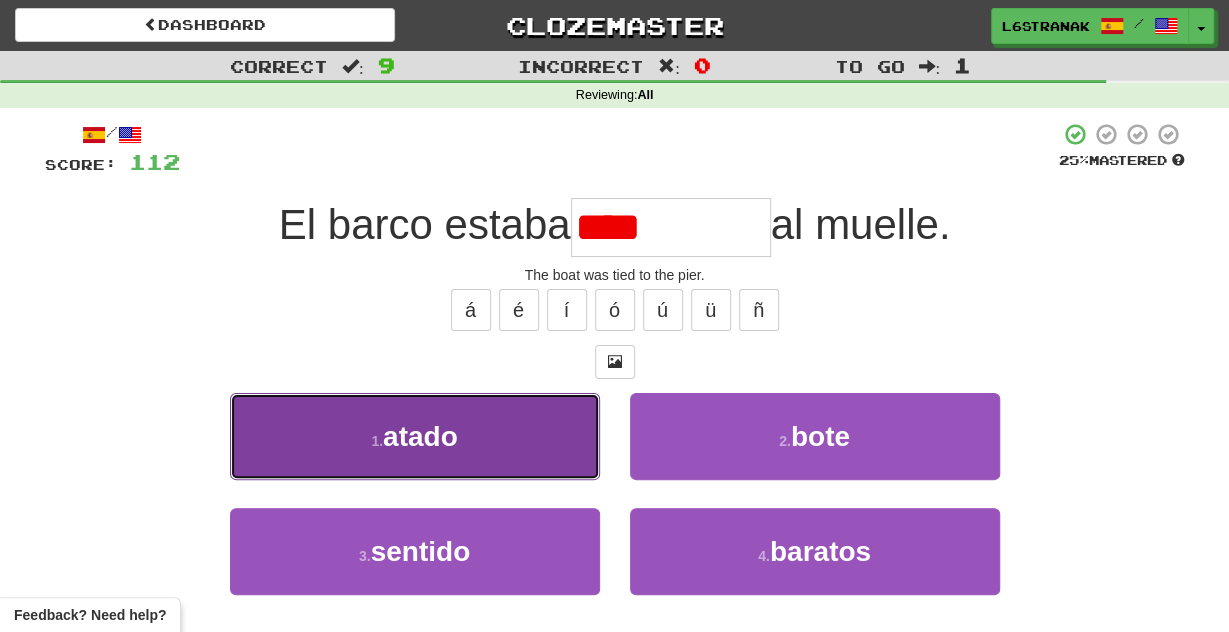 click on "1 .  atado" at bounding box center [415, 436] 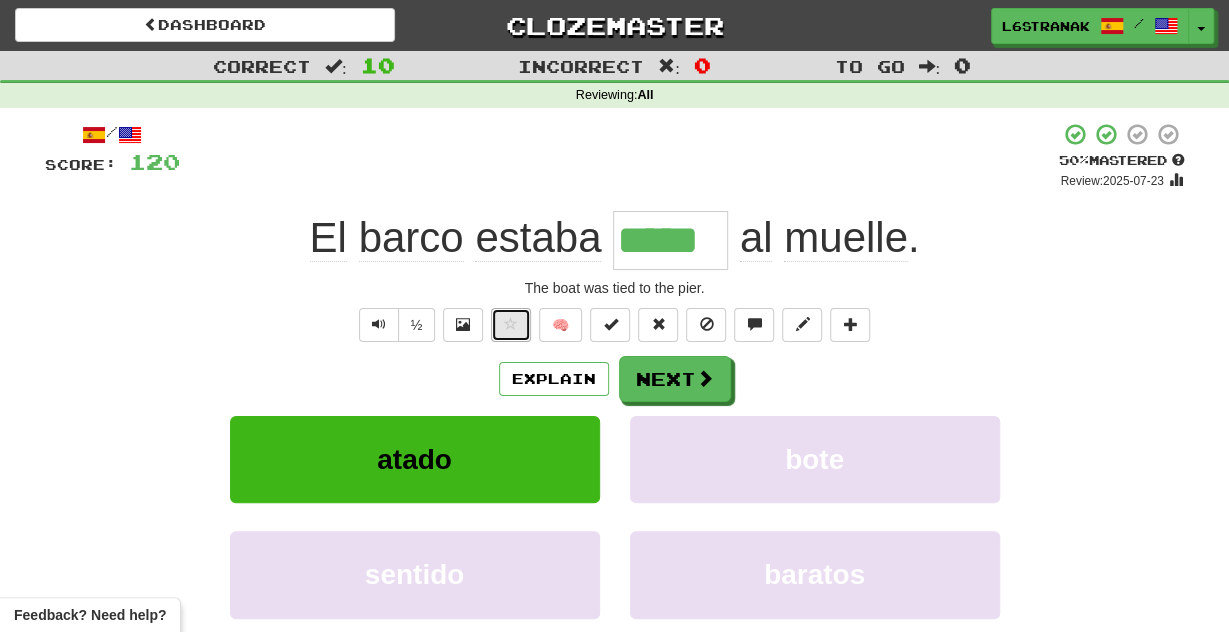 click at bounding box center (511, 325) 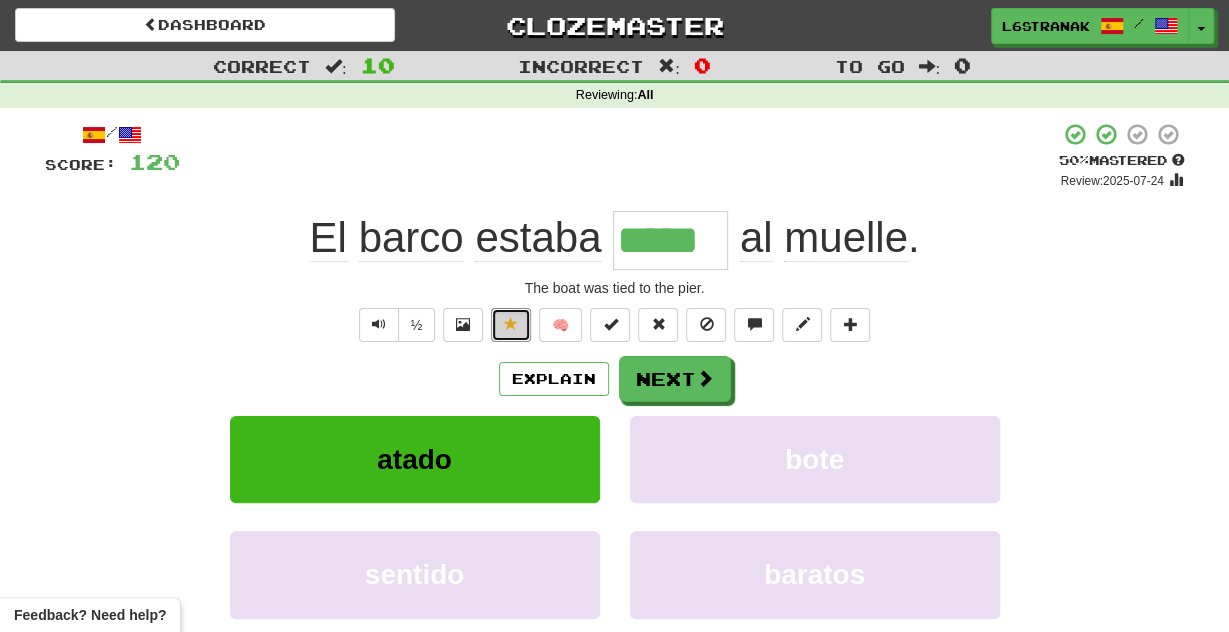 click at bounding box center (511, 324) 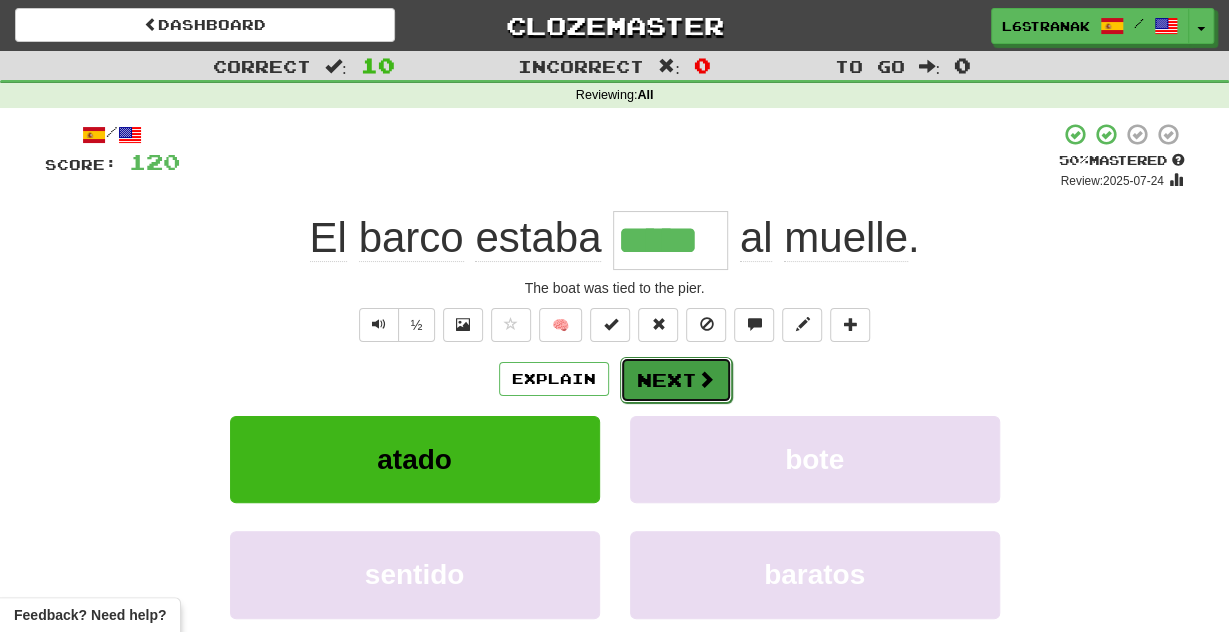 click on "Next" at bounding box center (676, 380) 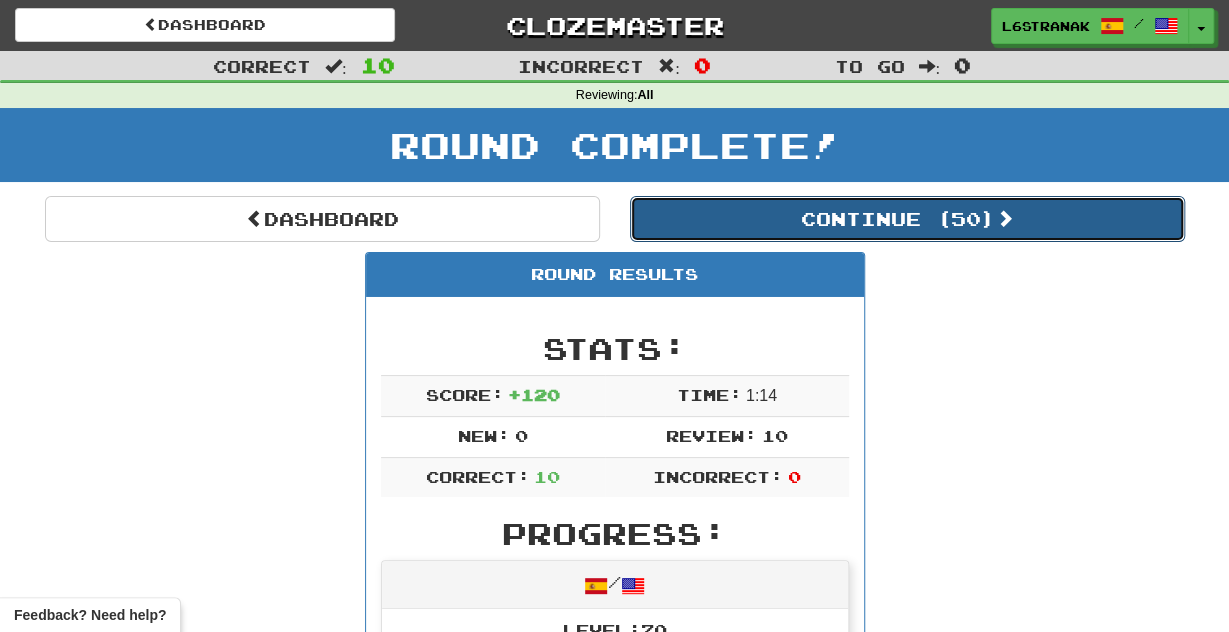 click on "Continue ( 50 )" at bounding box center (907, 219) 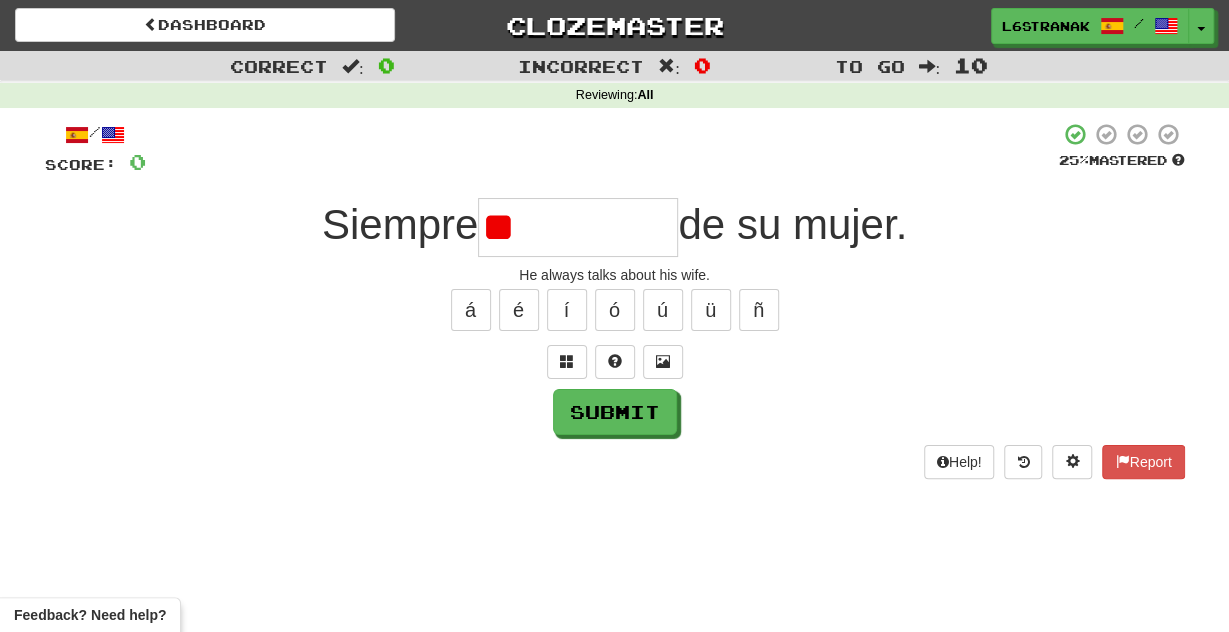 type on "*" 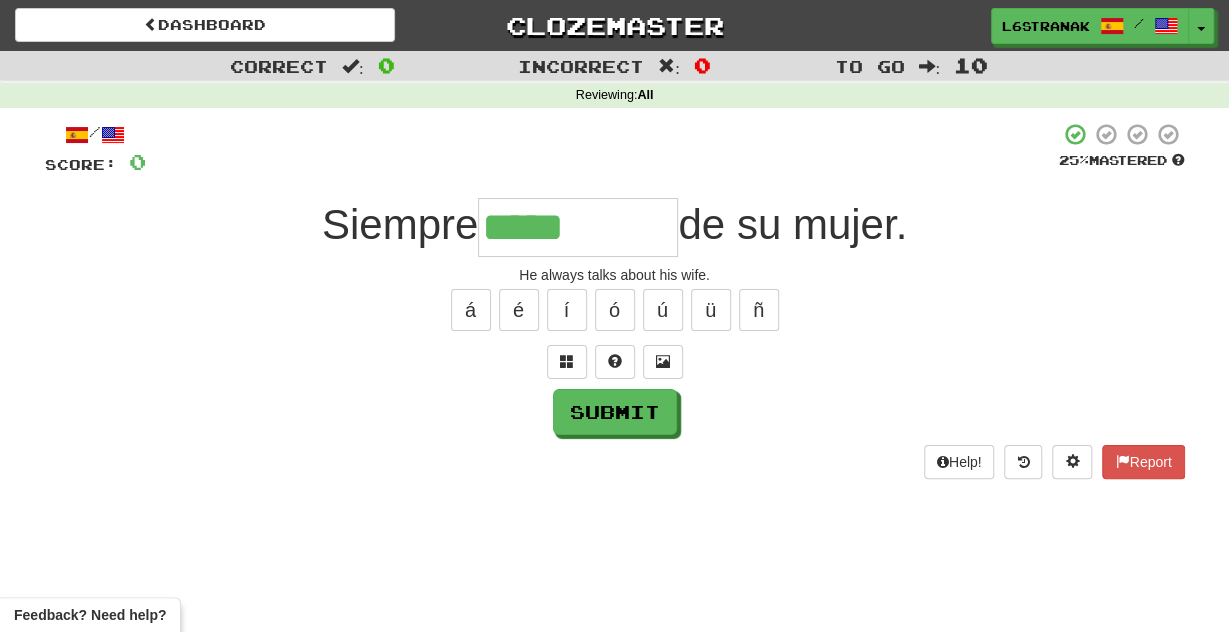 type on "*****" 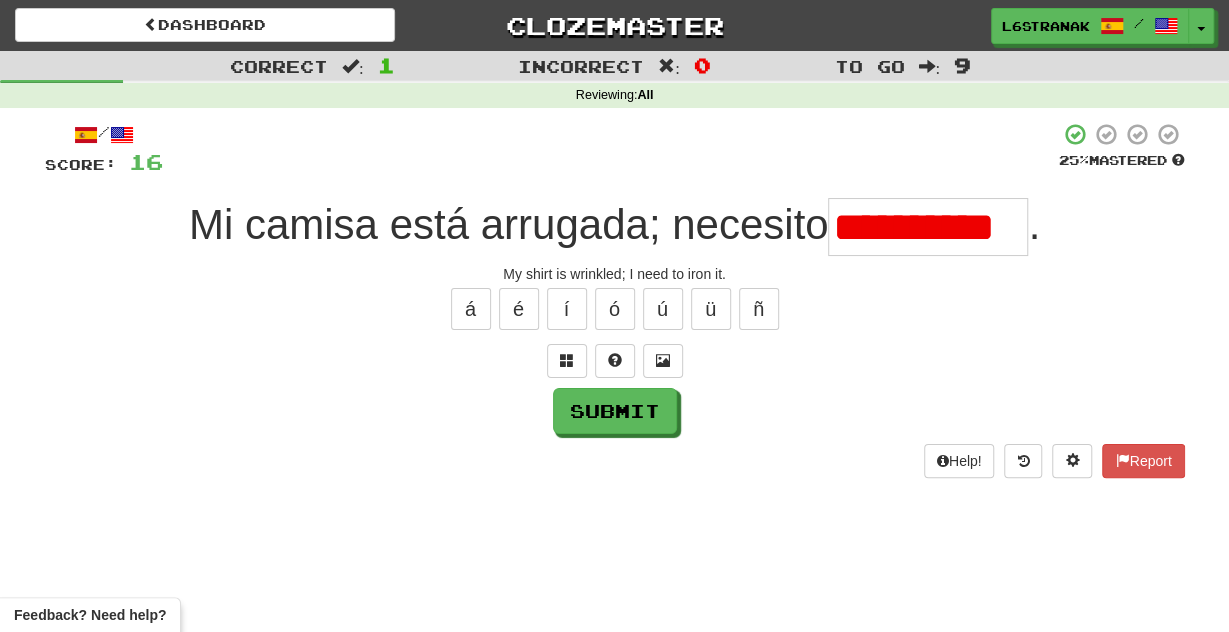 scroll, scrollTop: 0, scrollLeft: 1, axis: horizontal 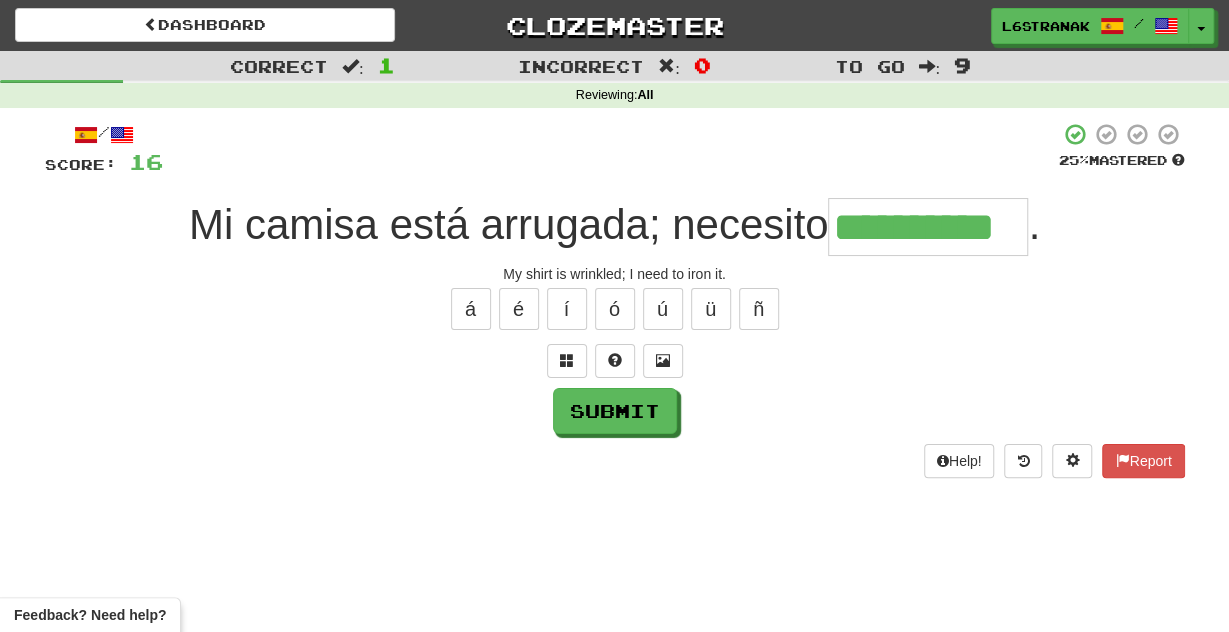 type on "**********" 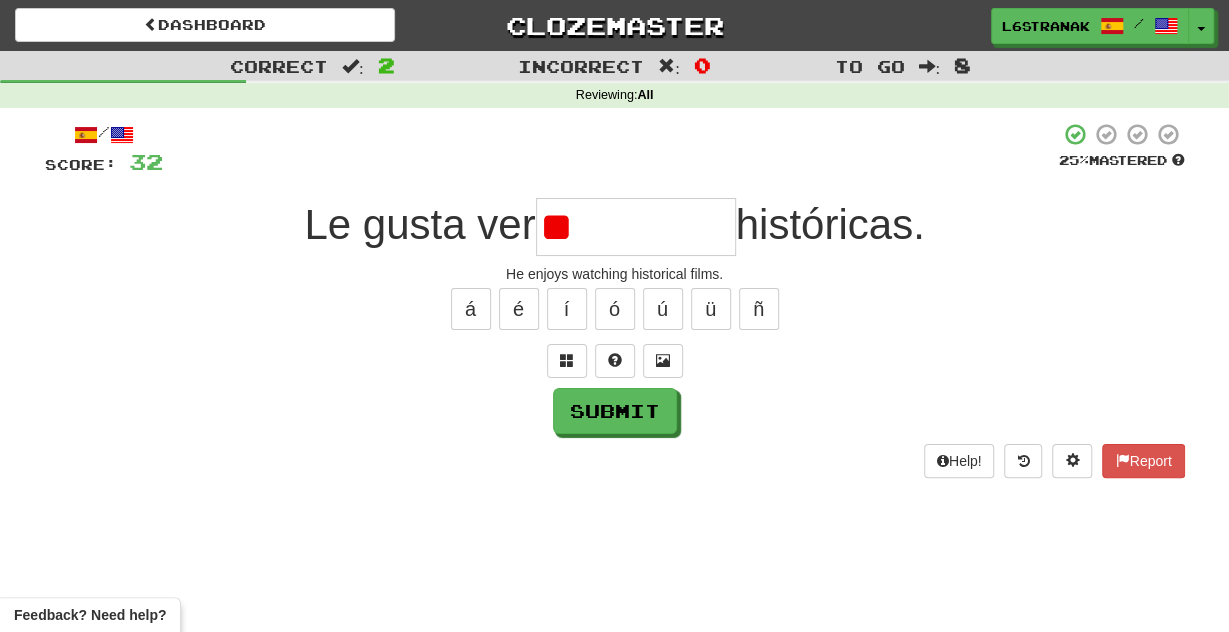 type on "*" 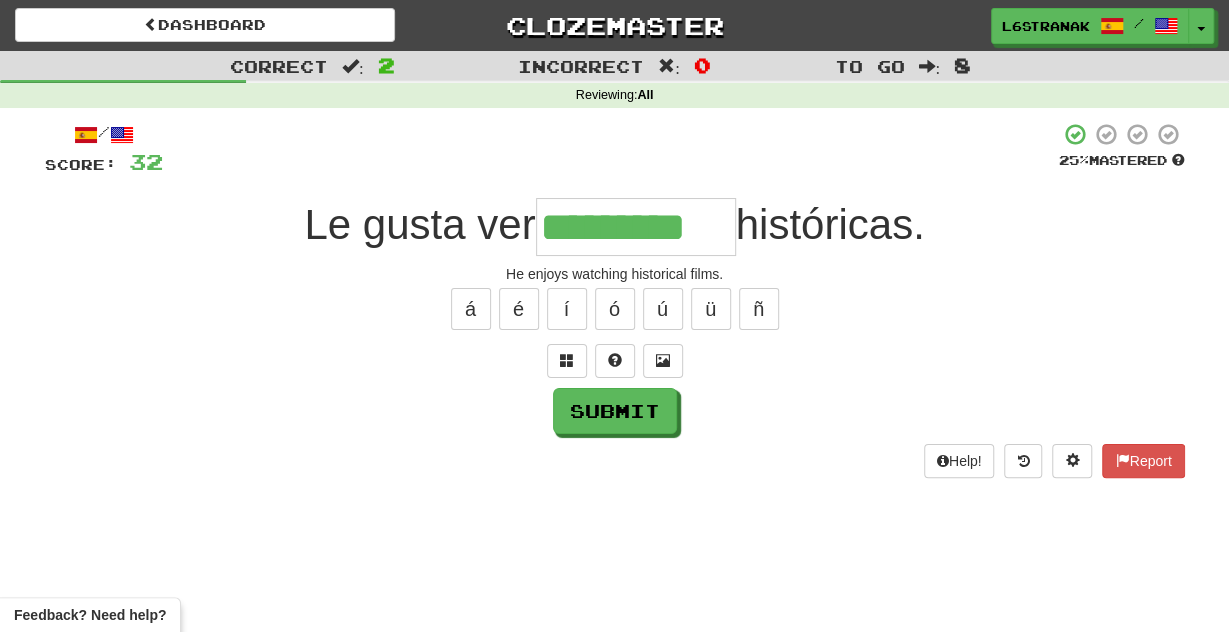 type on "*********" 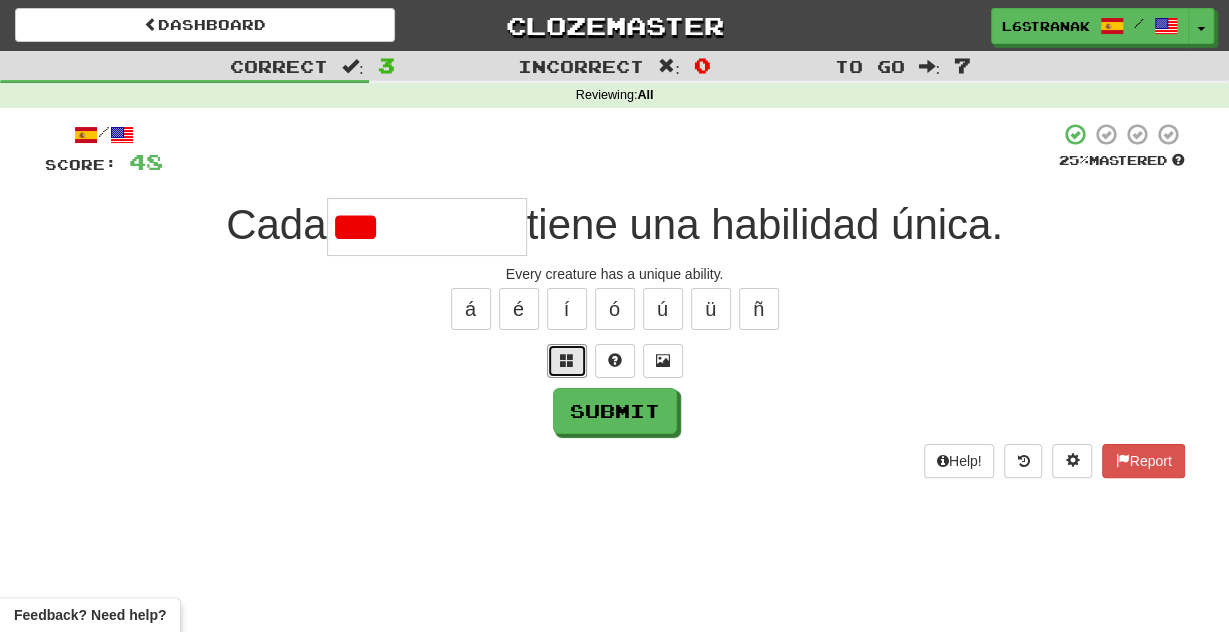 click at bounding box center [567, 361] 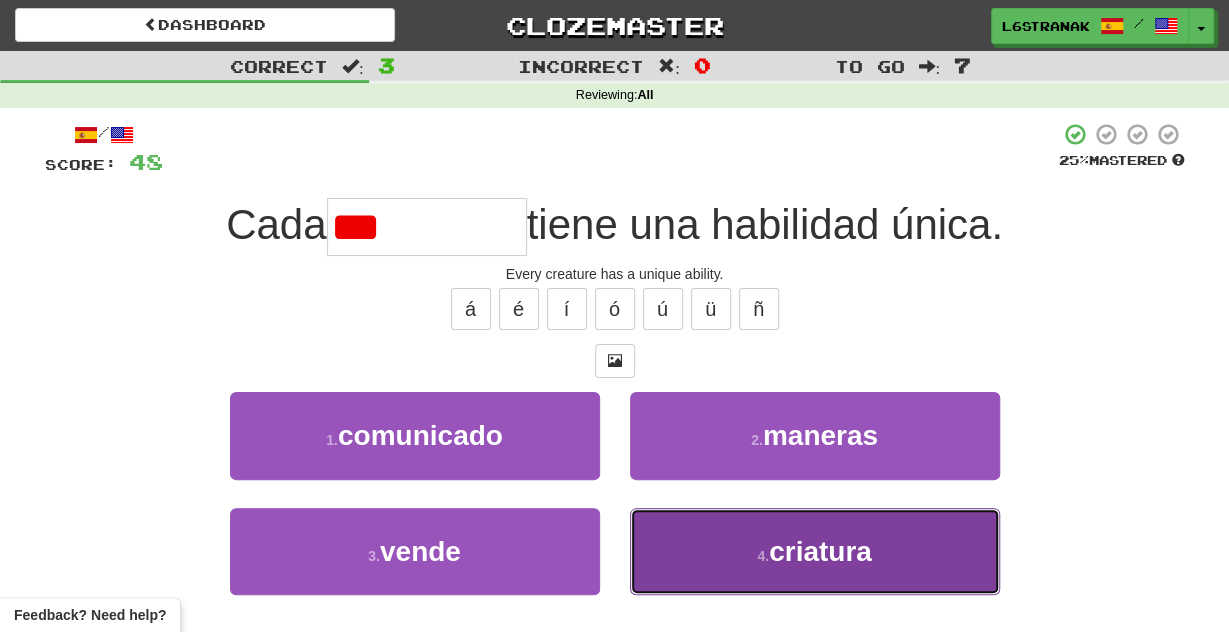 click on "4 .  criatura" at bounding box center (815, 551) 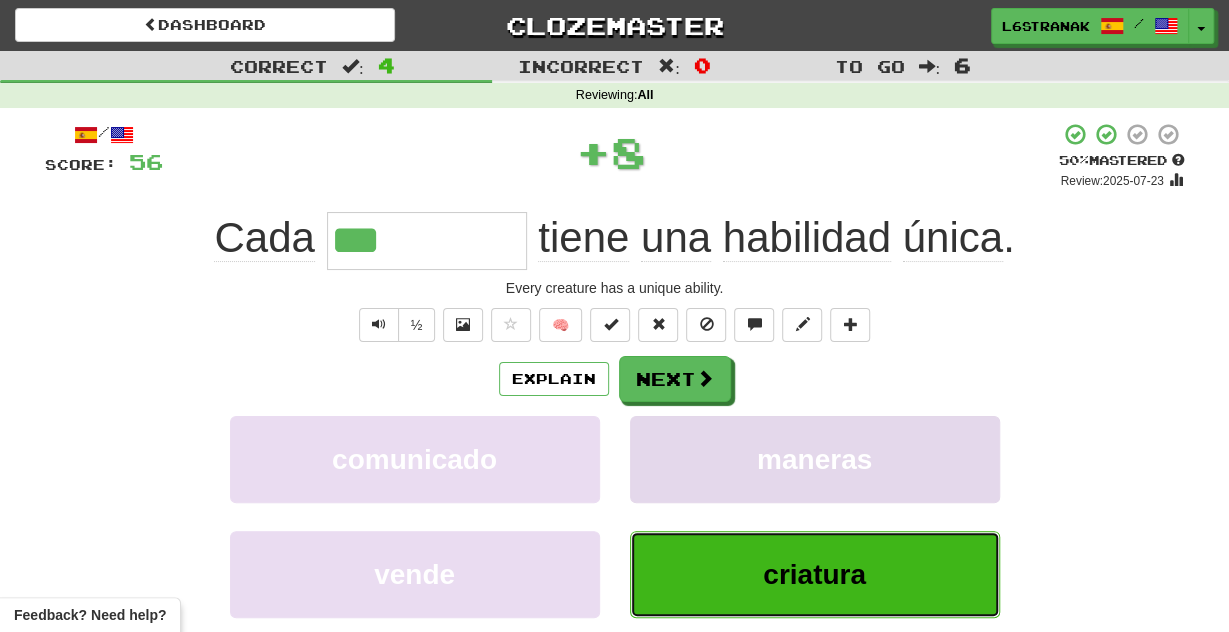 type on "********" 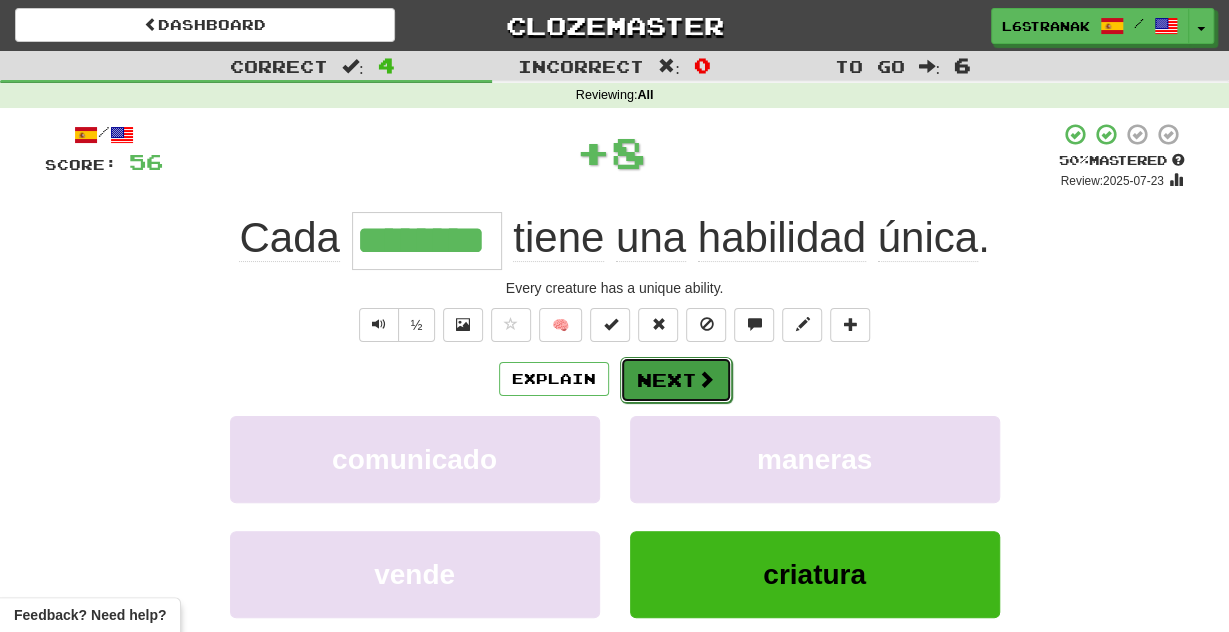 click on "Next" at bounding box center (676, 380) 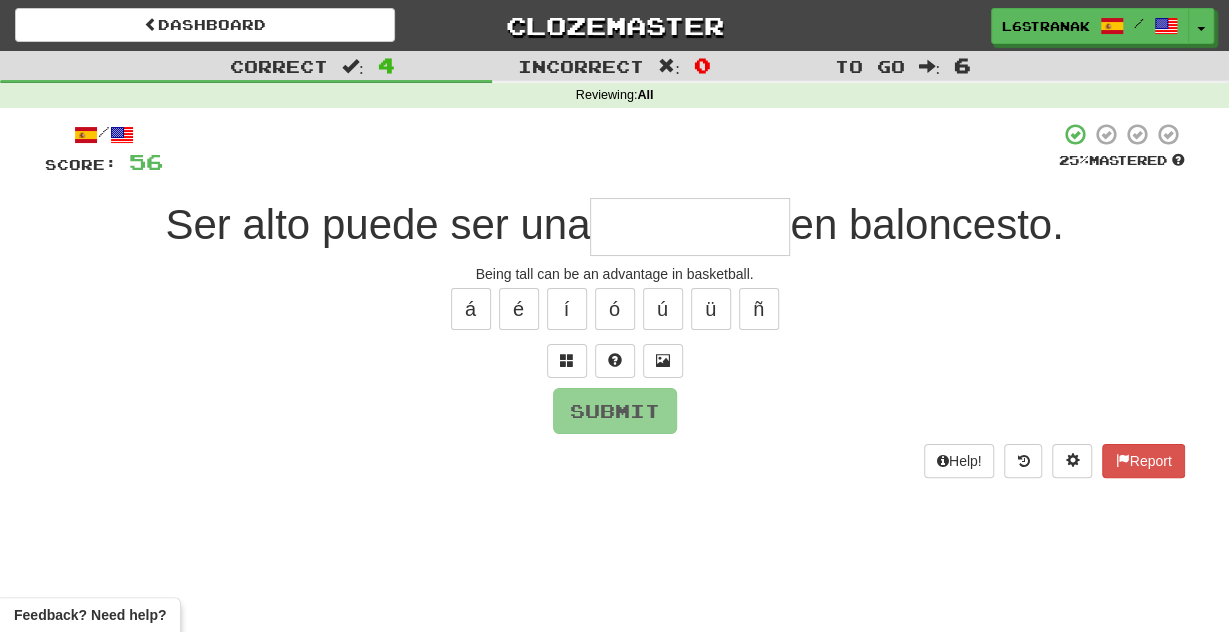 type on "*" 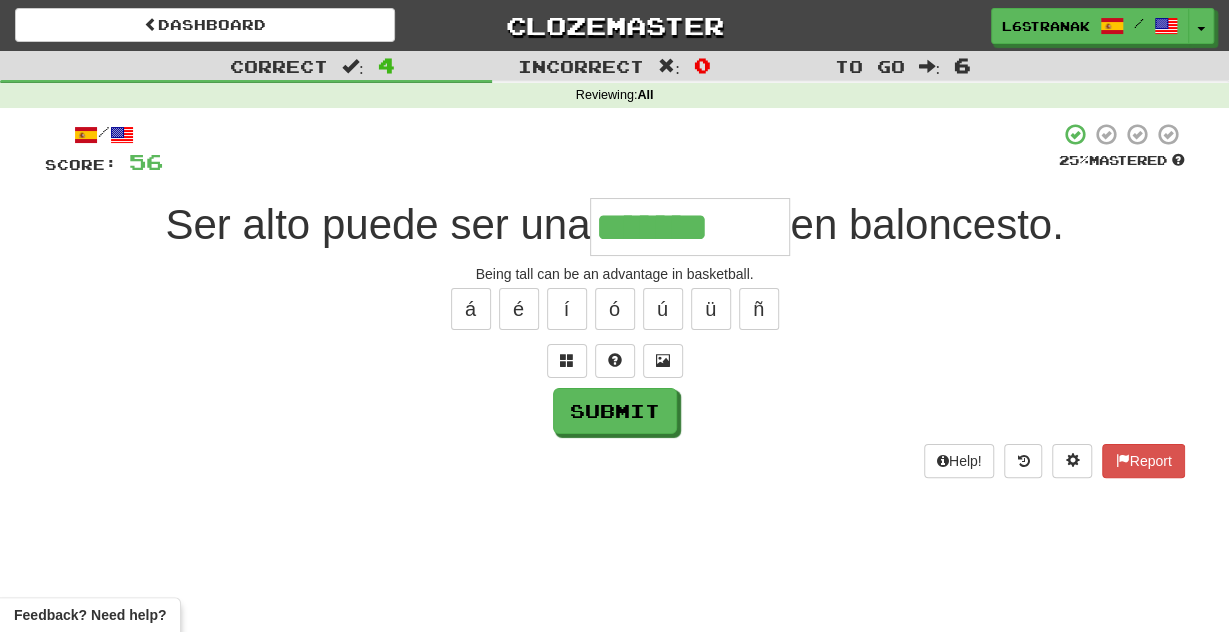 type on "*******" 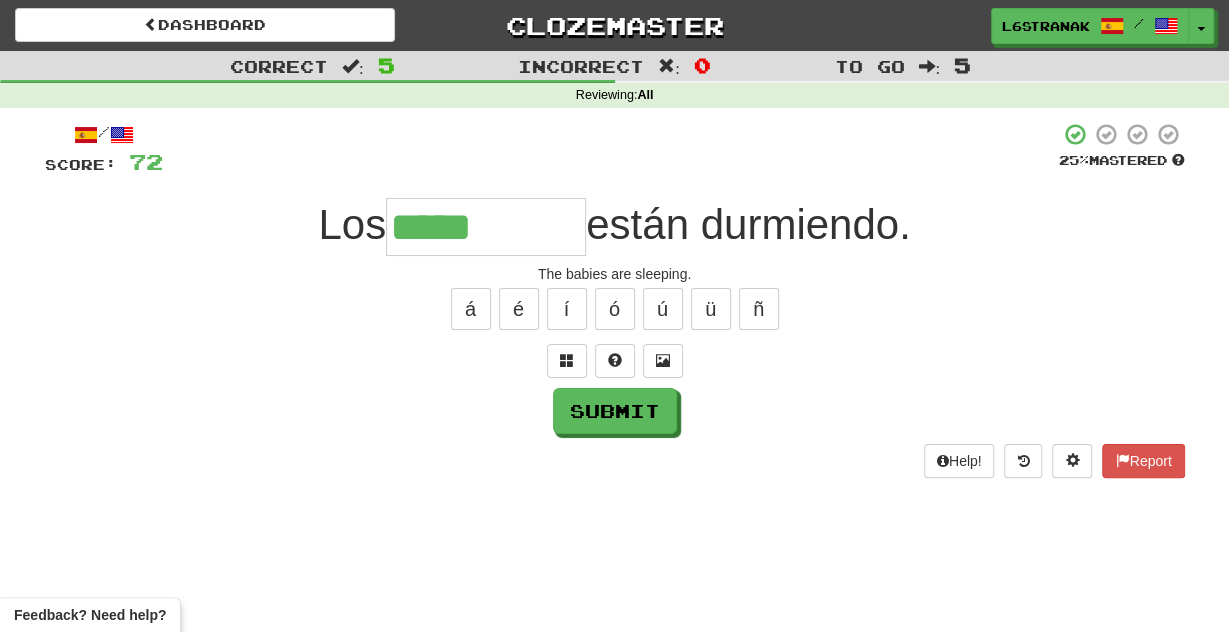 type on "*****" 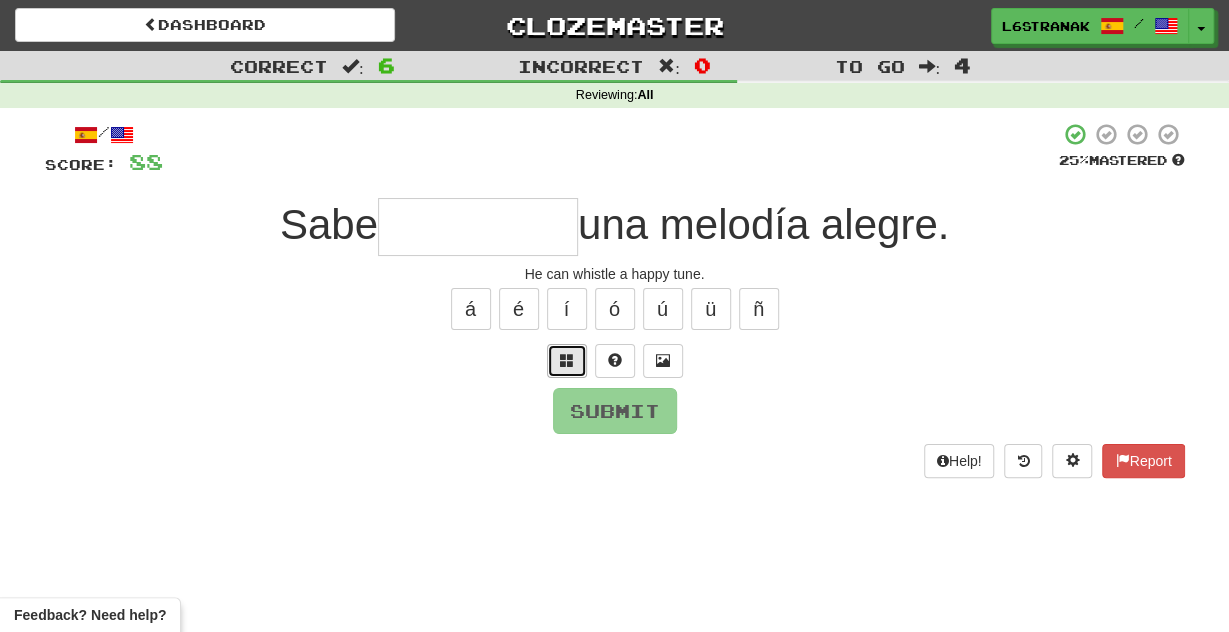 click at bounding box center (567, 361) 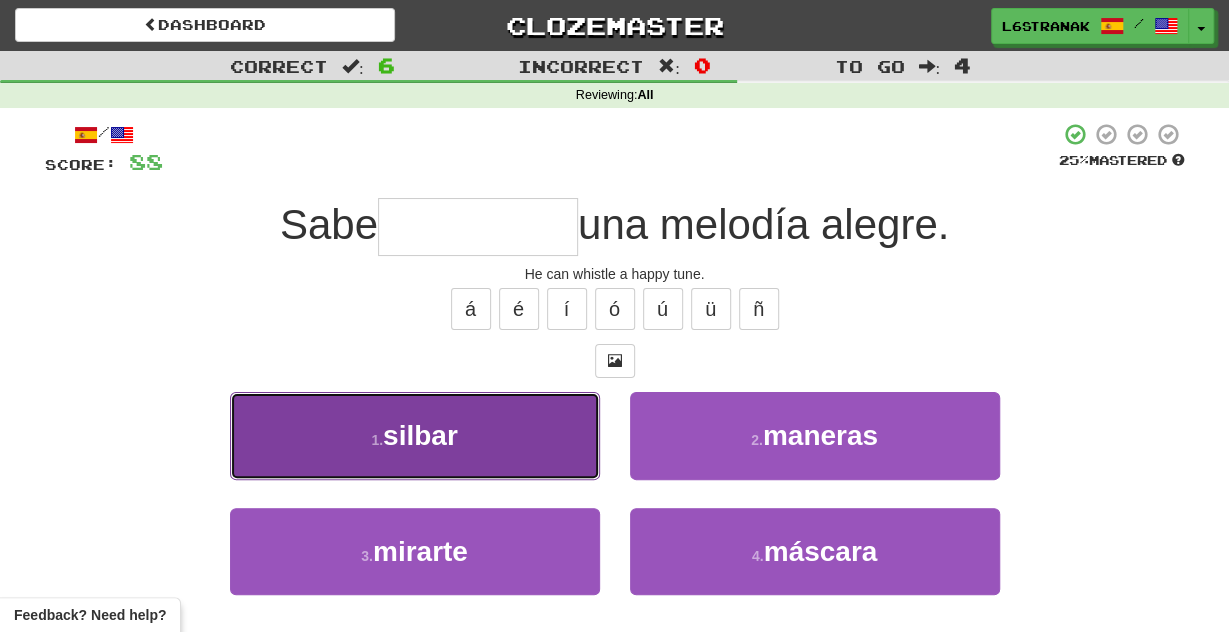 click on "1 .  silbar" at bounding box center [415, 435] 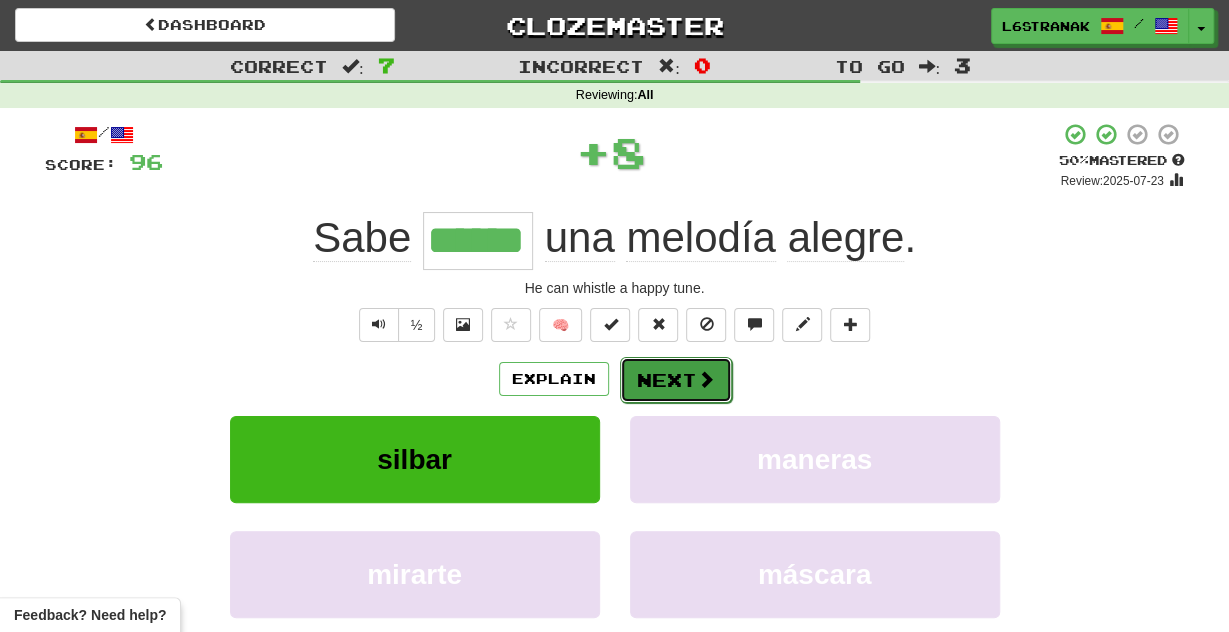 click on "Next" at bounding box center (676, 380) 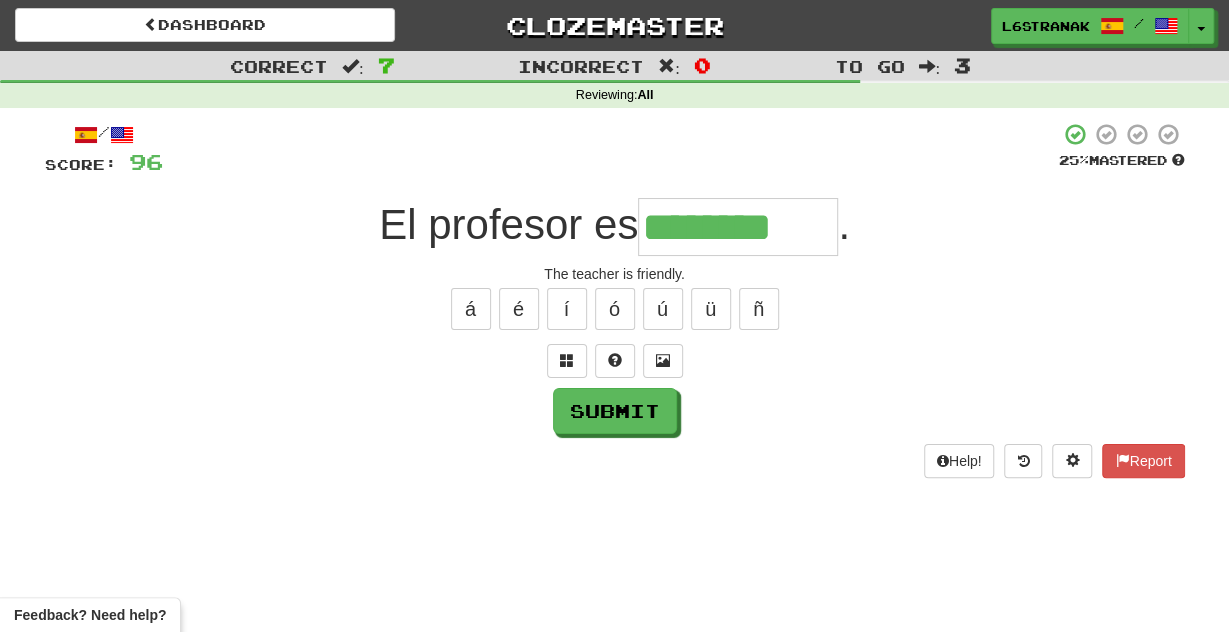 type on "********" 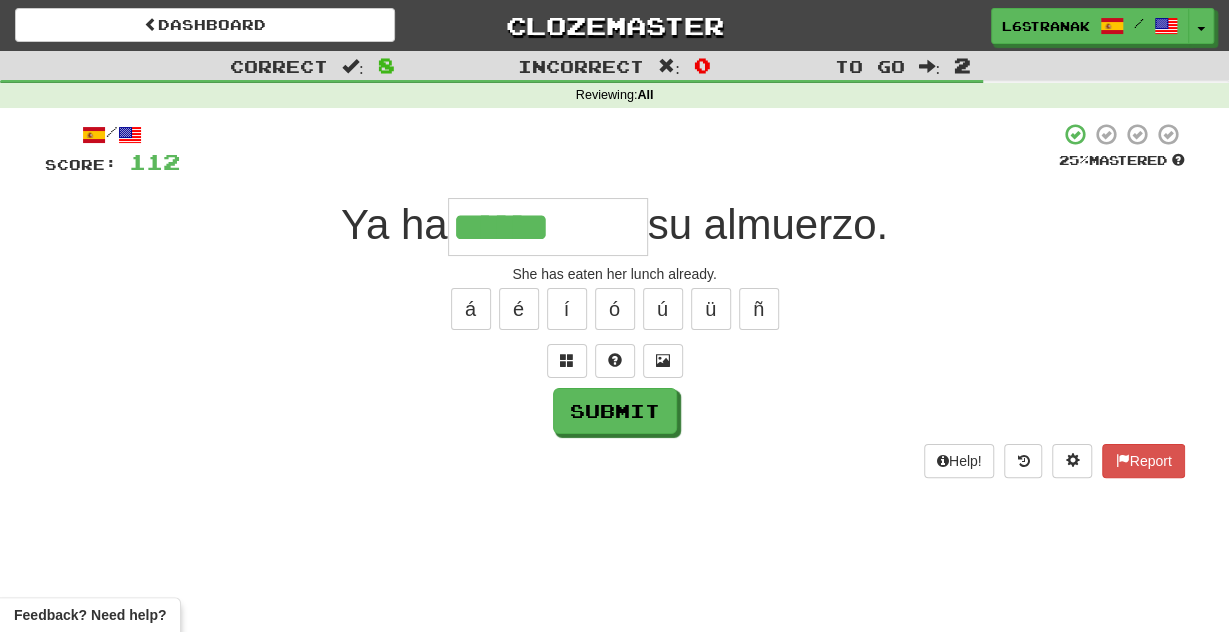 type on "******" 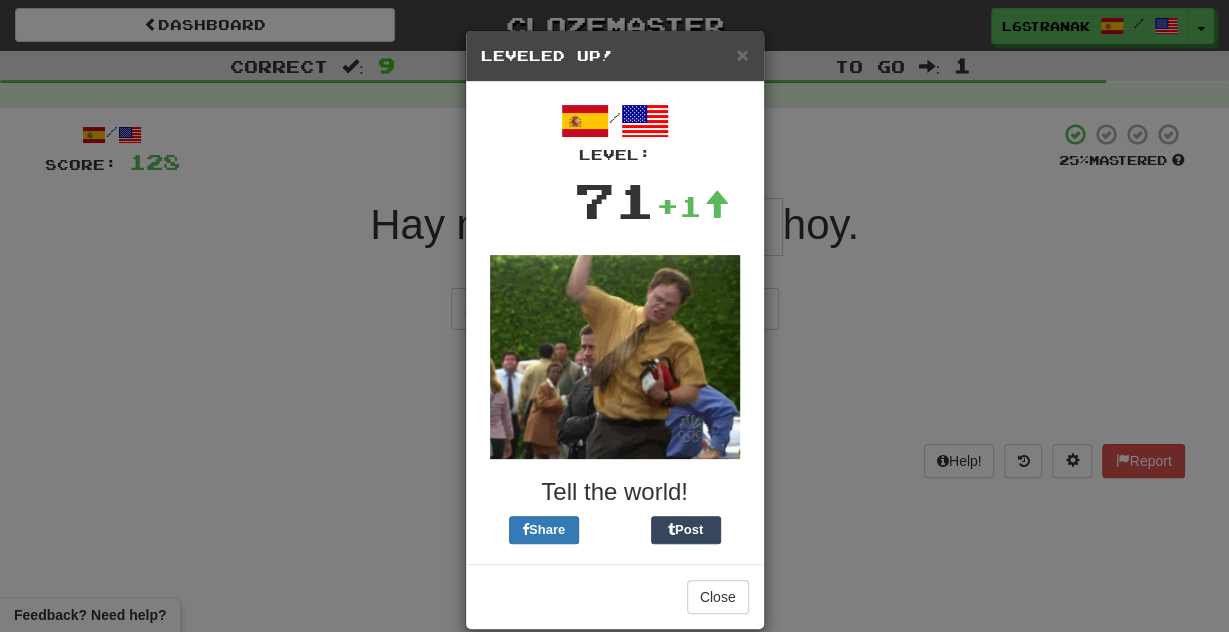 click on "× Leveled Up!  /  Level: 71 +1 Tell the world!  Share  Post Close" at bounding box center [614, 316] 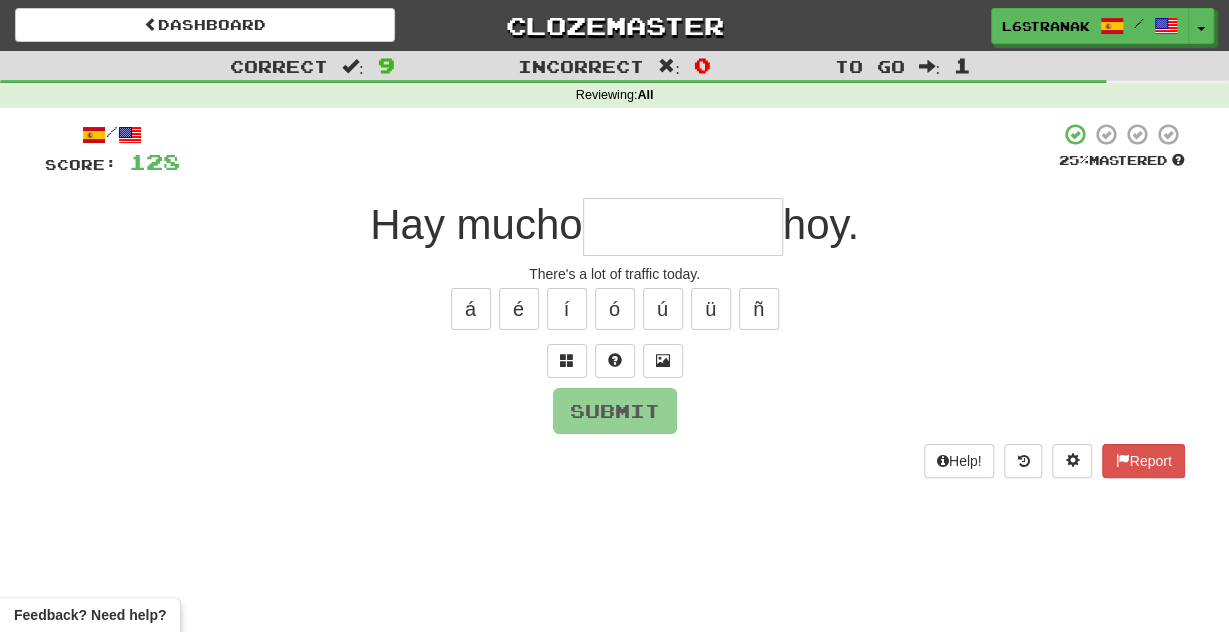 click at bounding box center (683, 227) 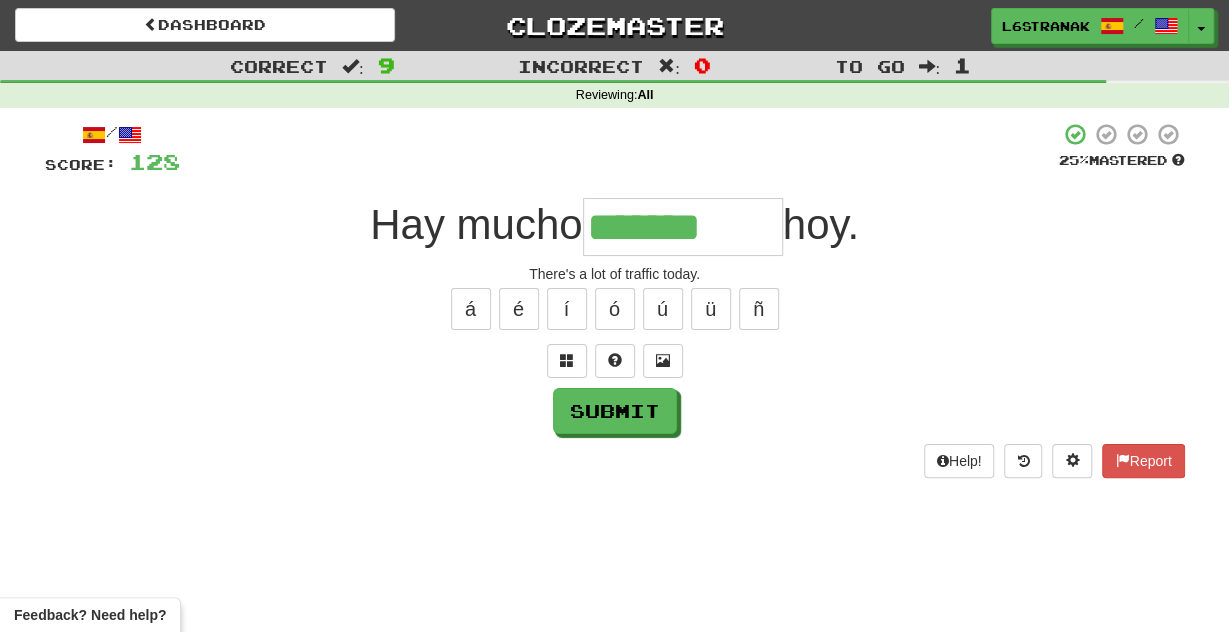 type on "*******" 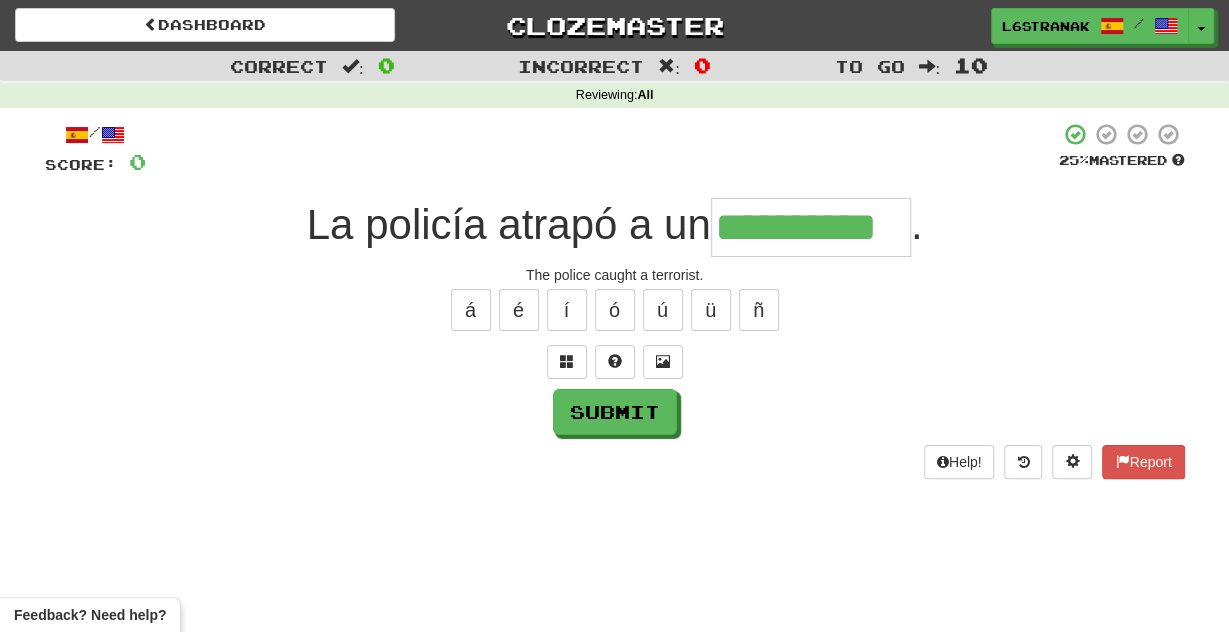 type on "**********" 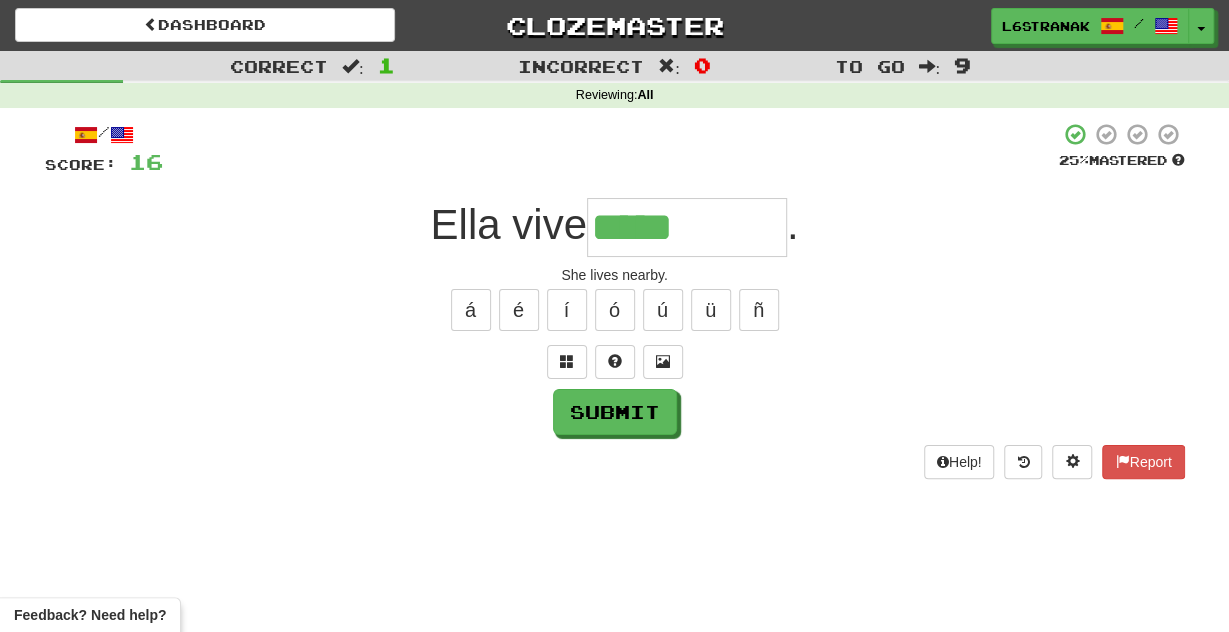 type on "*****" 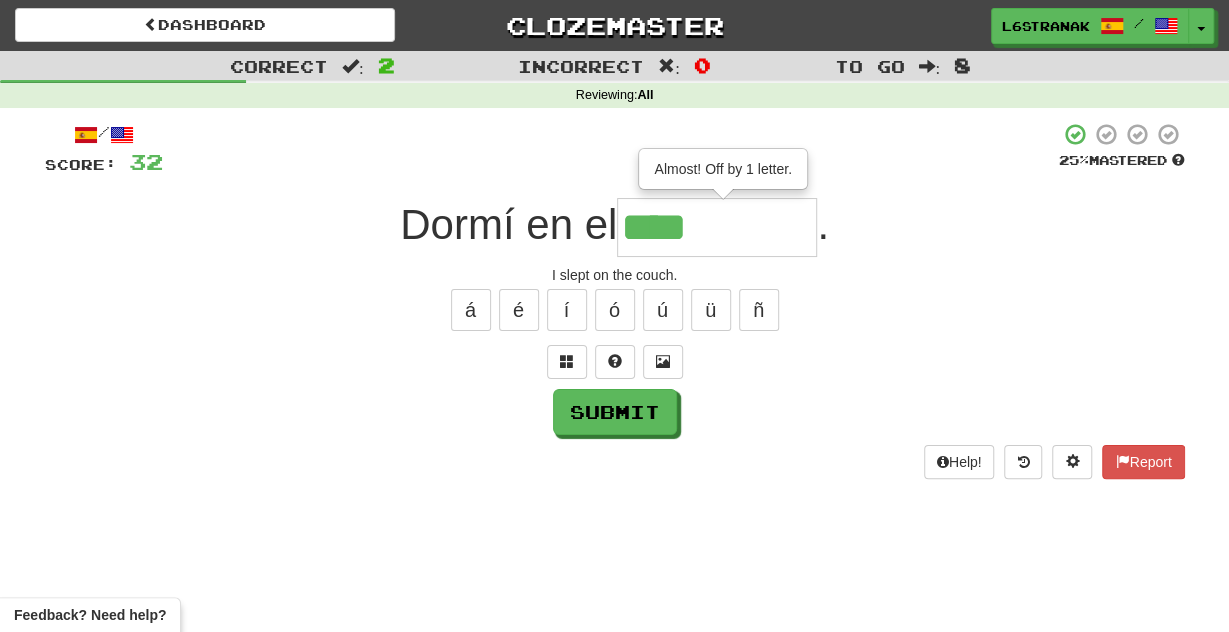 type on "****" 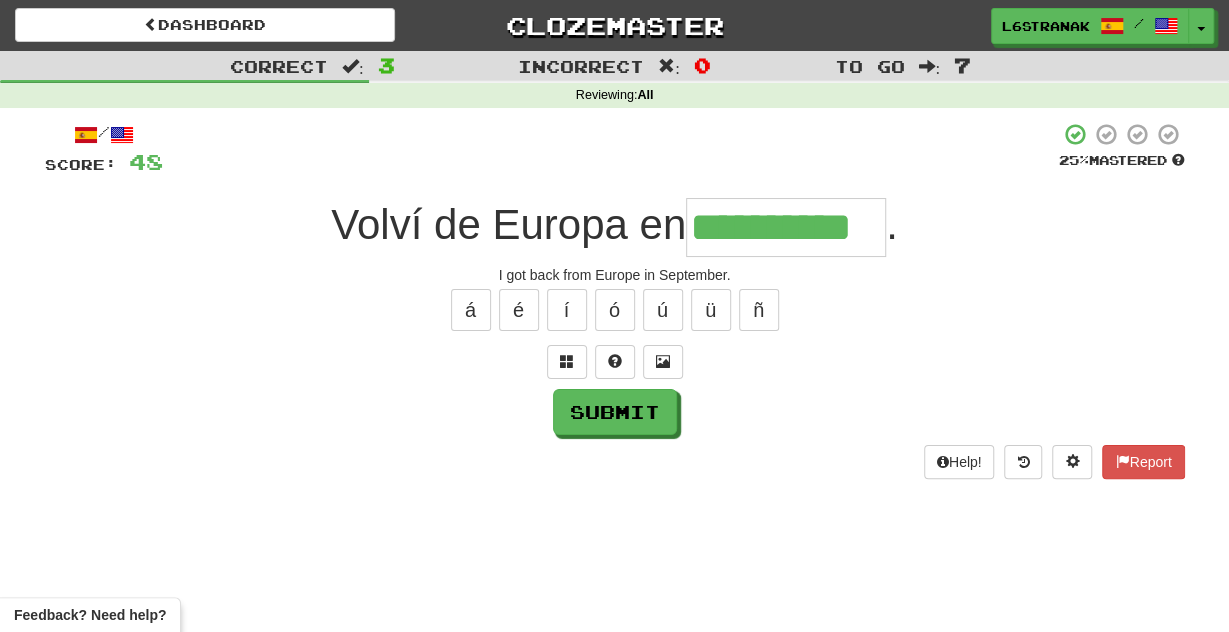 scroll, scrollTop: 0, scrollLeft: 15, axis: horizontal 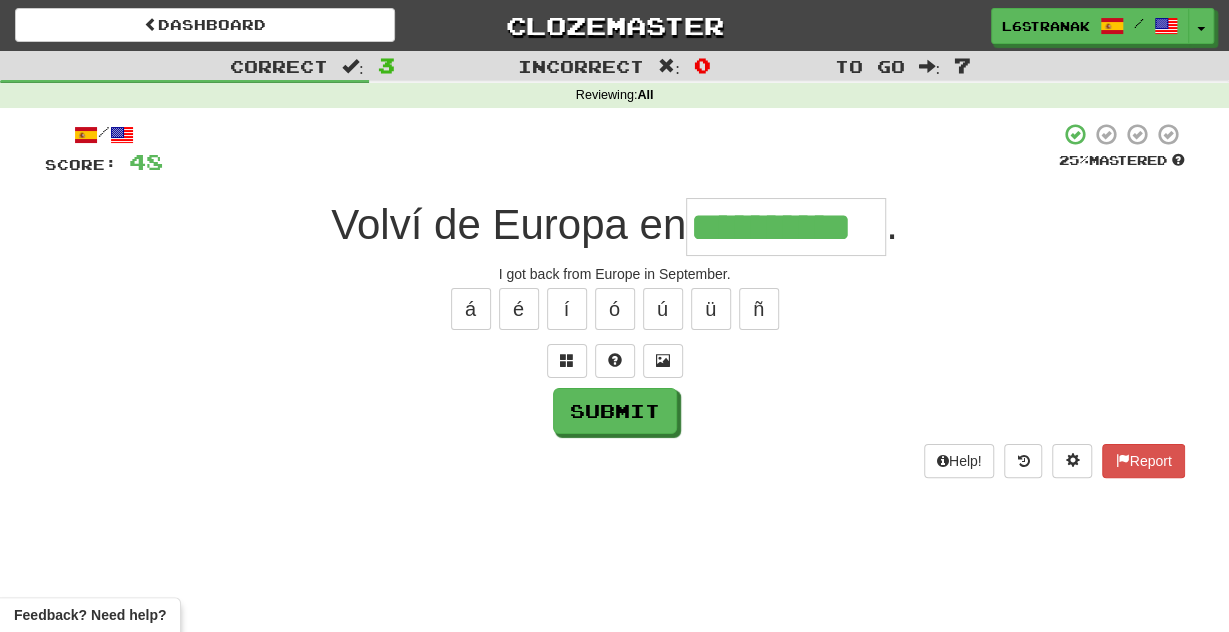 type on "**********" 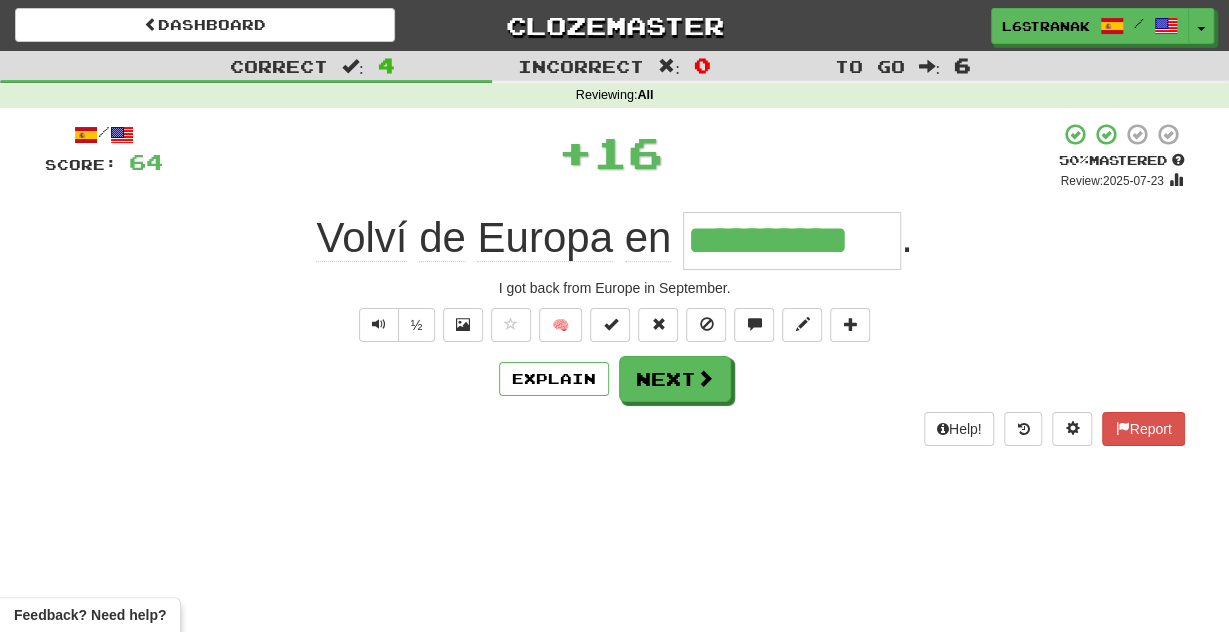 scroll, scrollTop: 0, scrollLeft: 0, axis: both 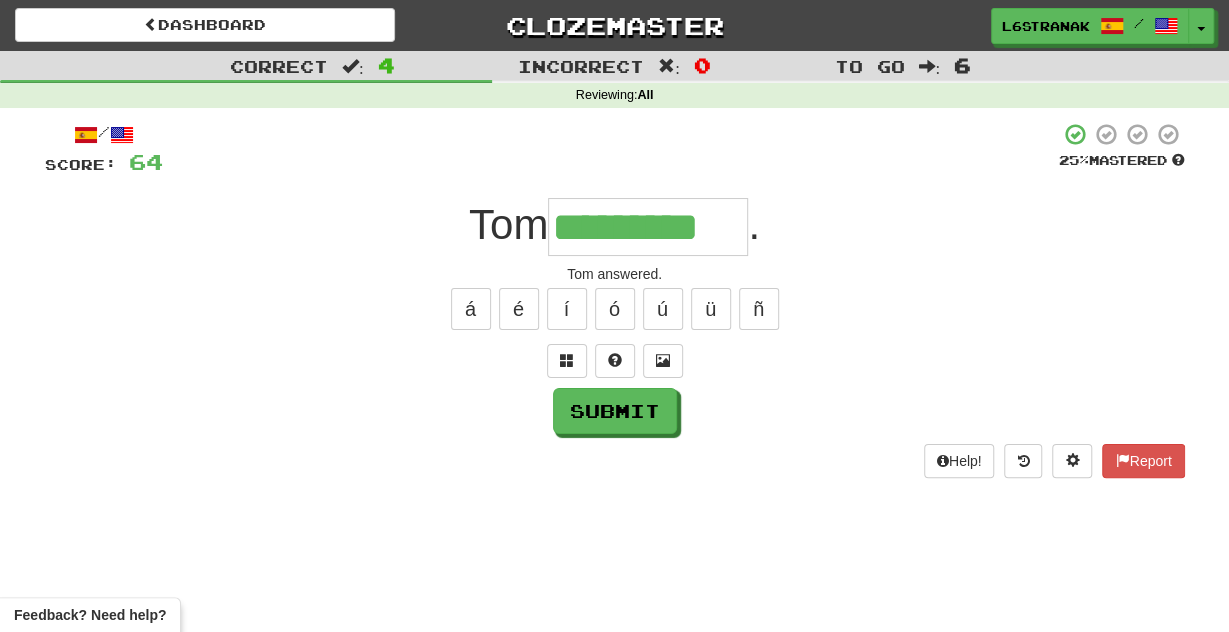 type on "*********" 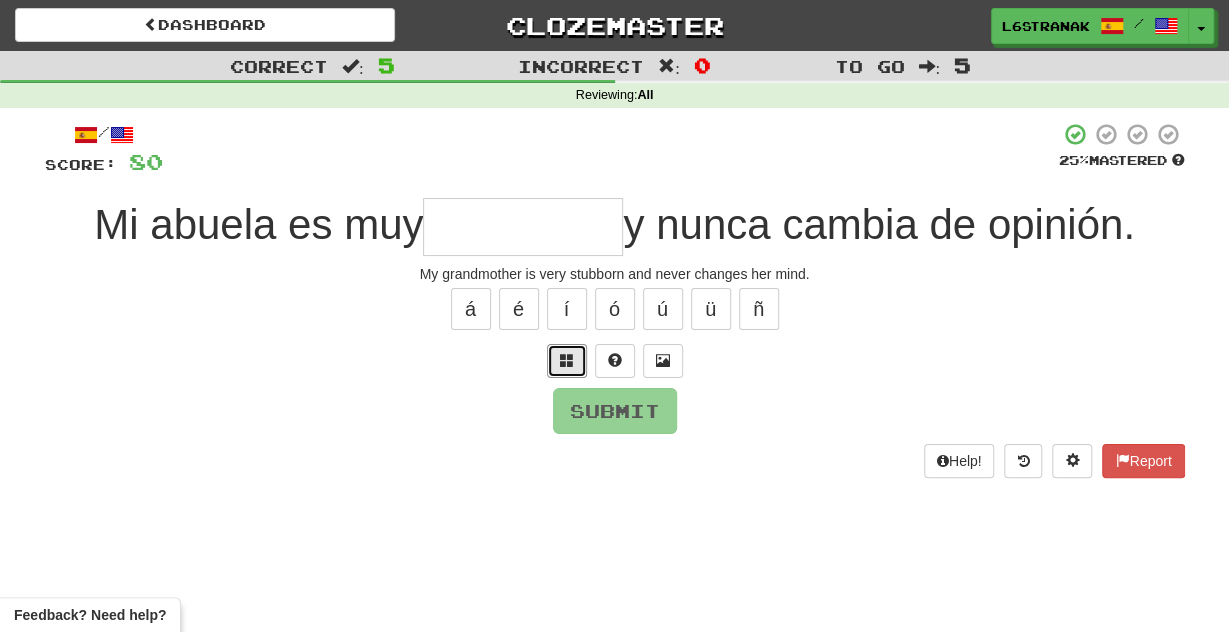 click at bounding box center (567, 361) 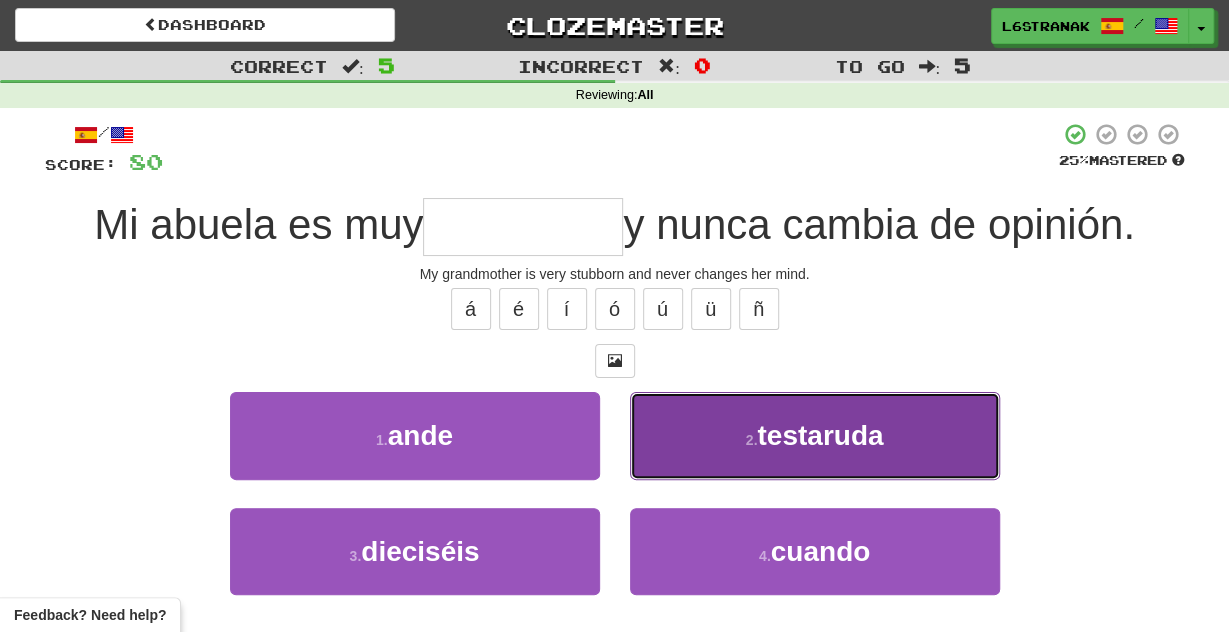 click on "2 .  testaruda" at bounding box center (815, 435) 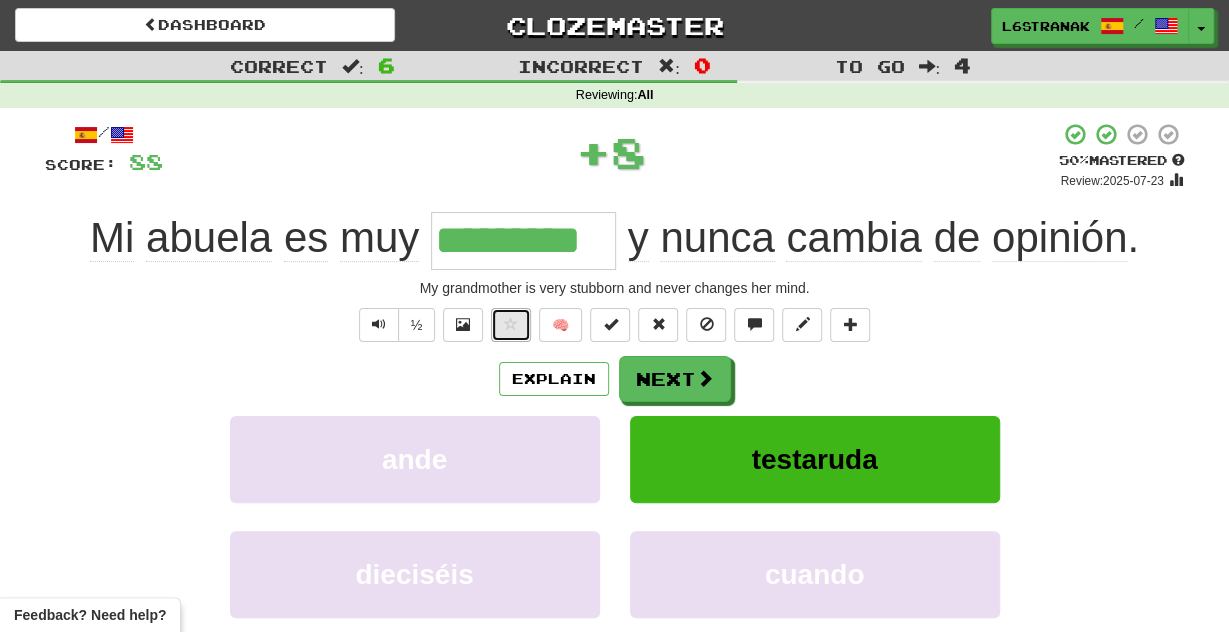 click at bounding box center [511, 324] 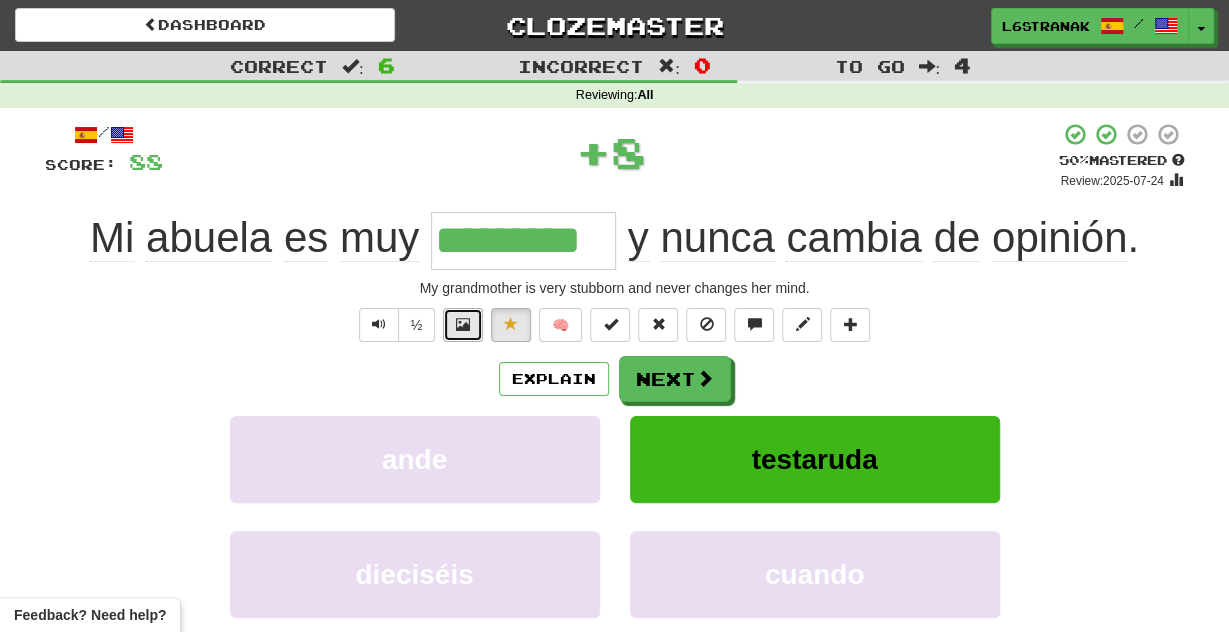 click at bounding box center [463, 324] 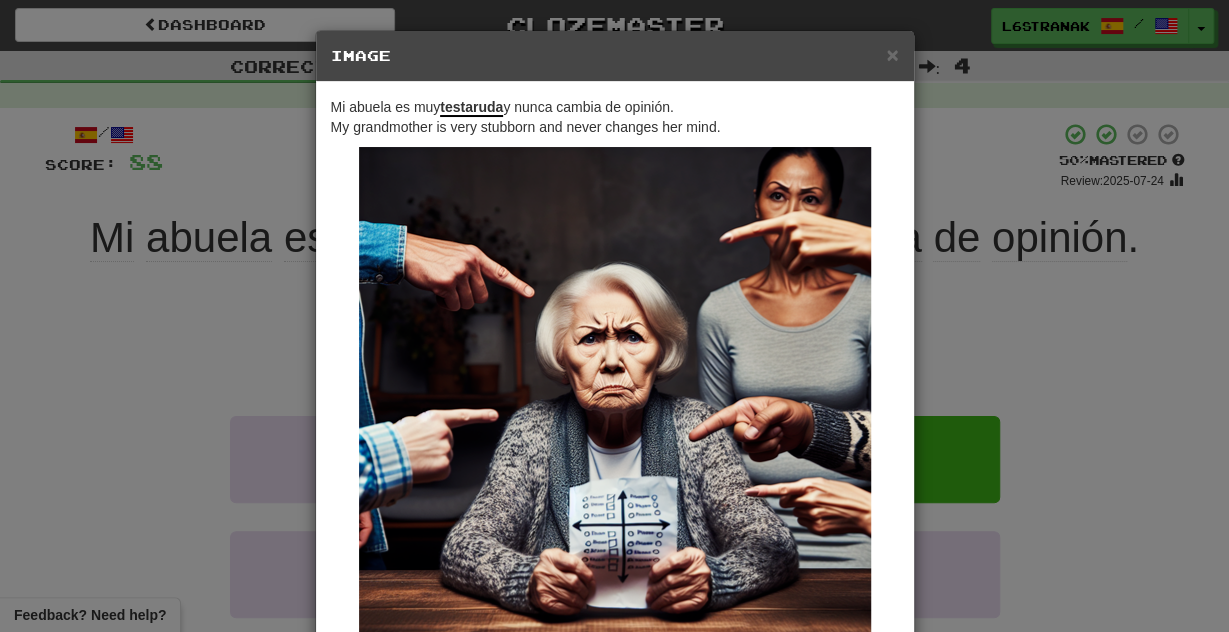 click on "× Image Mi abuela es muy  testaruda  y nunca cambia de opinión. My grandmother is very stubborn and never changes her mind. Change when and how images are shown in the game settings.  Images are in beta. Like them? Hate them?  Let us know ! Close" at bounding box center (614, 316) 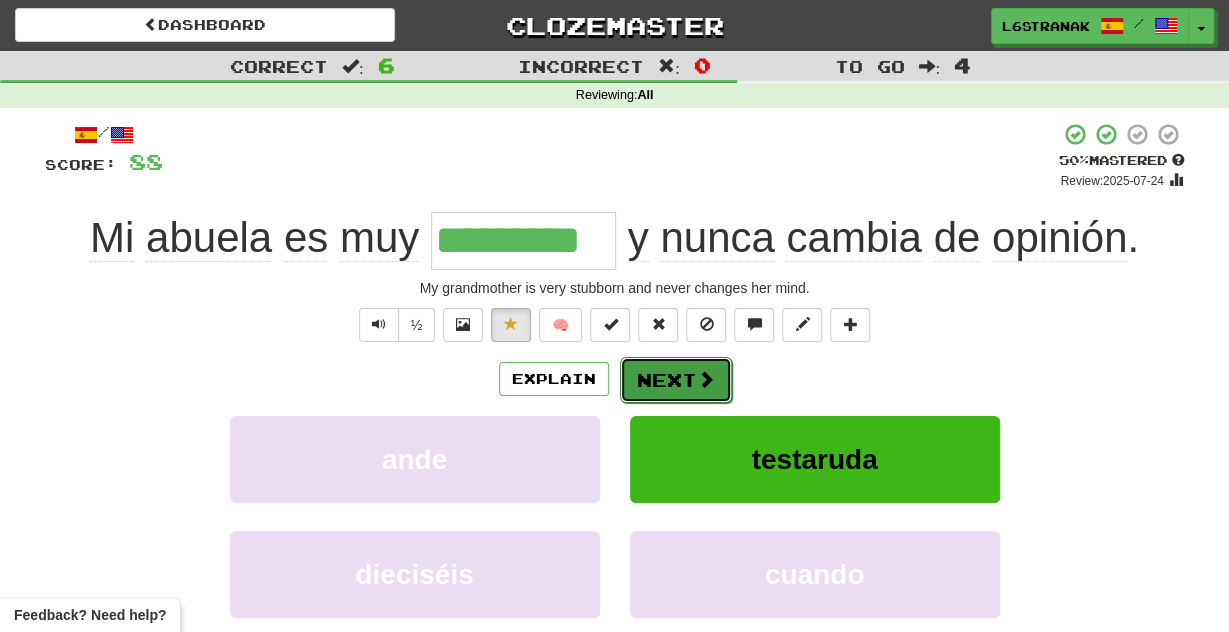 click at bounding box center (706, 379) 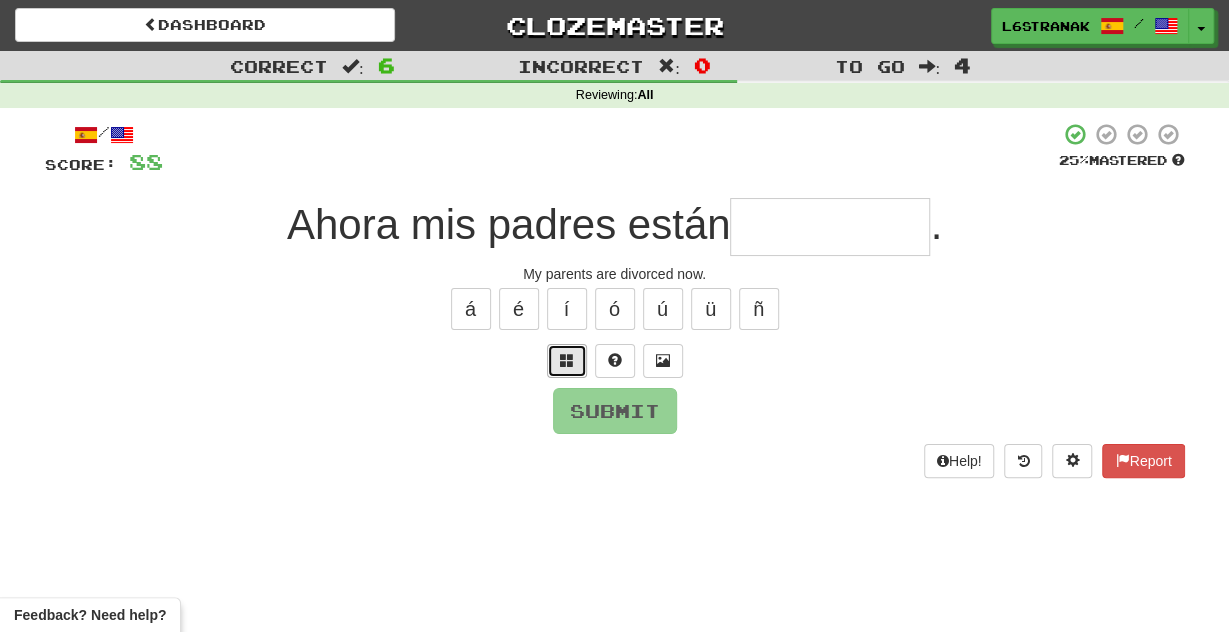 click at bounding box center (567, 360) 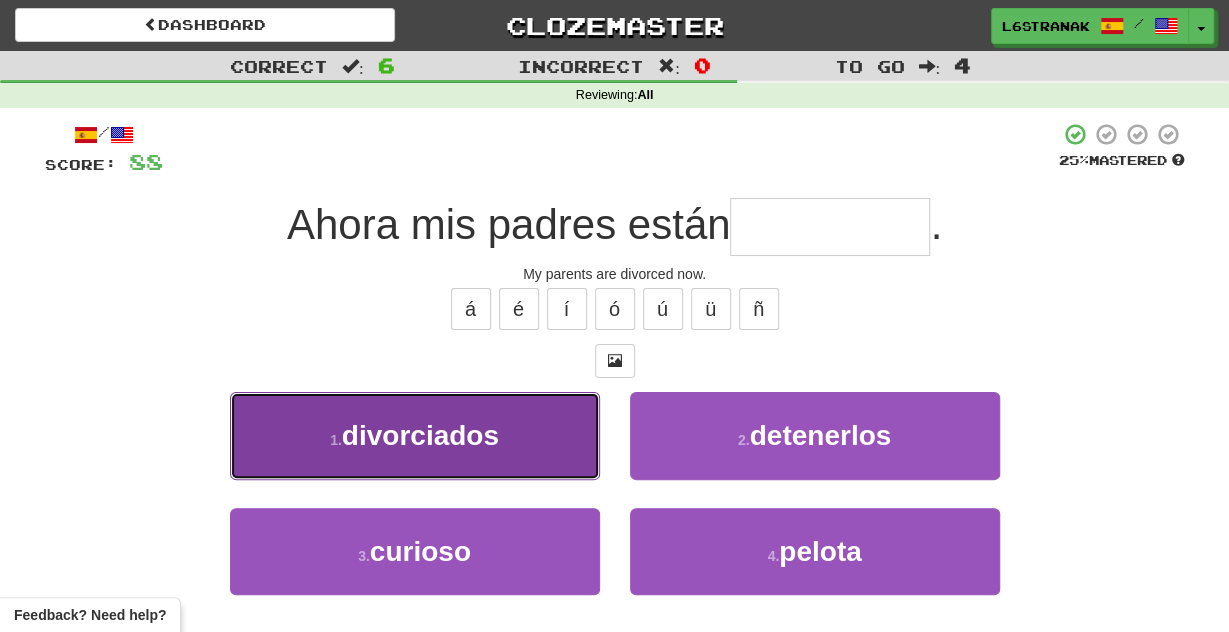 click on "1 .  divorciados" at bounding box center (415, 435) 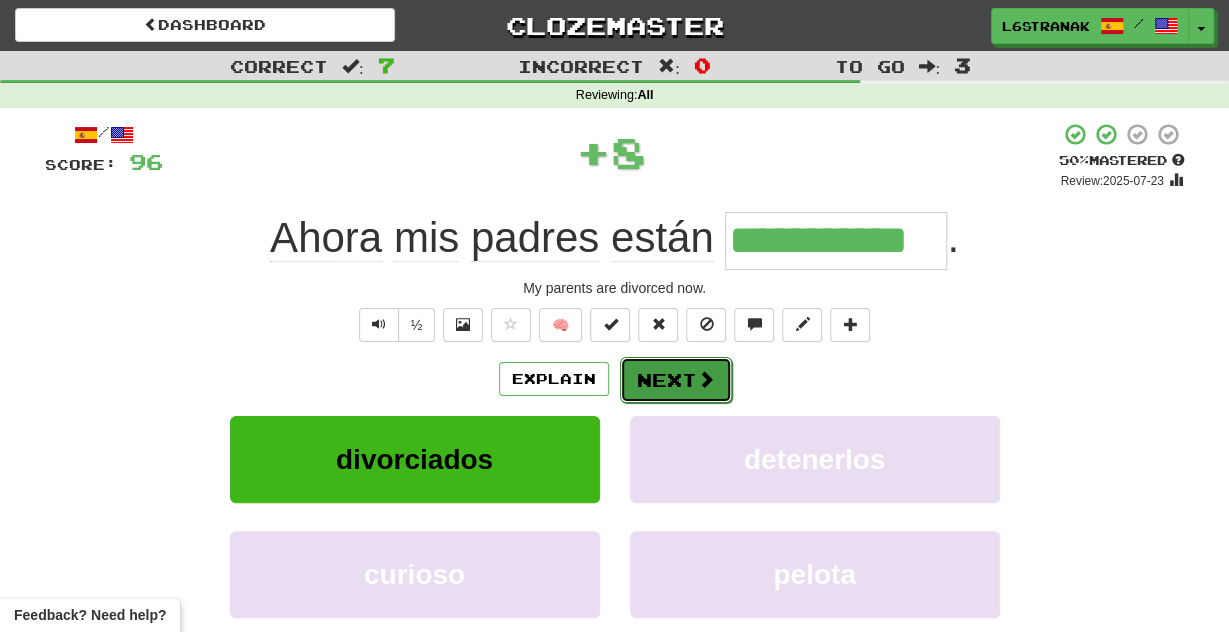 click on "Next" at bounding box center (676, 380) 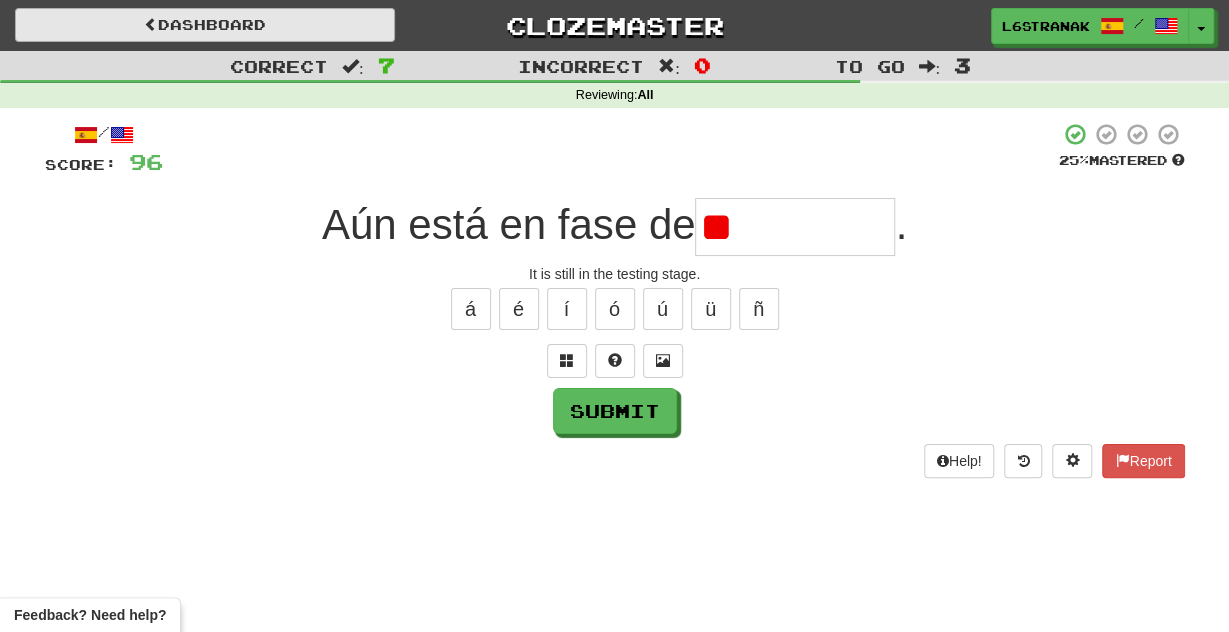 type on "*" 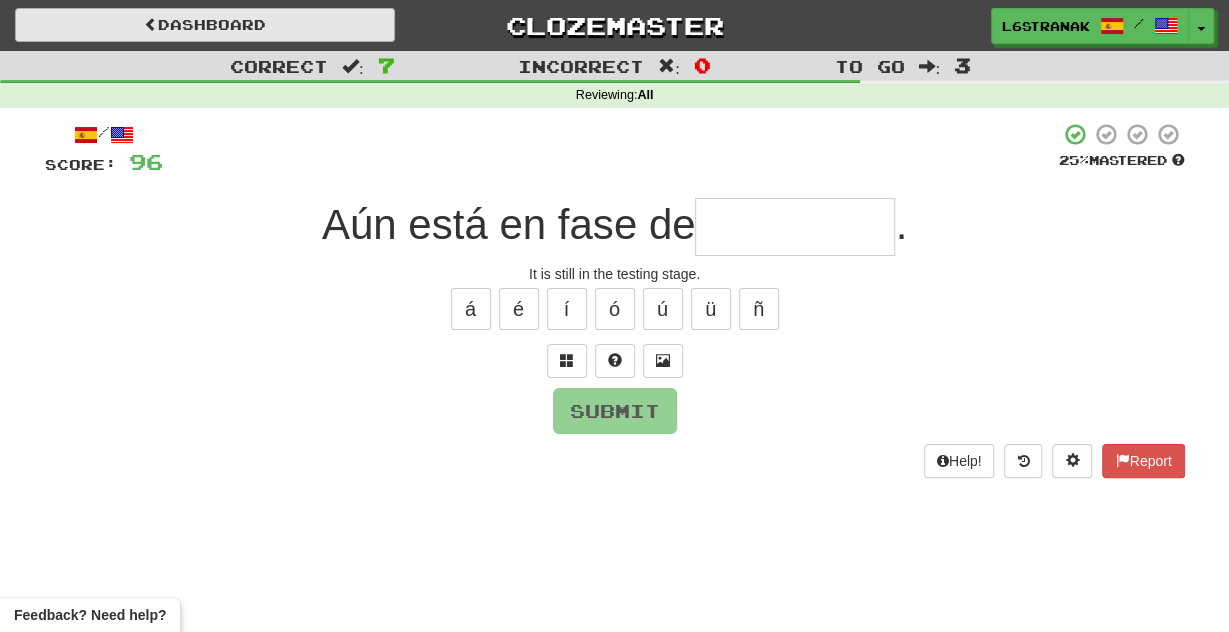 type on "*" 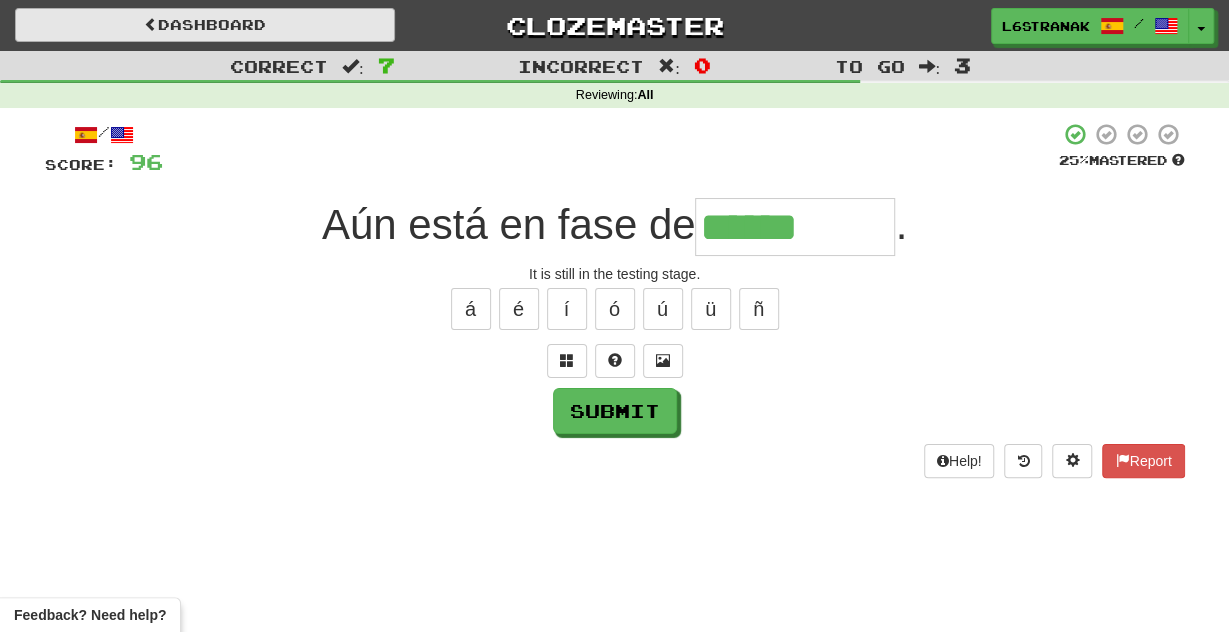 type on "******" 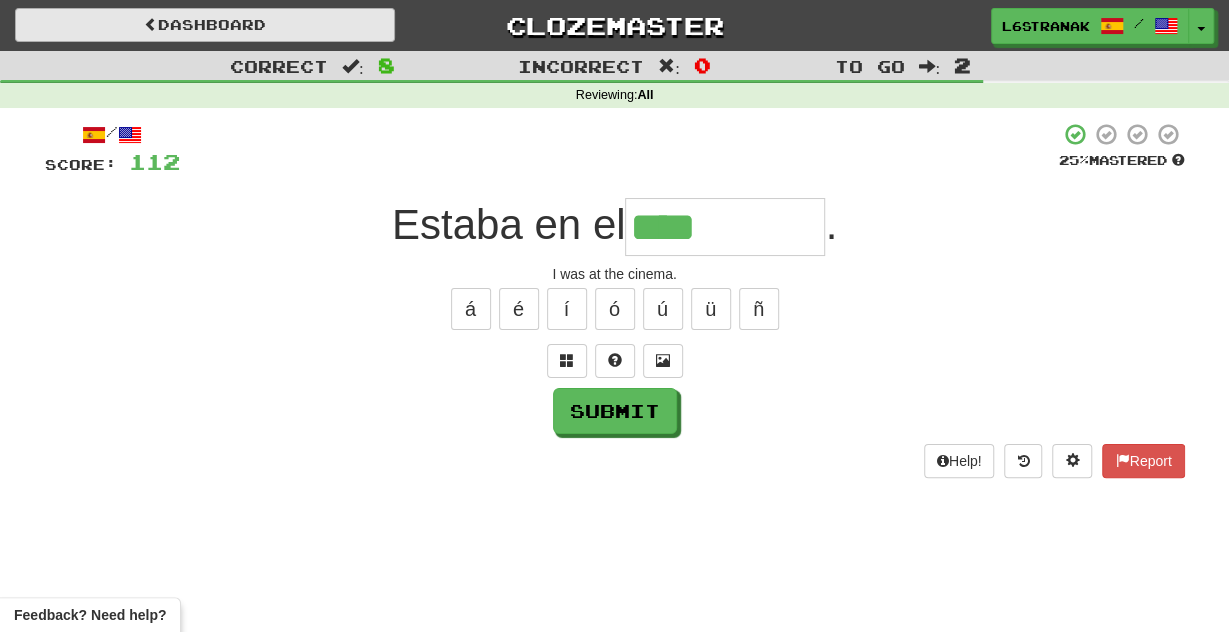 type on "****" 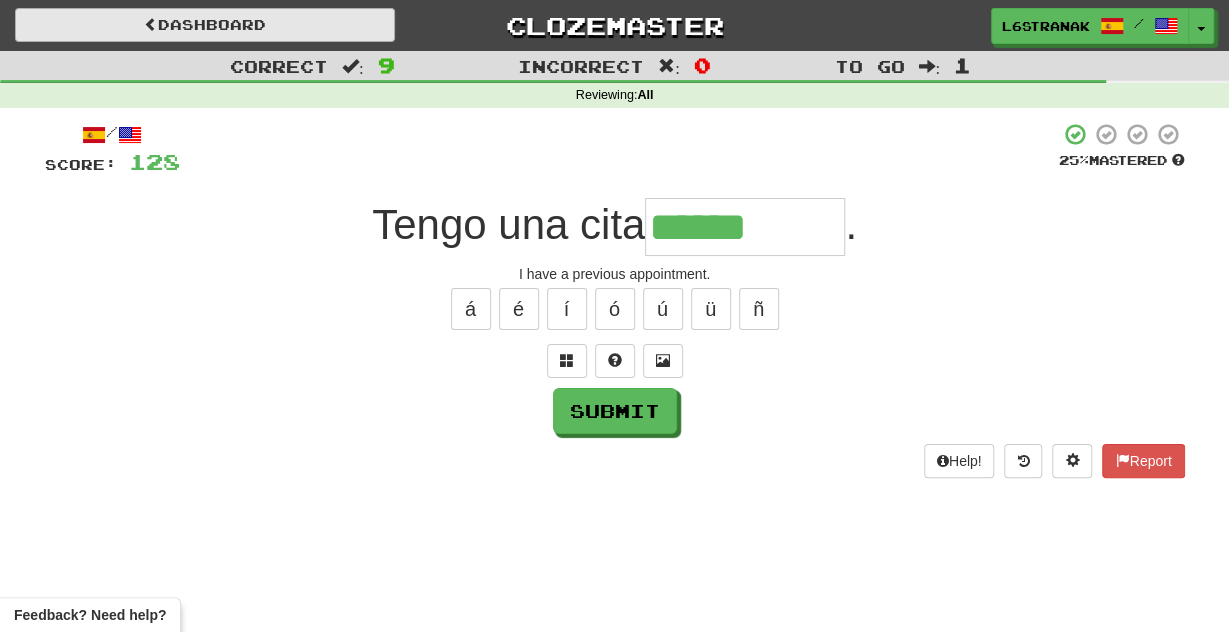 type on "******" 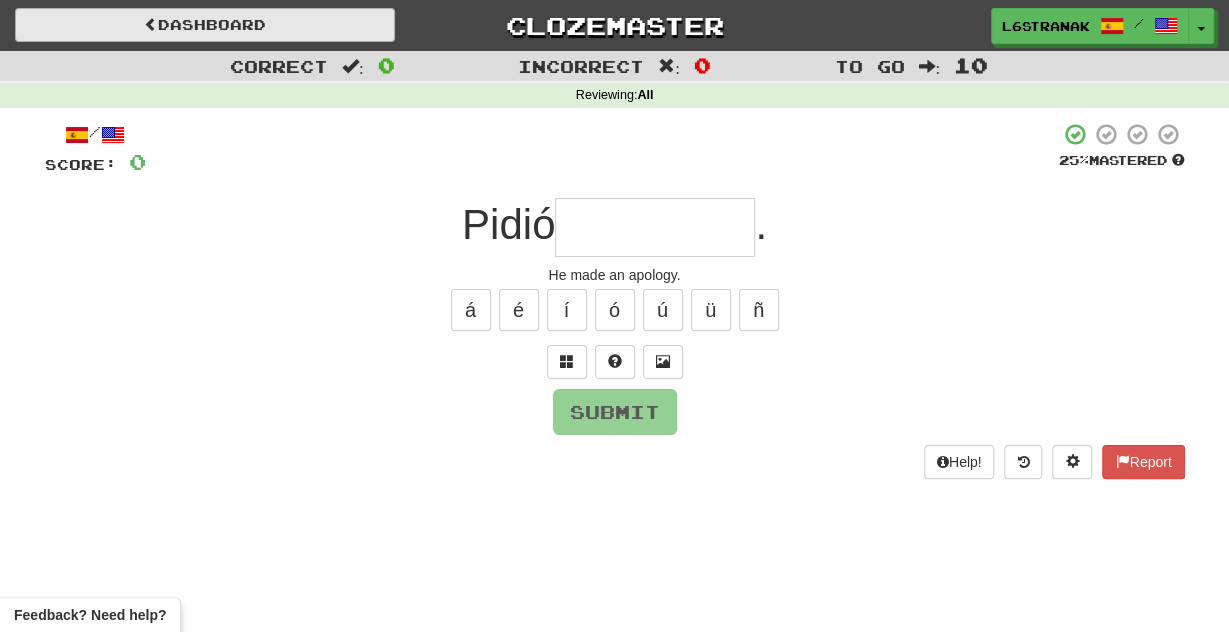 type on "*" 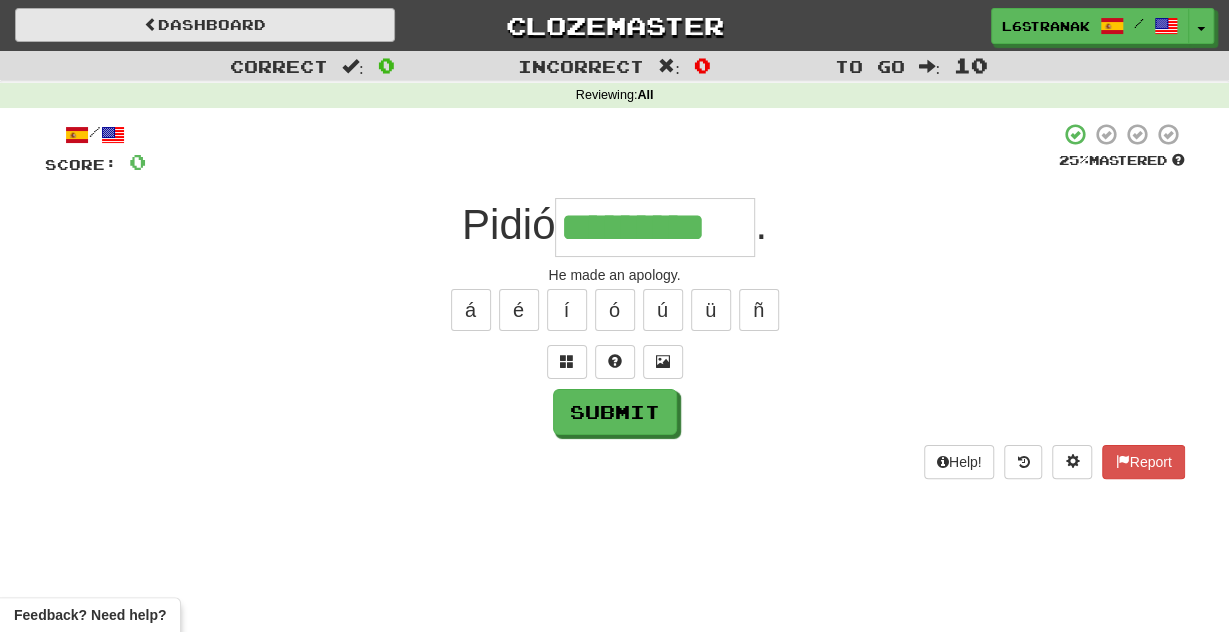 type on "*********" 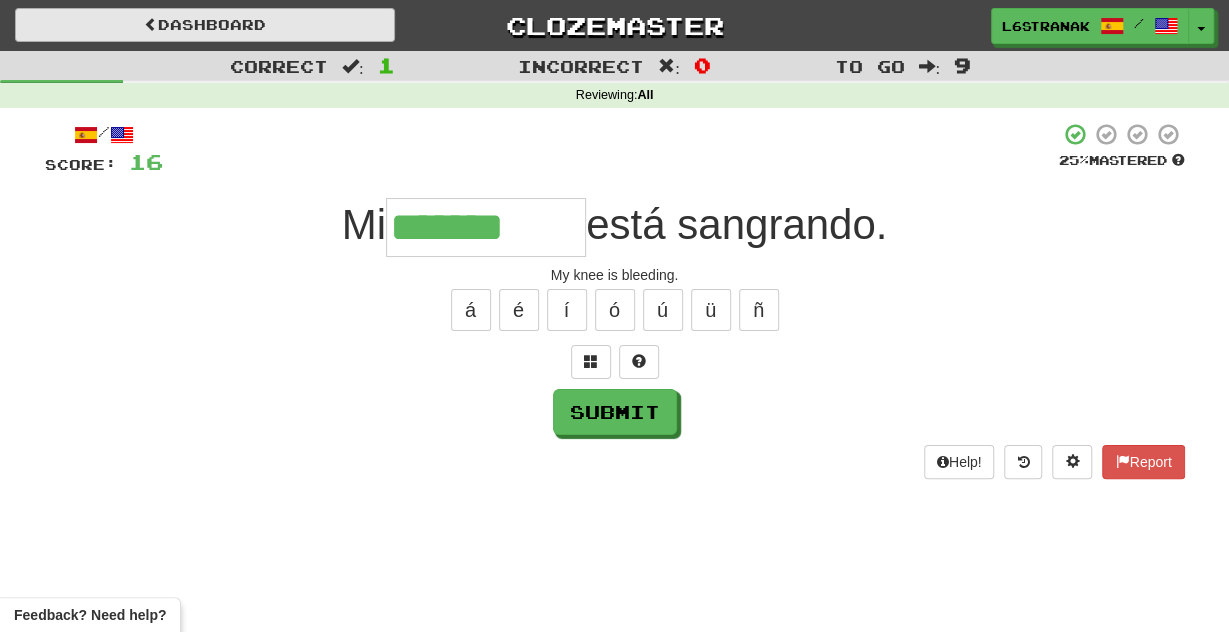 type on "*******" 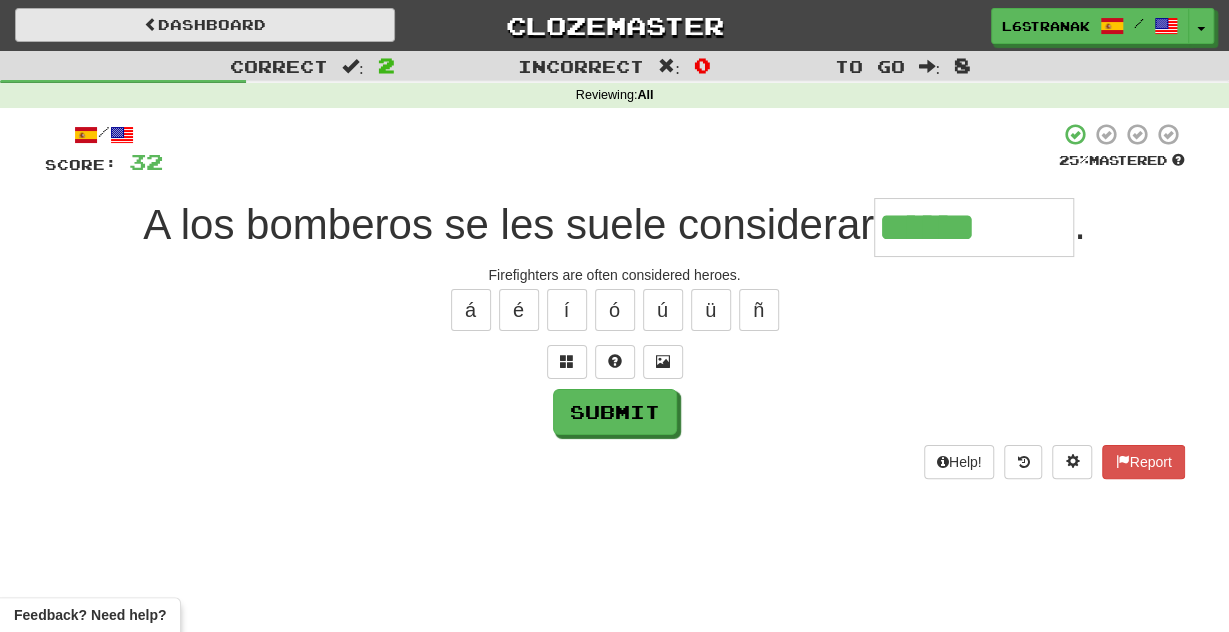 type on "******" 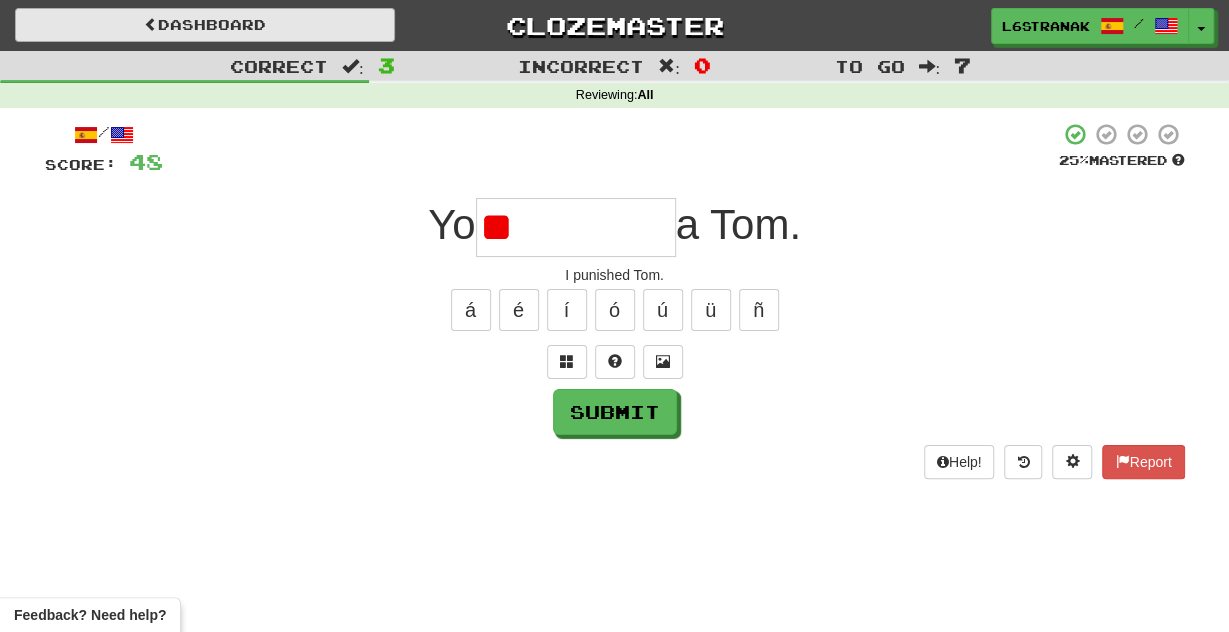 type on "*" 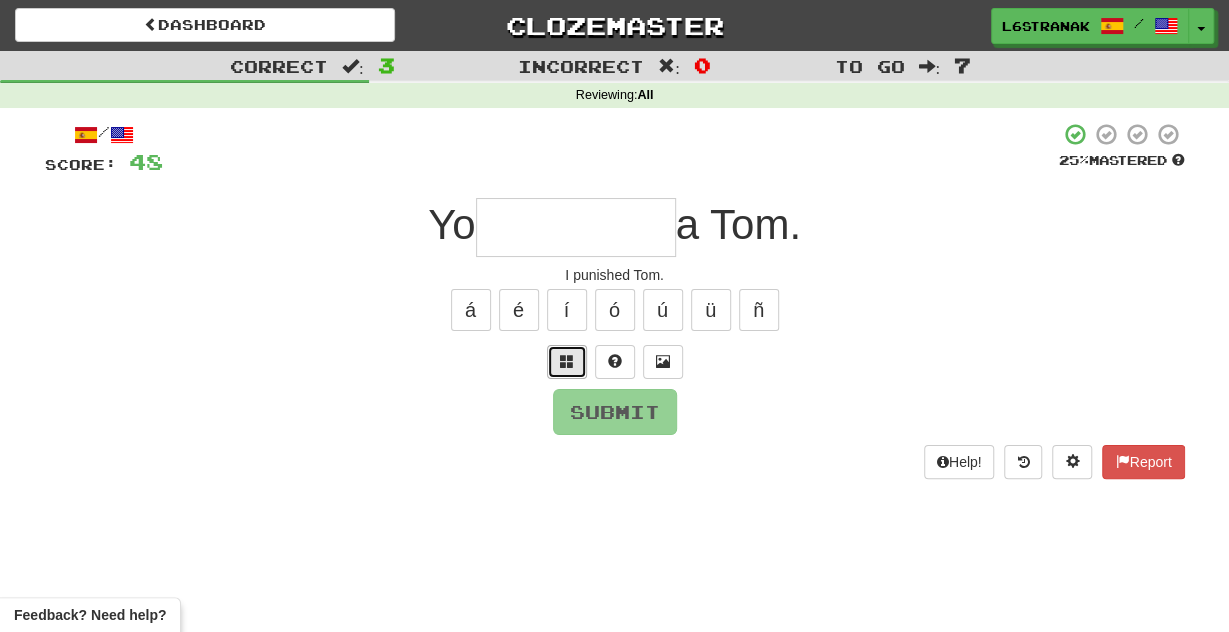 click at bounding box center [567, 362] 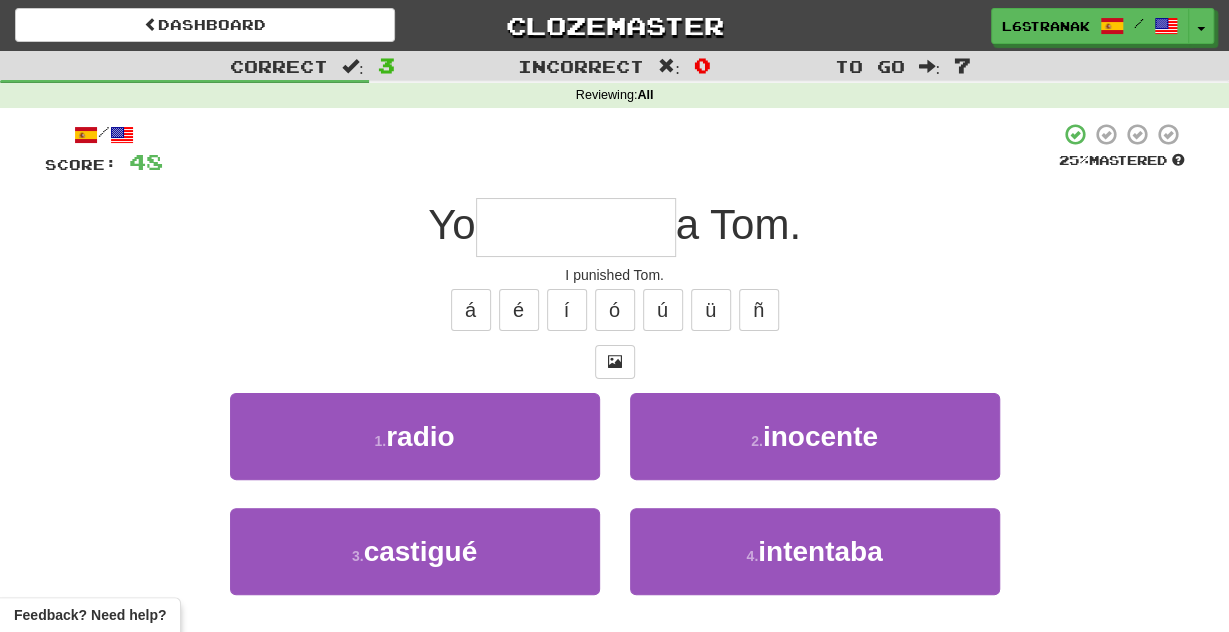 click on "3 .  castigué" at bounding box center (415, 565) 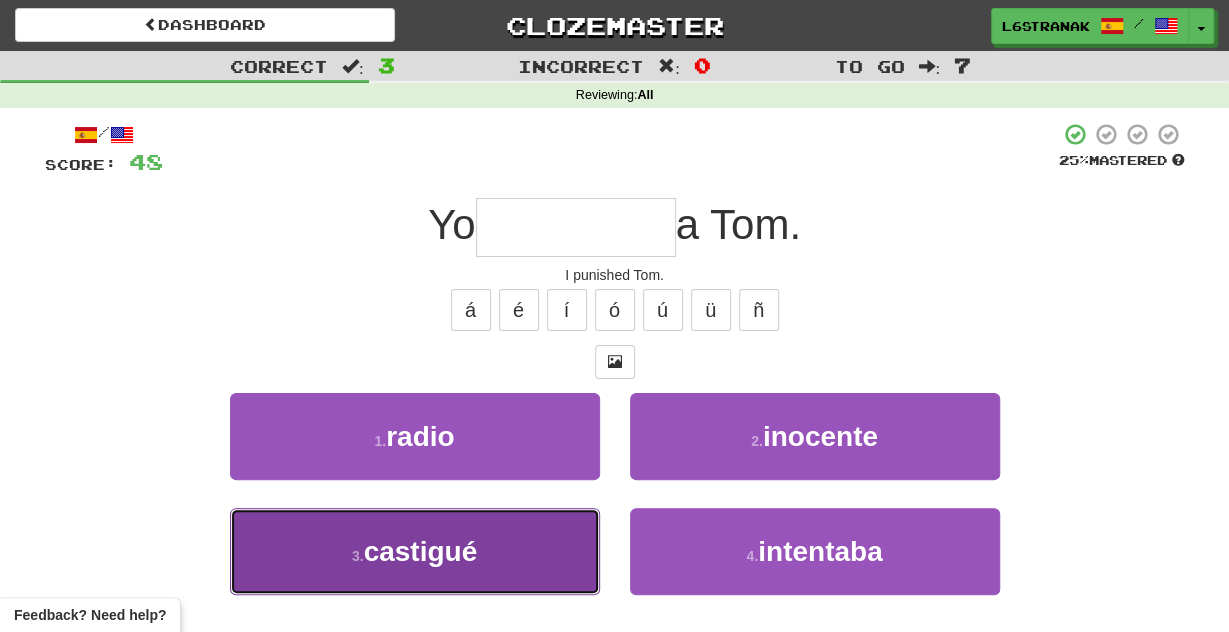 click on "3 .  castigué" at bounding box center (415, 551) 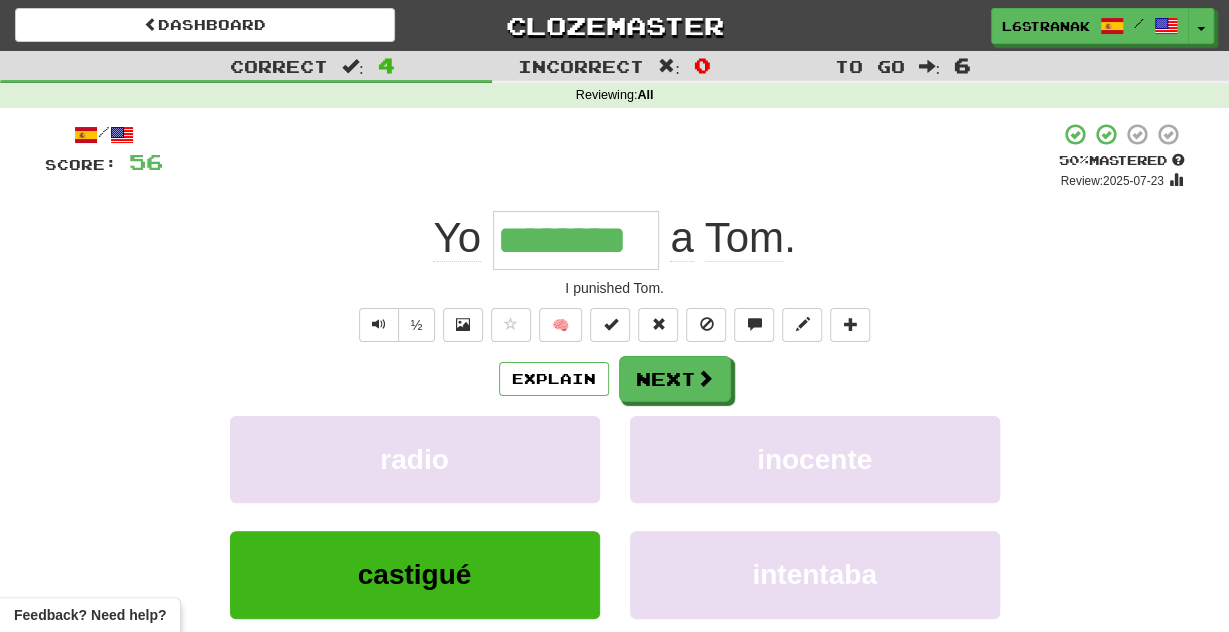 click on "/  Score:   56 + 8 50 %  Mastered Review:  2025-07-23 Yo   ********   a   Tom . I punished Tom. ½ 🧠 Explain Next radio inocente castigué intentaba Learn more: radio inocente castigué intentaba  Help!  Report" at bounding box center [615, 421] 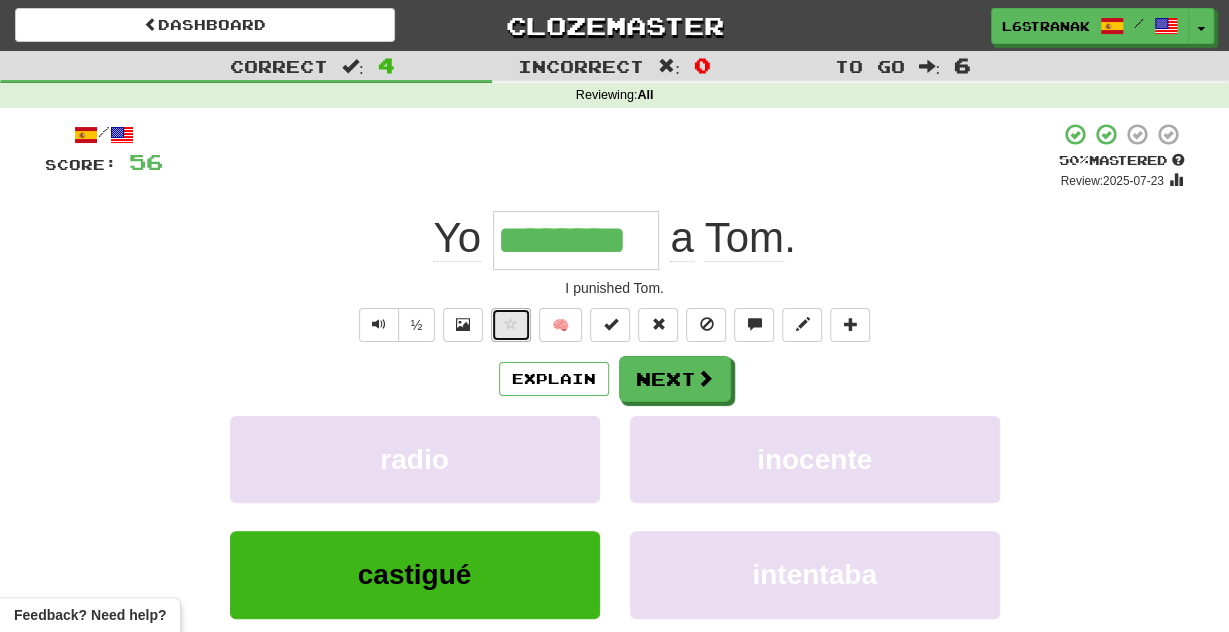 click at bounding box center [511, 324] 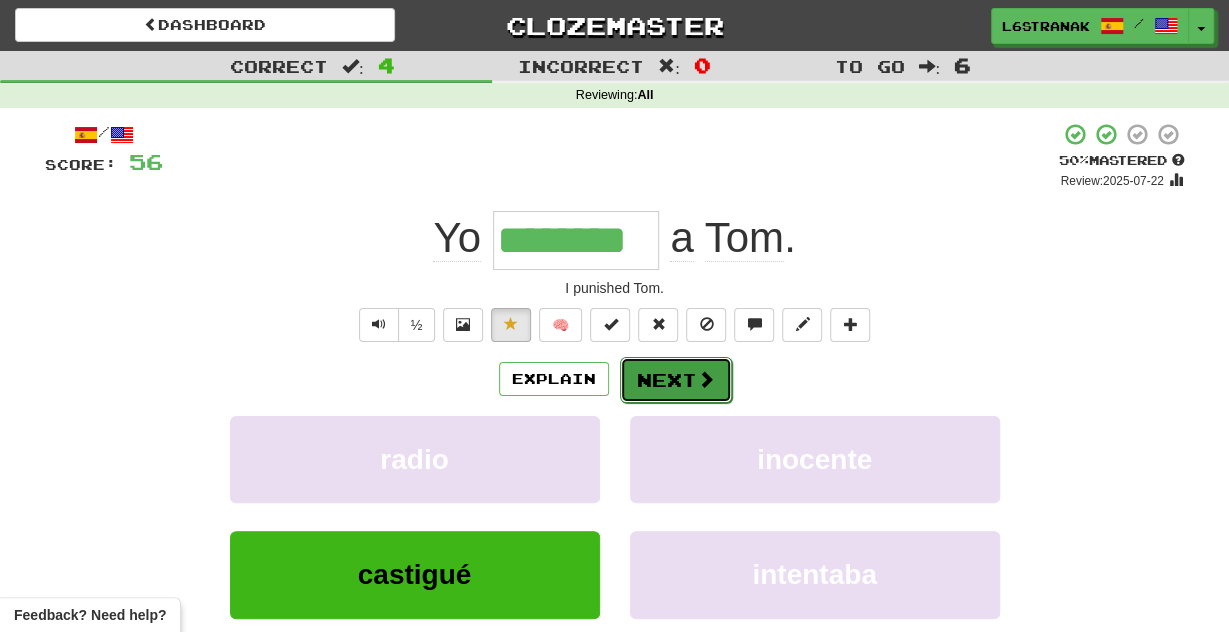 click on "Next" at bounding box center [676, 380] 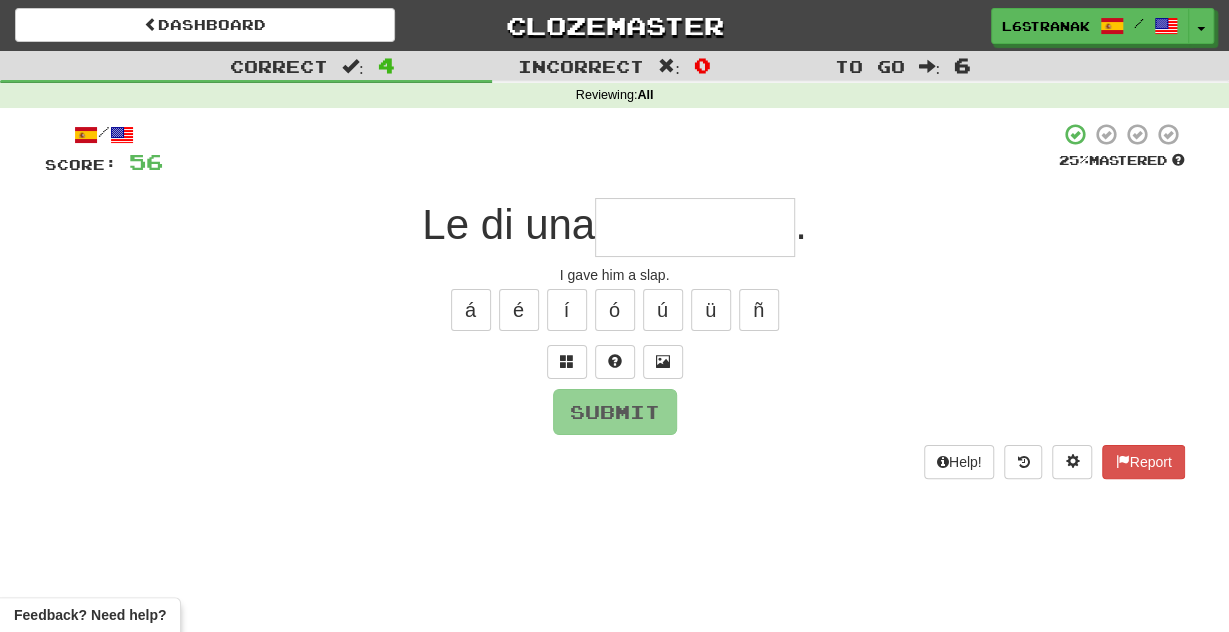 type on "*" 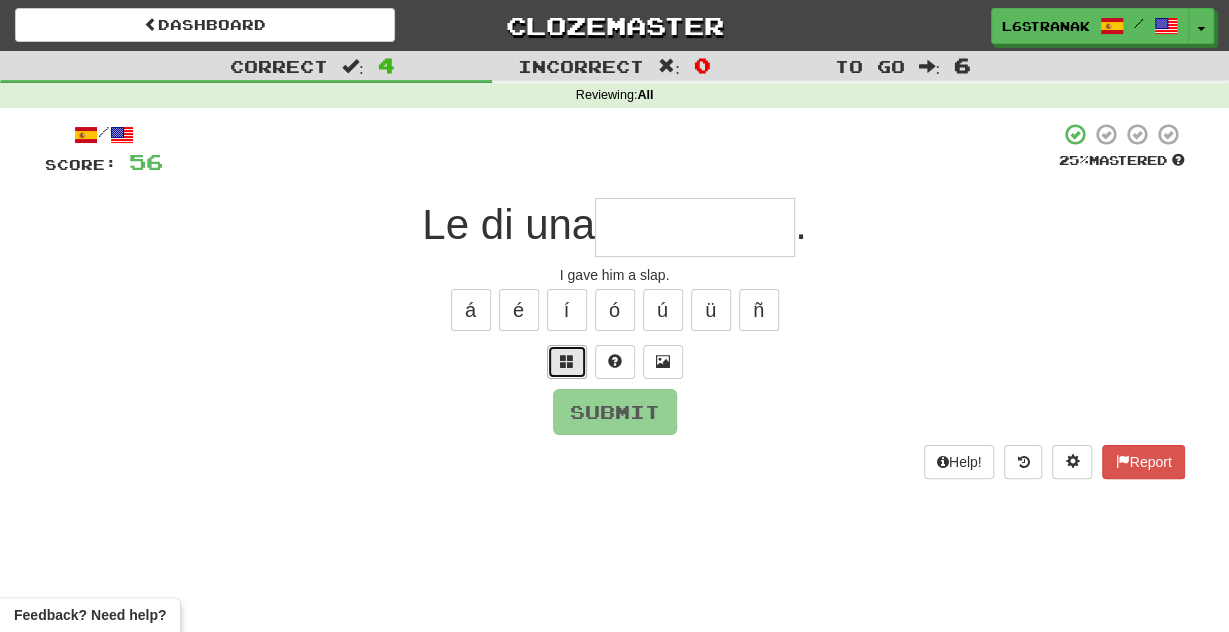click at bounding box center [567, 361] 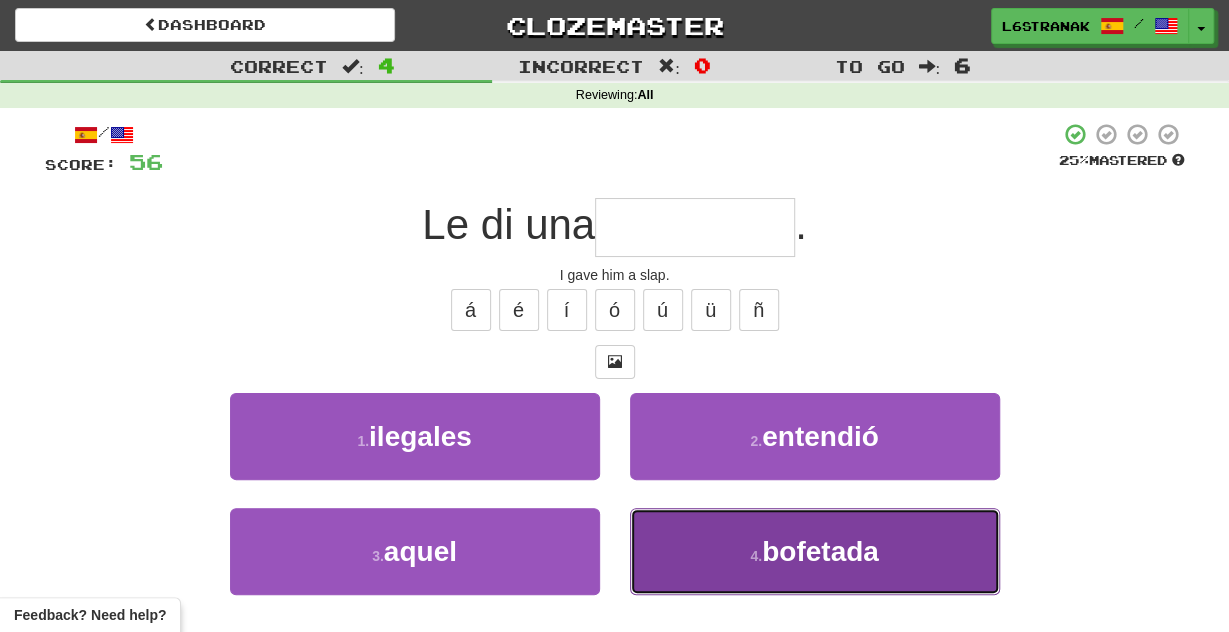 click on "bofetada" at bounding box center (820, 551) 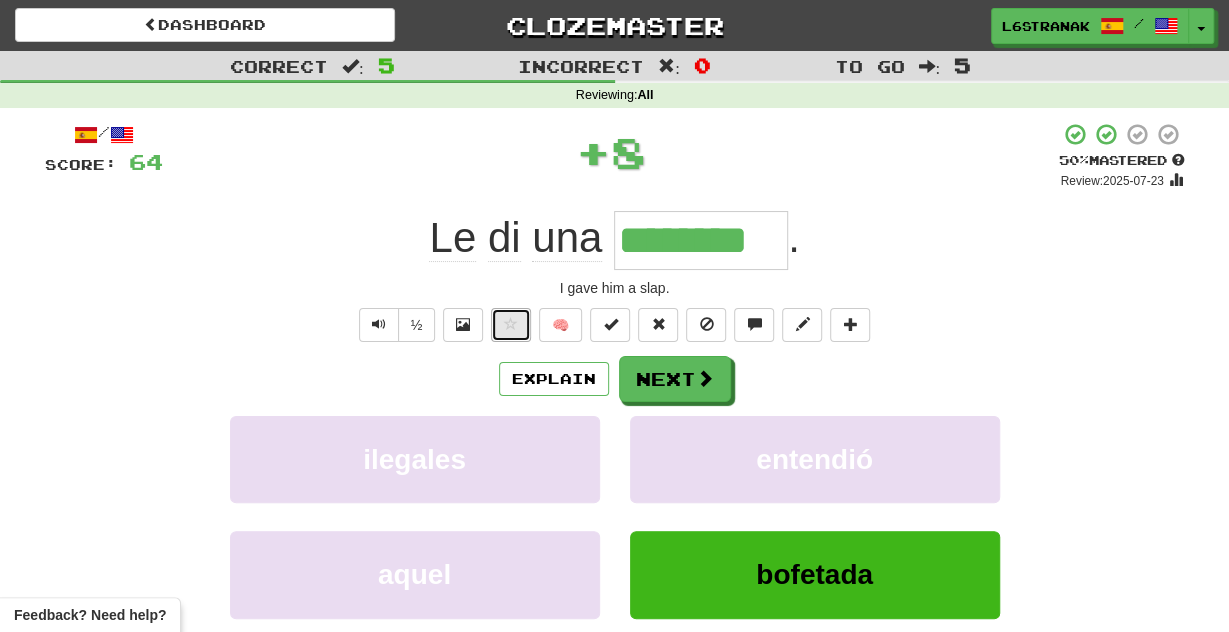 click at bounding box center [511, 325] 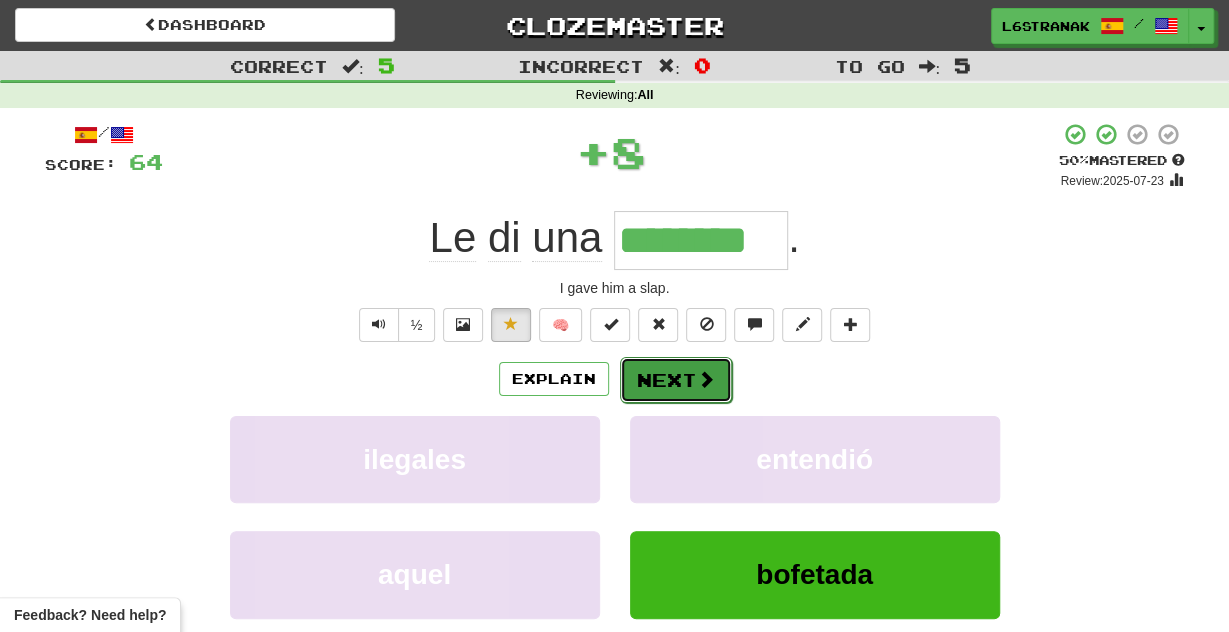 click on "Next" at bounding box center [676, 380] 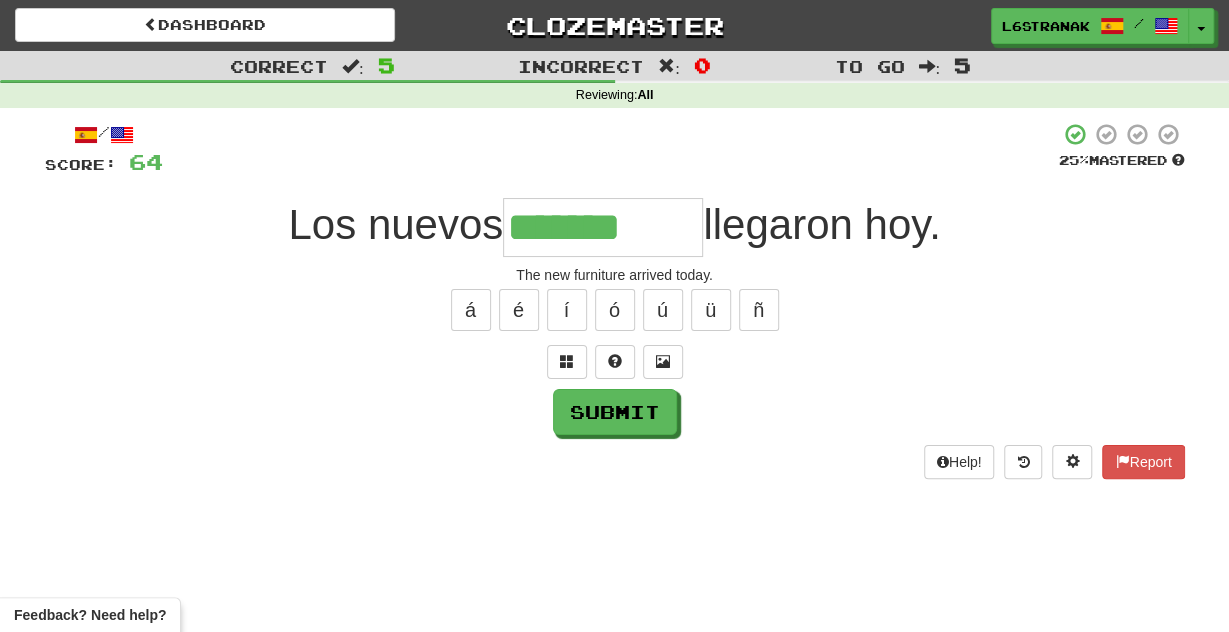 type on "*******" 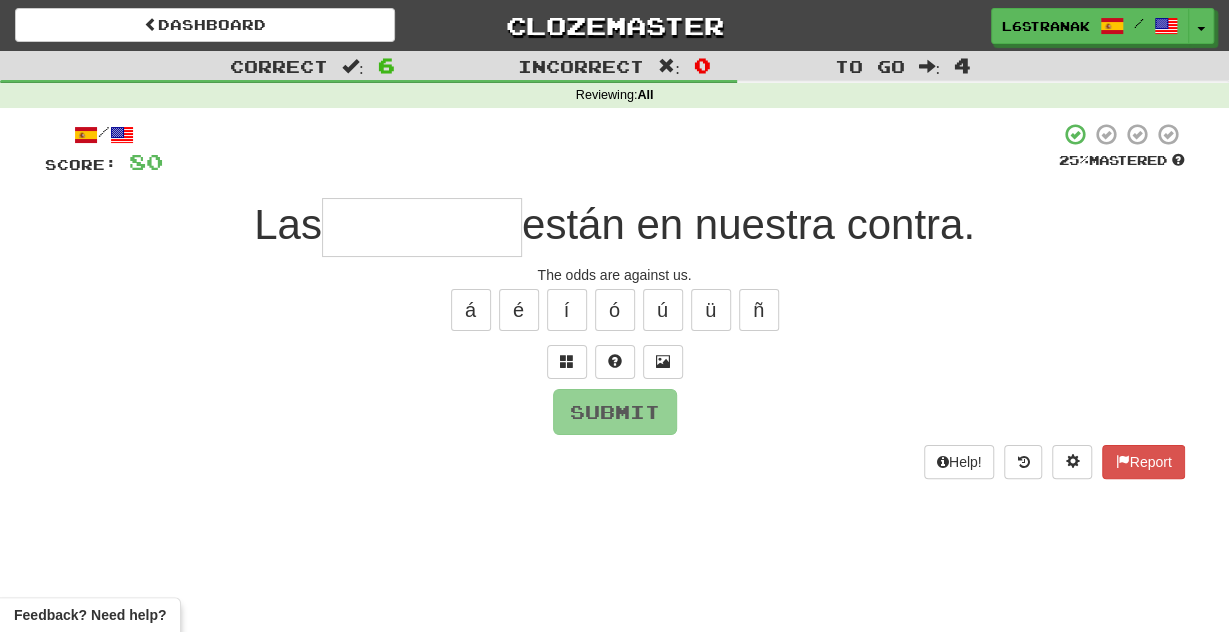 type on "*" 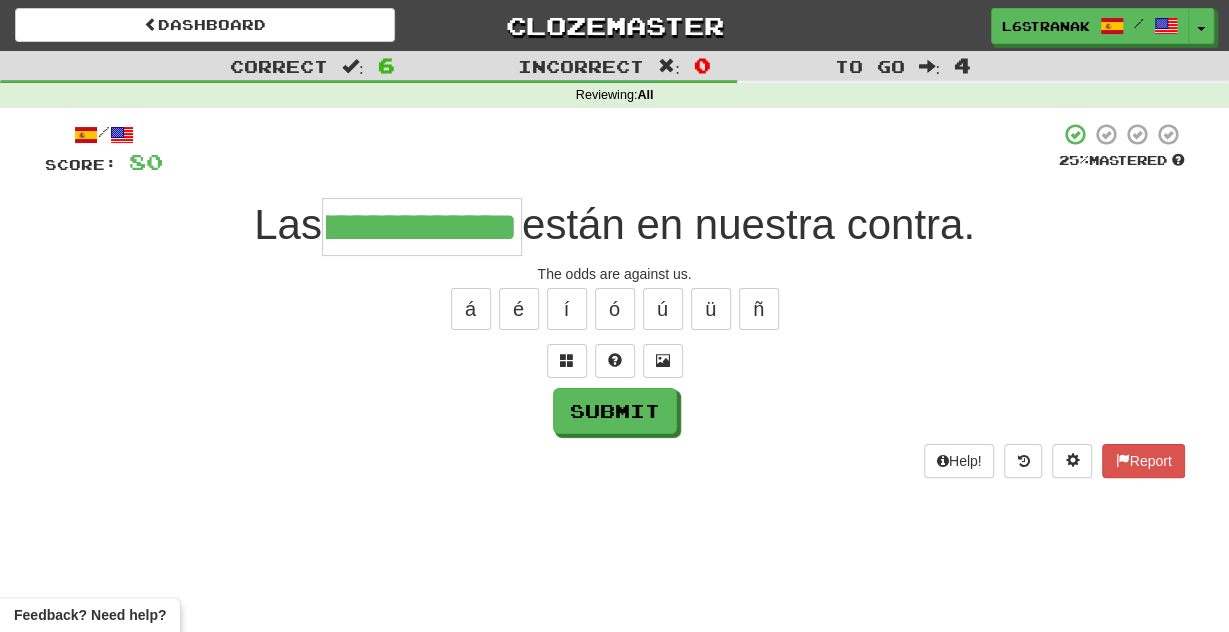 scroll, scrollTop: 0, scrollLeft: 80, axis: horizontal 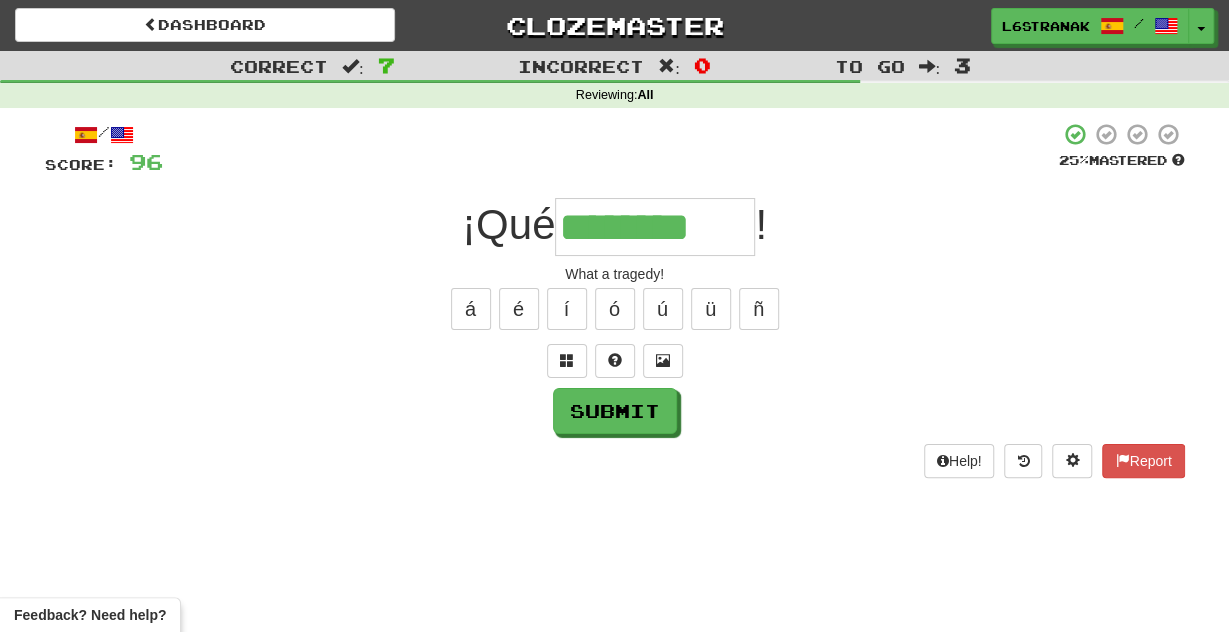 type on "********" 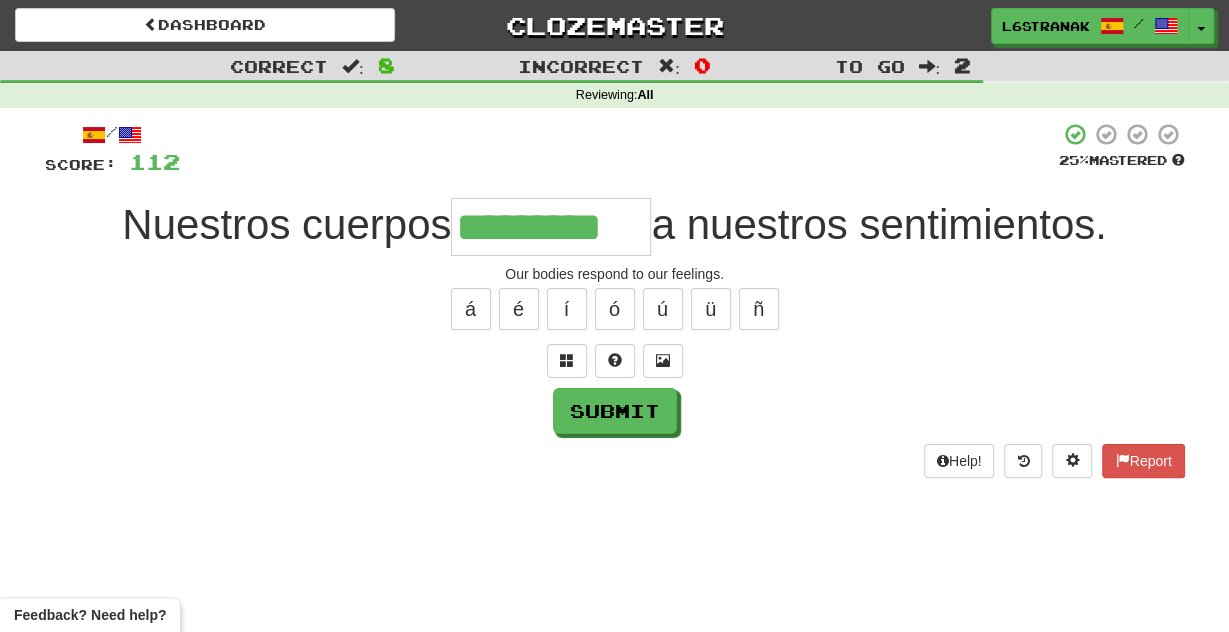 scroll, scrollTop: 0, scrollLeft: 6, axis: horizontal 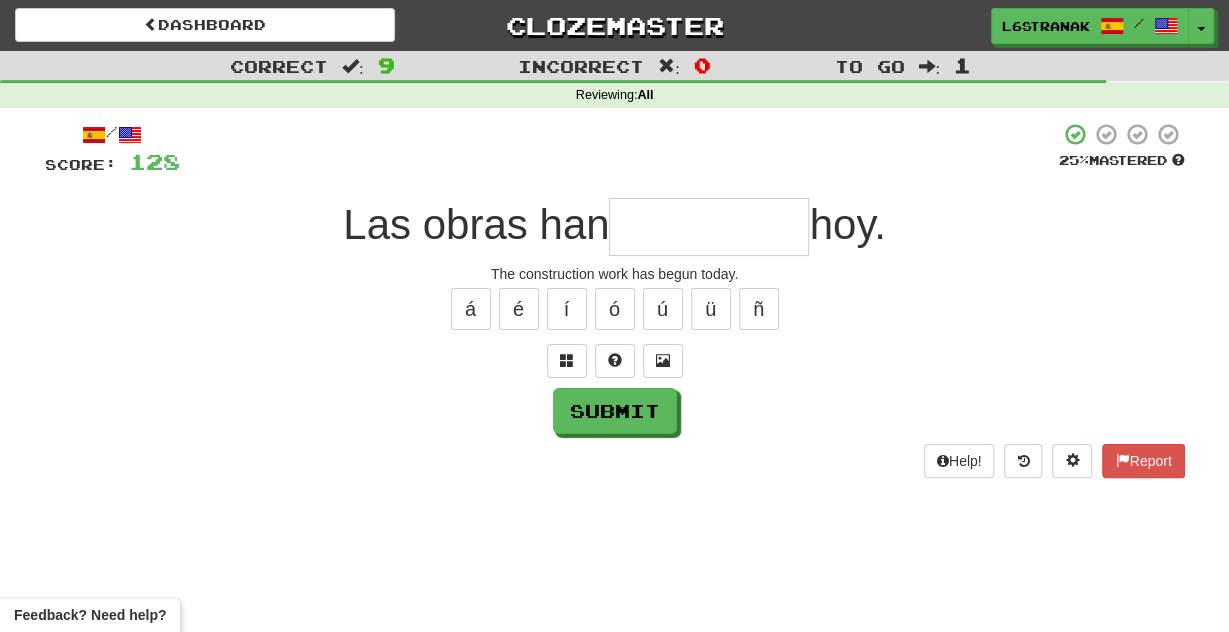 type on "*" 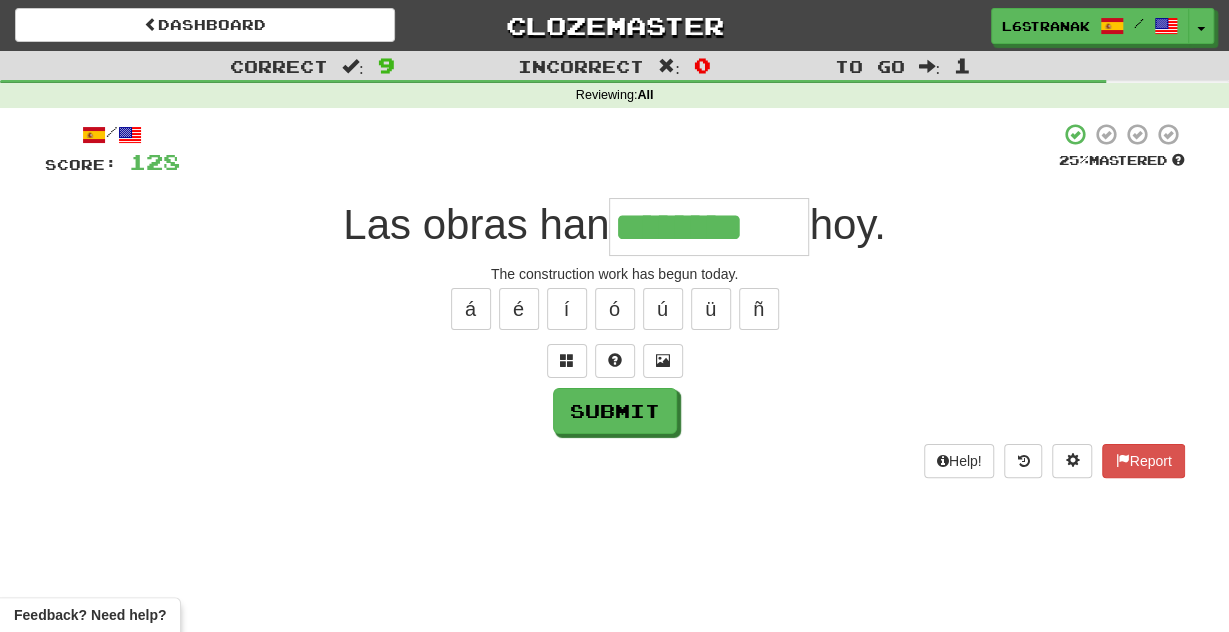 scroll, scrollTop: 0, scrollLeft: 3, axis: horizontal 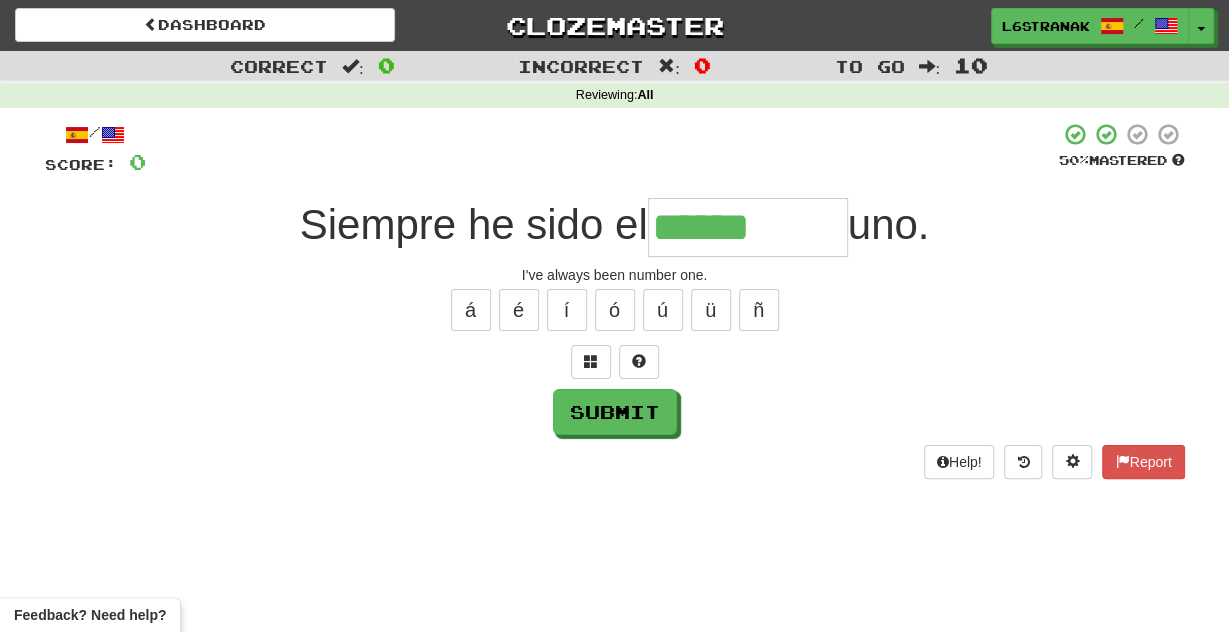 type on "******" 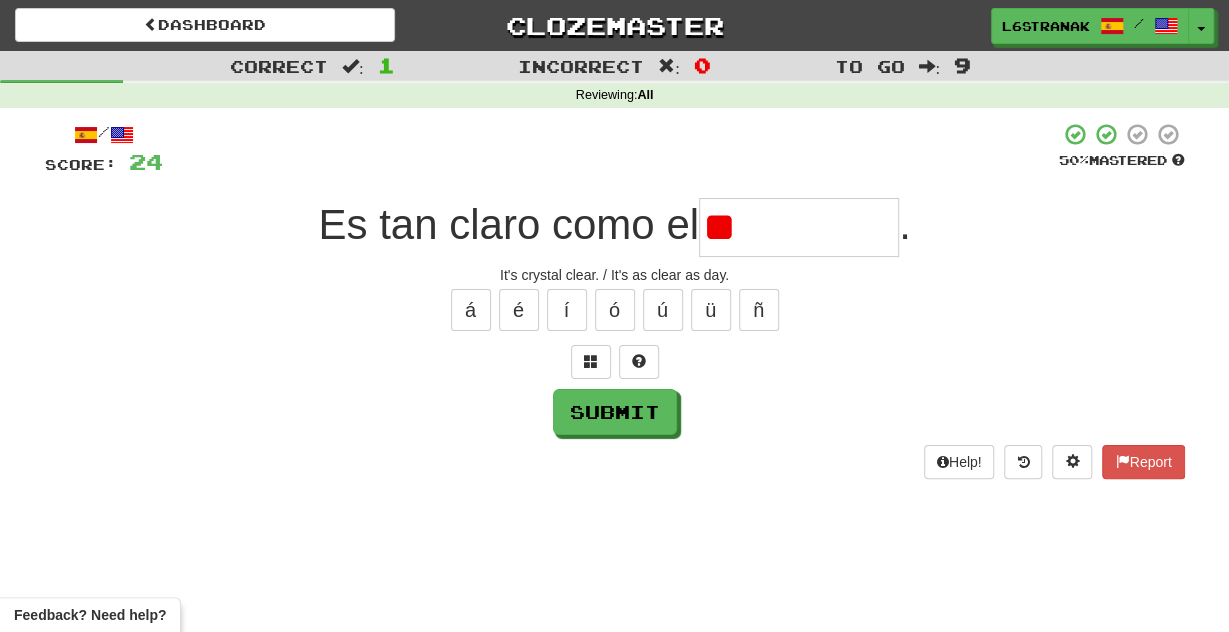 type on "*" 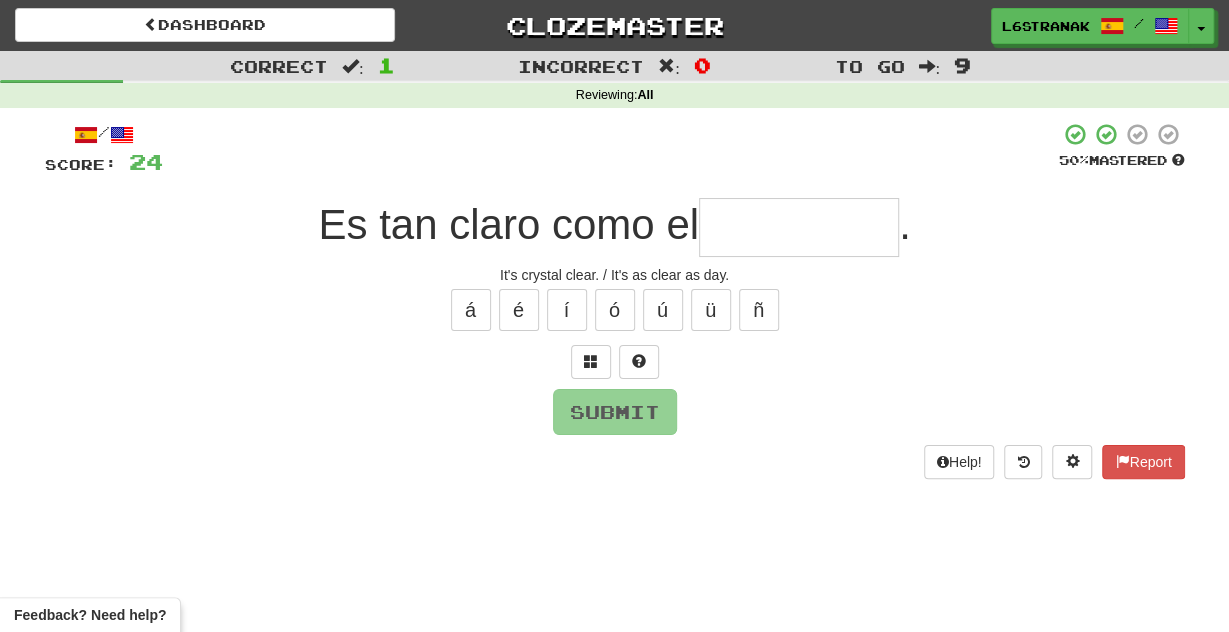 type on "*" 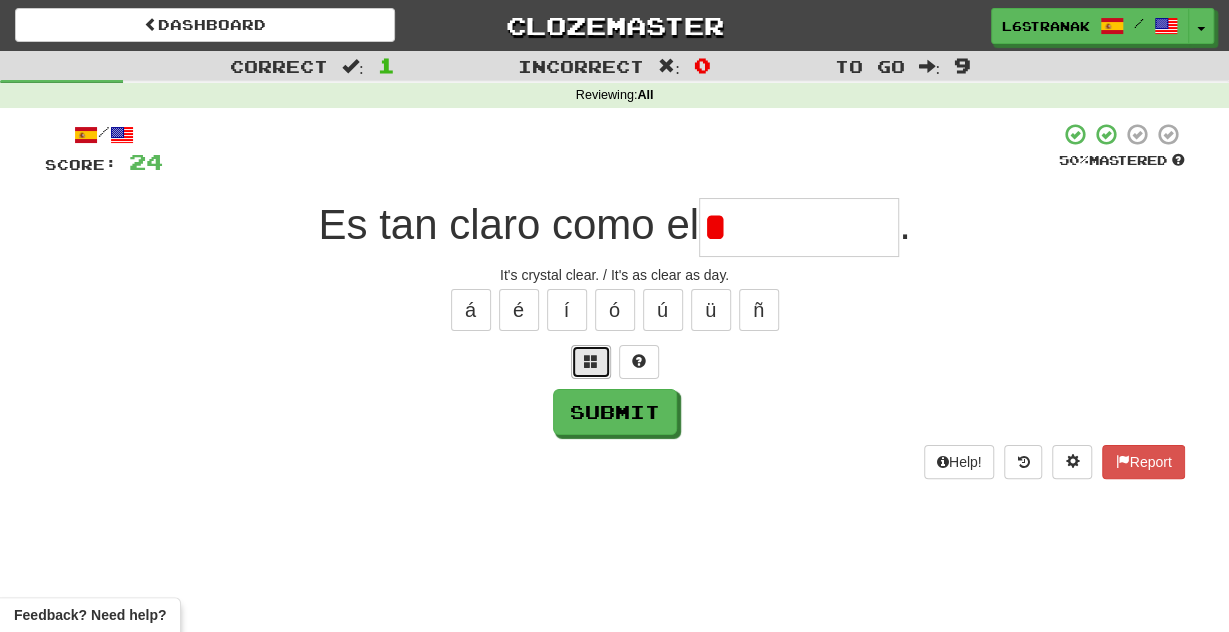 click at bounding box center (591, 362) 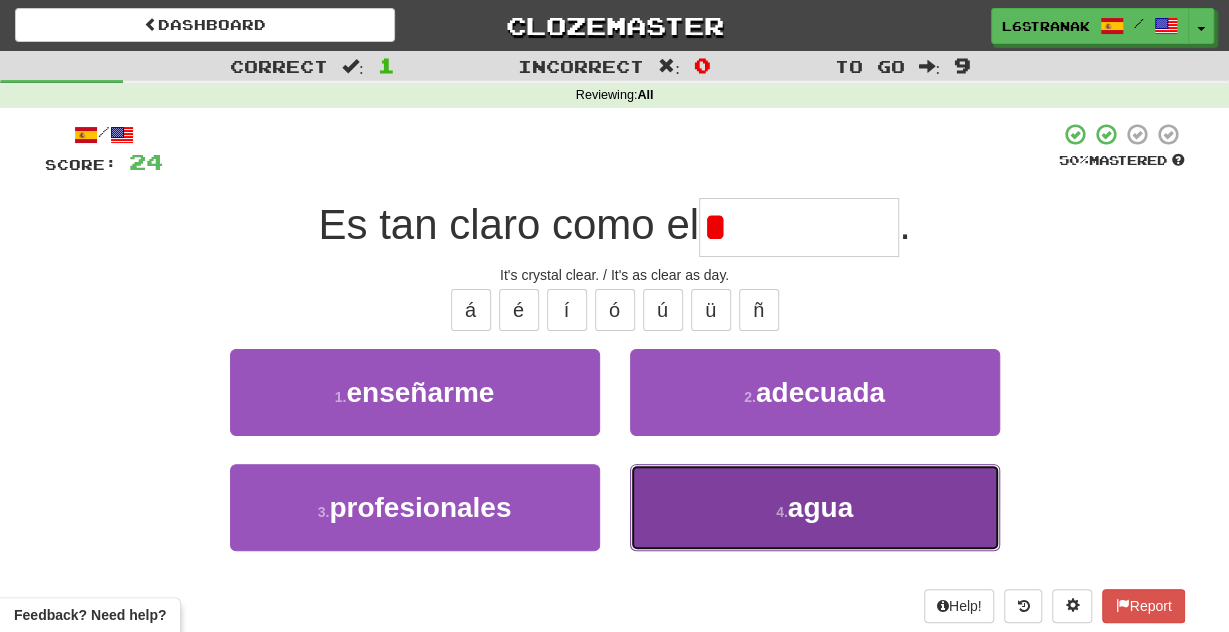 click on "4 .  agua" at bounding box center [815, 507] 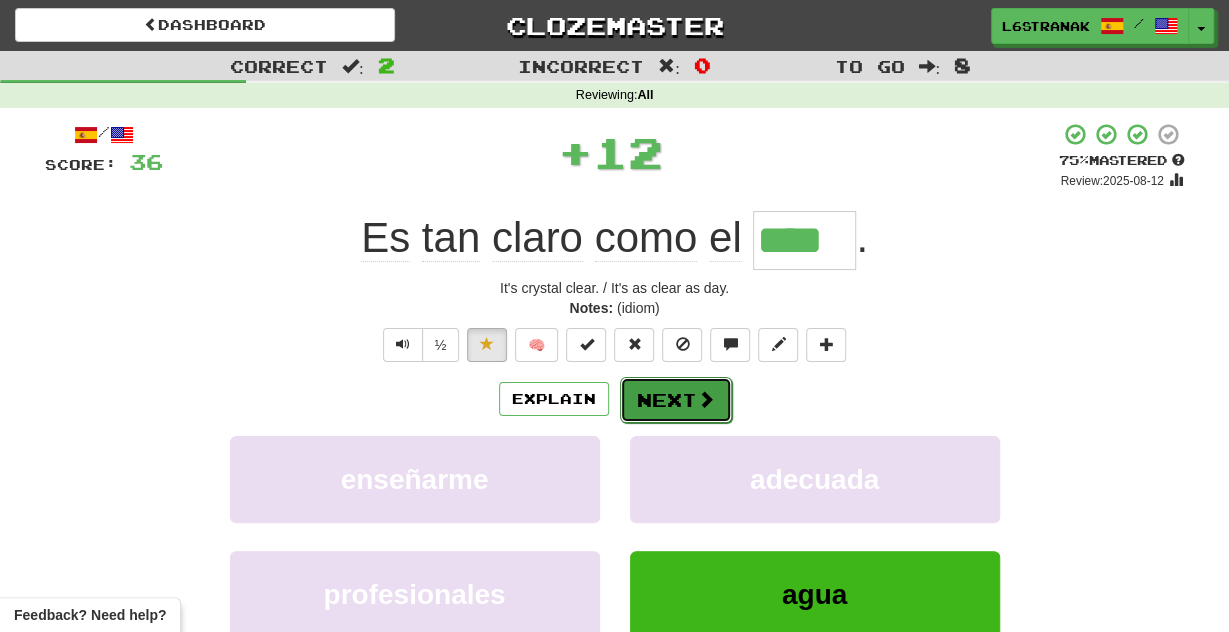 click on "Next" at bounding box center (676, 400) 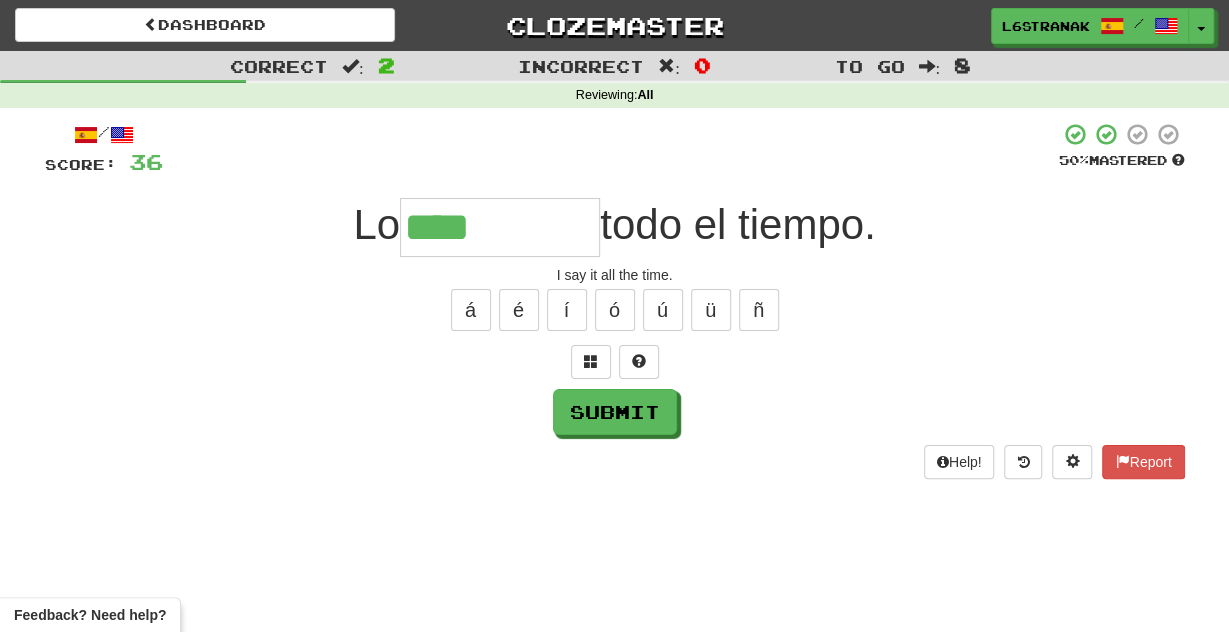type on "****" 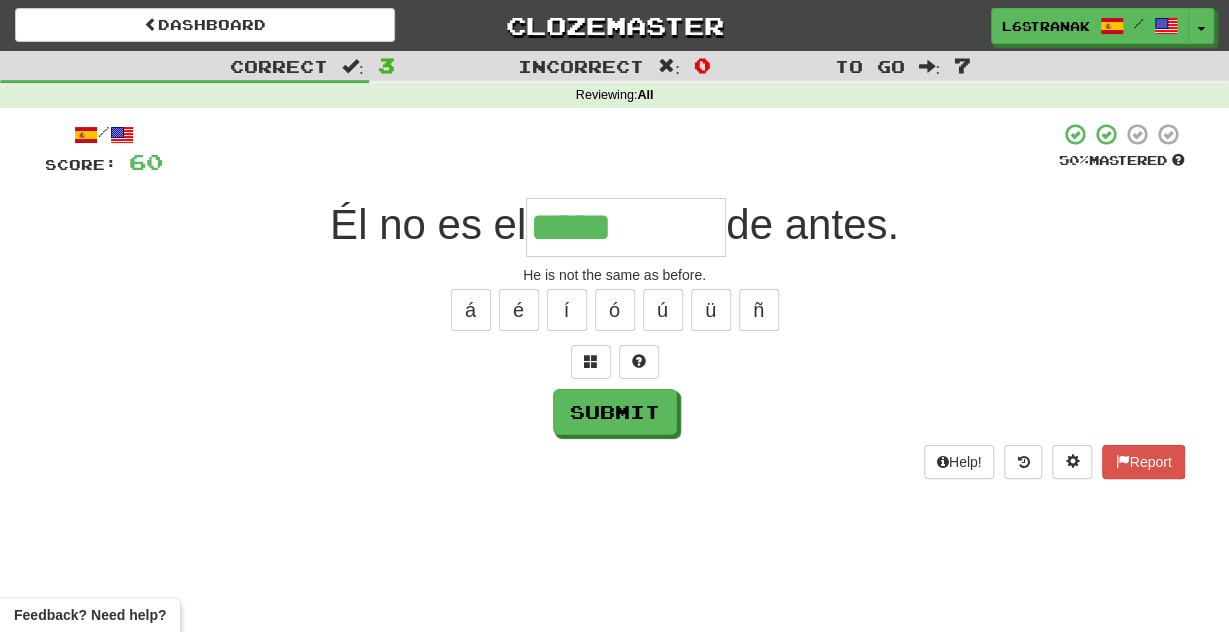 type on "*****" 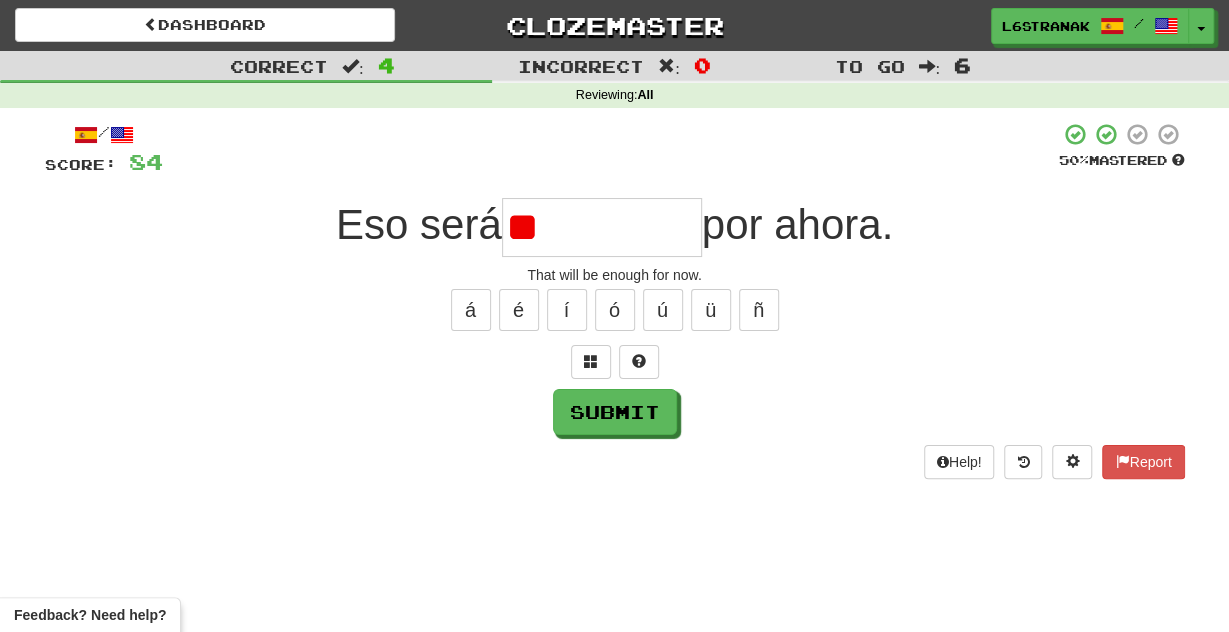 type on "*" 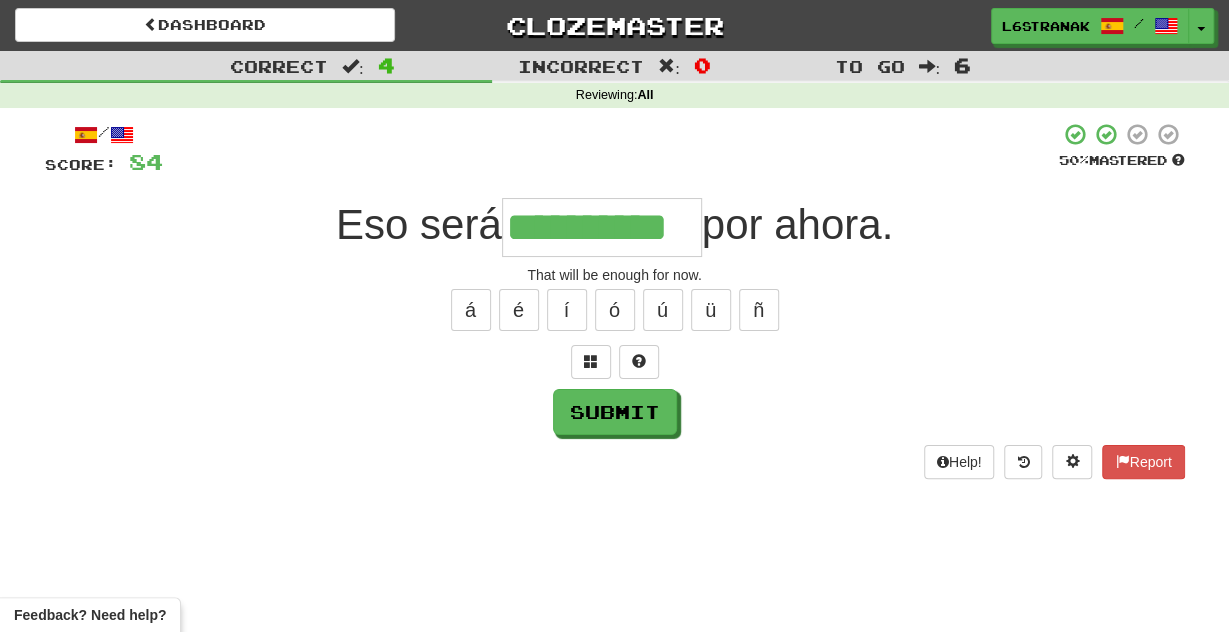 type on "**********" 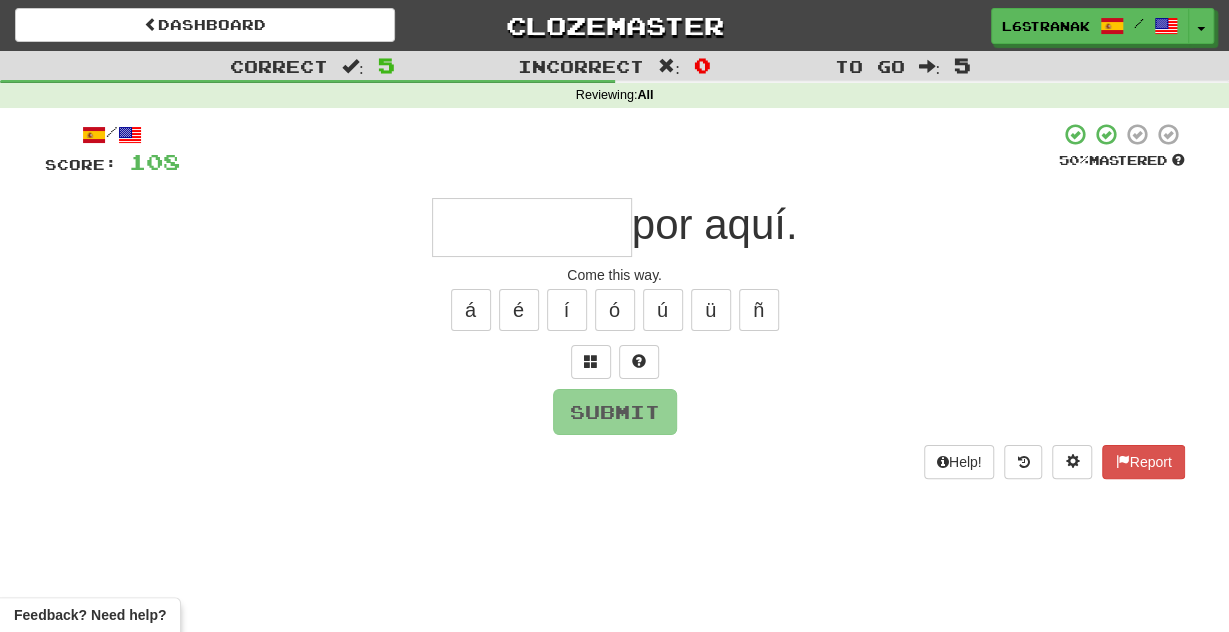 type on "*" 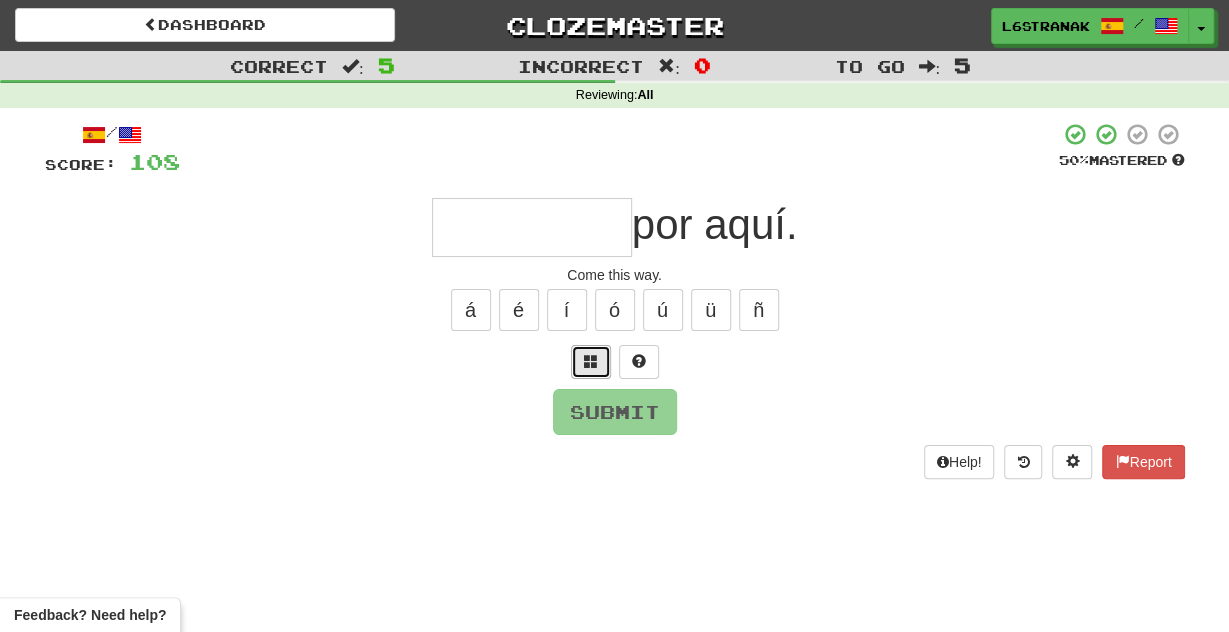 click at bounding box center (591, 361) 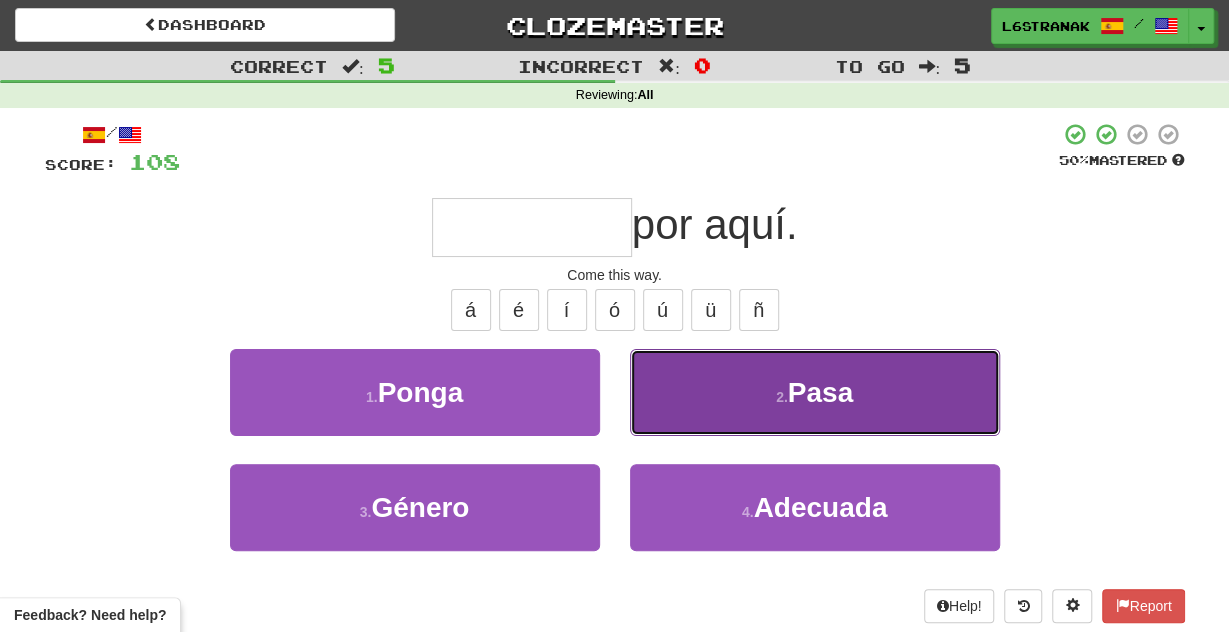click on "2 .  Pasa" at bounding box center (815, 392) 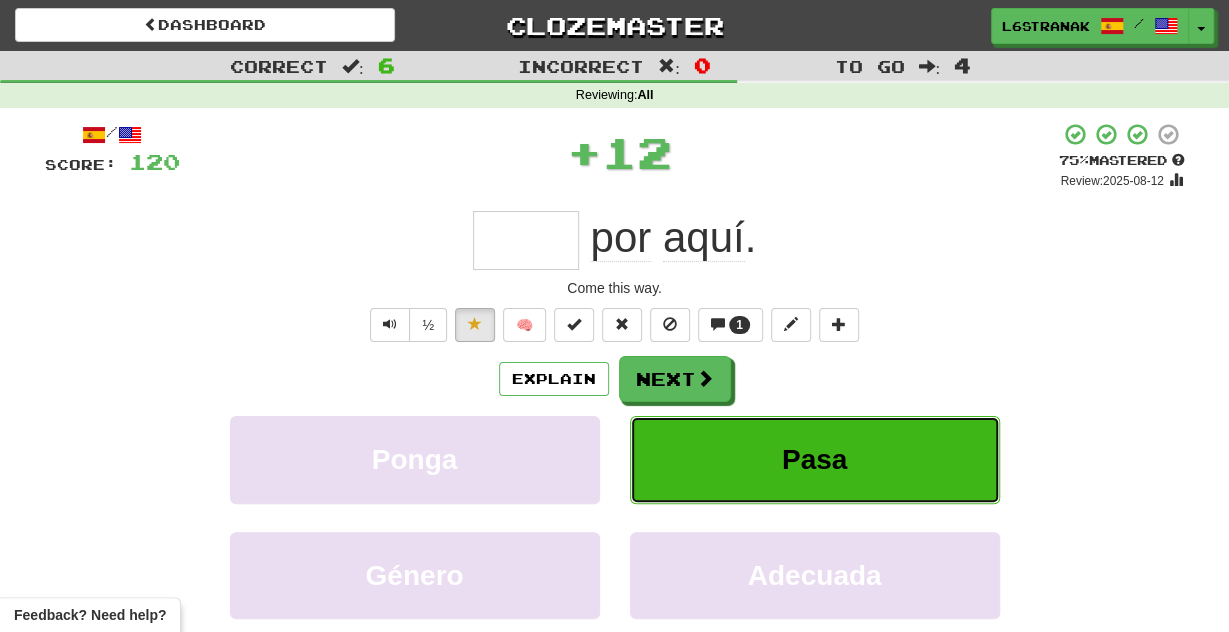 type on "****" 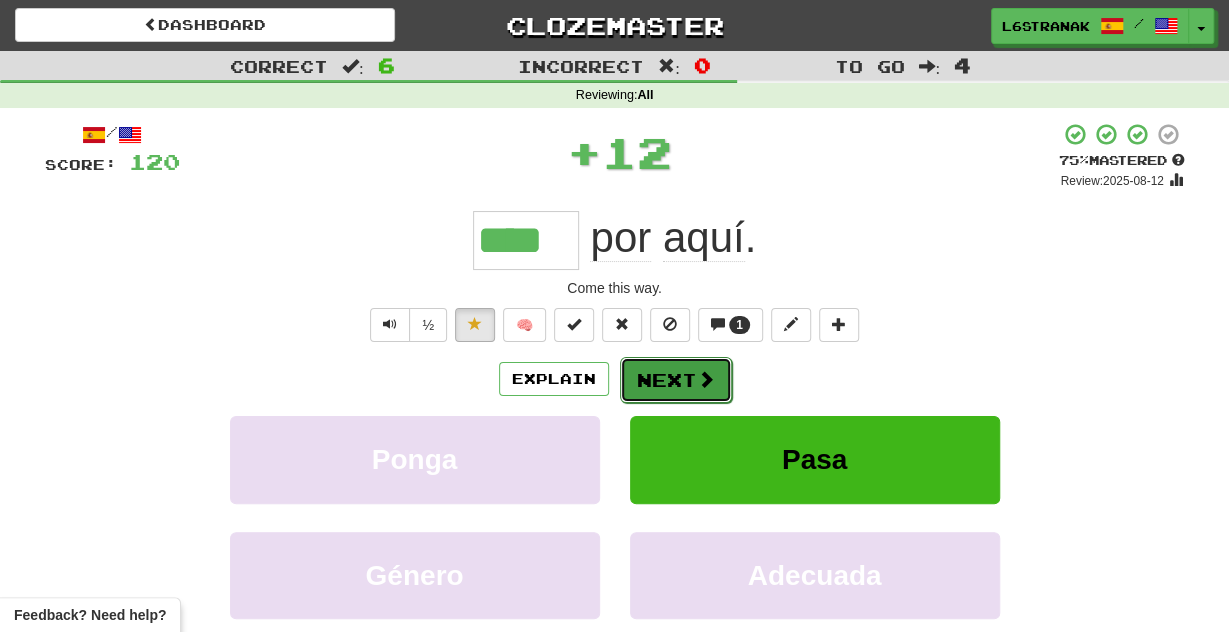 click on "Next" at bounding box center (676, 380) 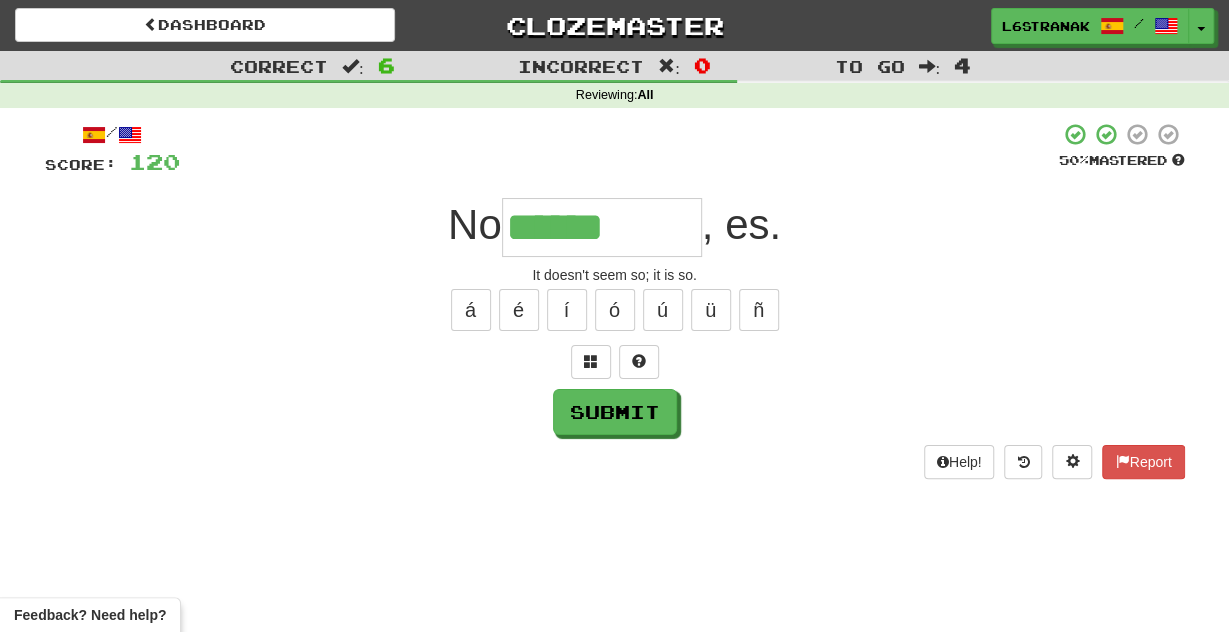 type on "******" 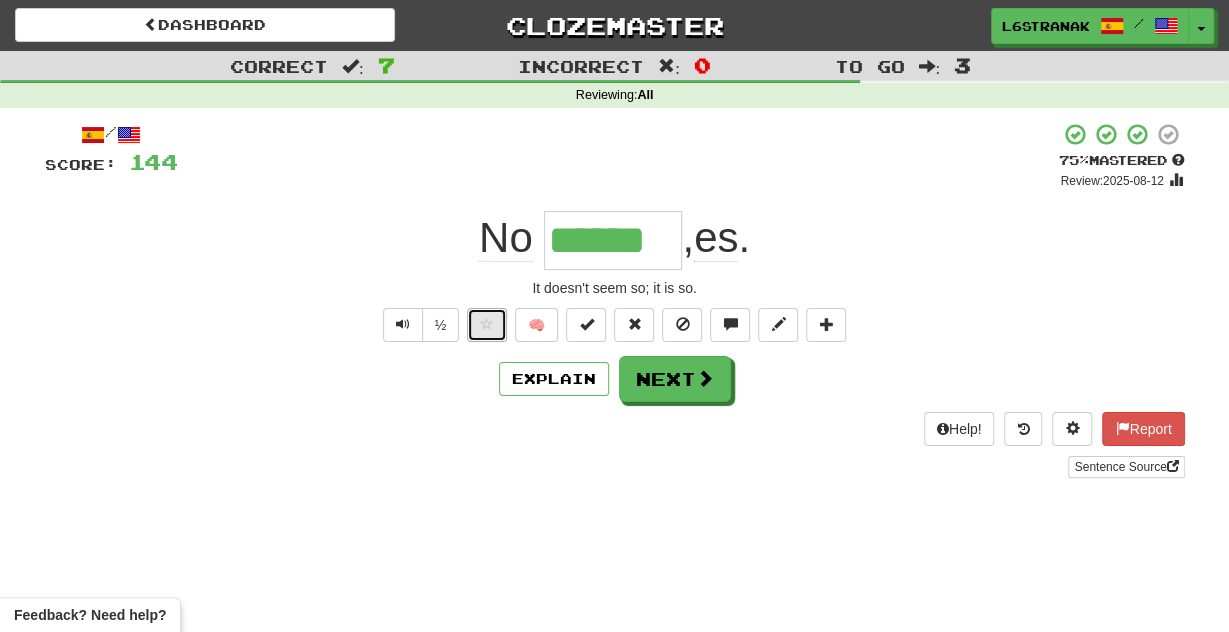 click at bounding box center (487, 325) 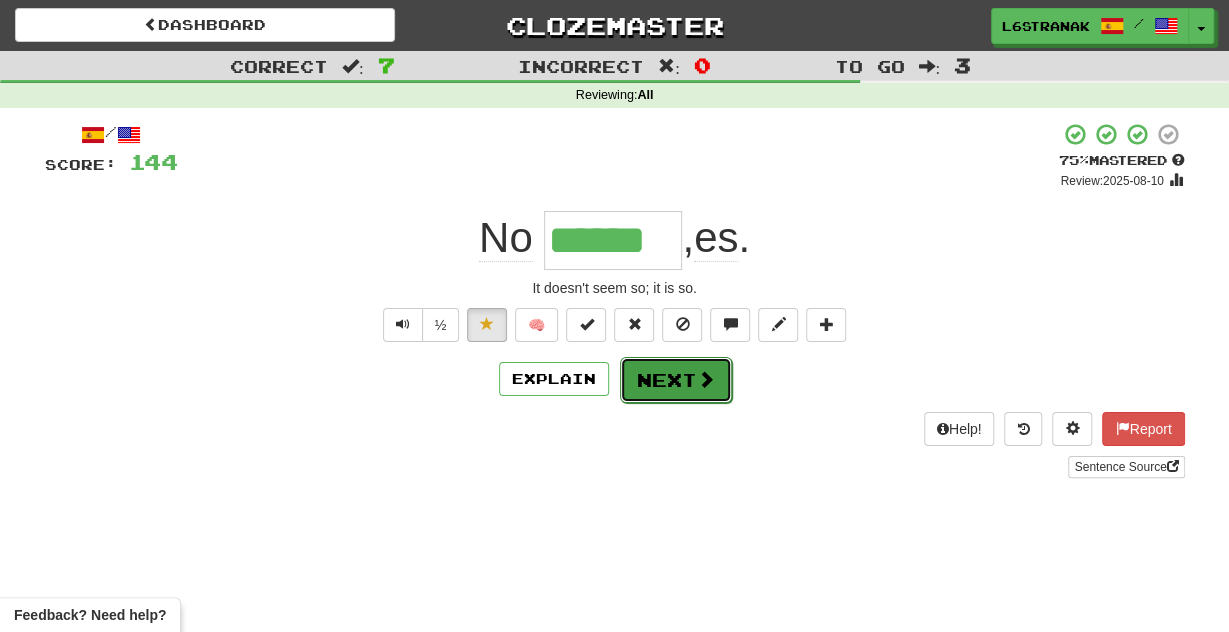 click on "Next" at bounding box center [676, 380] 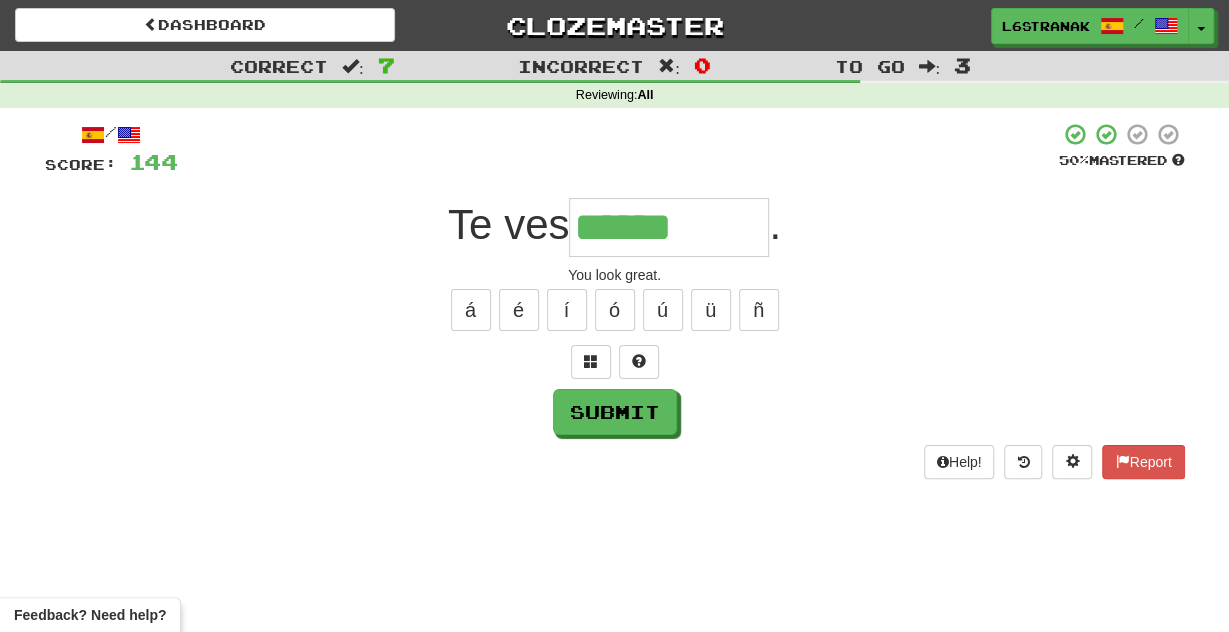 type on "******" 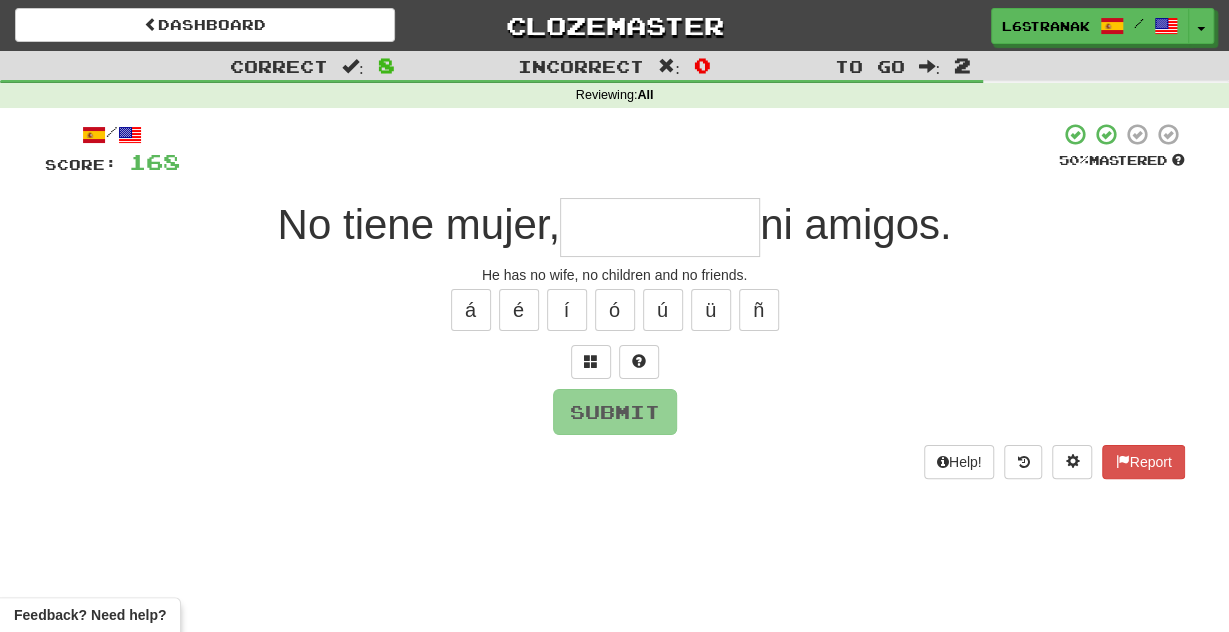 type on "*" 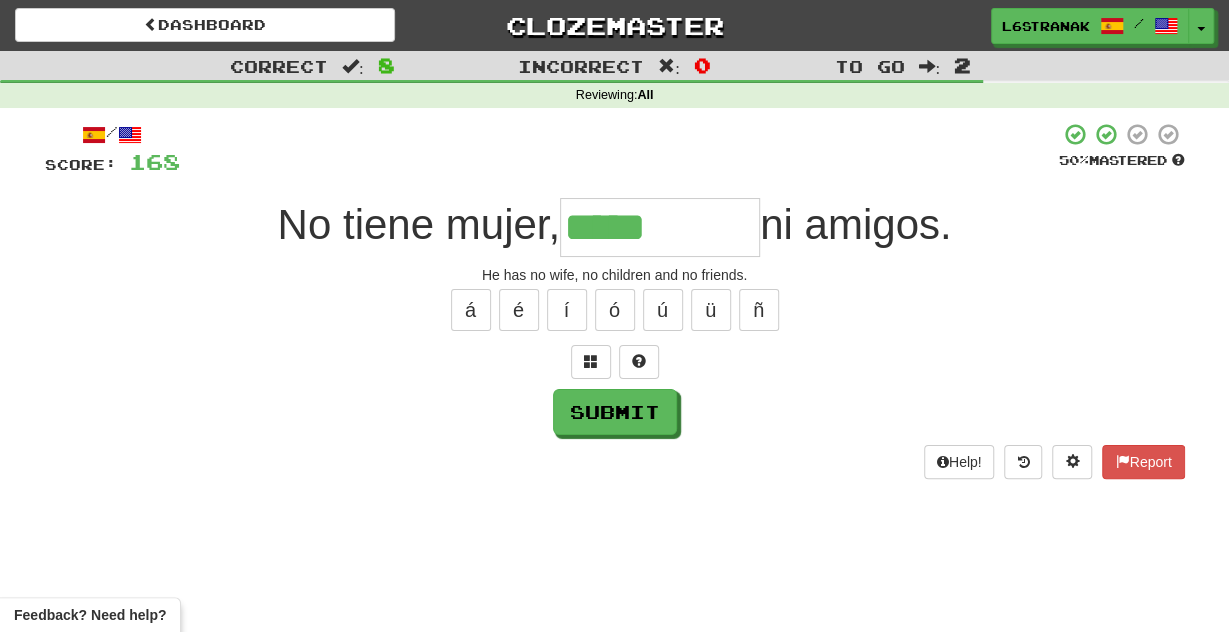 type on "*****" 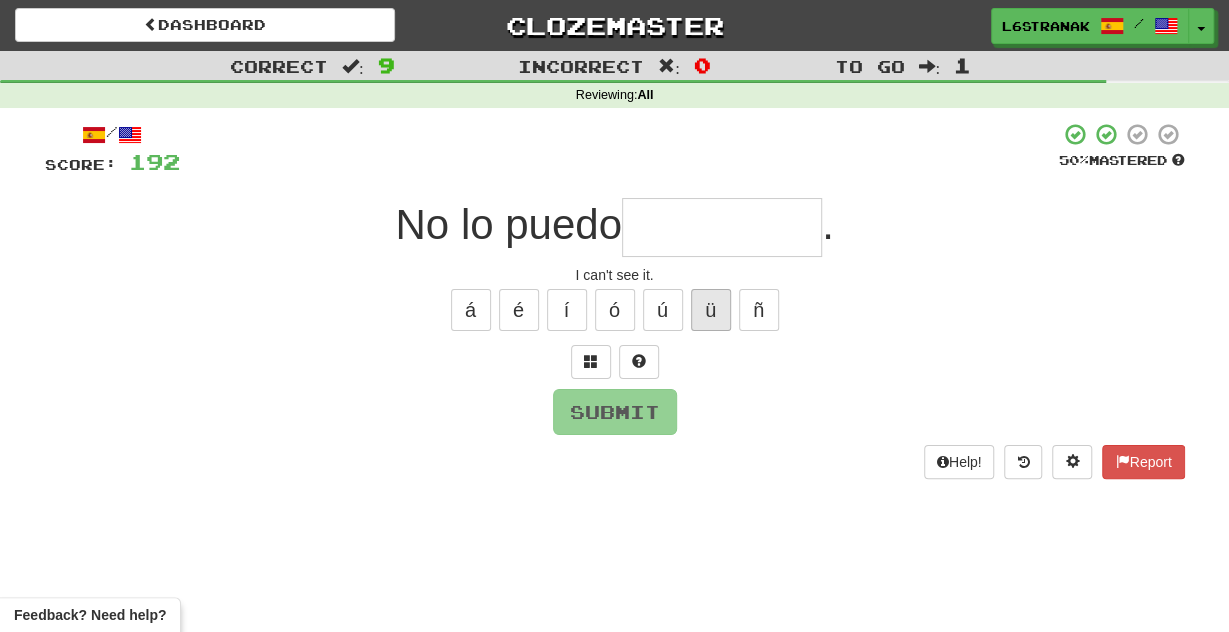 type on "*" 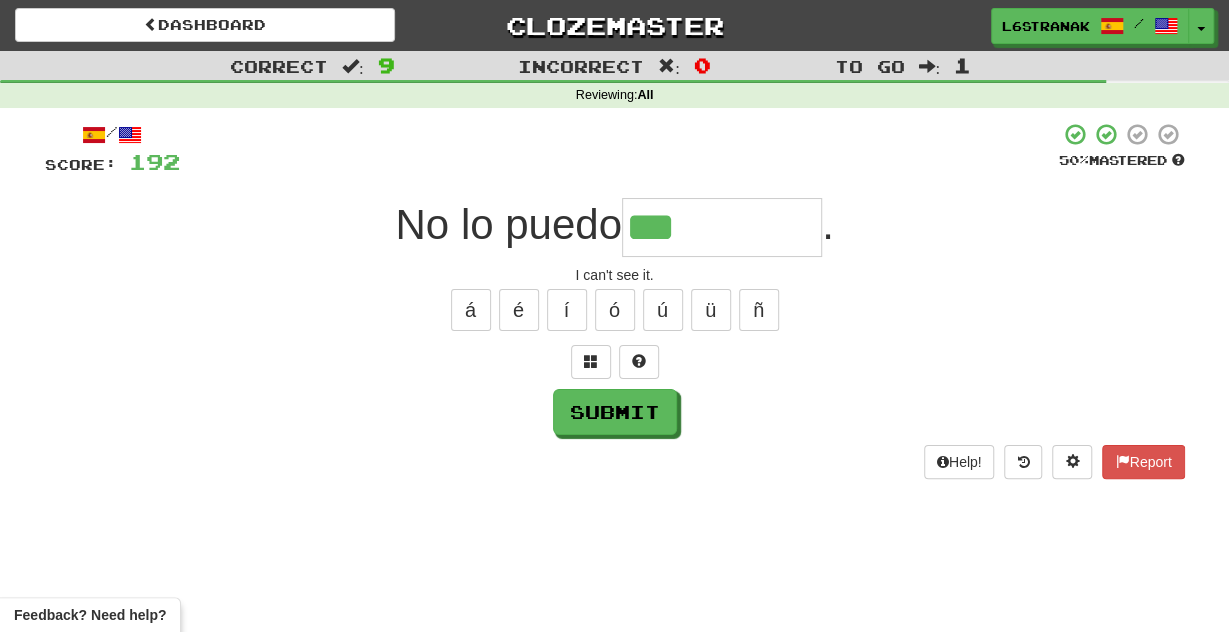 type on "***" 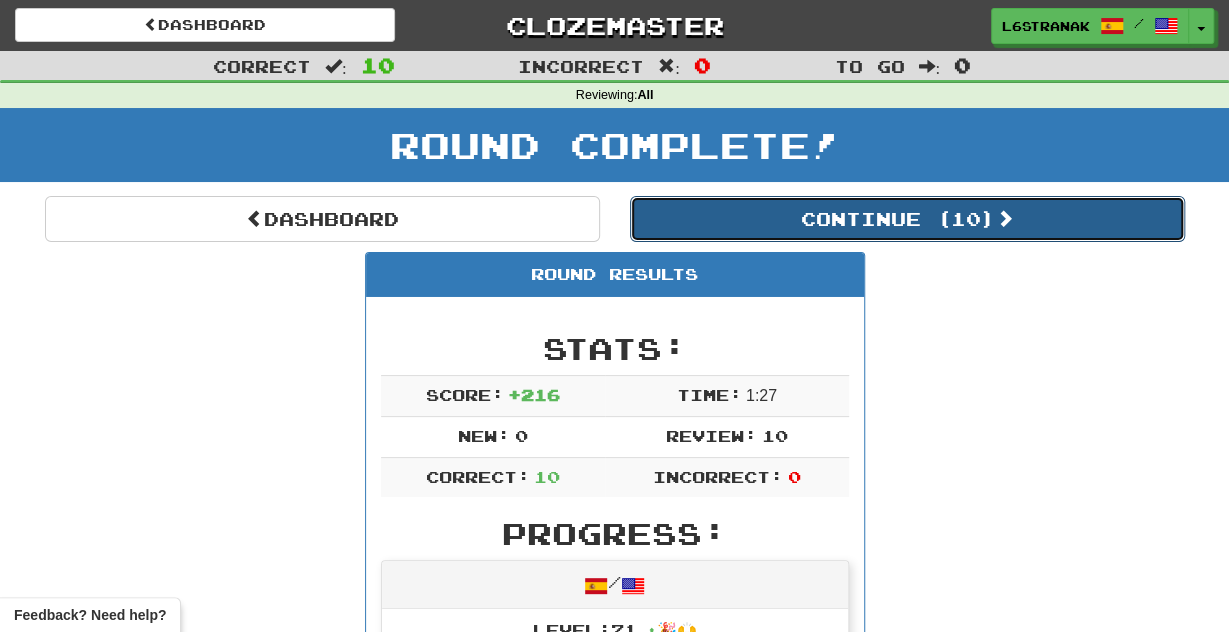 click on "Continue ( 10 )" at bounding box center [907, 219] 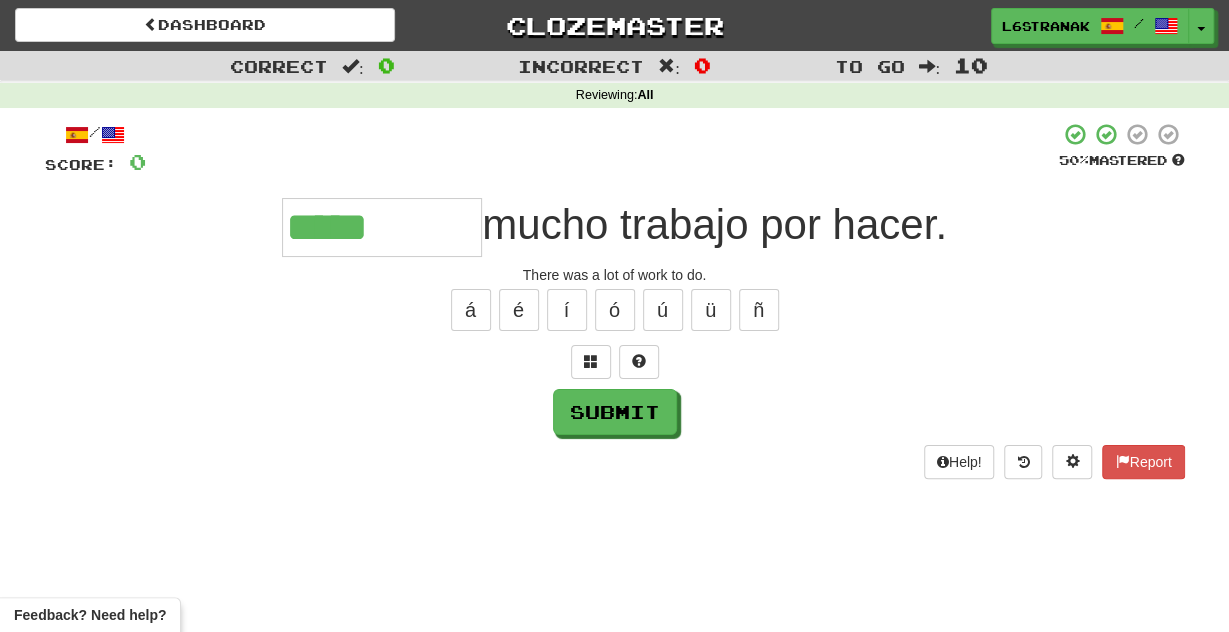 type on "*****" 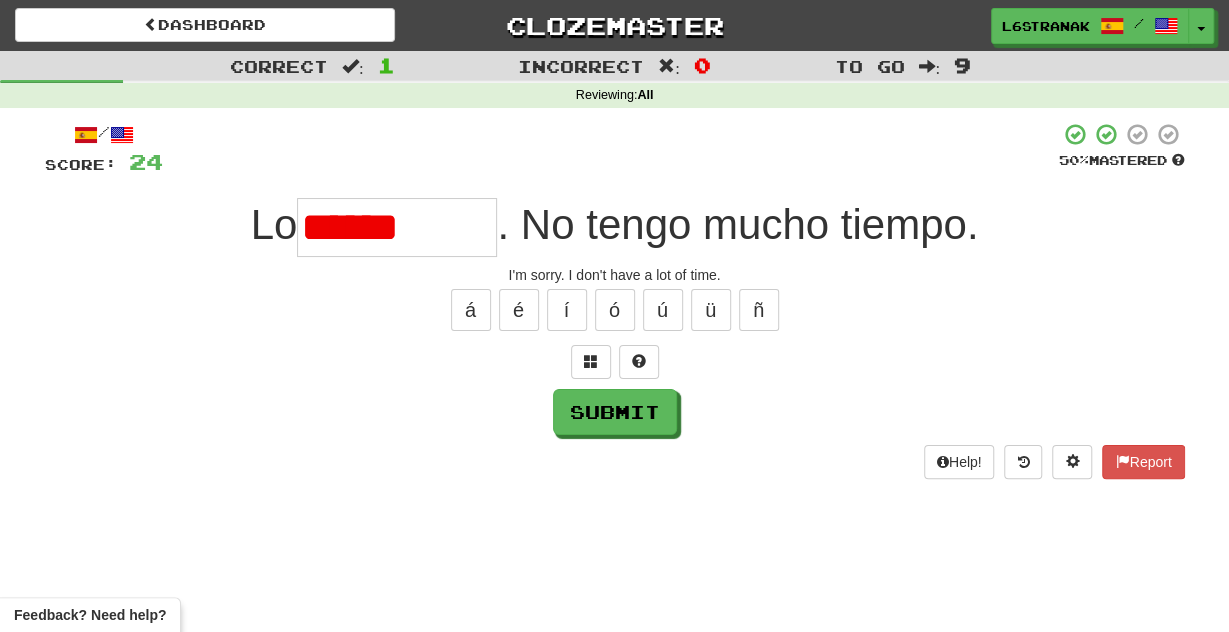 drag, startPoint x: 329, startPoint y: 225, endPoint x: 298, endPoint y: 213, distance: 33.24154 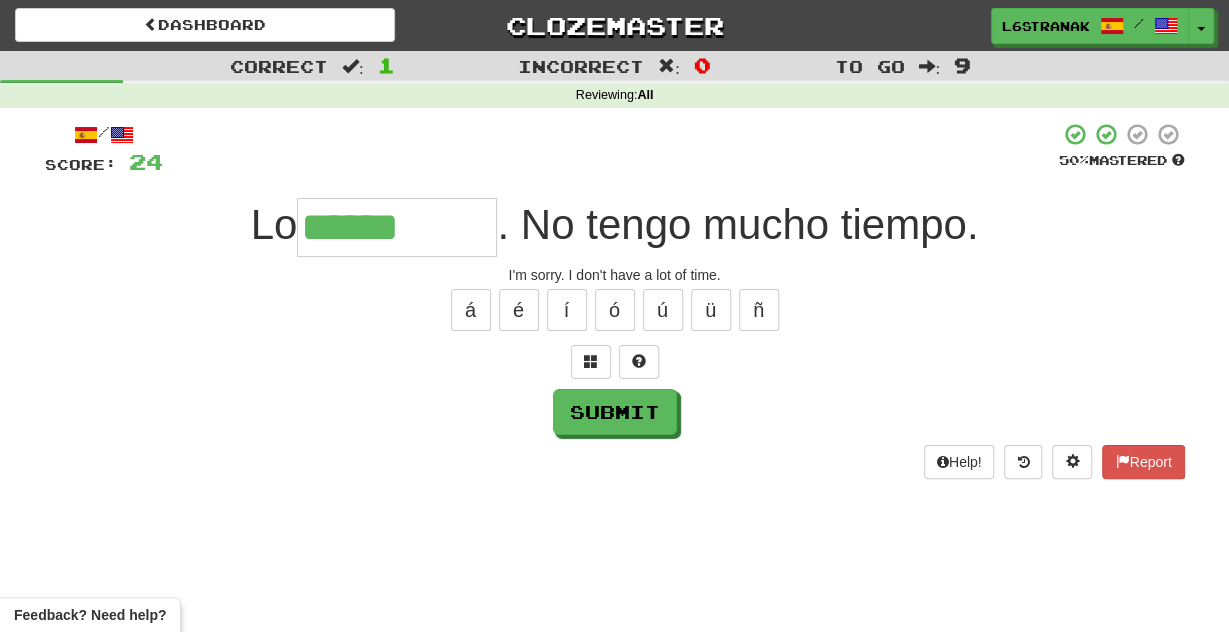 type on "******" 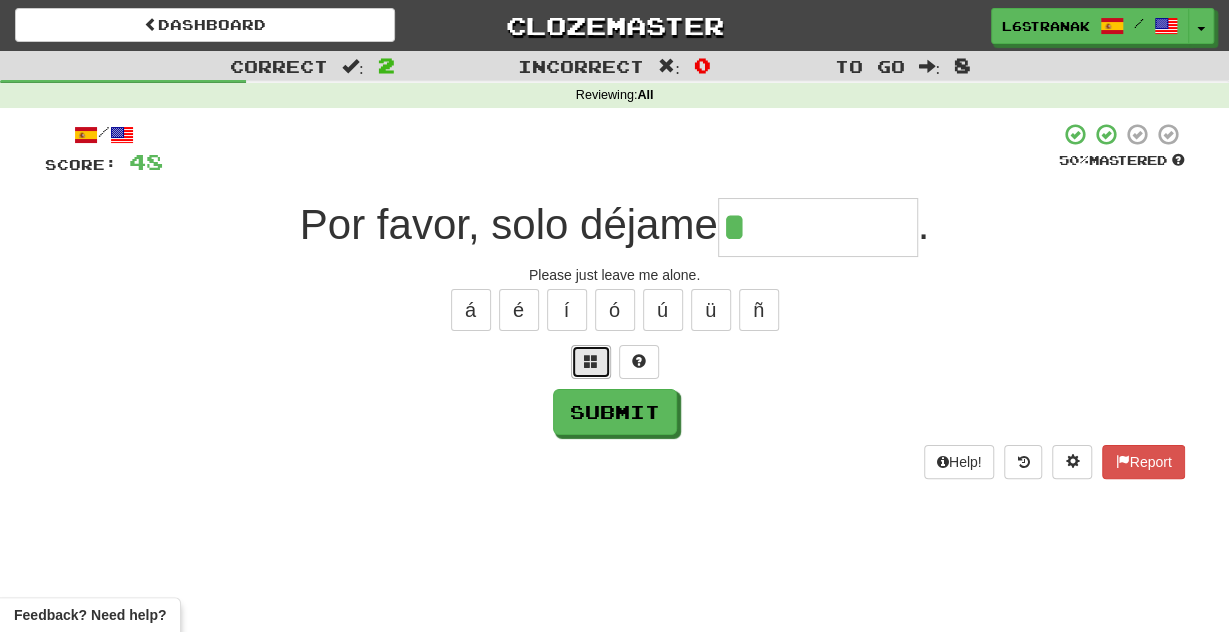 click at bounding box center (591, 362) 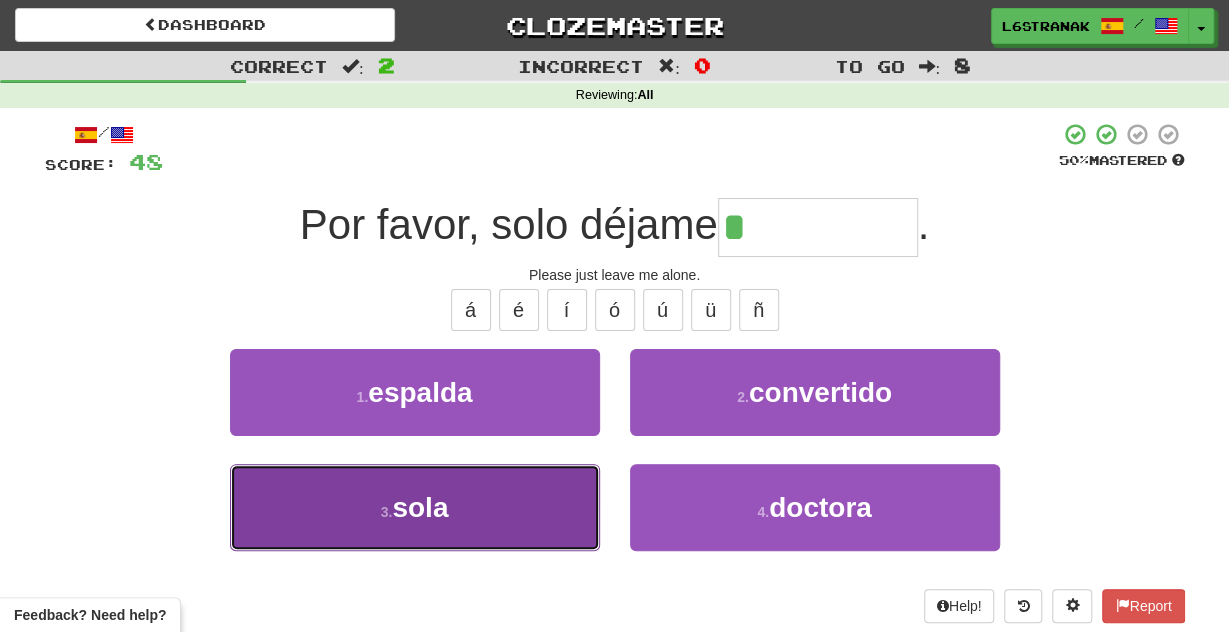 click on "3 .  sola" at bounding box center (415, 507) 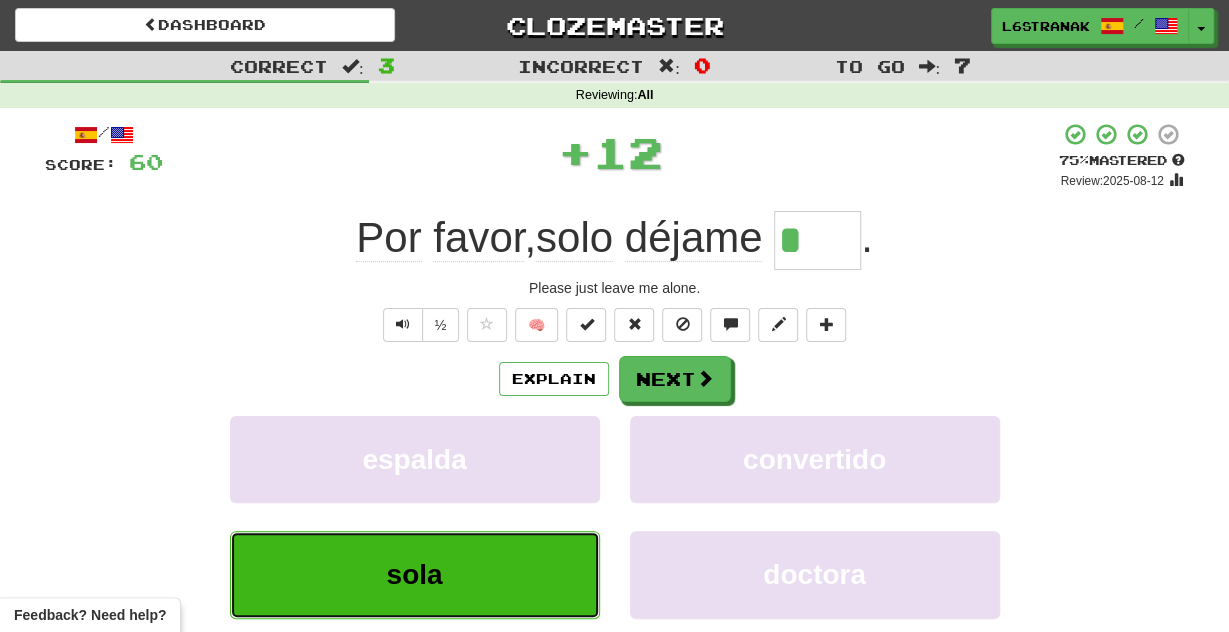 type on "****" 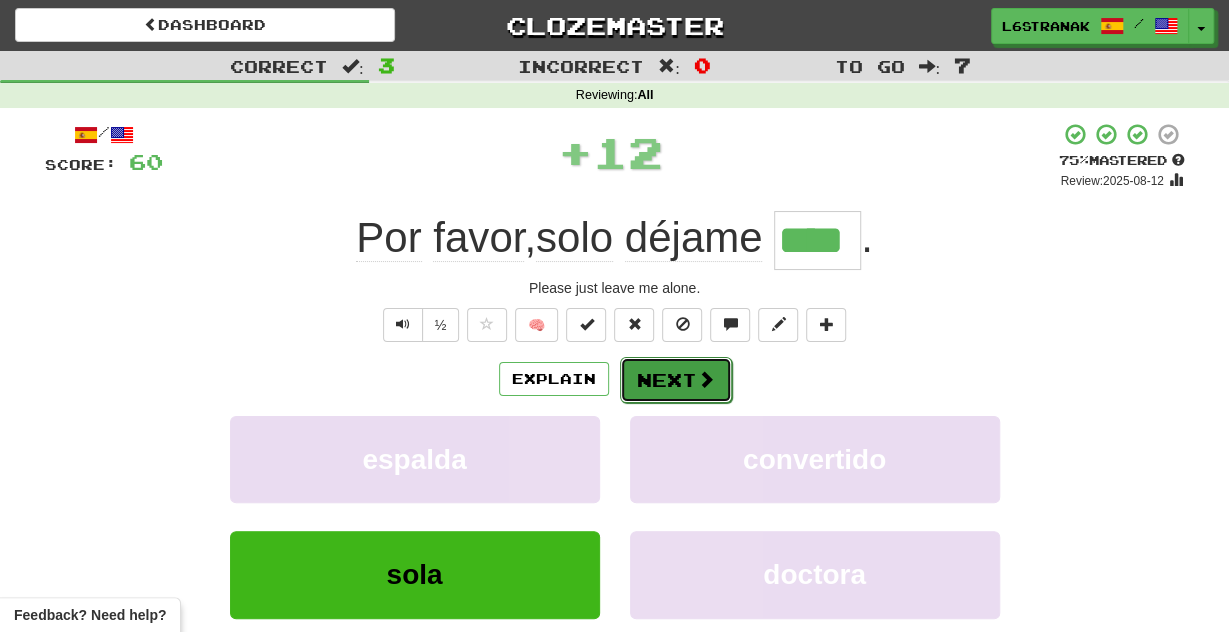 click on "Next" at bounding box center (676, 380) 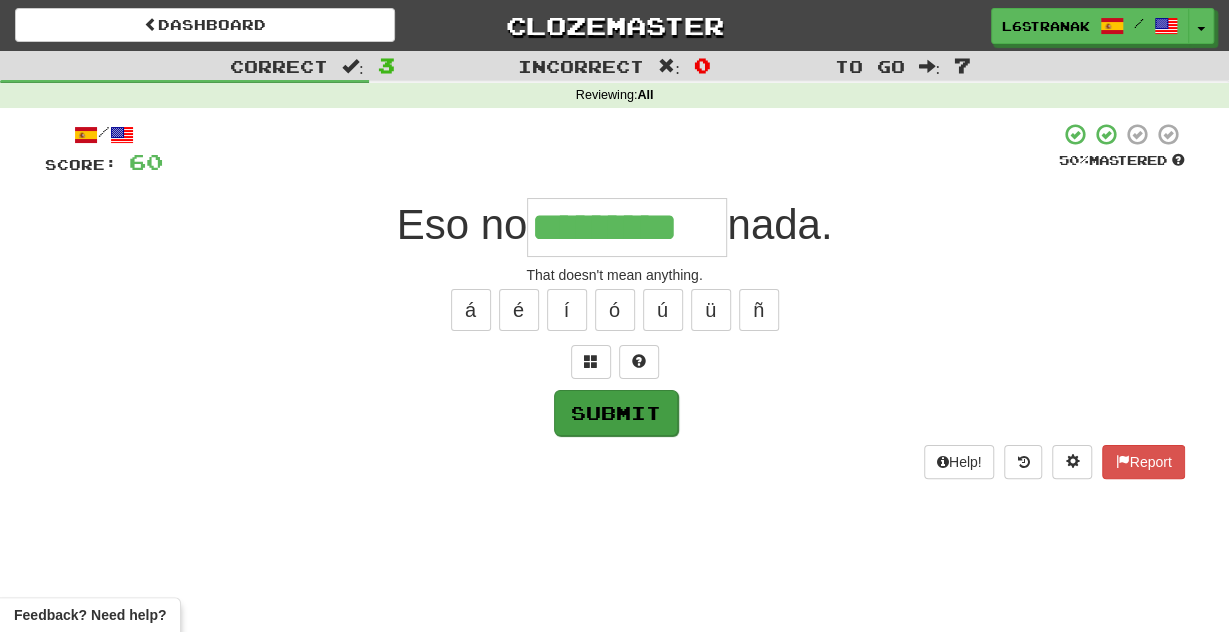 type on "*********" 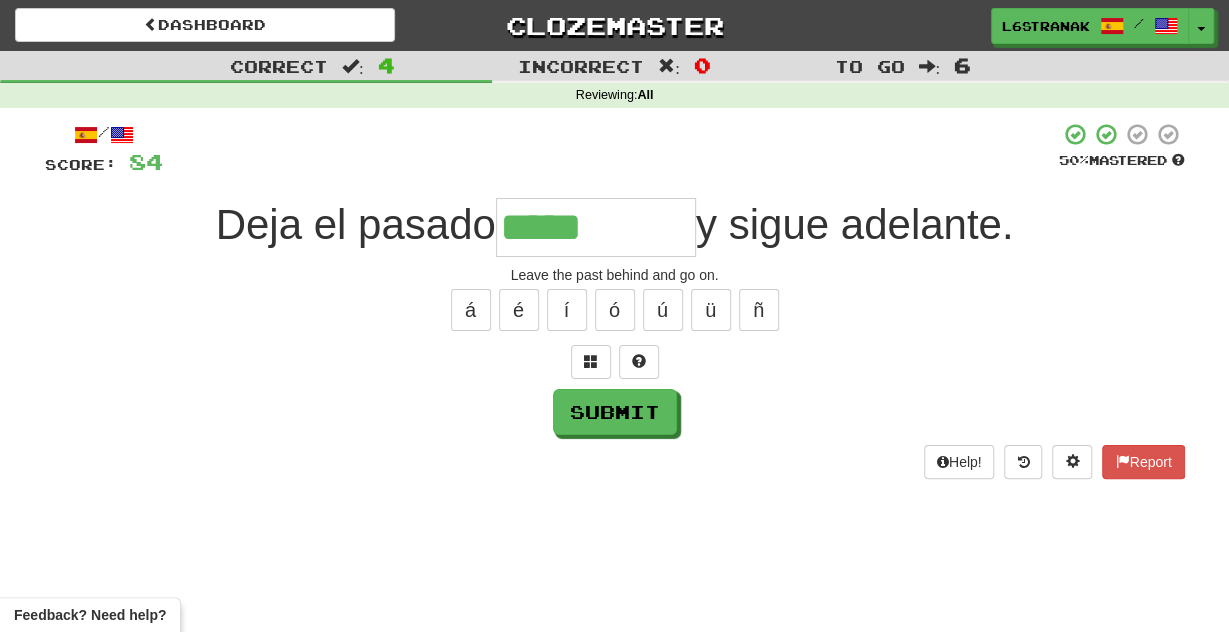 type on "*****" 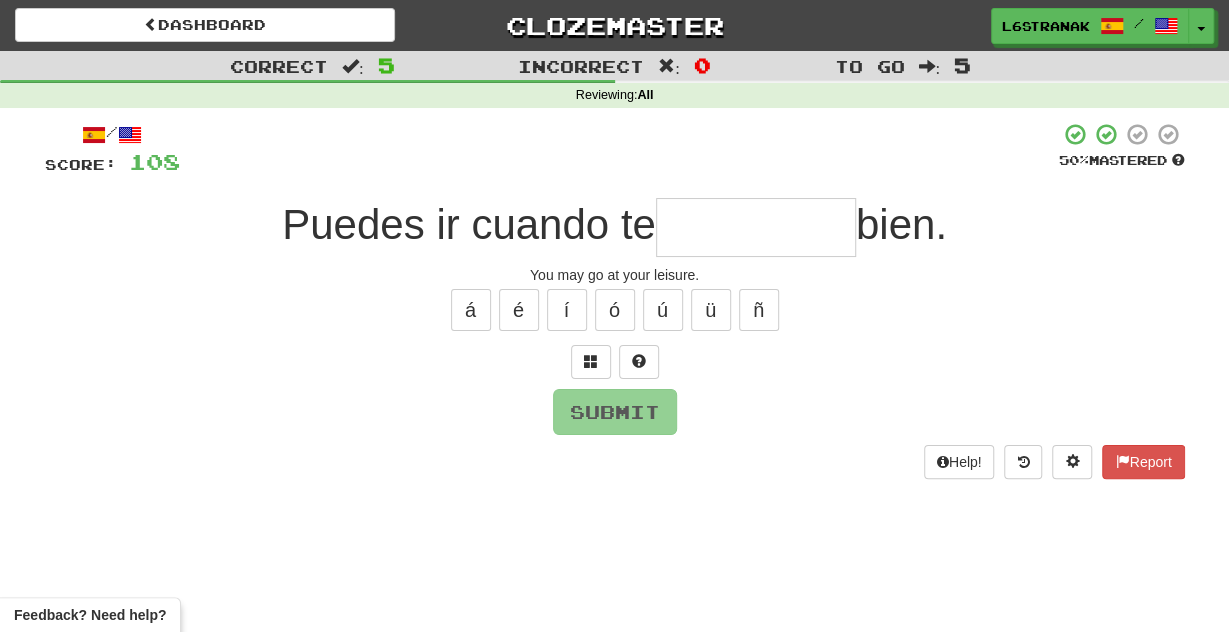 type on "*" 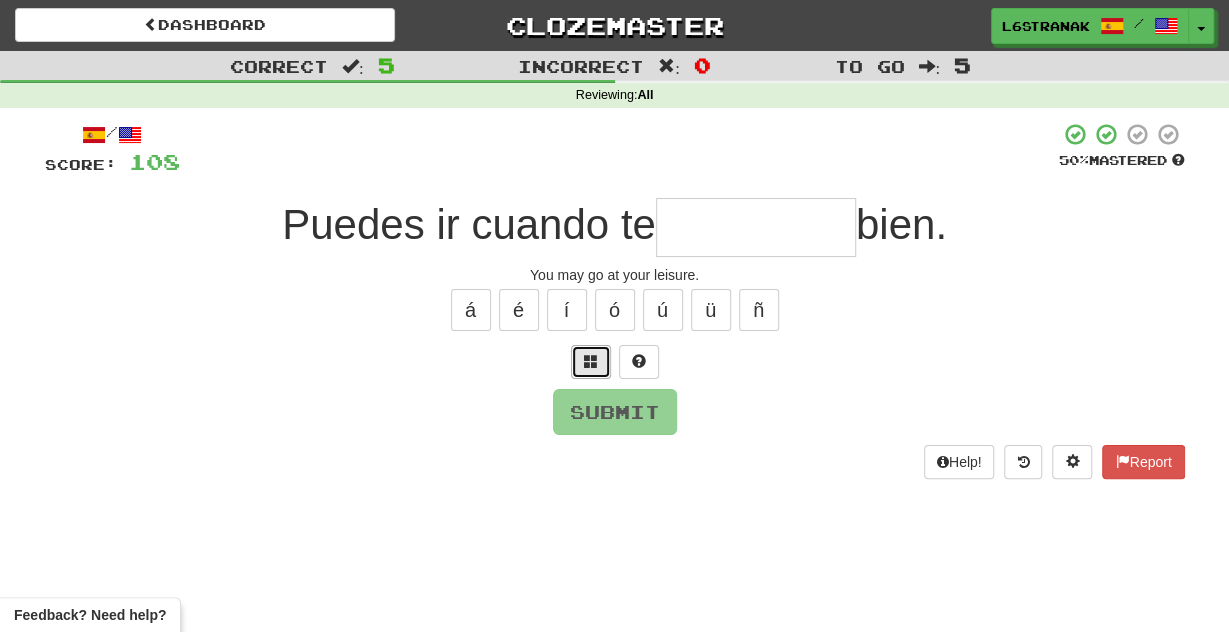 click at bounding box center (591, 362) 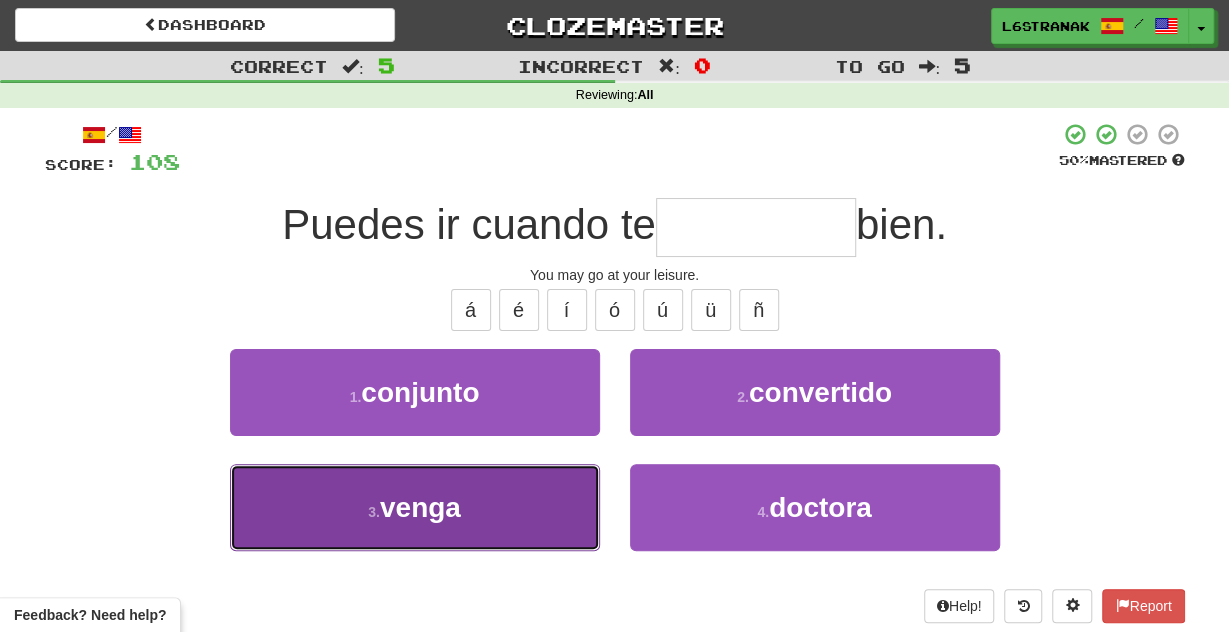 click on "3 .  venga" at bounding box center (415, 507) 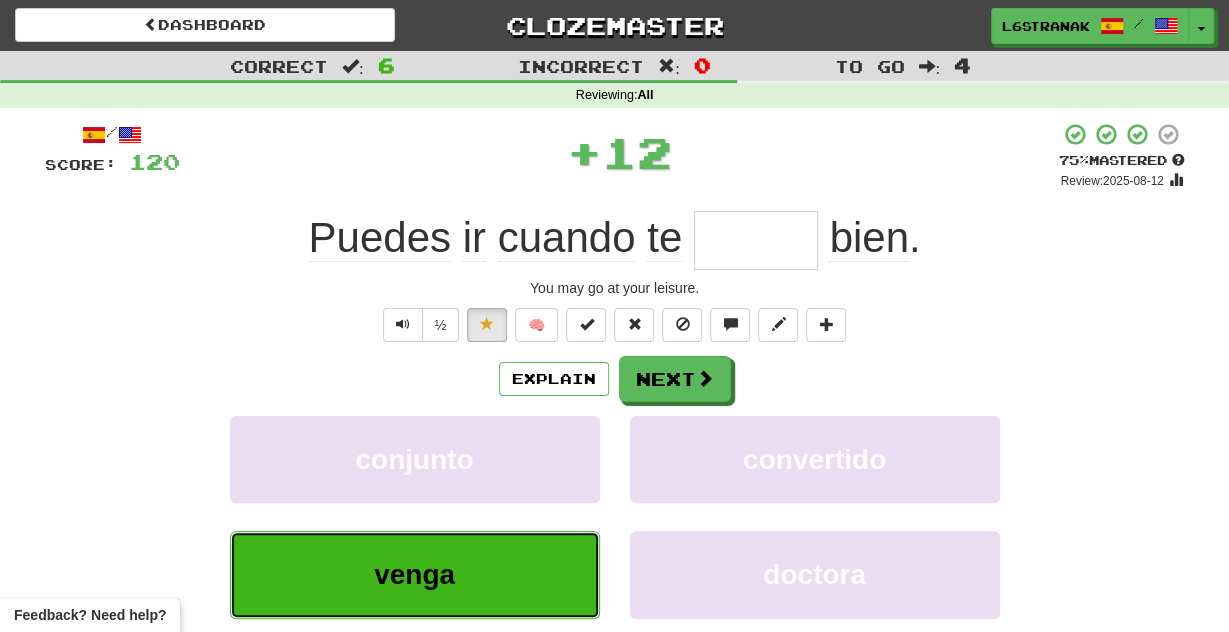 type on "*****" 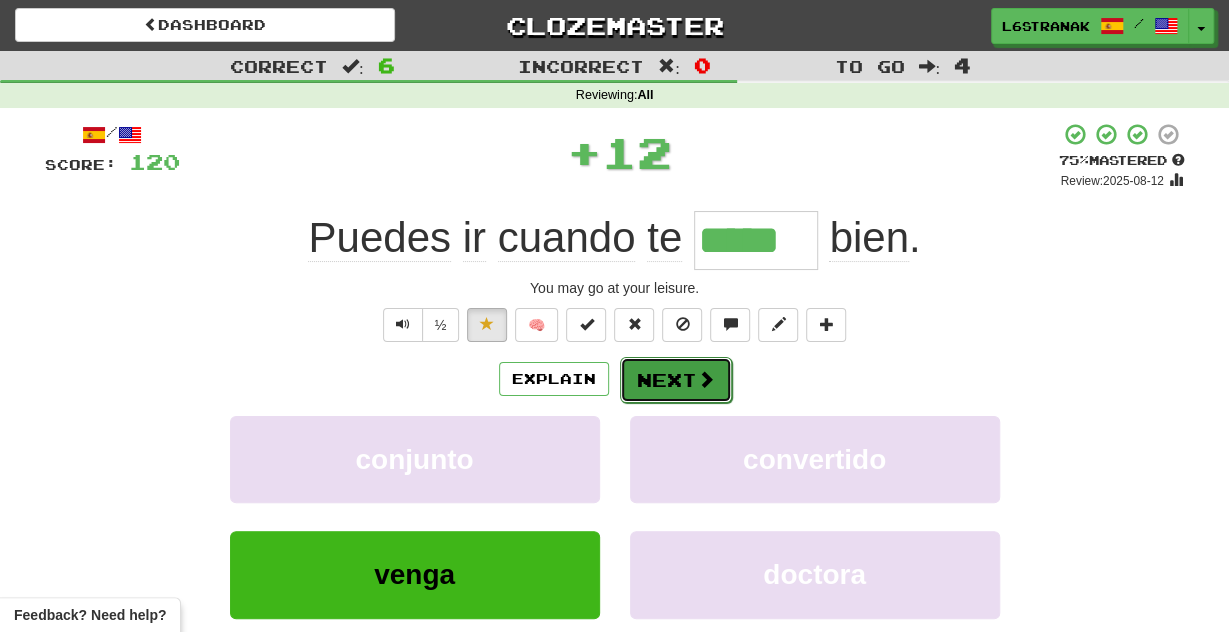 click on "Next" at bounding box center [676, 380] 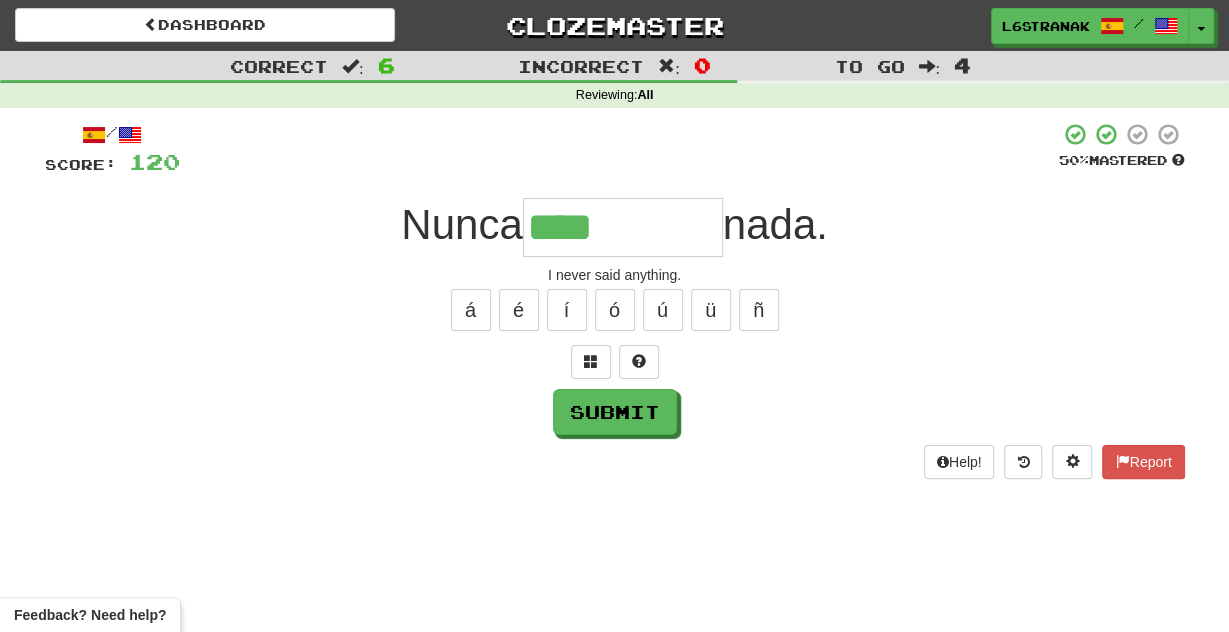 type on "****" 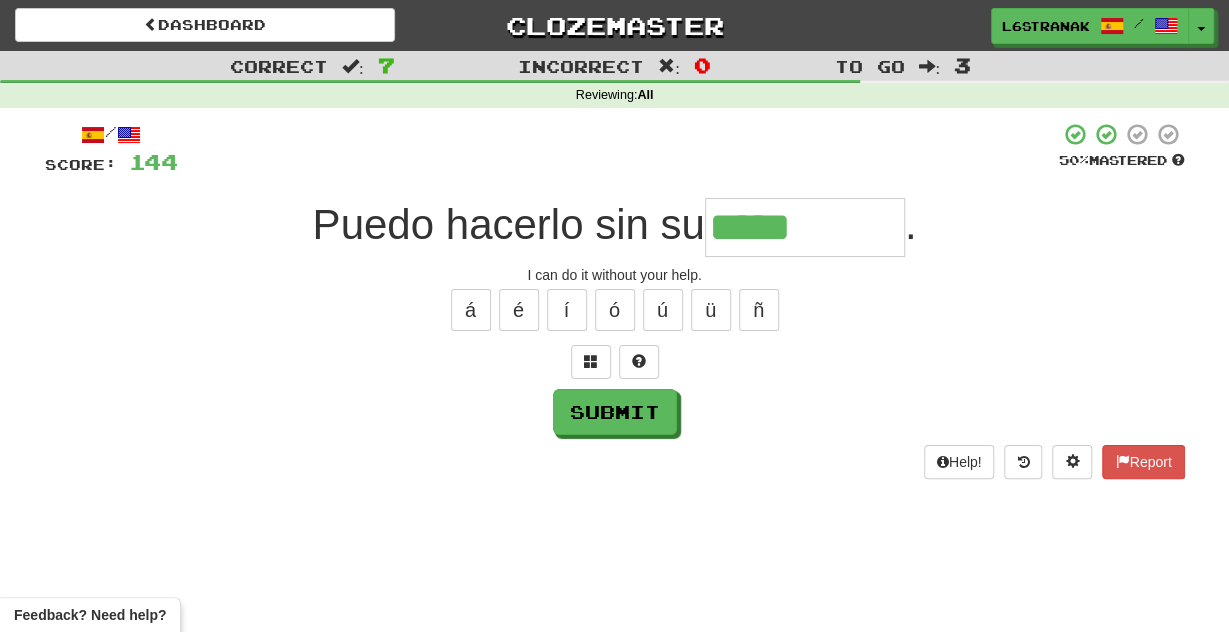 type on "*****" 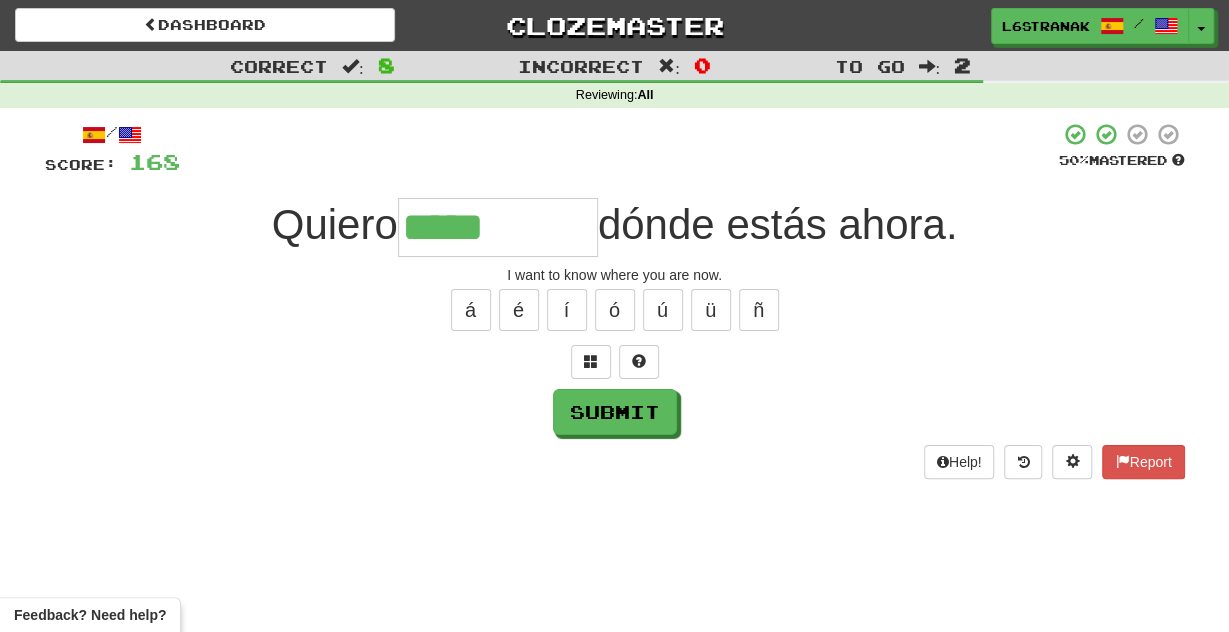 type on "*****" 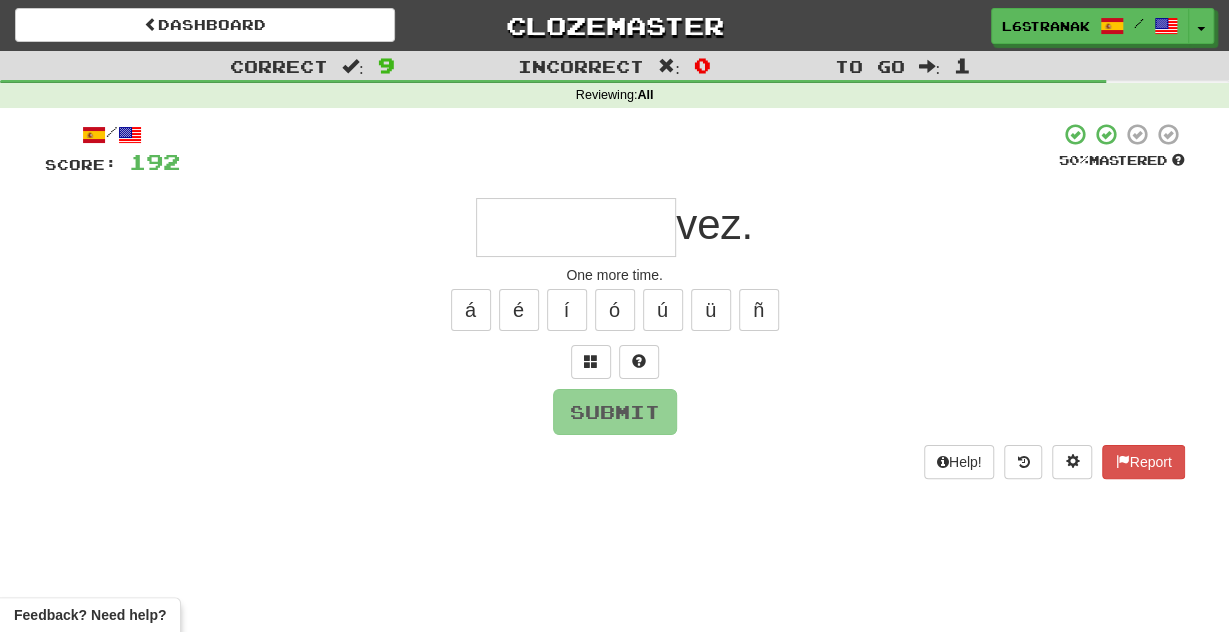 type on "*" 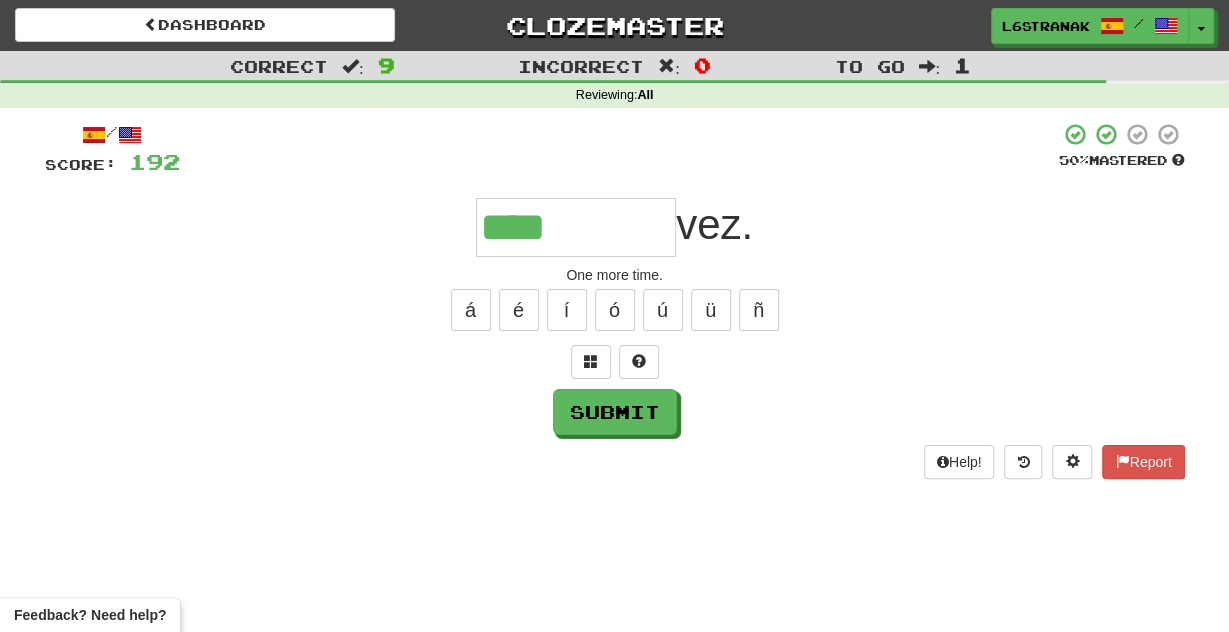 type on "****" 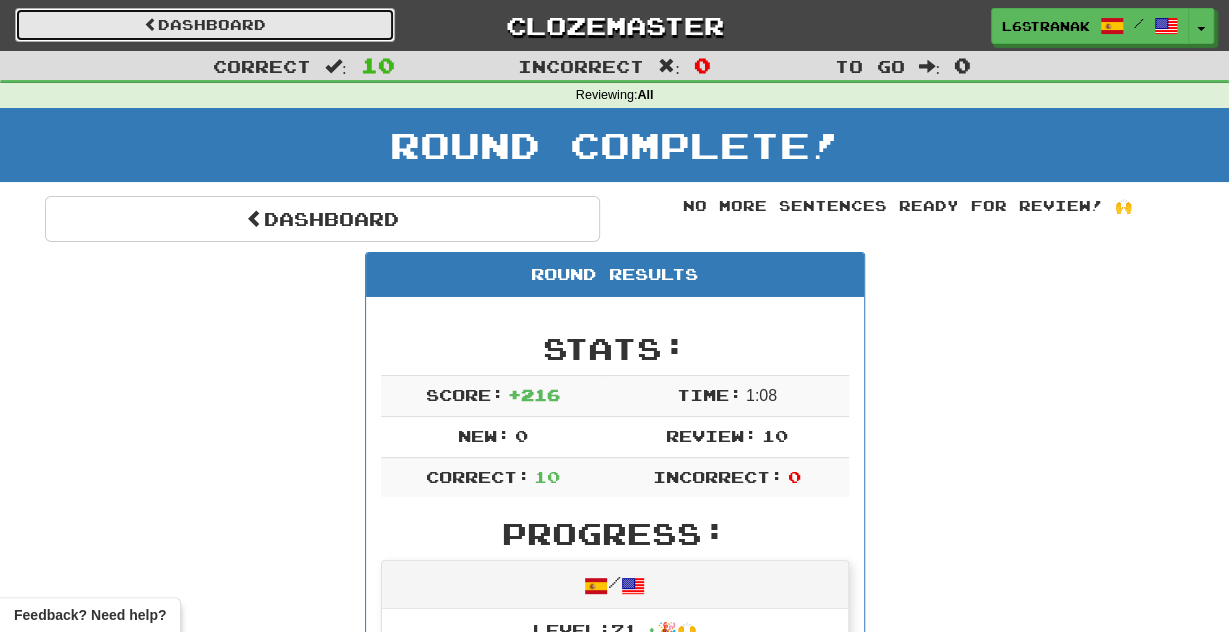 click on "Dashboard" at bounding box center [205, 25] 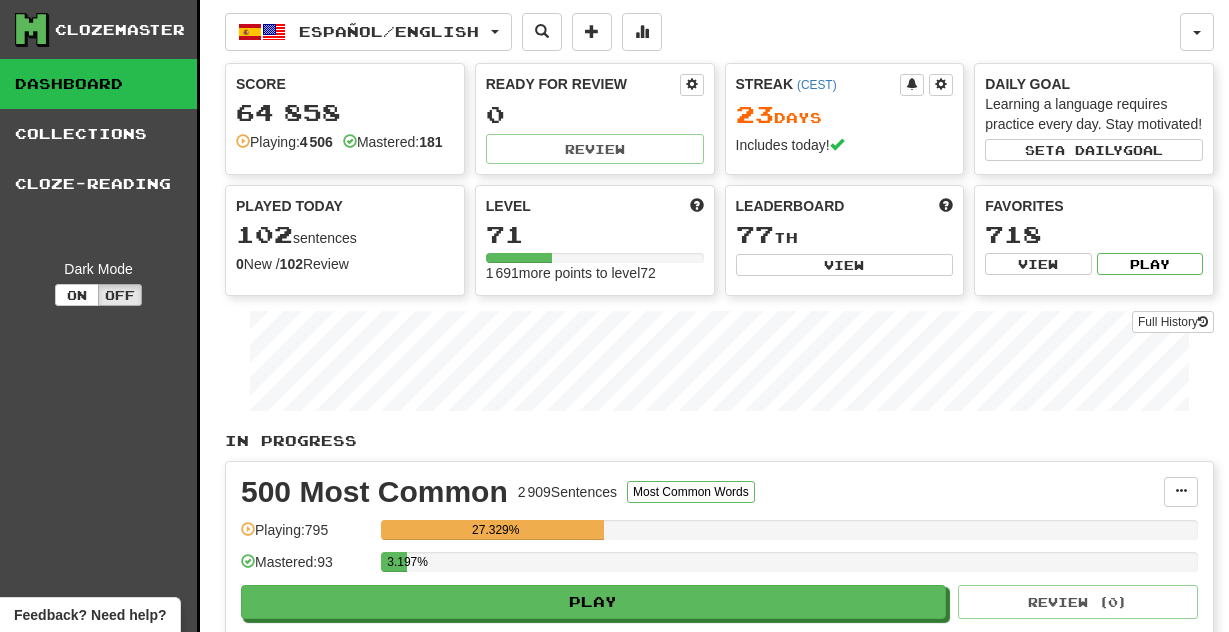scroll, scrollTop: 0, scrollLeft: 0, axis: both 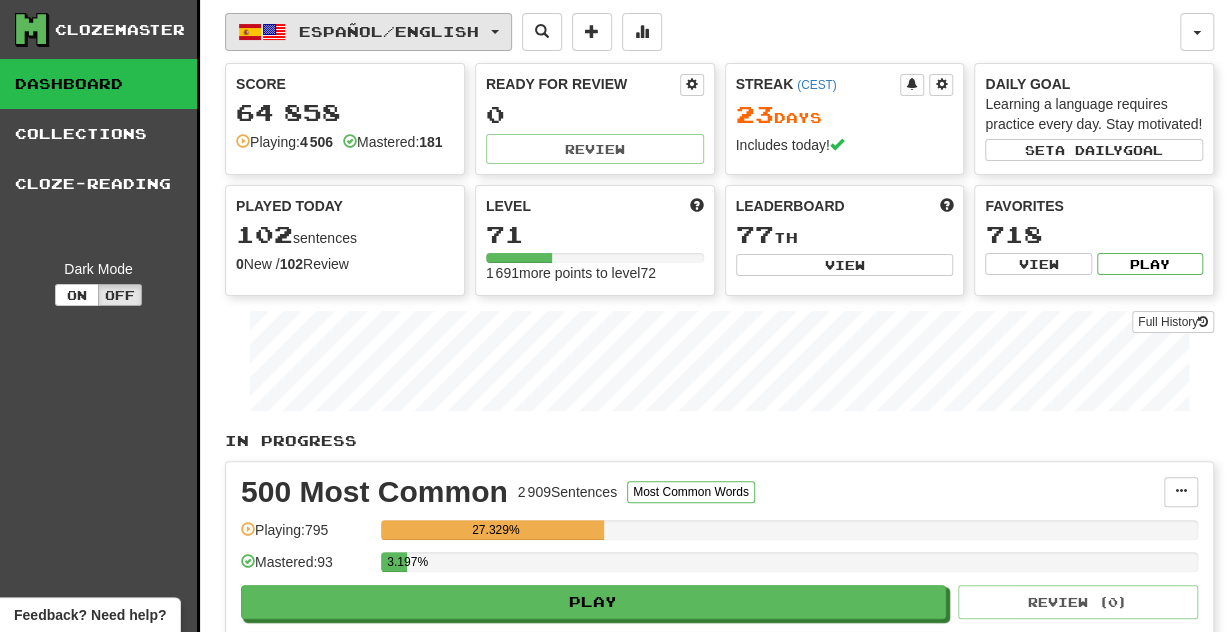 click on "Español  /  English" at bounding box center (389, 31) 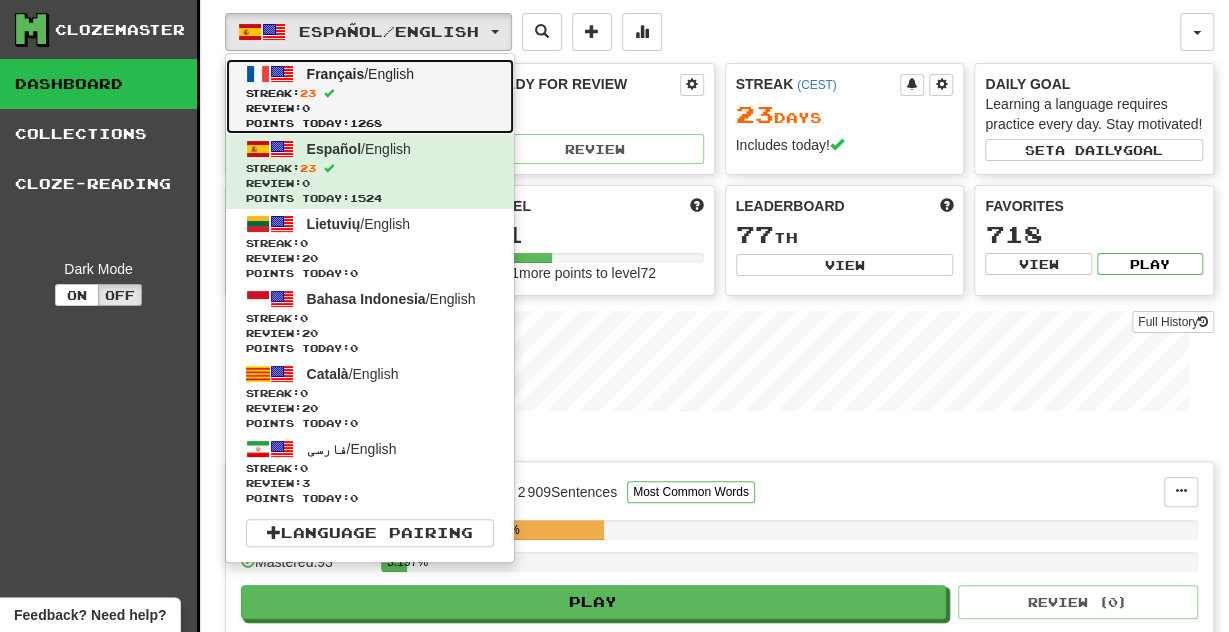 click on "Review:  0" at bounding box center [370, 108] 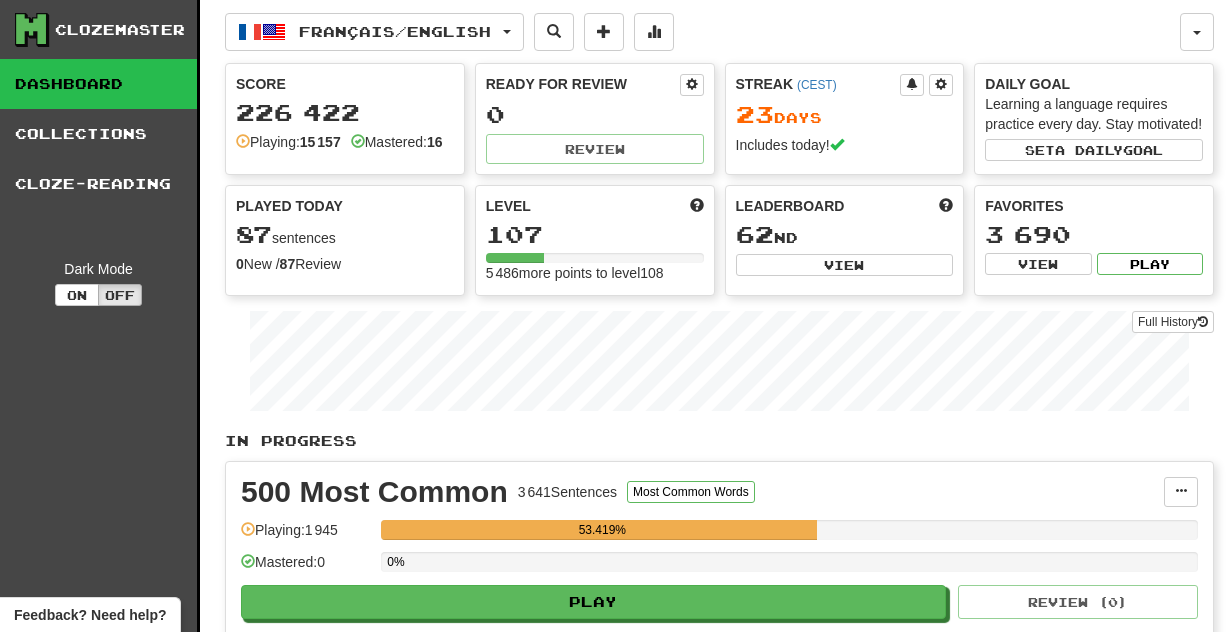 scroll, scrollTop: 0, scrollLeft: 0, axis: both 